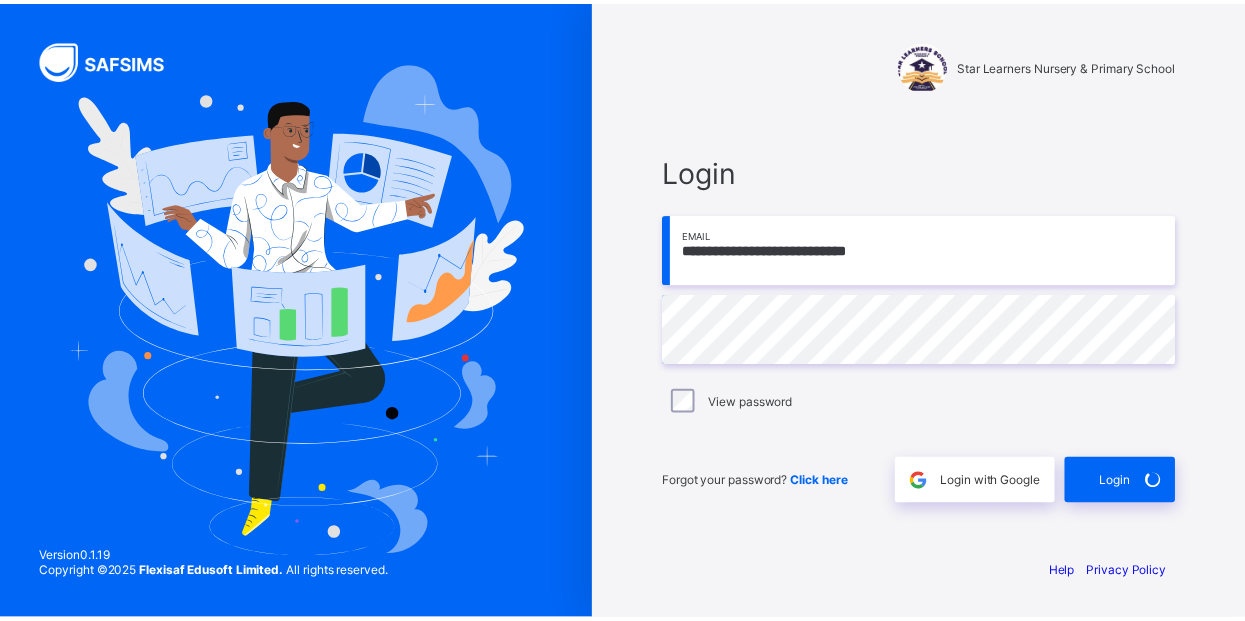 scroll, scrollTop: 0, scrollLeft: 0, axis: both 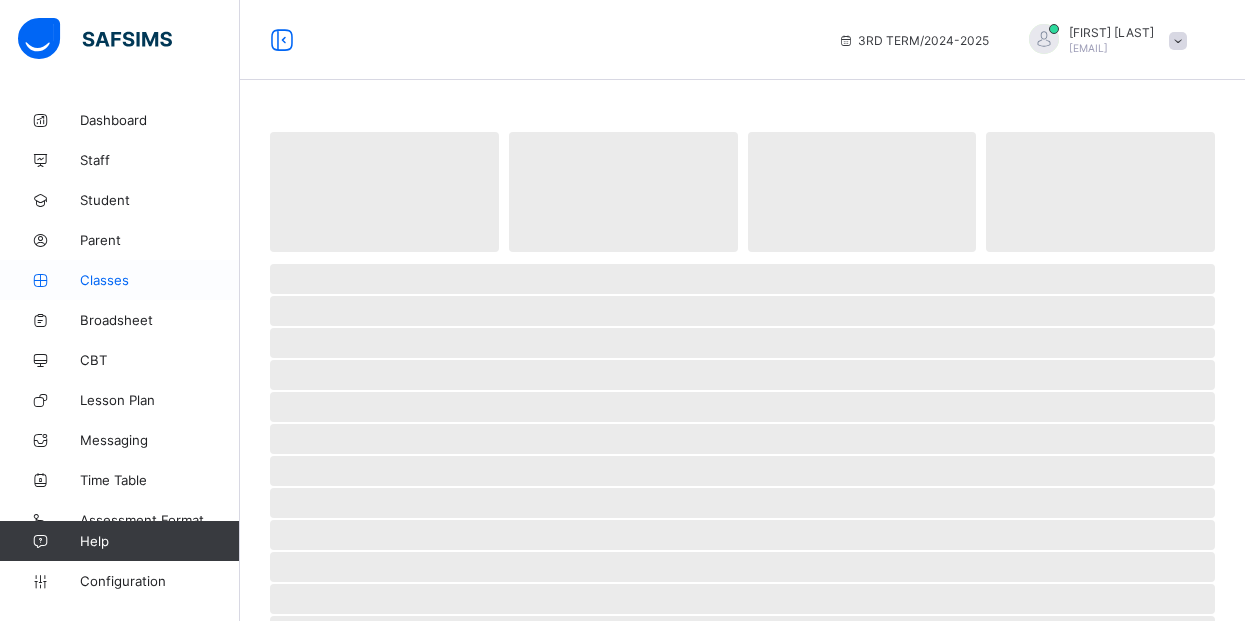click on "Classes" at bounding box center [120, 280] 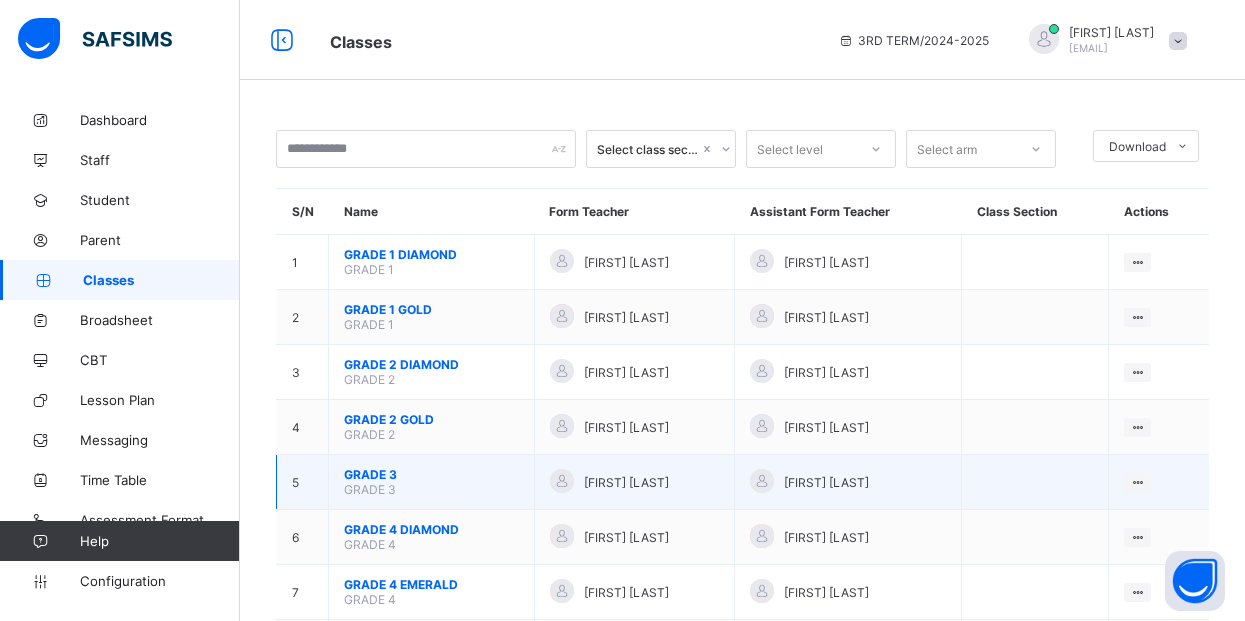 click on "GRADE 3" at bounding box center [431, 474] 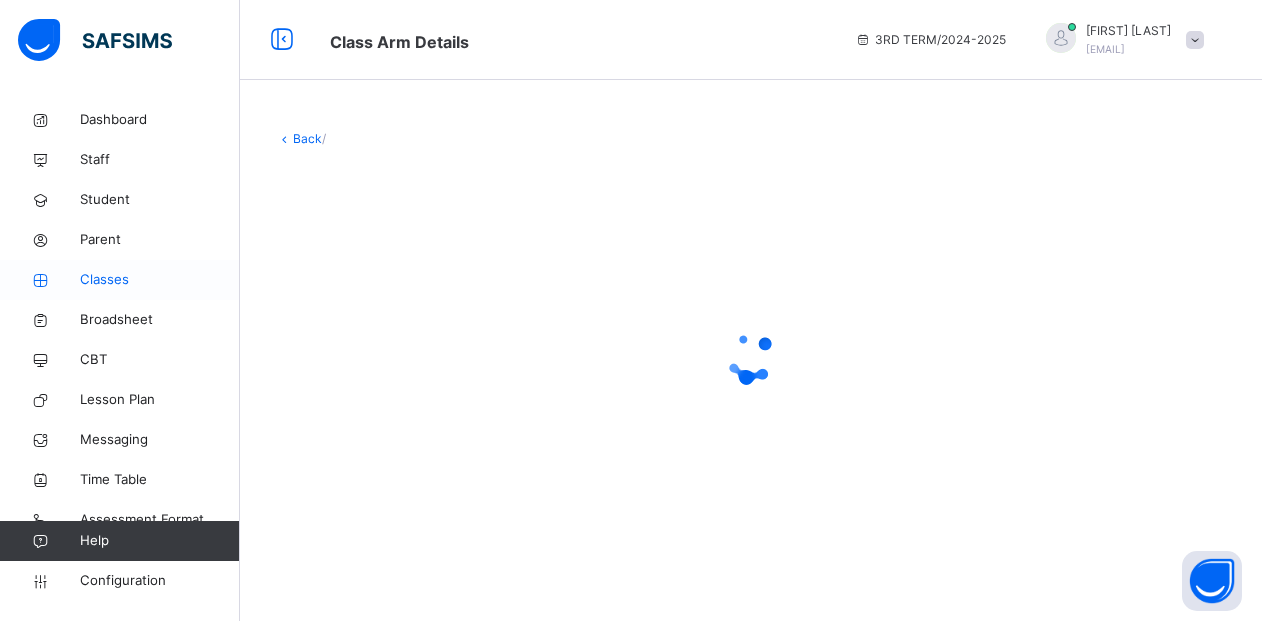 click on "Classes" at bounding box center [160, 280] 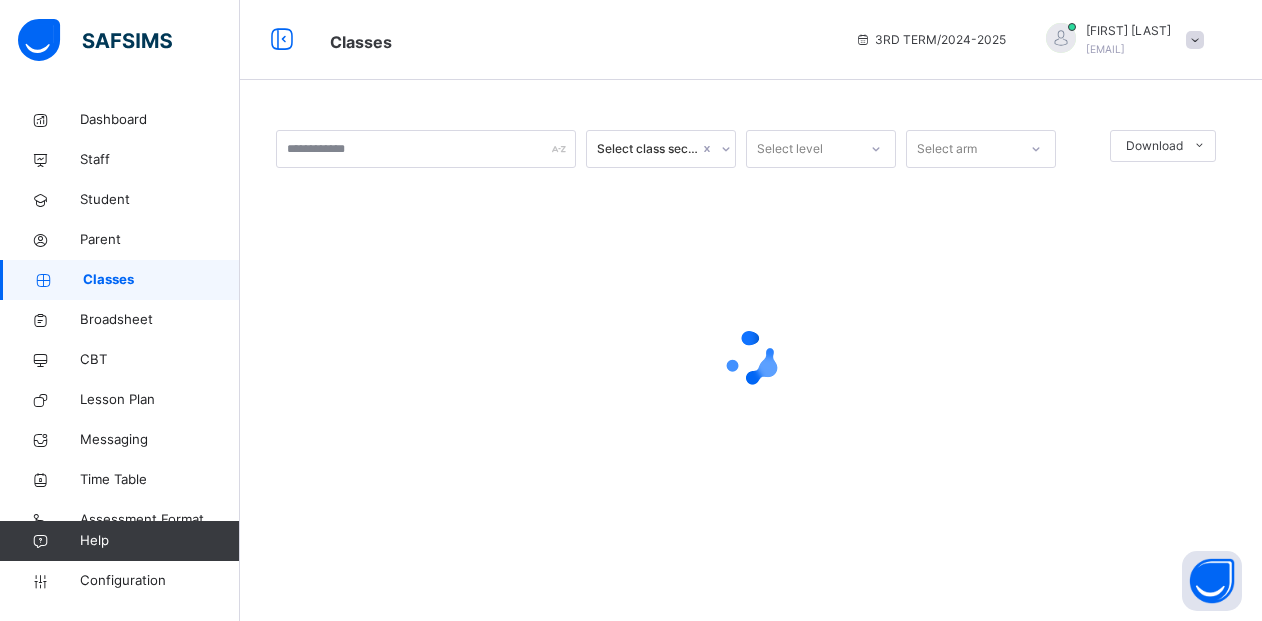 click on "Classes" at bounding box center (120, 280) 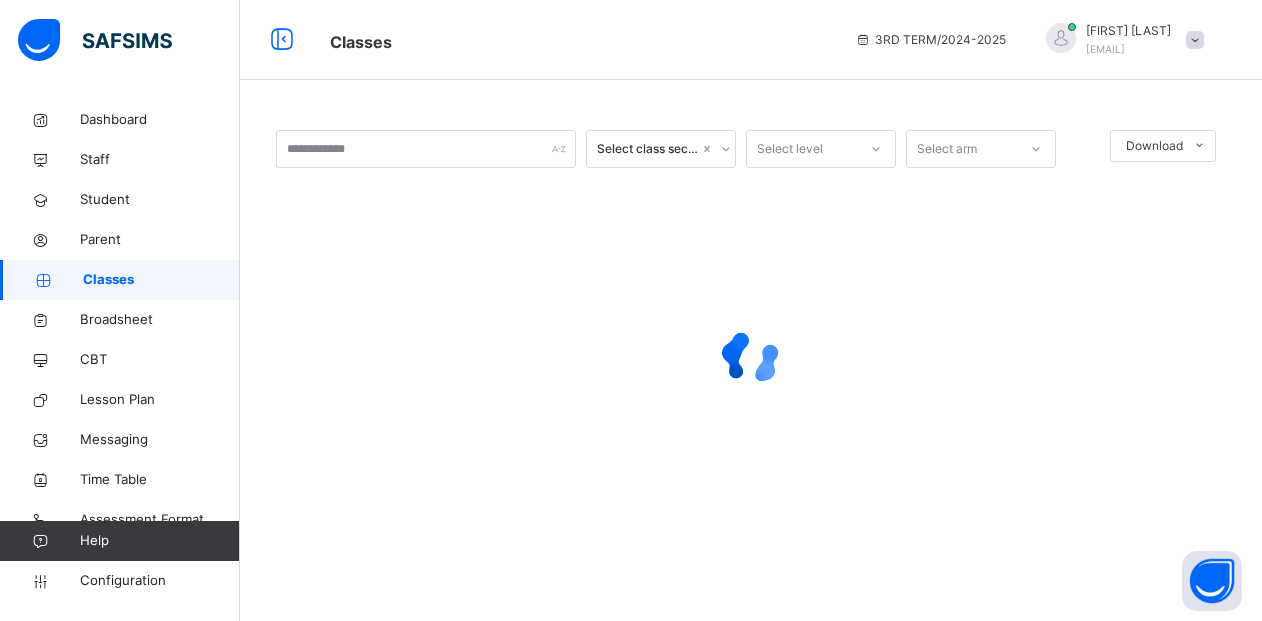 click on "Classes" at bounding box center [120, 280] 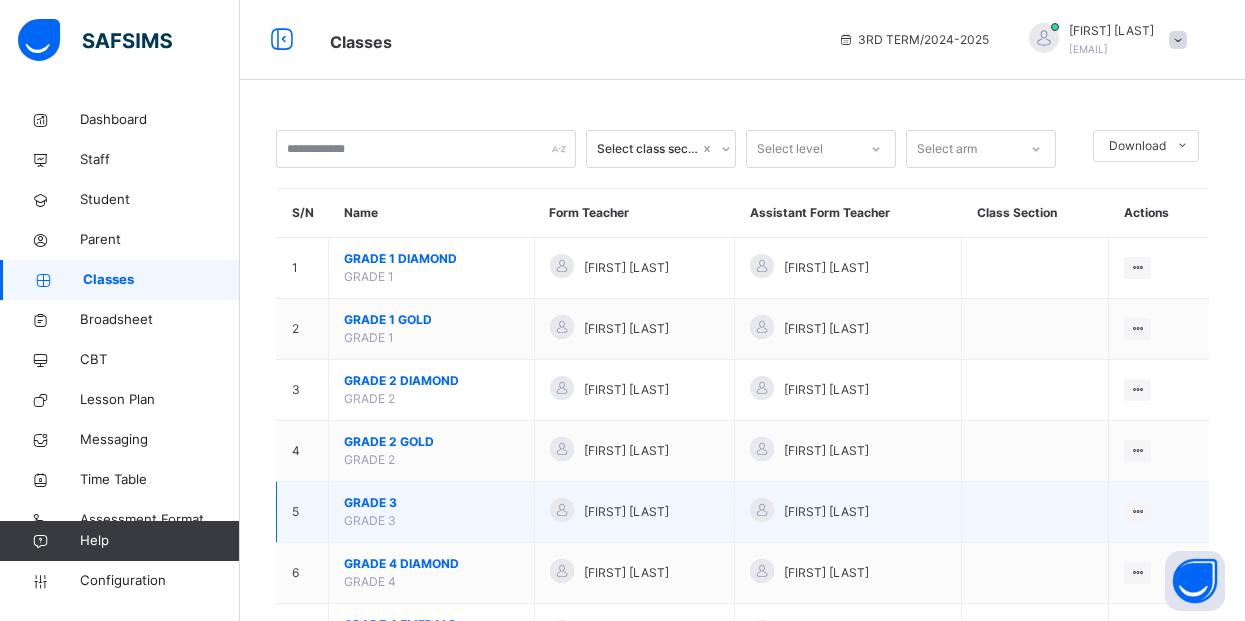 click on "[FIRST] [LAST]" at bounding box center [626, 512] 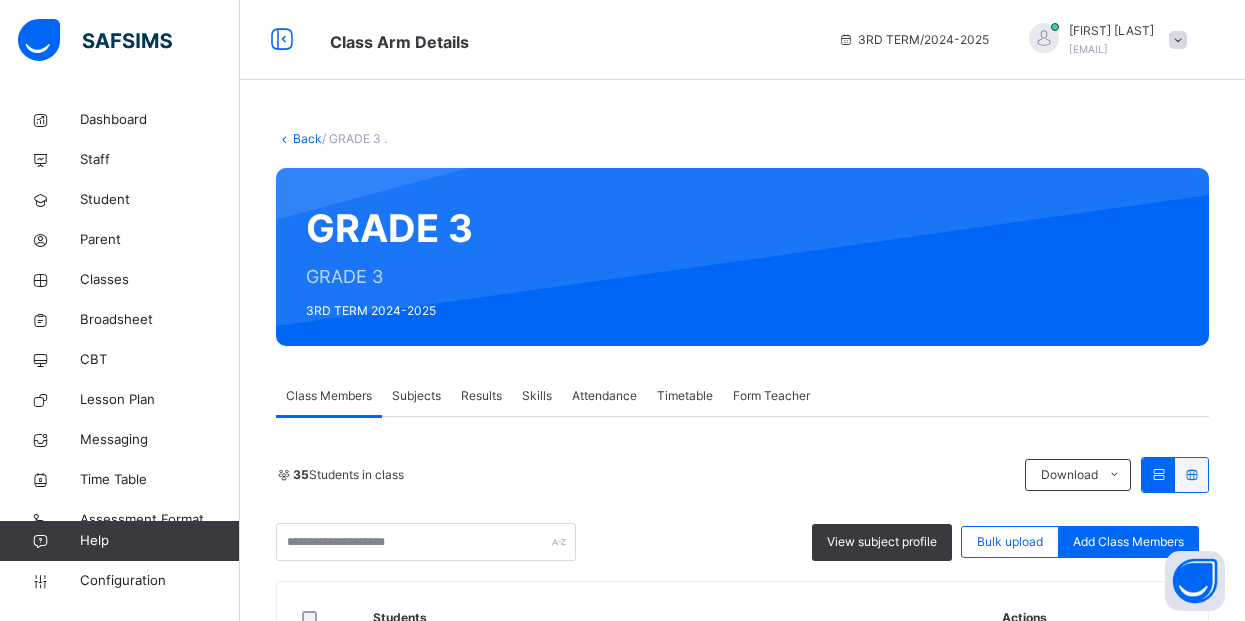 click on "Results" at bounding box center (481, 396) 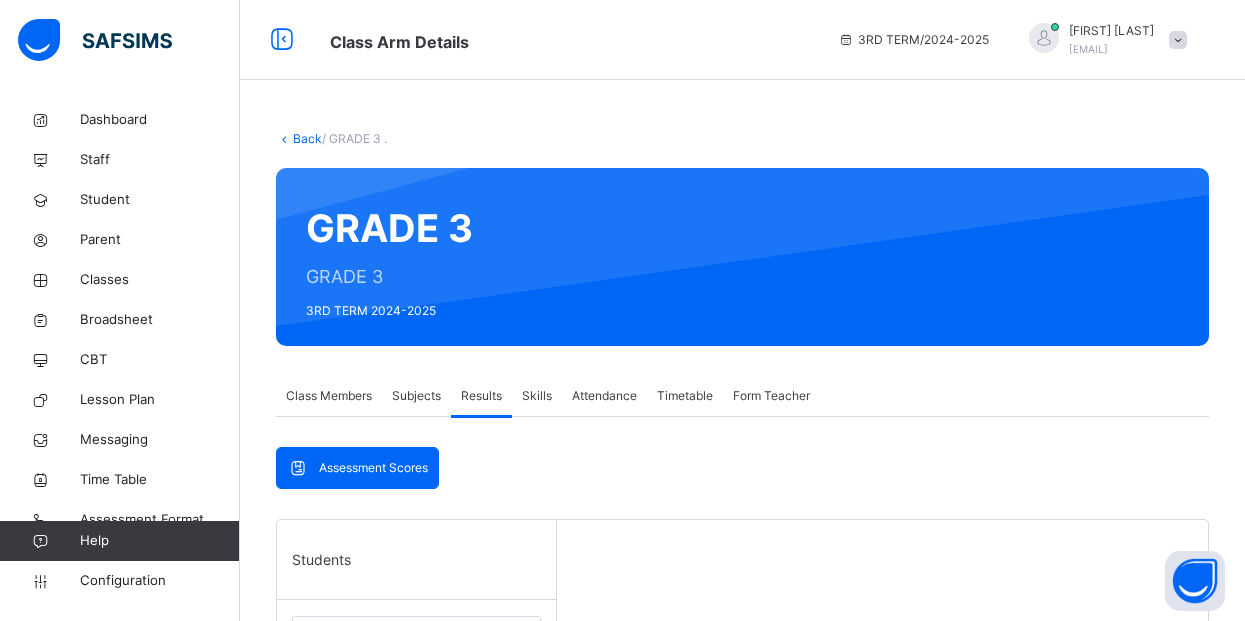 click on "Select a Student Select a student from the list to the left to view records" at bounding box center (882, 830) 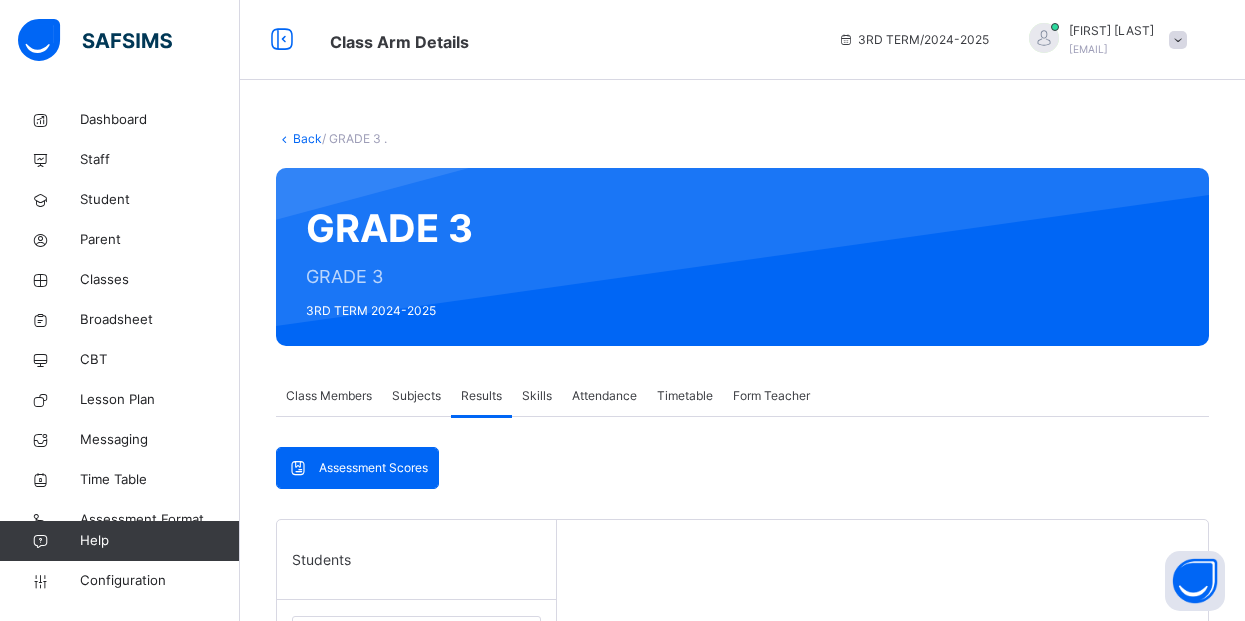 click on "GRADE 3  GRADE 3 3RD TERM [YEAR]" at bounding box center (742, 257) 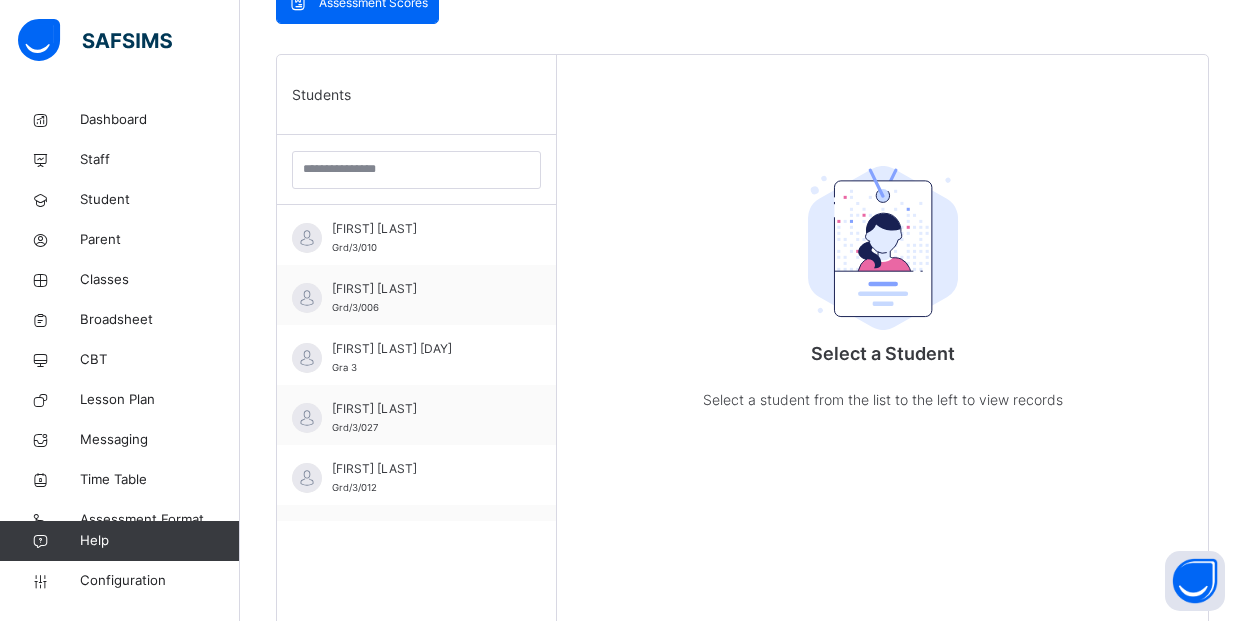 scroll, scrollTop: 480, scrollLeft: 0, axis: vertical 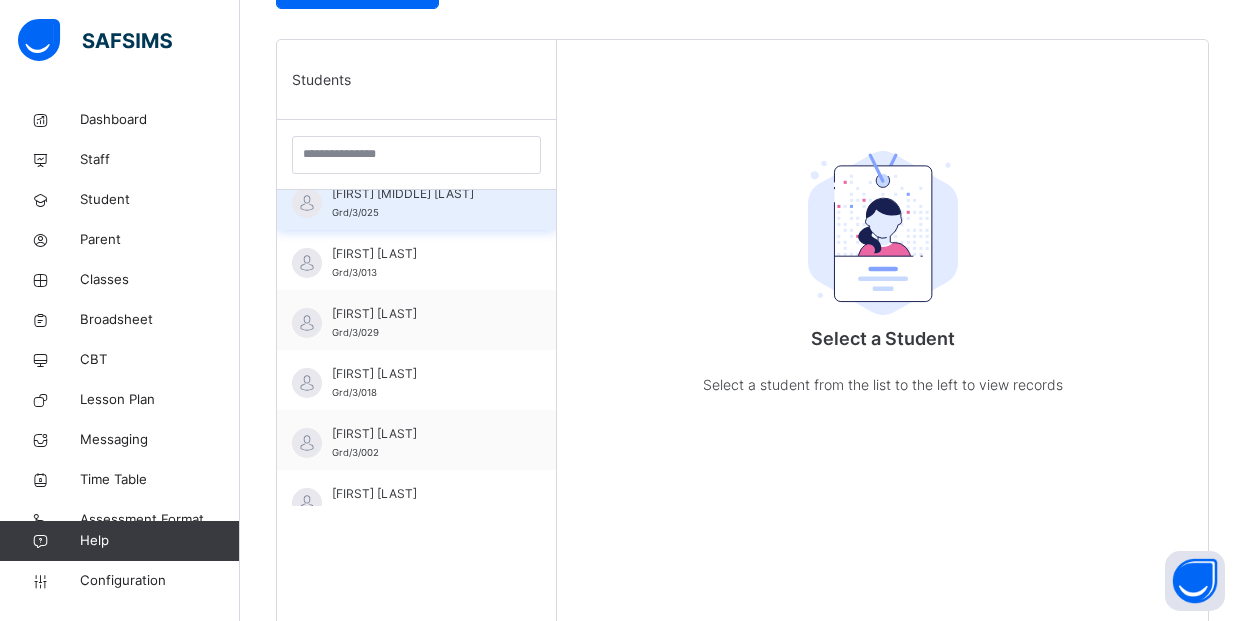 click on "[FIRST] [MIDDLE] [LAST]" at bounding box center [421, 194] 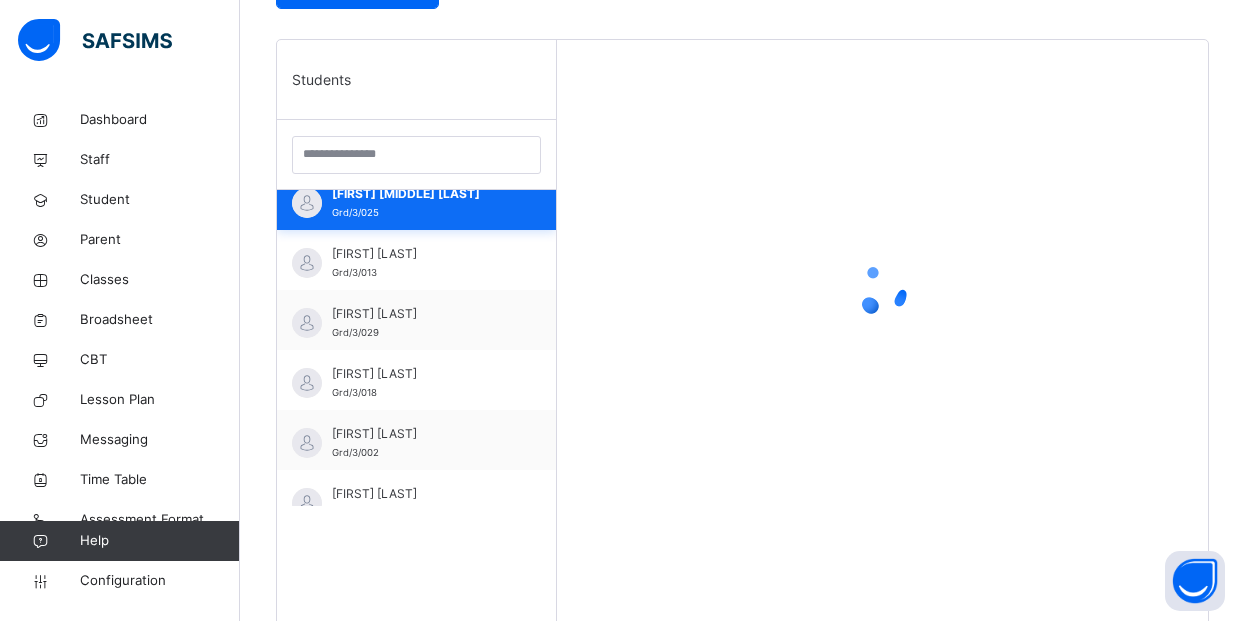 click on "[FIRST] [MIDDLE] [LAST]" at bounding box center [421, 194] 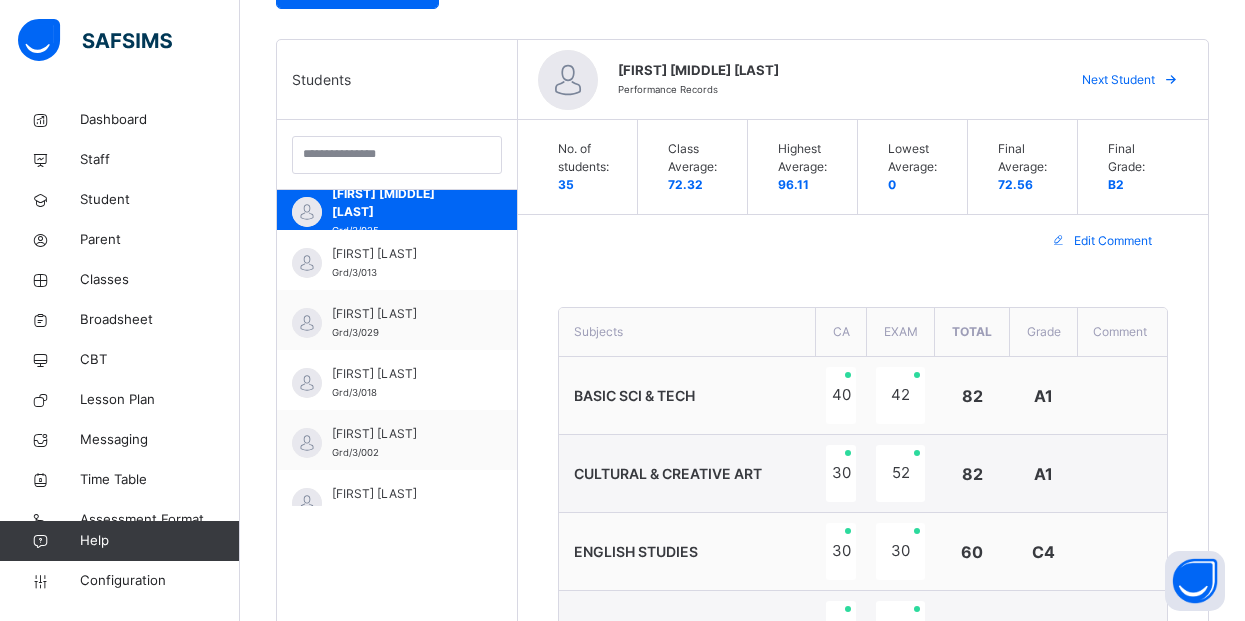 scroll, scrollTop: 1169, scrollLeft: 0, axis: vertical 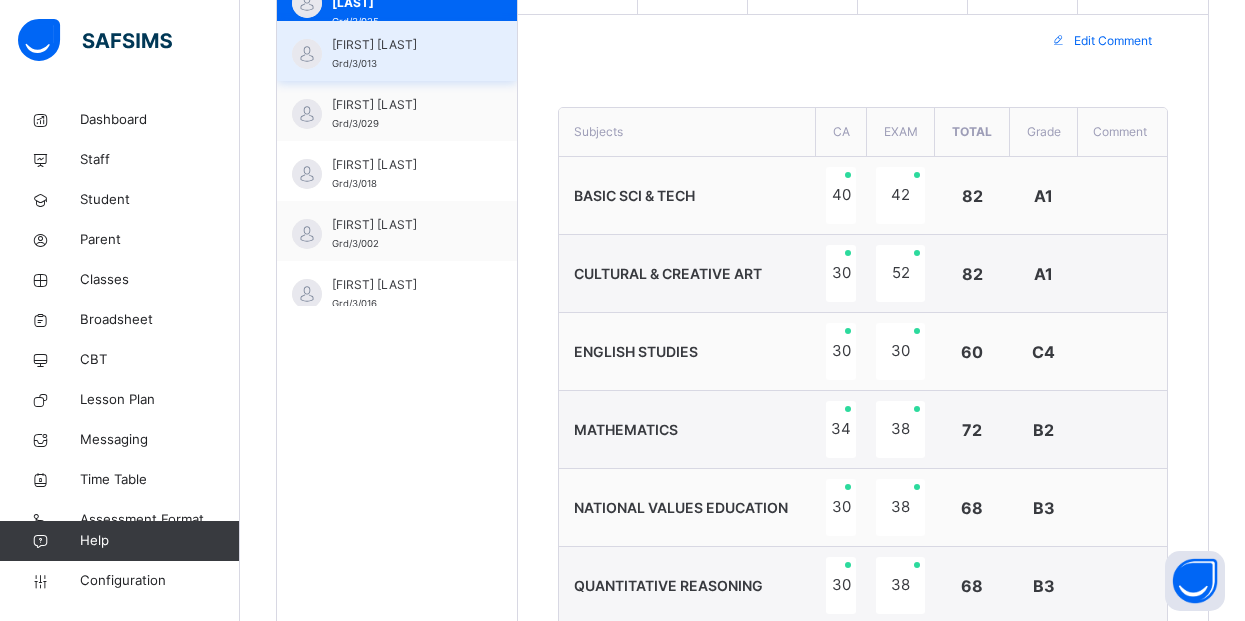 click on "[FIRST]  [LAST] [GRADE]" at bounding box center [397, 51] 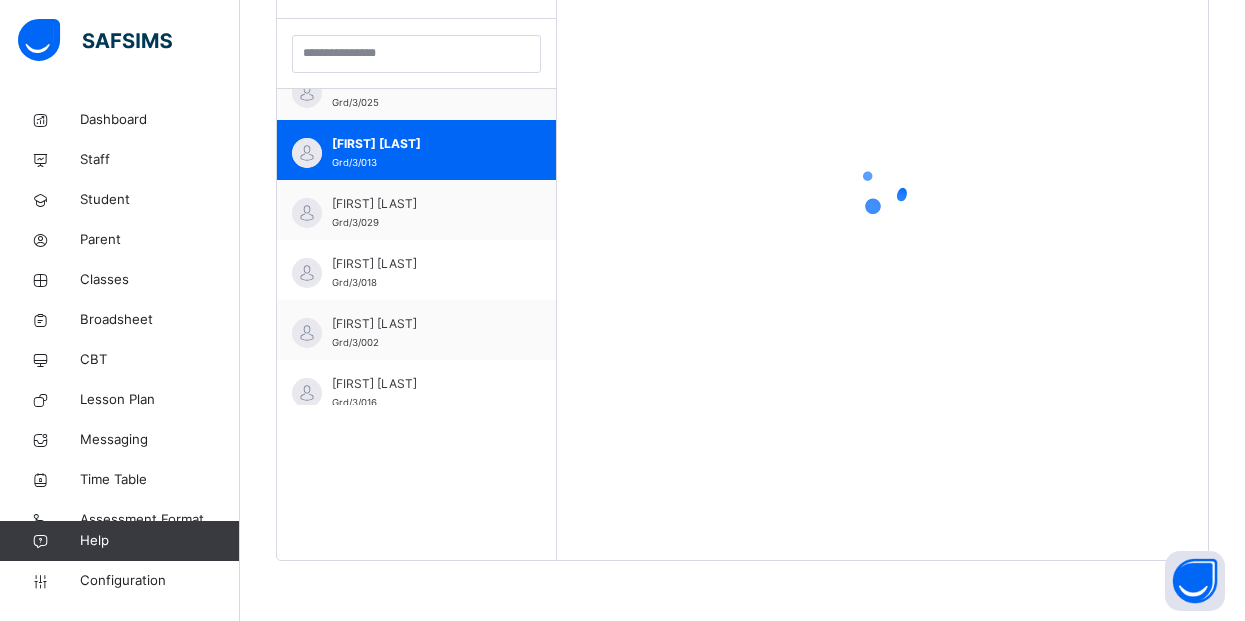 scroll, scrollTop: 581, scrollLeft: 0, axis: vertical 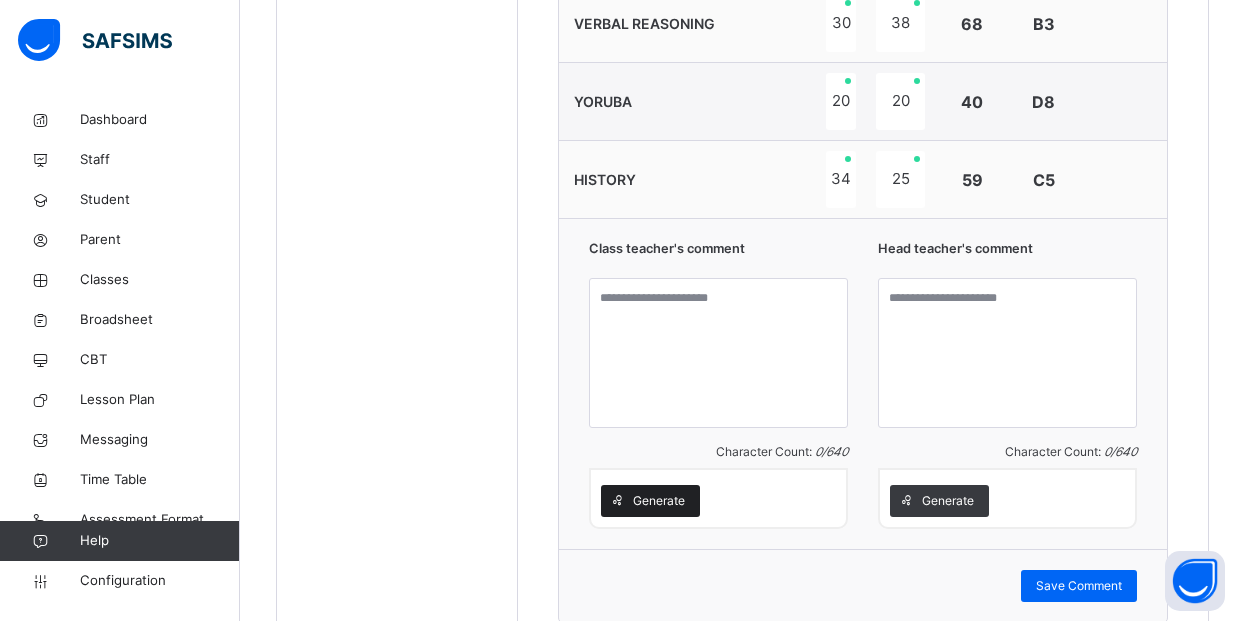 click on "Generate" at bounding box center (659, 501) 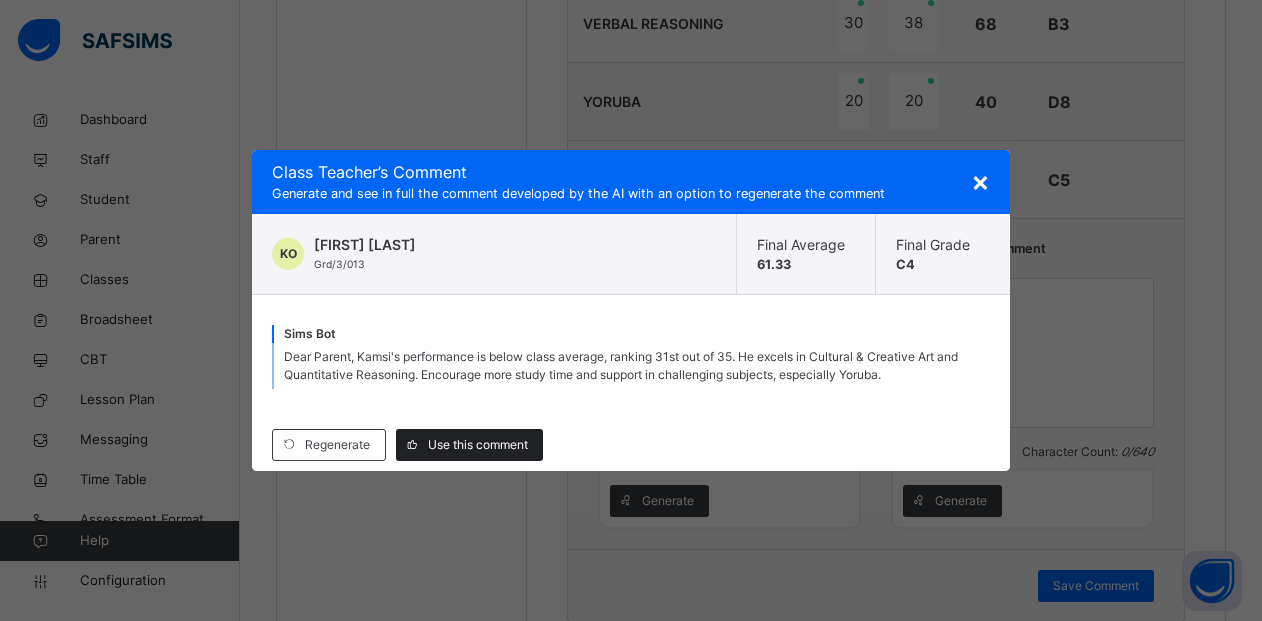 click on "Use this comment" at bounding box center (478, 445) 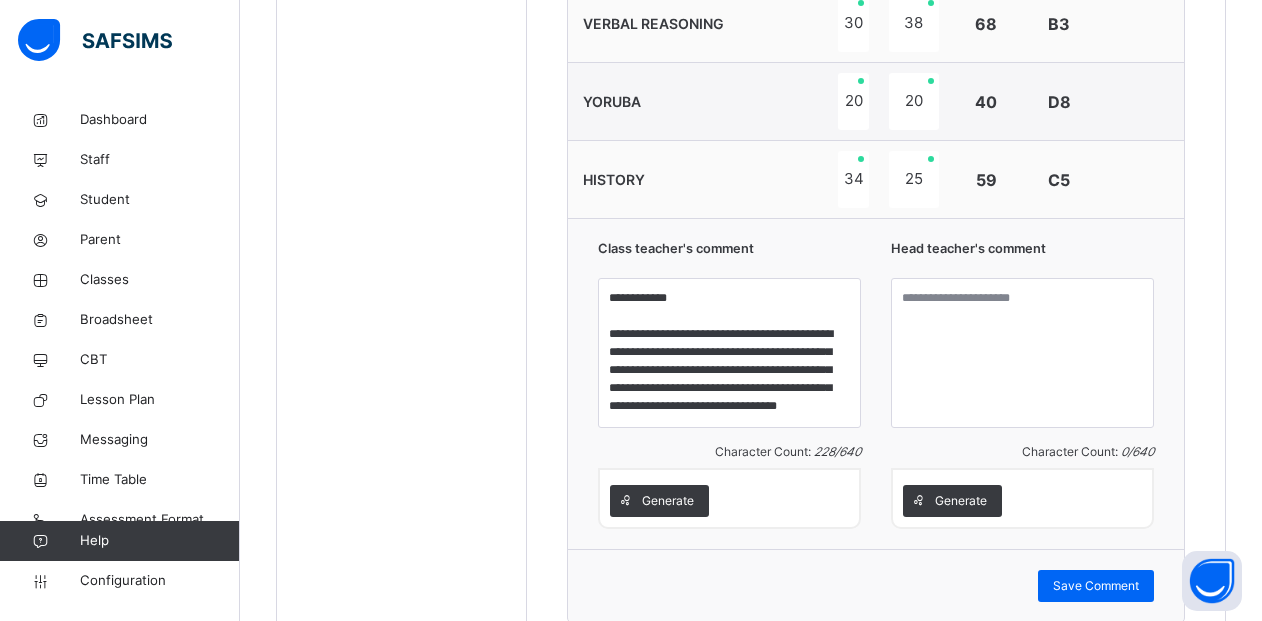 type 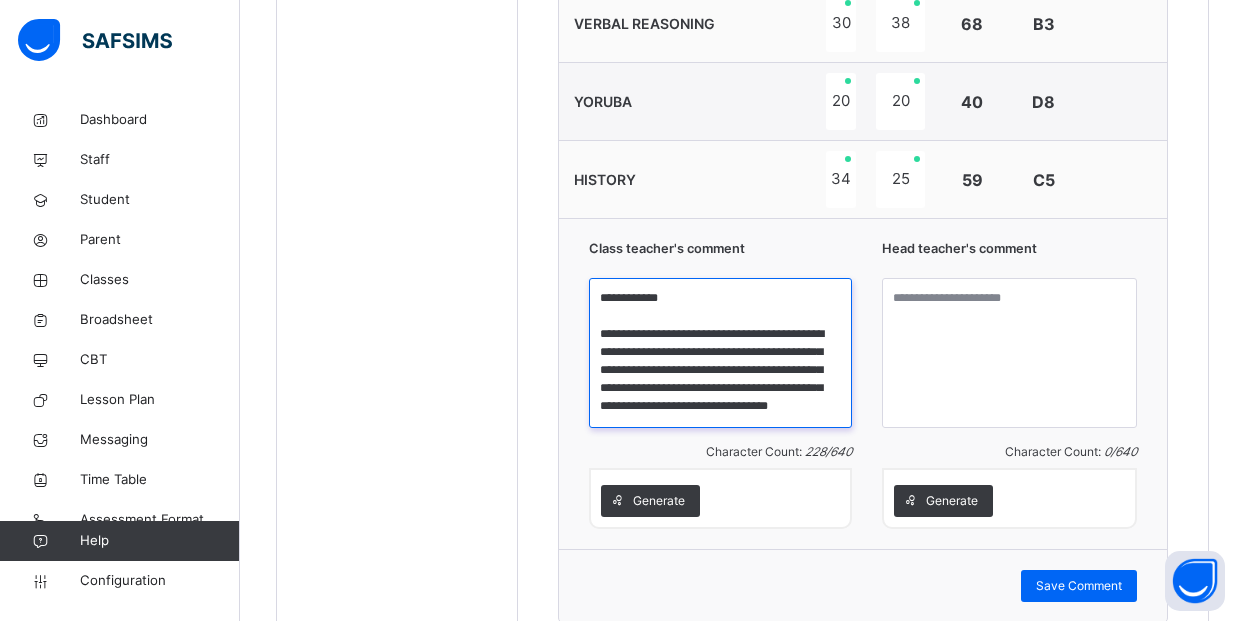 scroll, scrollTop: 16, scrollLeft: 0, axis: vertical 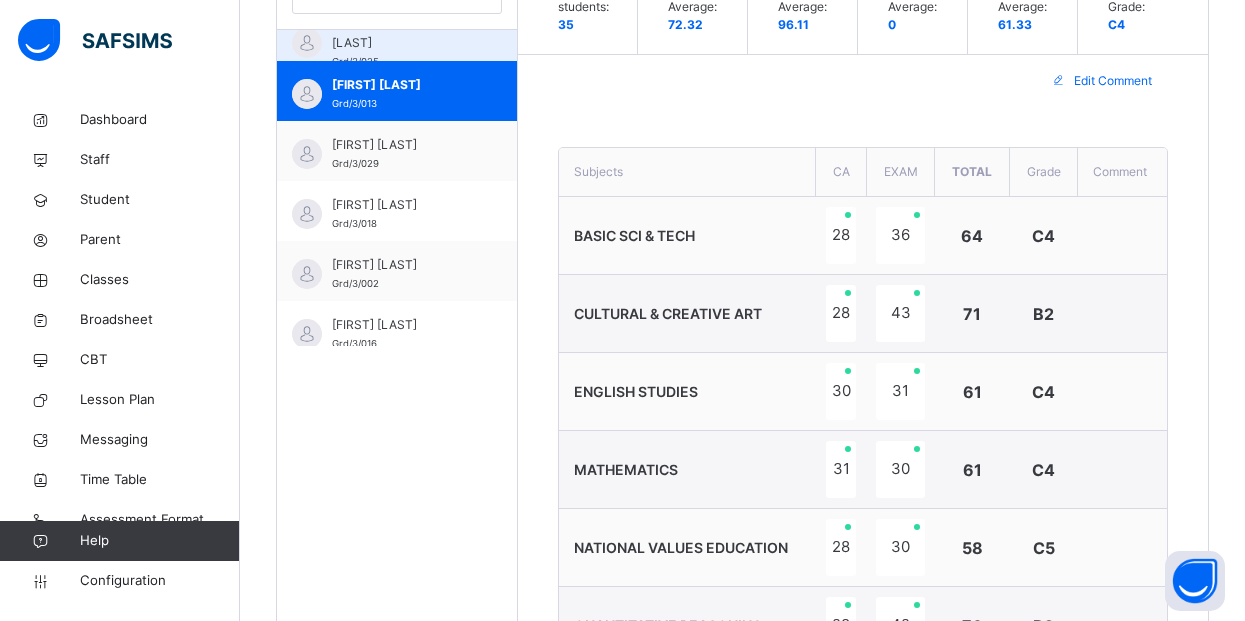 click on "[FIRST] [MIDDLE] [LAST]" at bounding box center (402, 34) 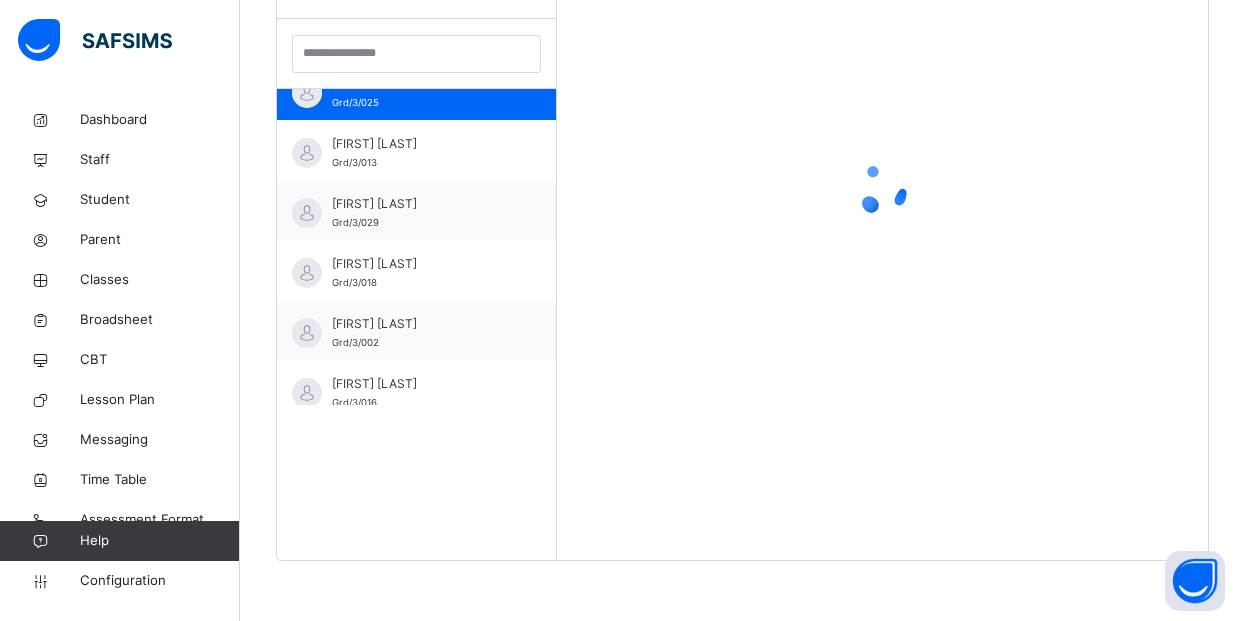 scroll, scrollTop: 581, scrollLeft: 0, axis: vertical 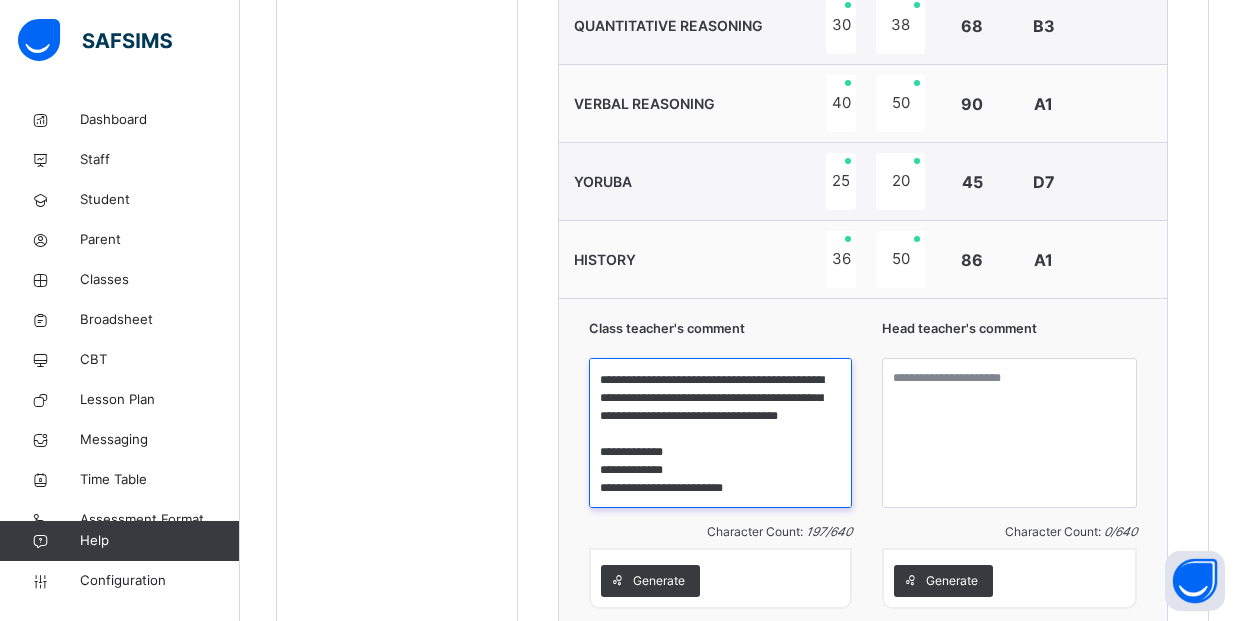 drag, startPoint x: 606, startPoint y: 449, endPoint x: 813, endPoint y: 511, distance: 216.08563 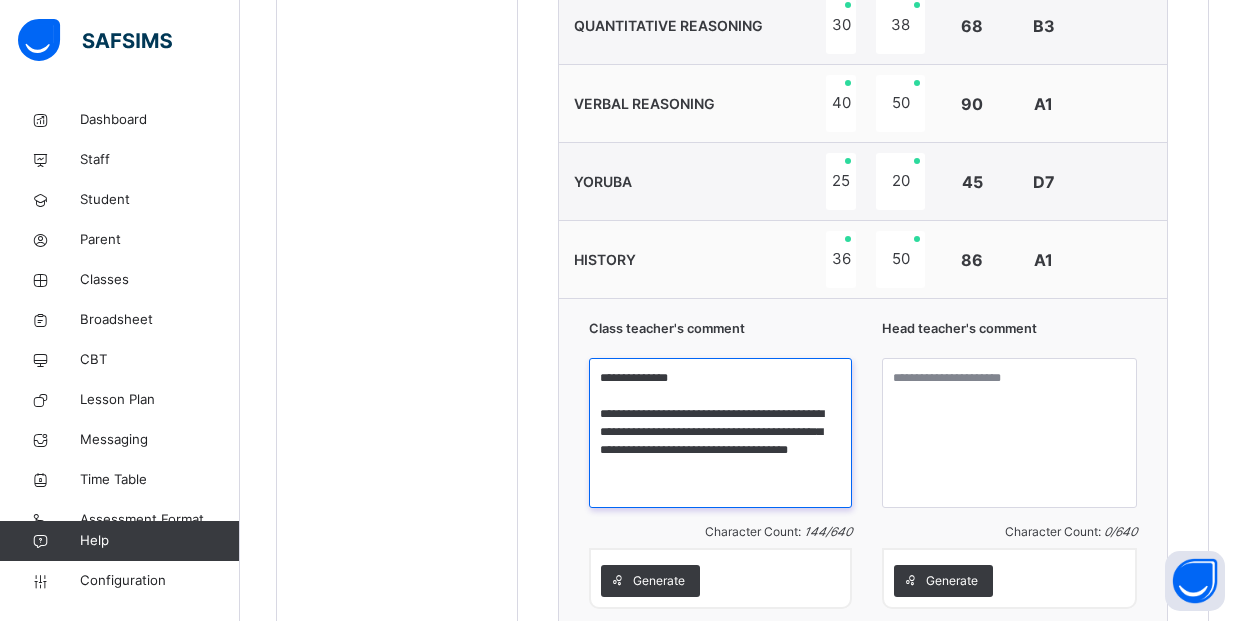 scroll, scrollTop: 5, scrollLeft: 0, axis: vertical 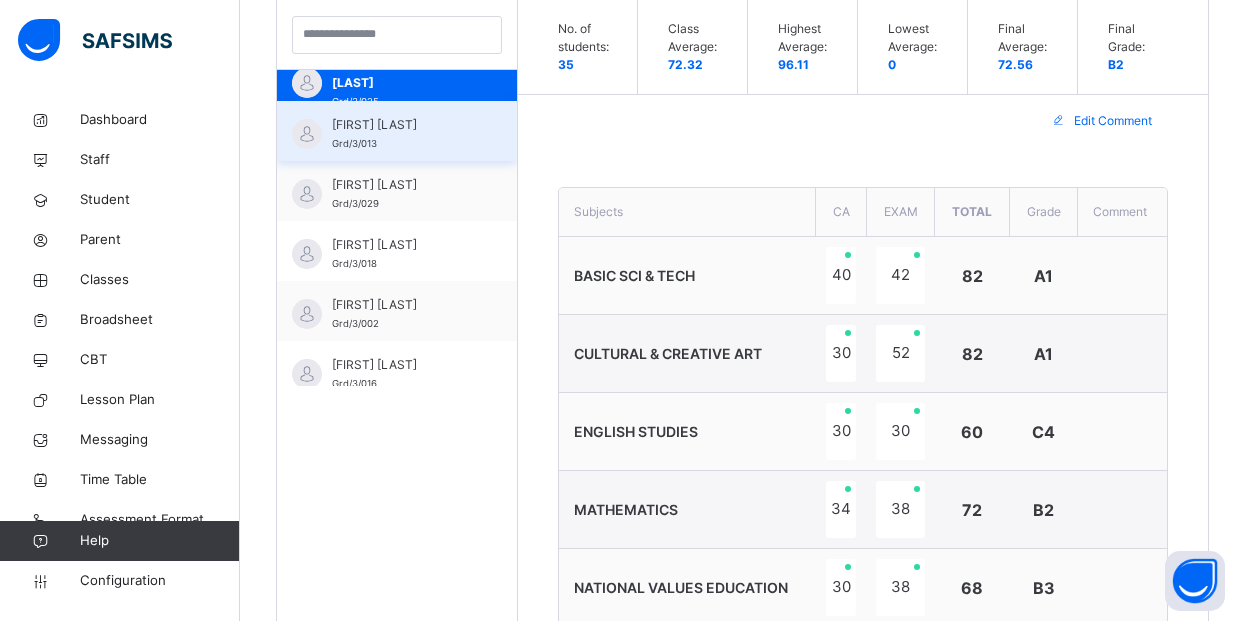 click on "[FIRST]  [LAST] [GRADE]" at bounding box center [397, 131] 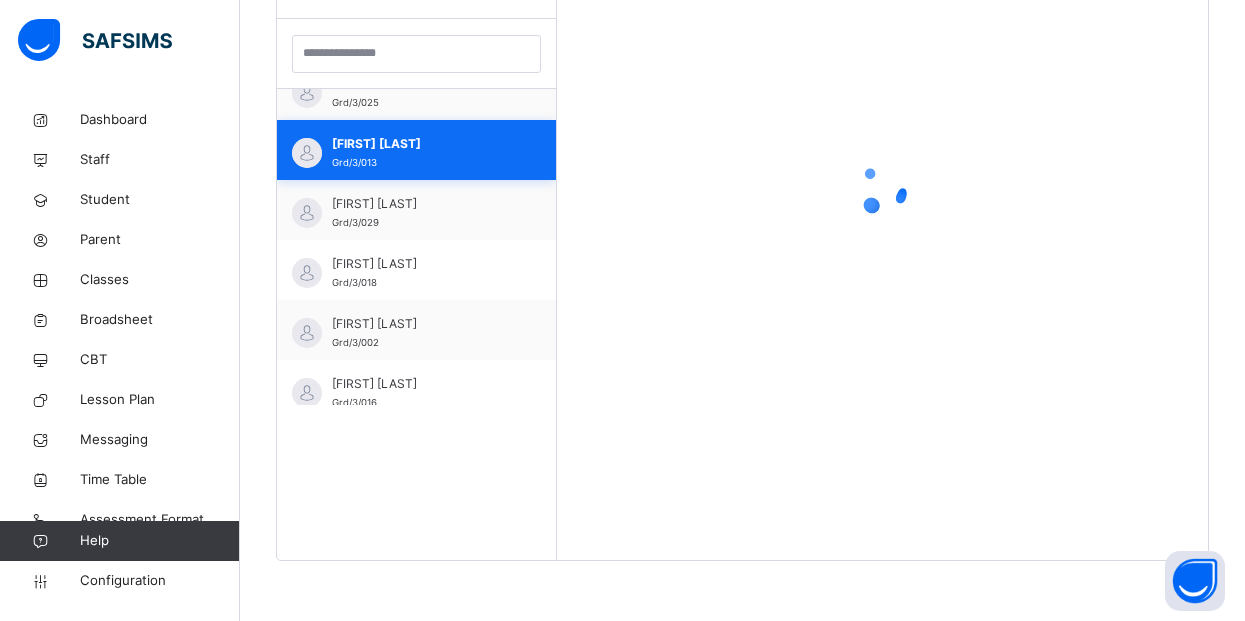 scroll, scrollTop: 581, scrollLeft: 0, axis: vertical 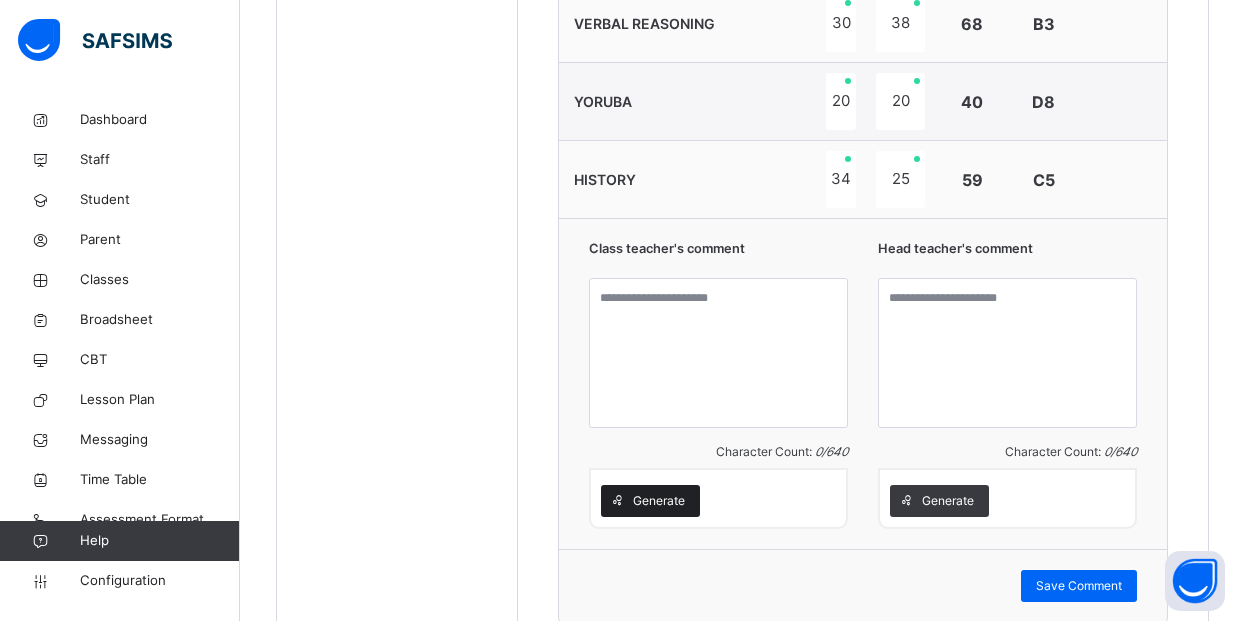 click on "Generate" at bounding box center [650, 501] 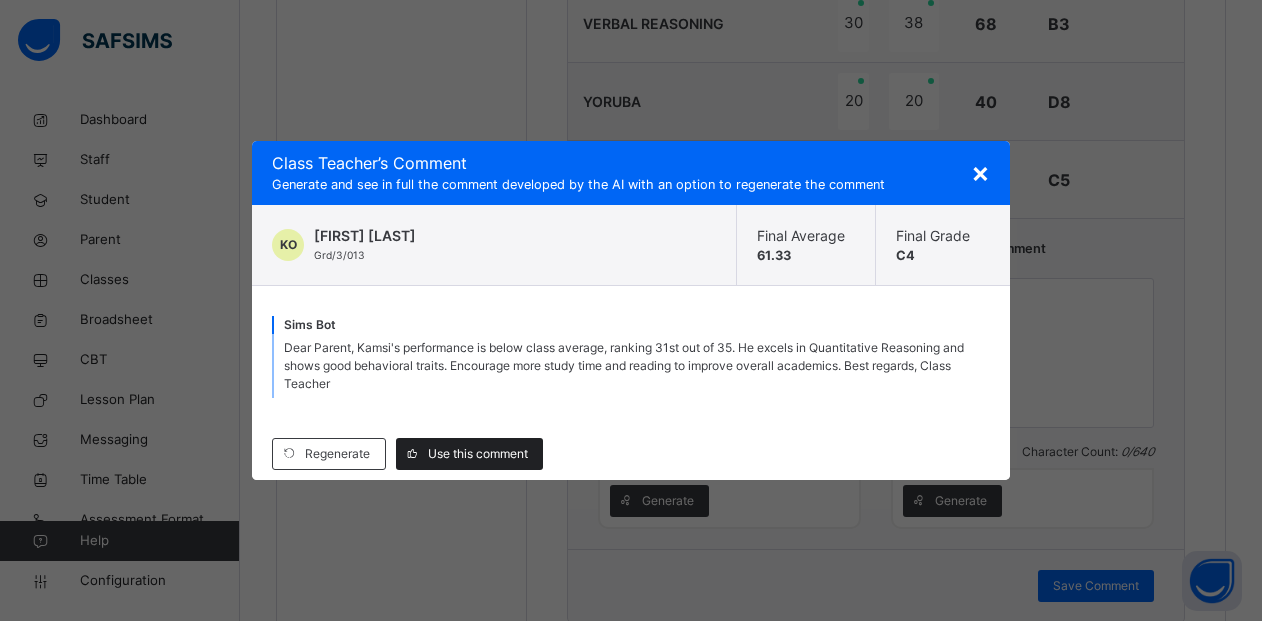 click on "Use this comment" at bounding box center (478, 454) 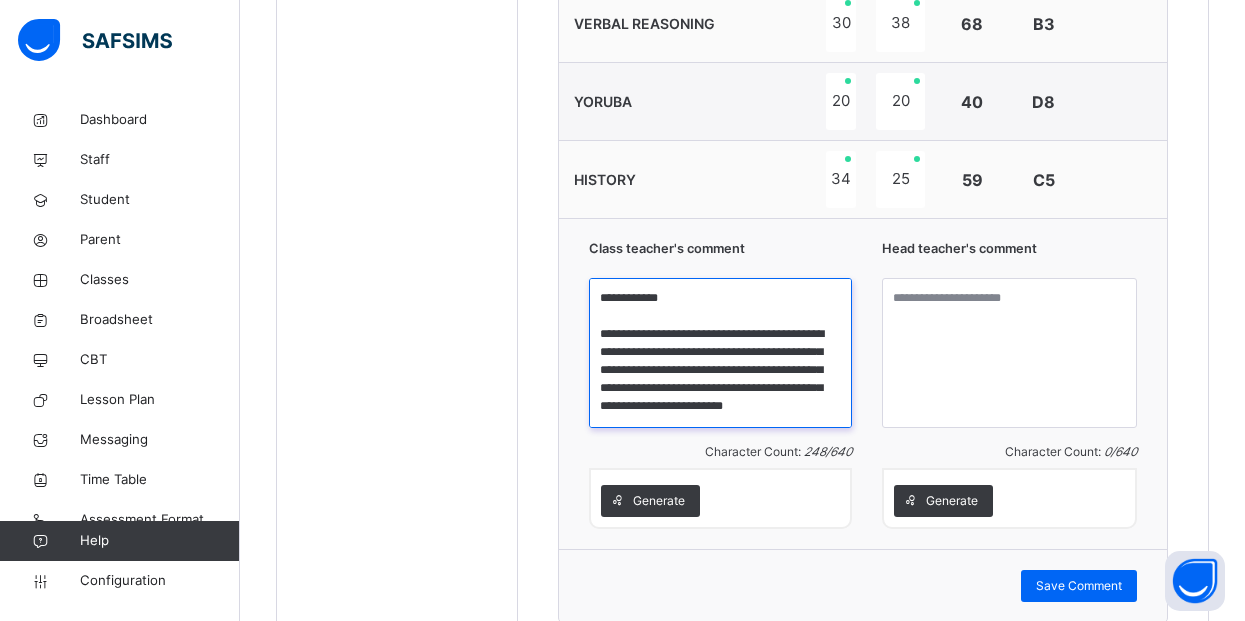 scroll, scrollTop: 70, scrollLeft: 0, axis: vertical 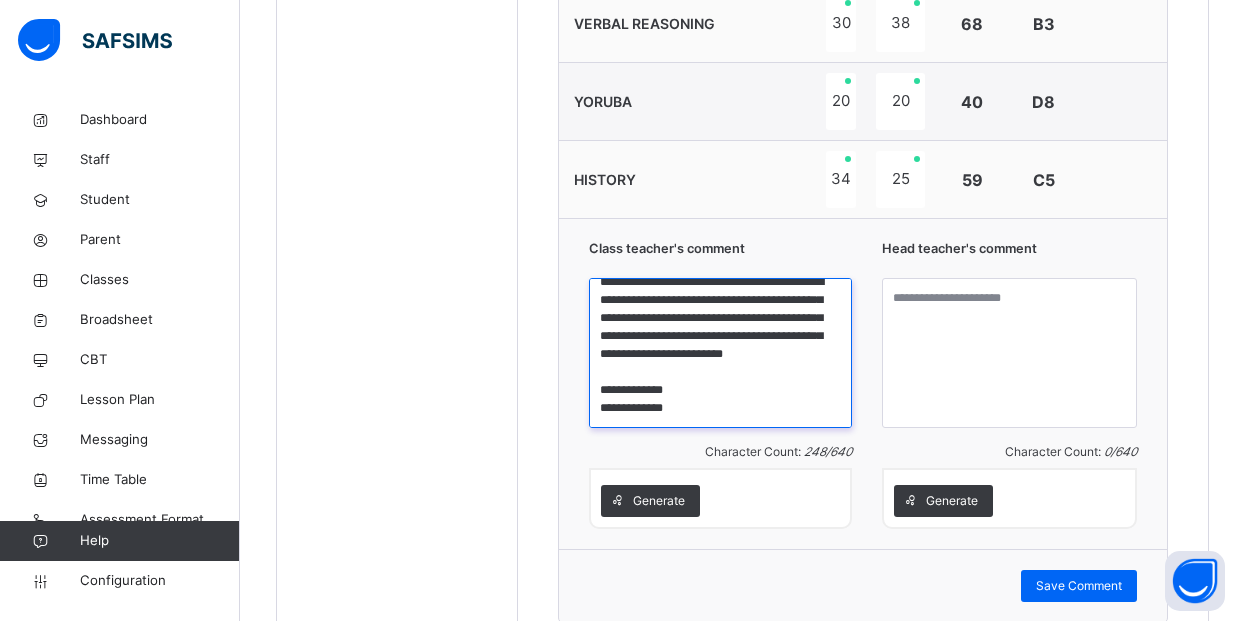 click on "**********" at bounding box center (720, 353) 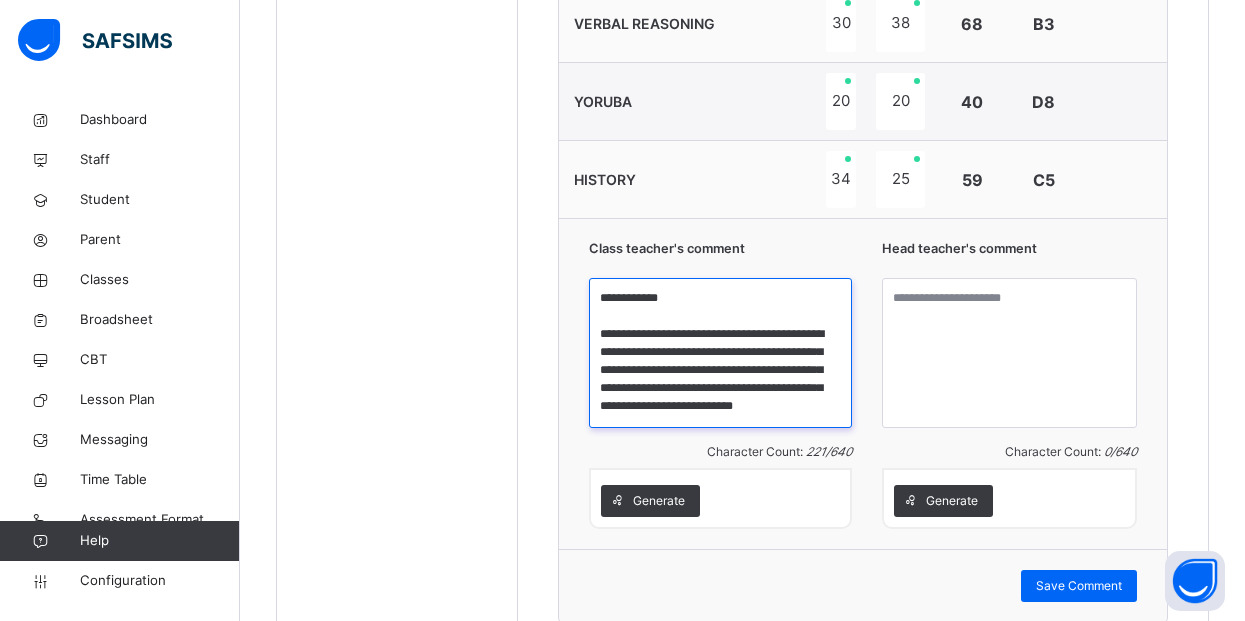 scroll, scrollTop: 52, scrollLeft: 0, axis: vertical 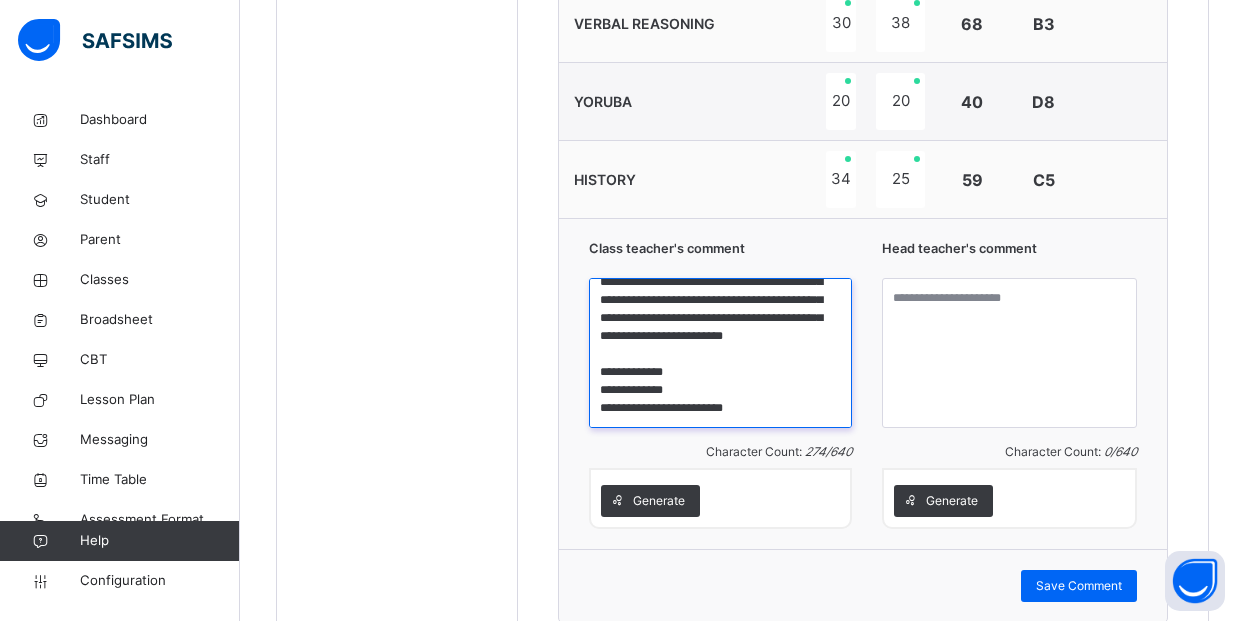 click on "**********" at bounding box center (720, 353) 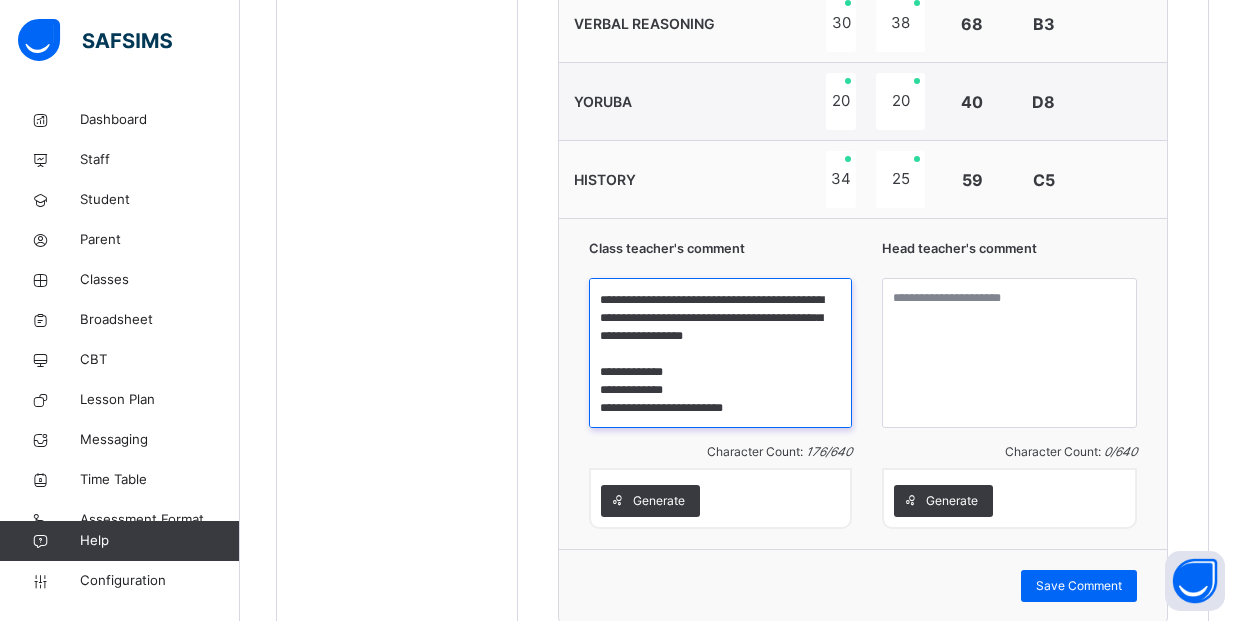 scroll, scrollTop: 52, scrollLeft: 0, axis: vertical 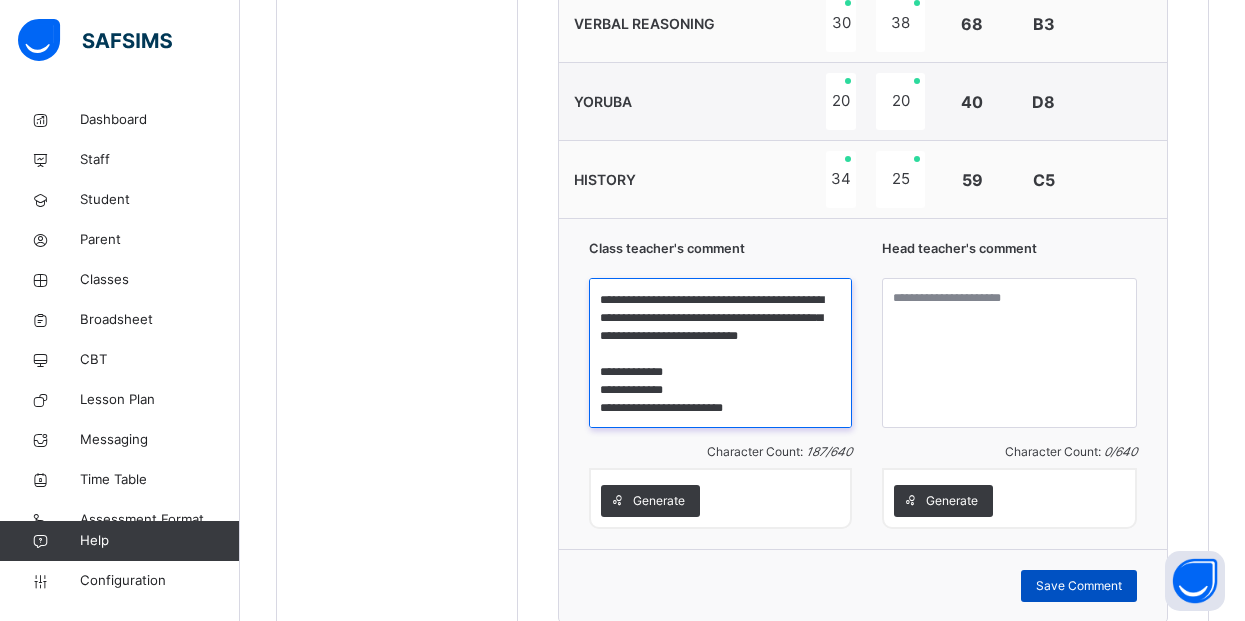 type on "**********" 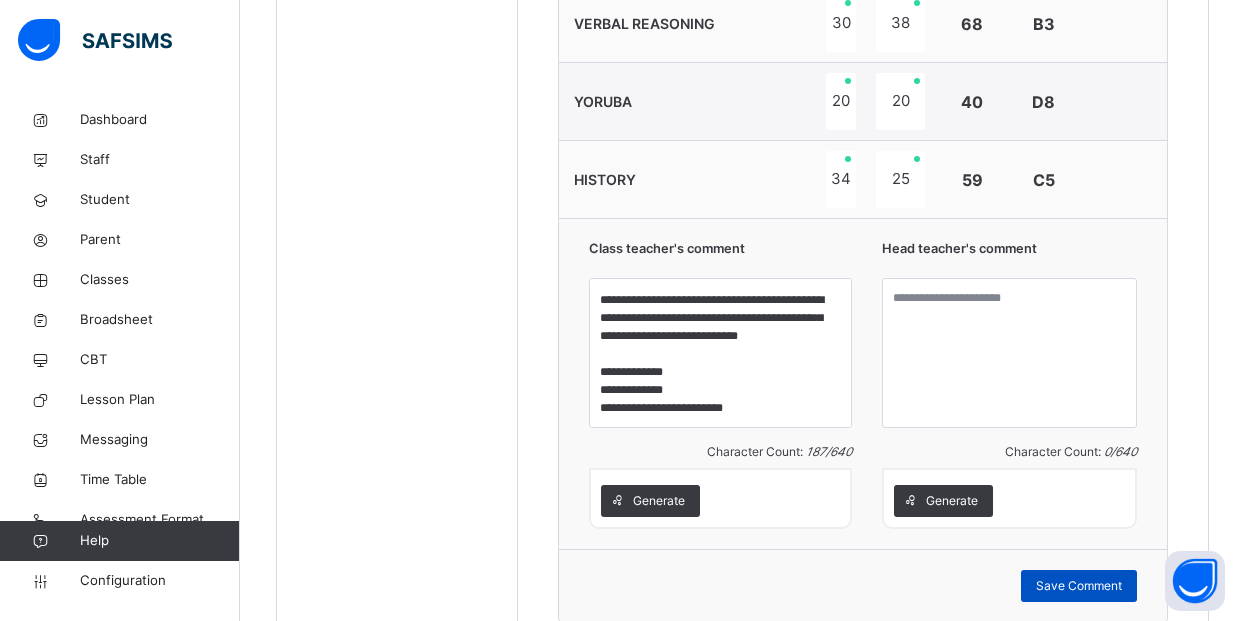 click on "Save Comment" at bounding box center [1079, 586] 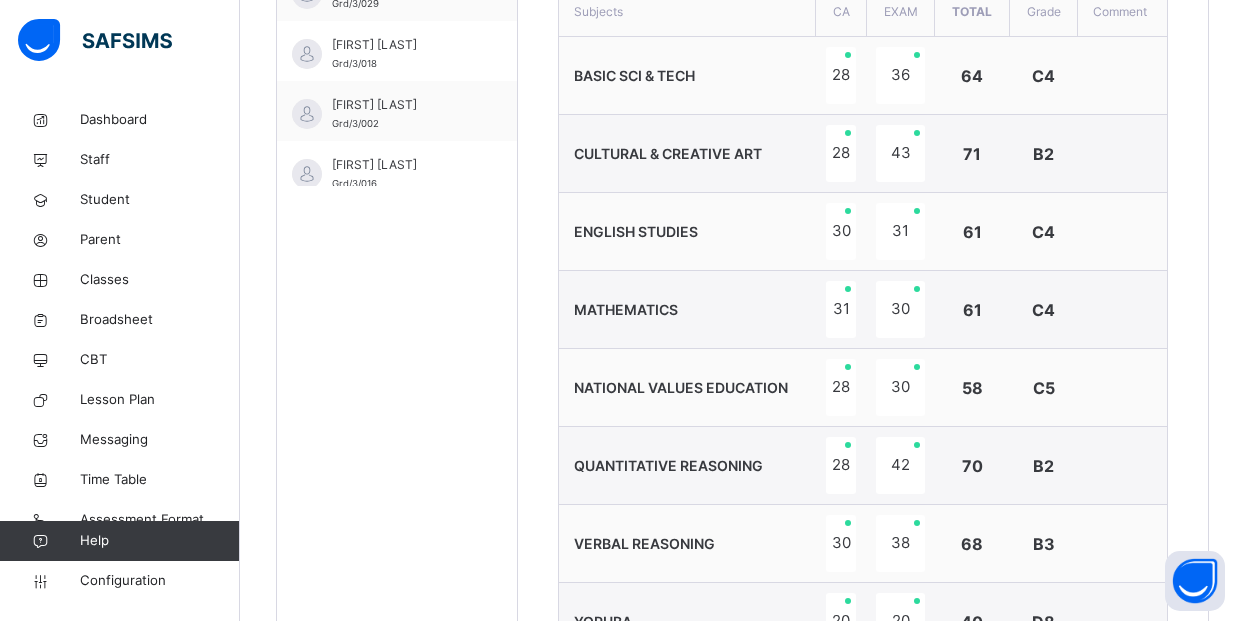 scroll, scrollTop: 747, scrollLeft: 0, axis: vertical 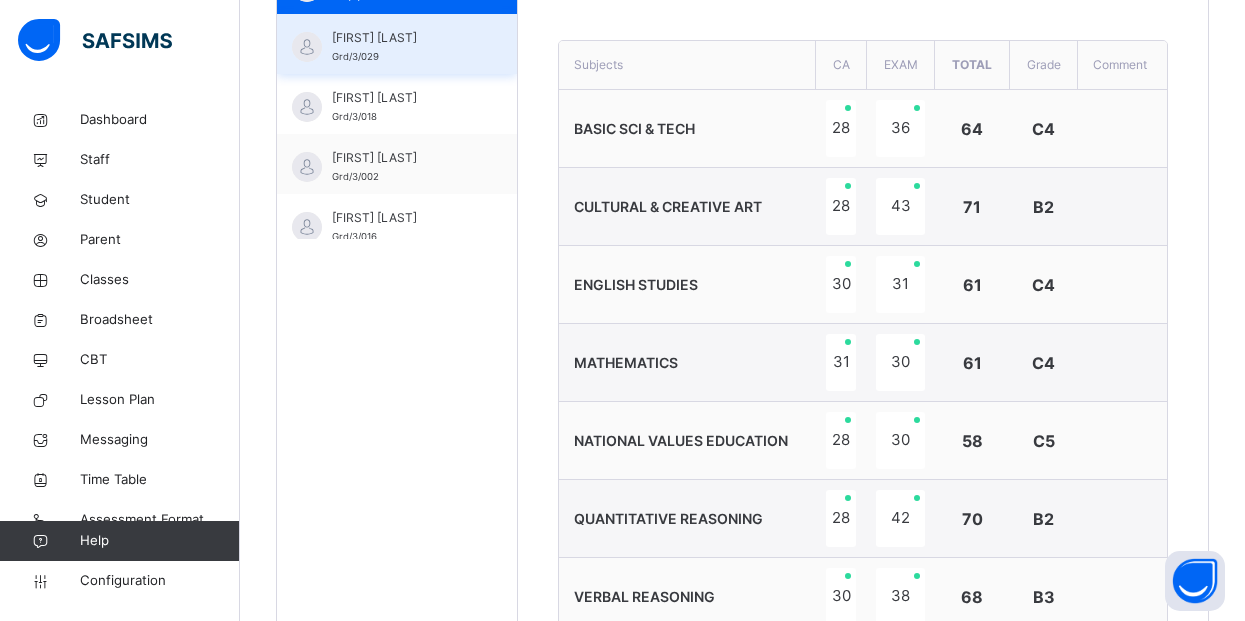 click on "[FIRST]  [LAST] [GRADE]" at bounding box center (402, 47) 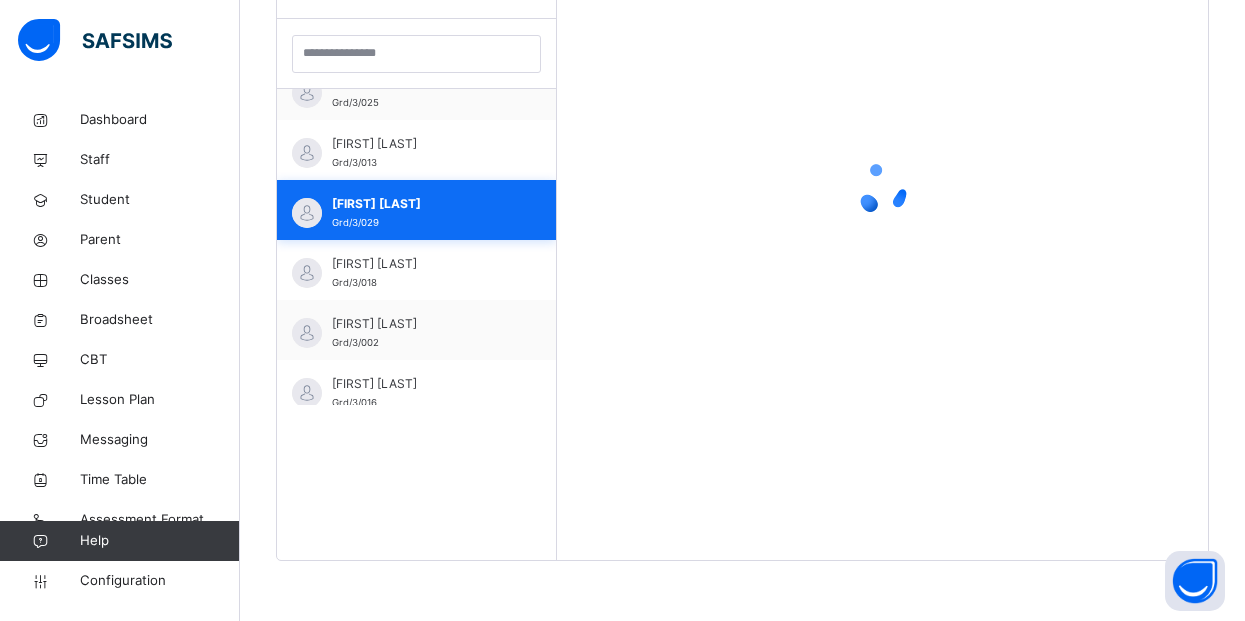 scroll, scrollTop: 581, scrollLeft: 0, axis: vertical 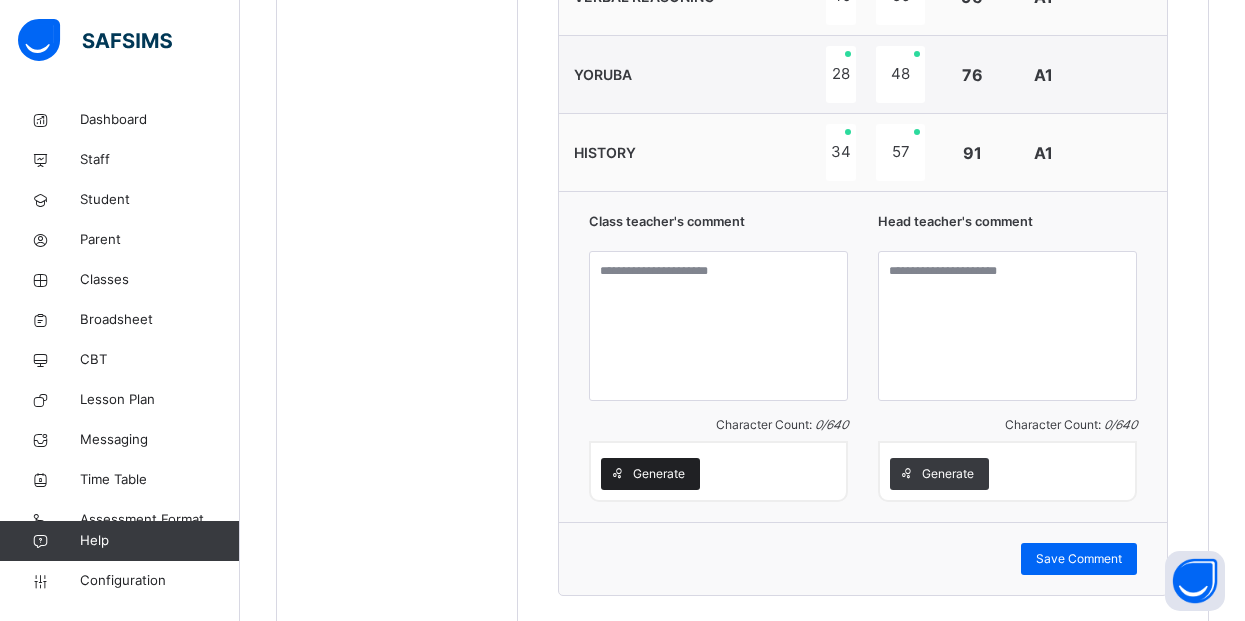 click on "Generate" at bounding box center [650, 474] 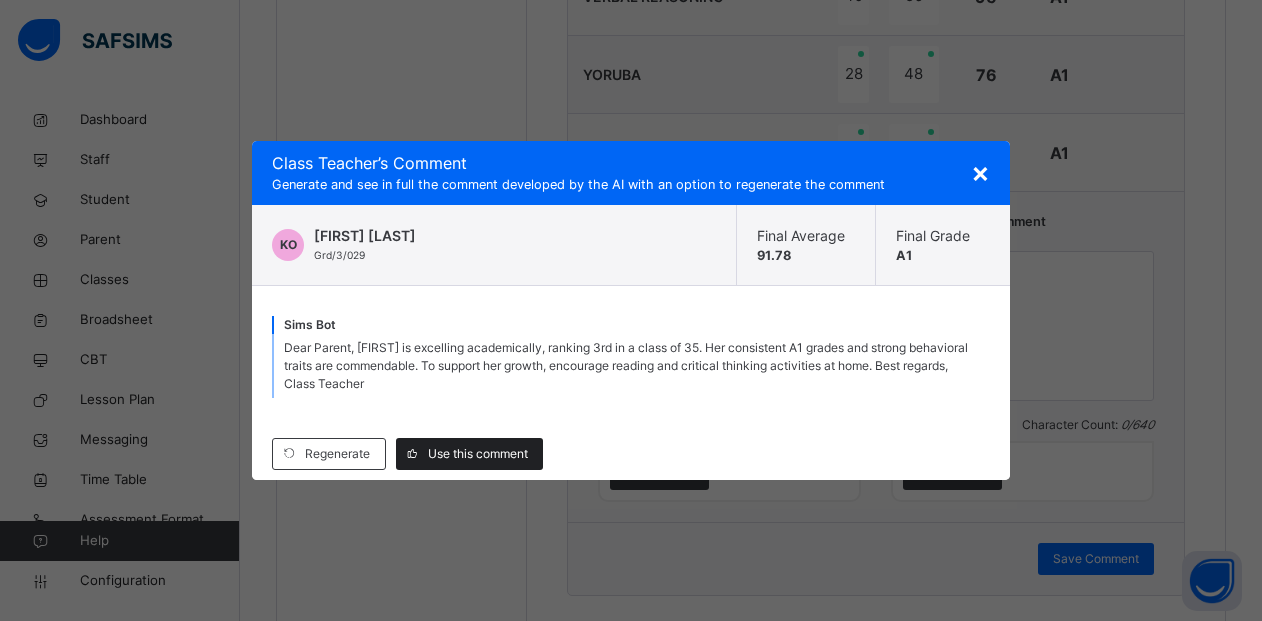 click on "Use this comment" at bounding box center [478, 454] 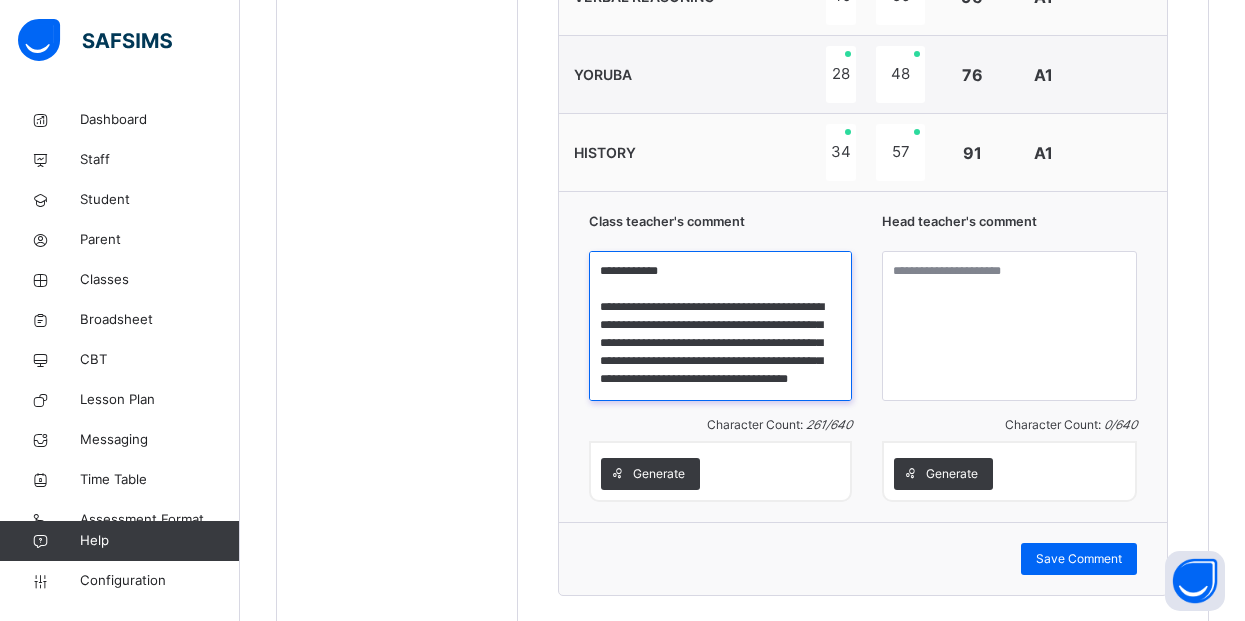click on "**********" at bounding box center [720, 326] 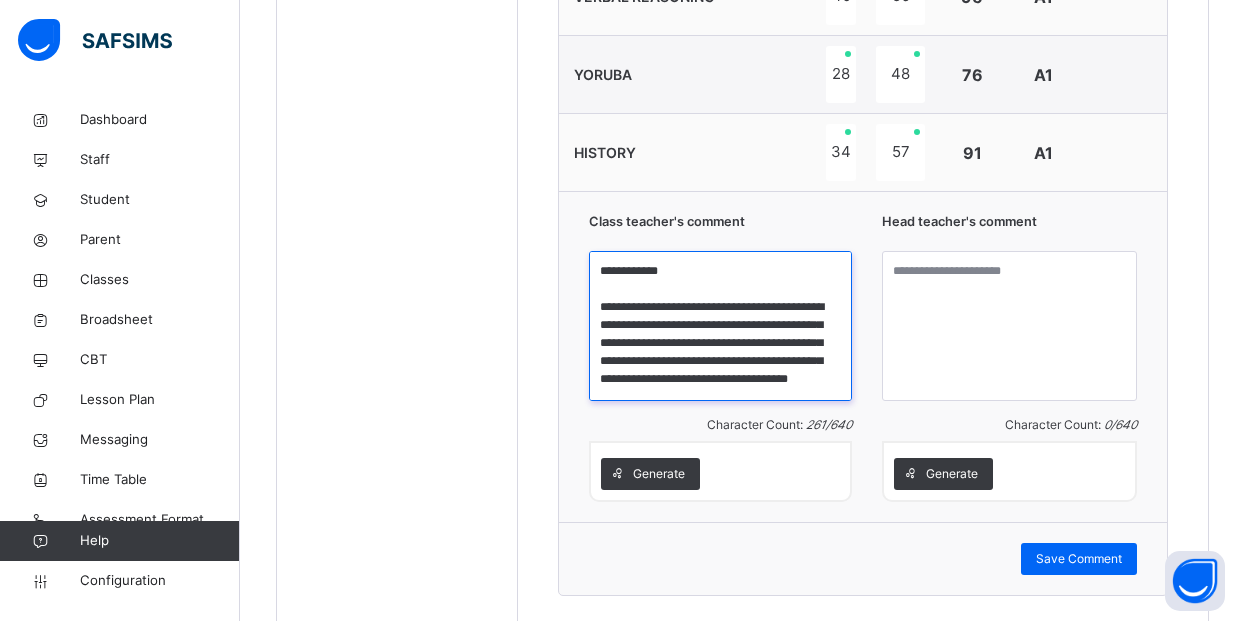 click on "**********" at bounding box center [720, 326] 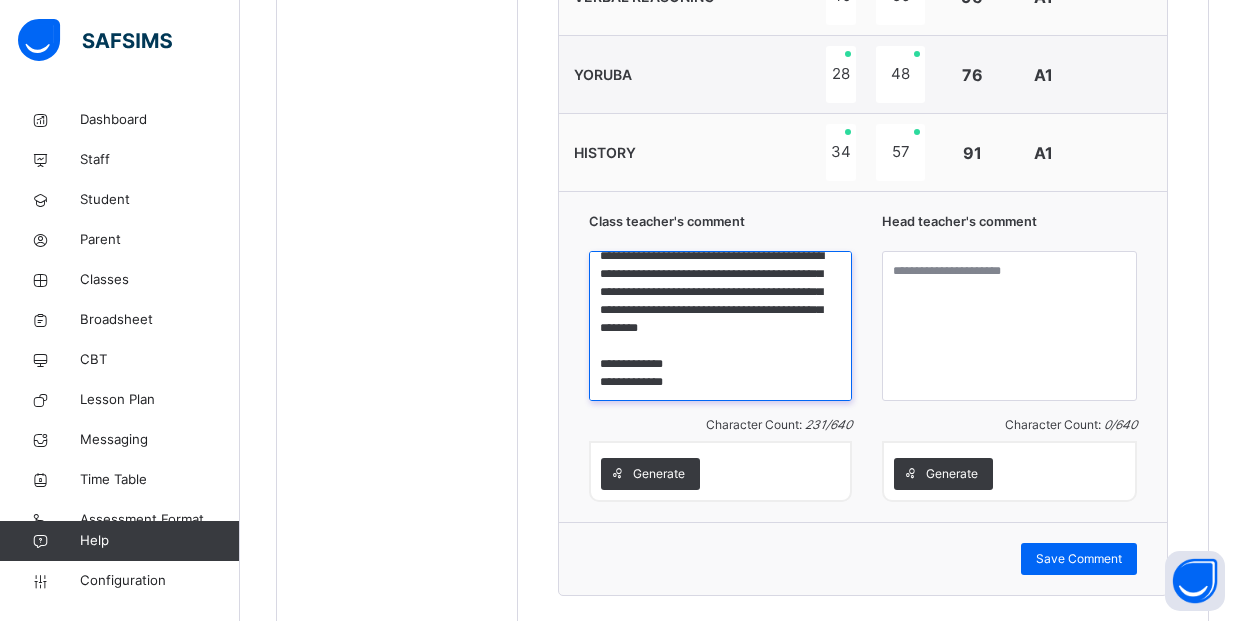scroll, scrollTop: 52, scrollLeft: 0, axis: vertical 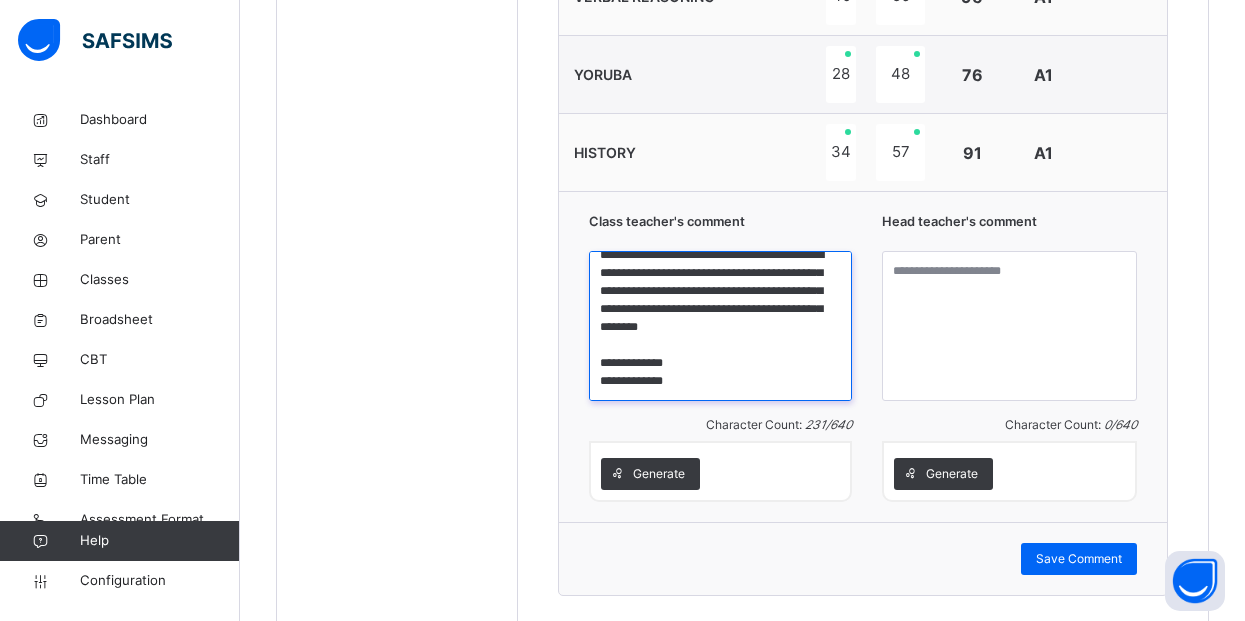 click on "**********" at bounding box center (720, 326) 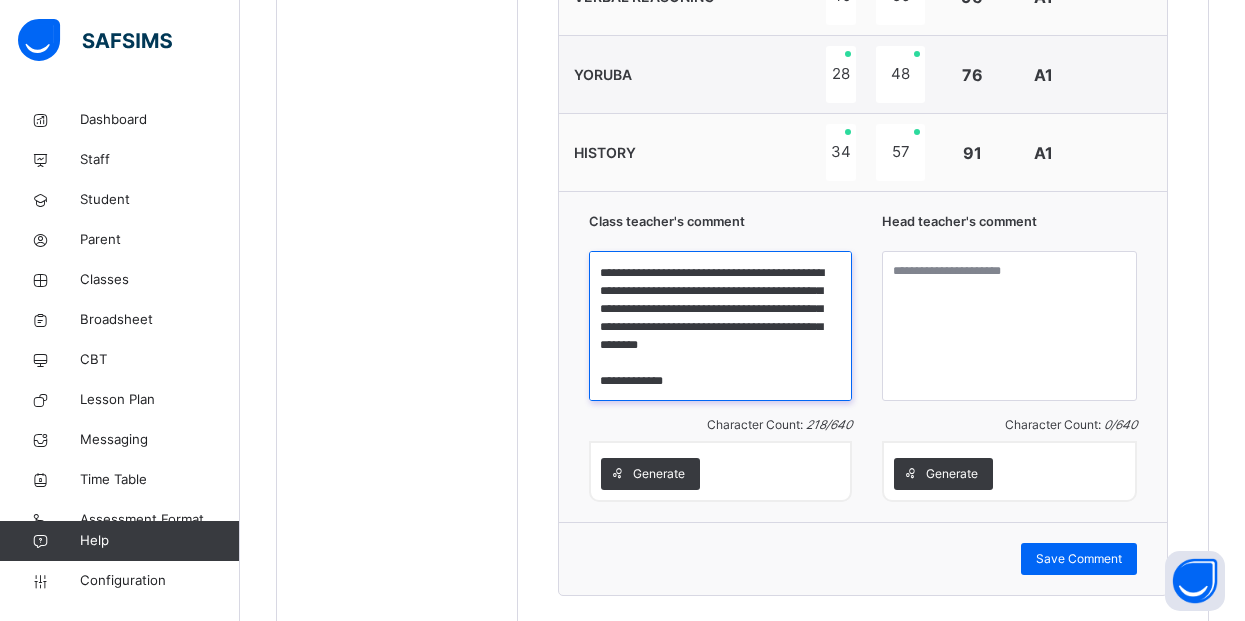 scroll, scrollTop: 34, scrollLeft: 0, axis: vertical 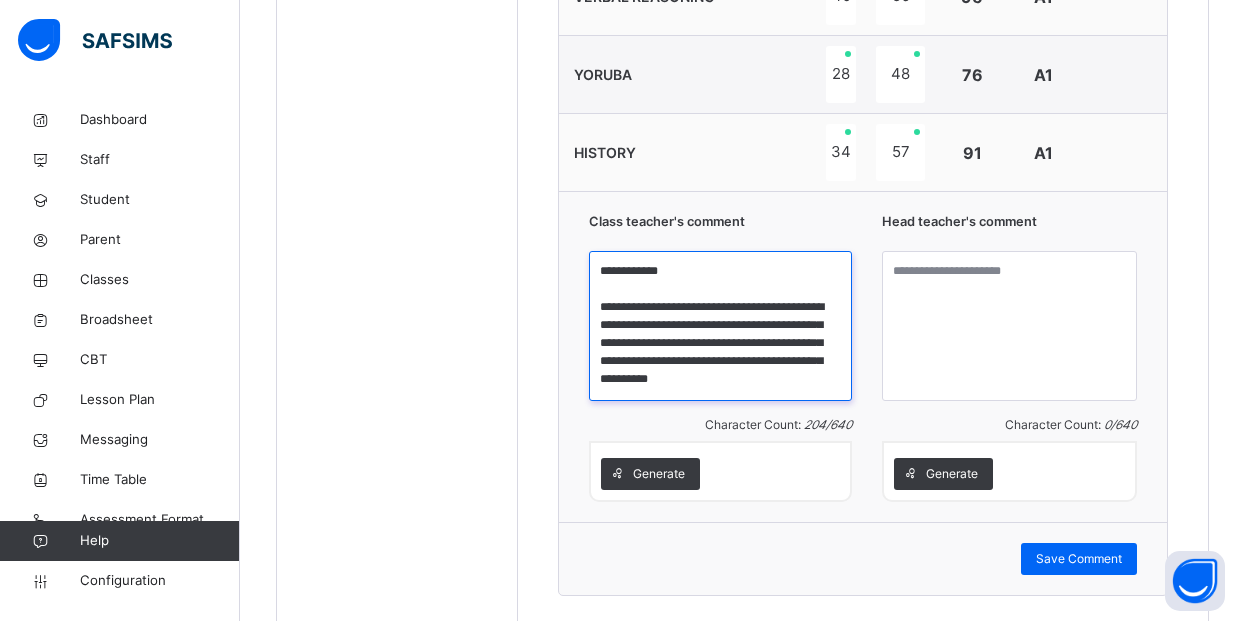 paste on "**********" 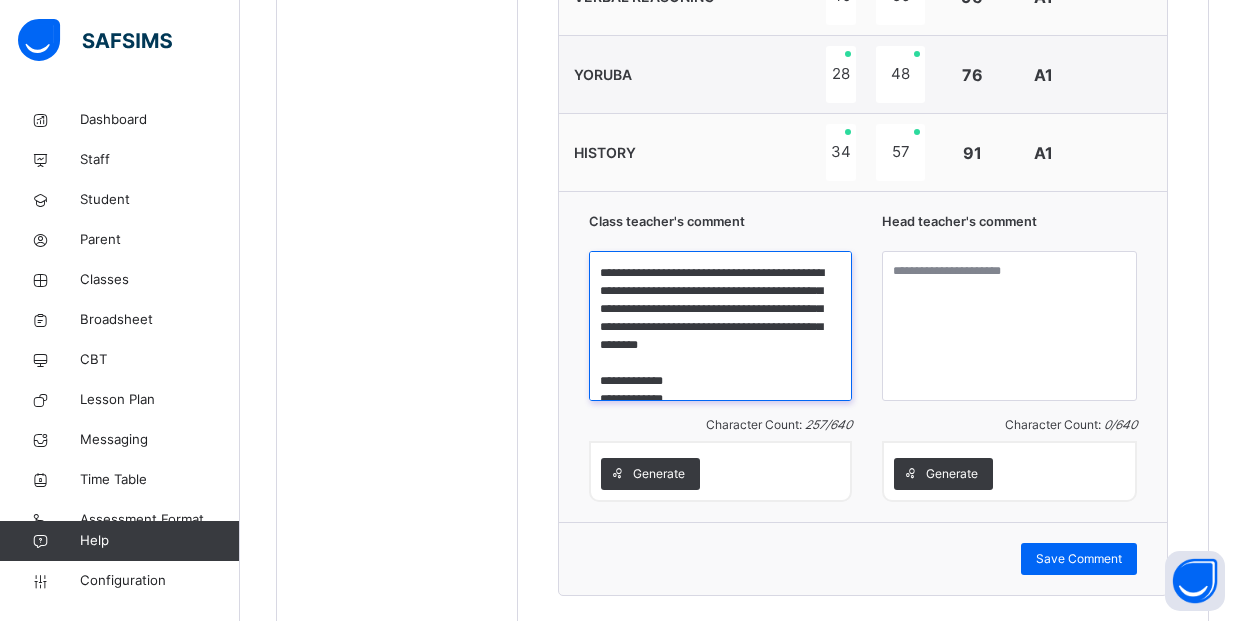 scroll, scrollTop: 59, scrollLeft: 0, axis: vertical 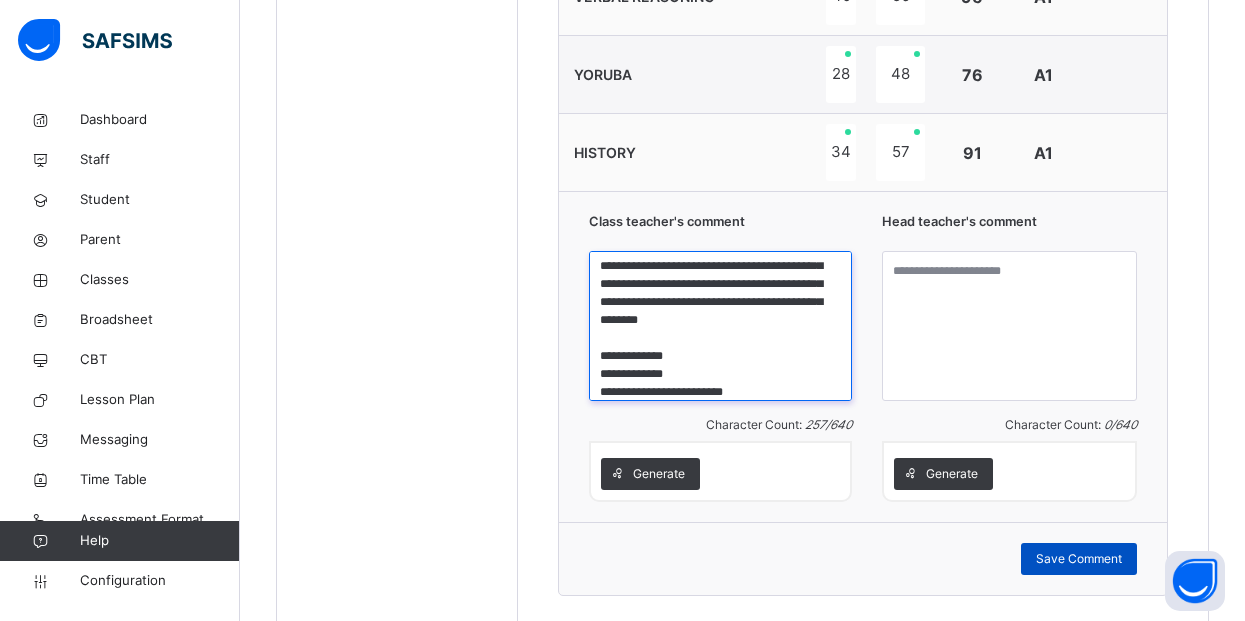 type 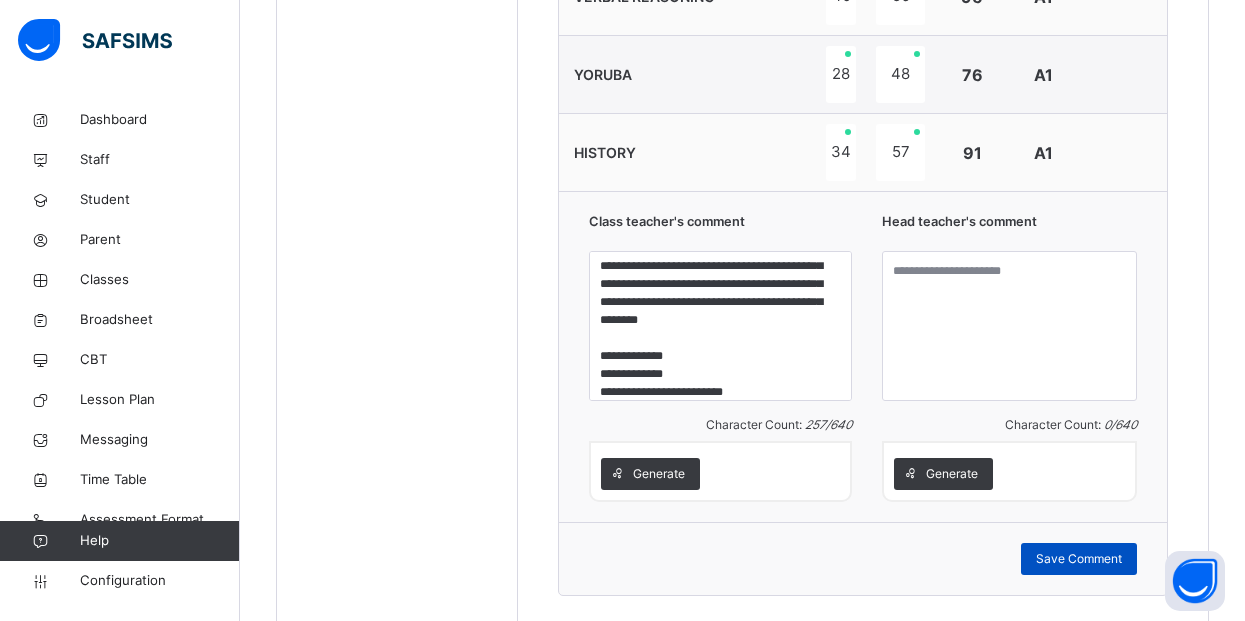 click on "Save Comment" at bounding box center [1079, 559] 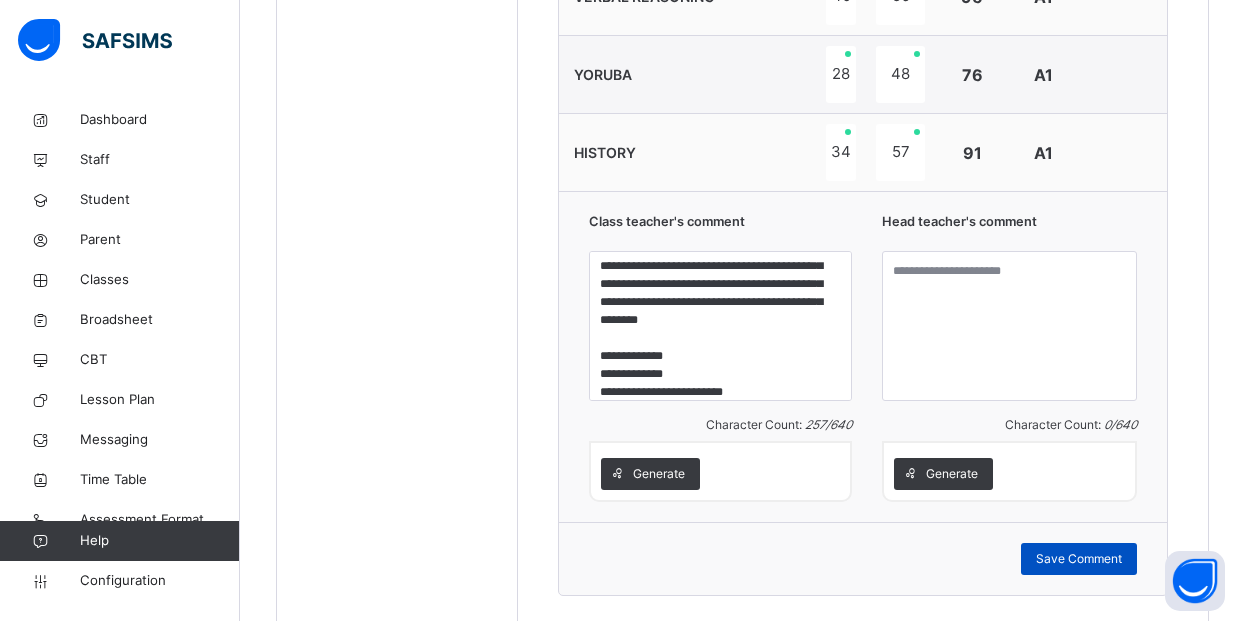 click on "Save Comment" at bounding box center (1079, 559) 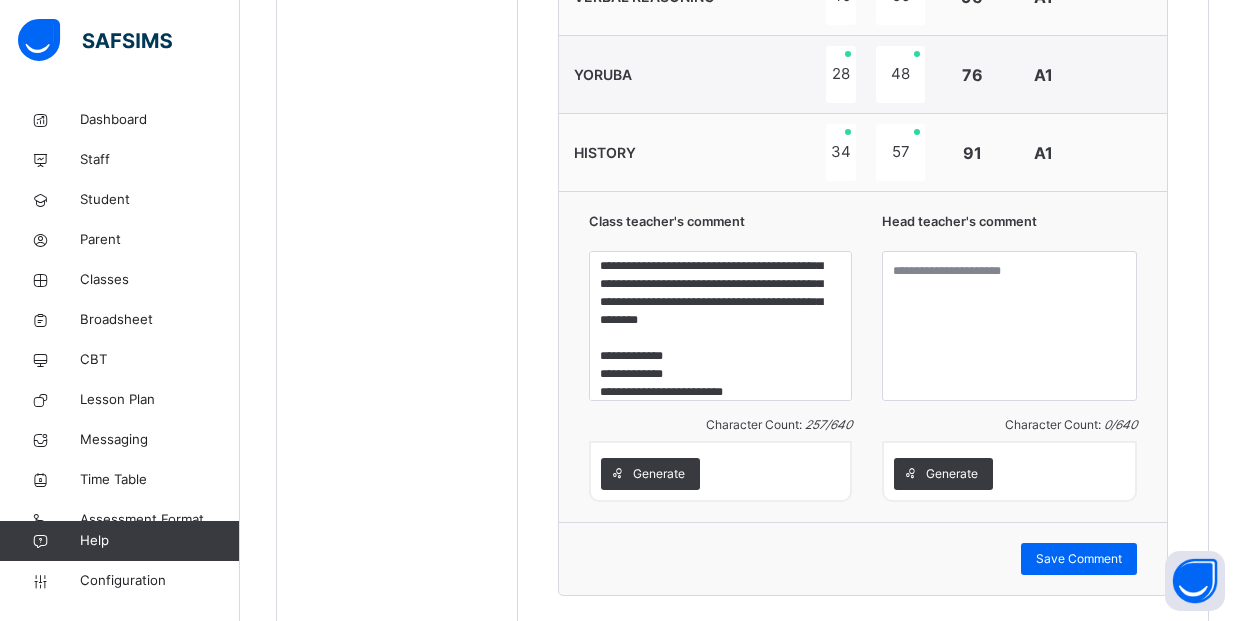 scroll, scrollTop: 1320, scrollLeft: 0, axis: vertical 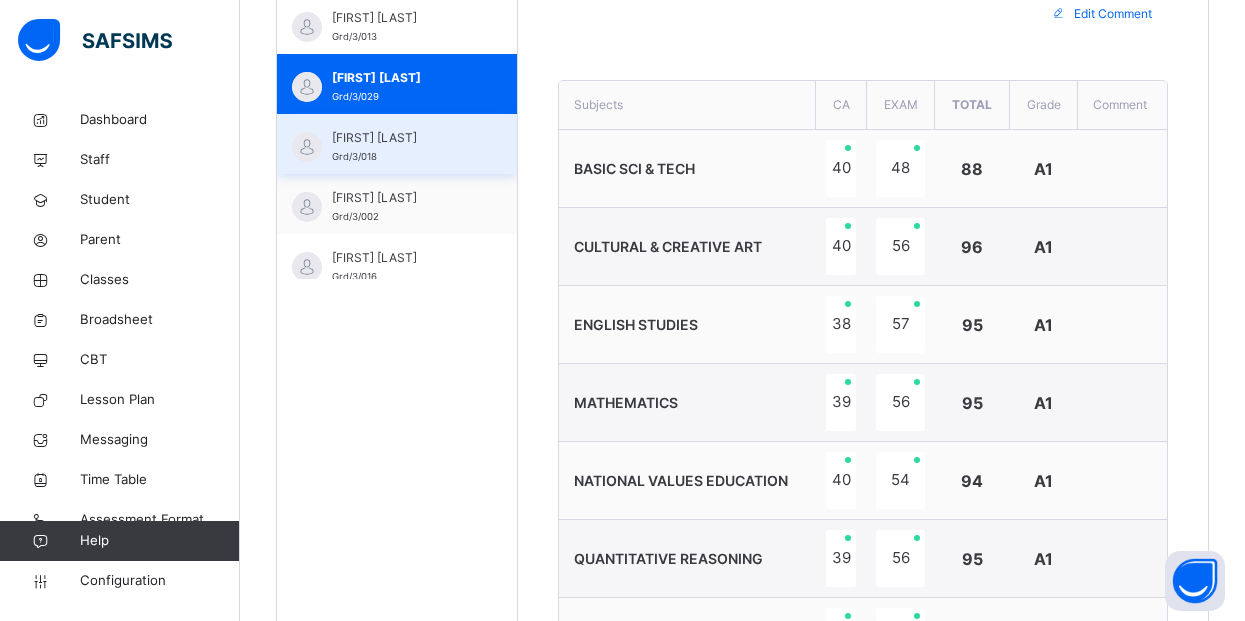 click on "[FIRST] [LAST] Grd/3/018" at bounding box center (402, 147) 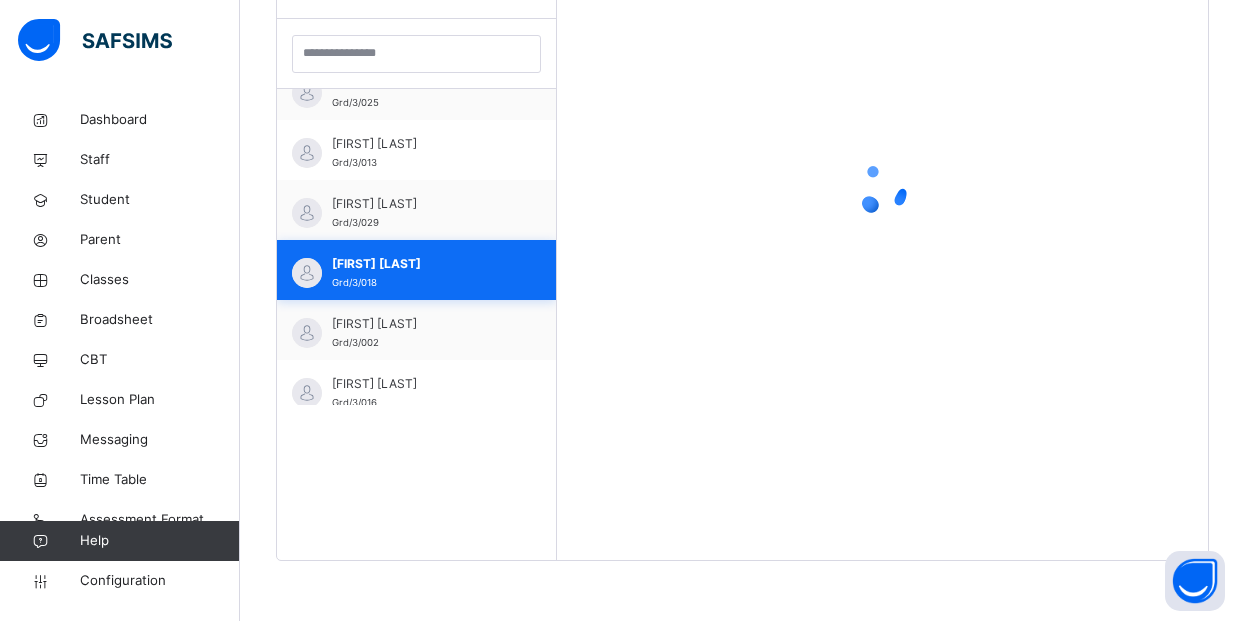 scroll, scrollTop: 581, scrollLeft: 0, axis: vertical 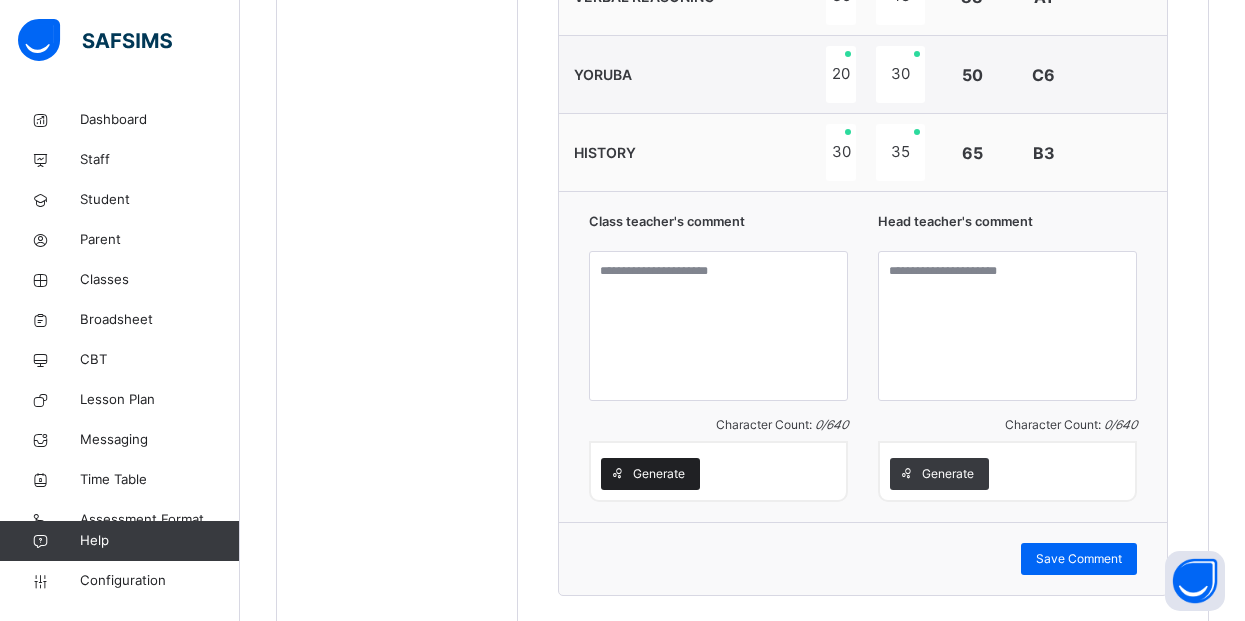 click on "Generate" at bounding box center [650, 474] 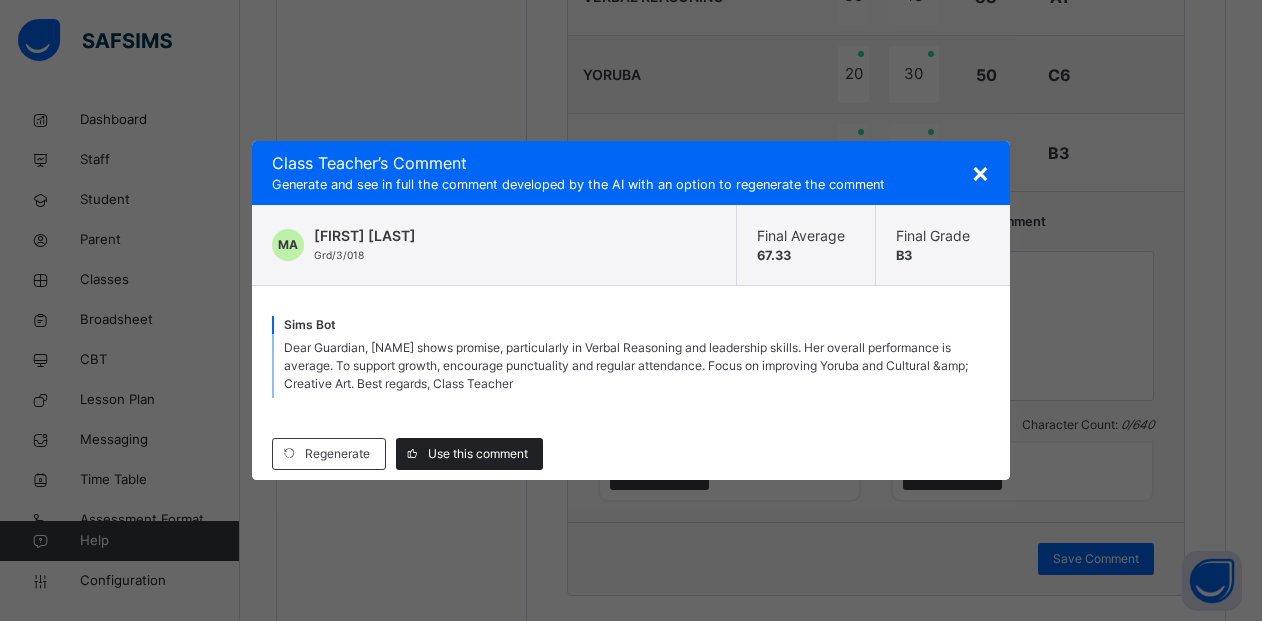 click on "Use this comment" at bounding box center (478, 454) 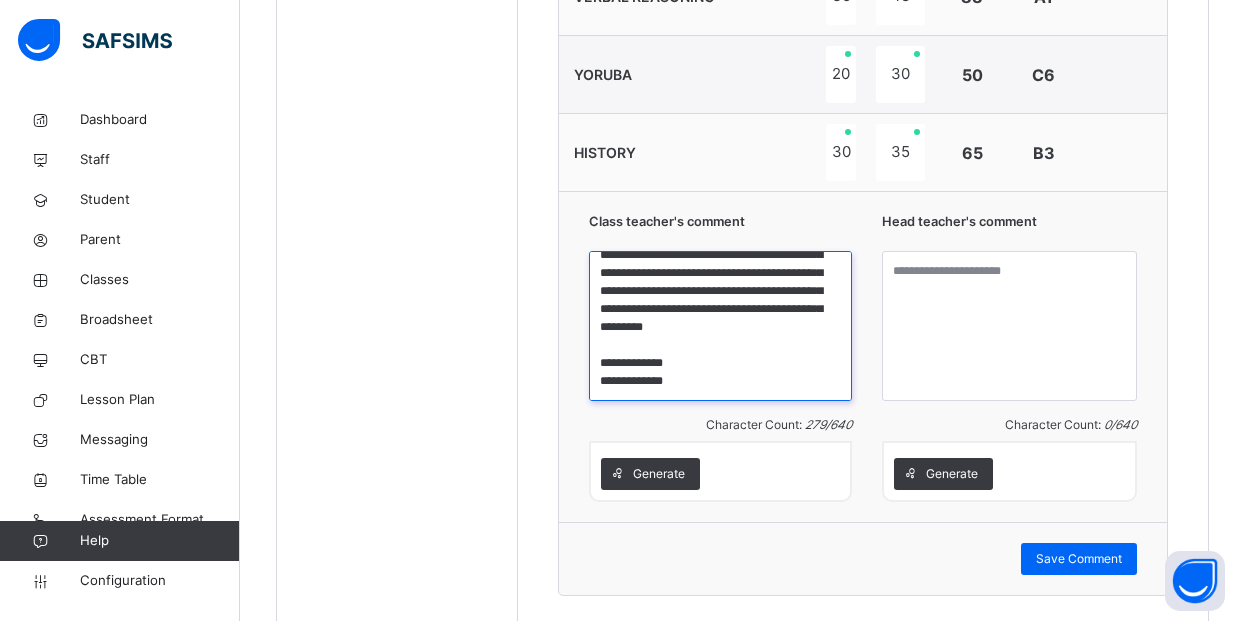 scroll, scrollTop: 88, scrollLeft: 0, axis: vertical 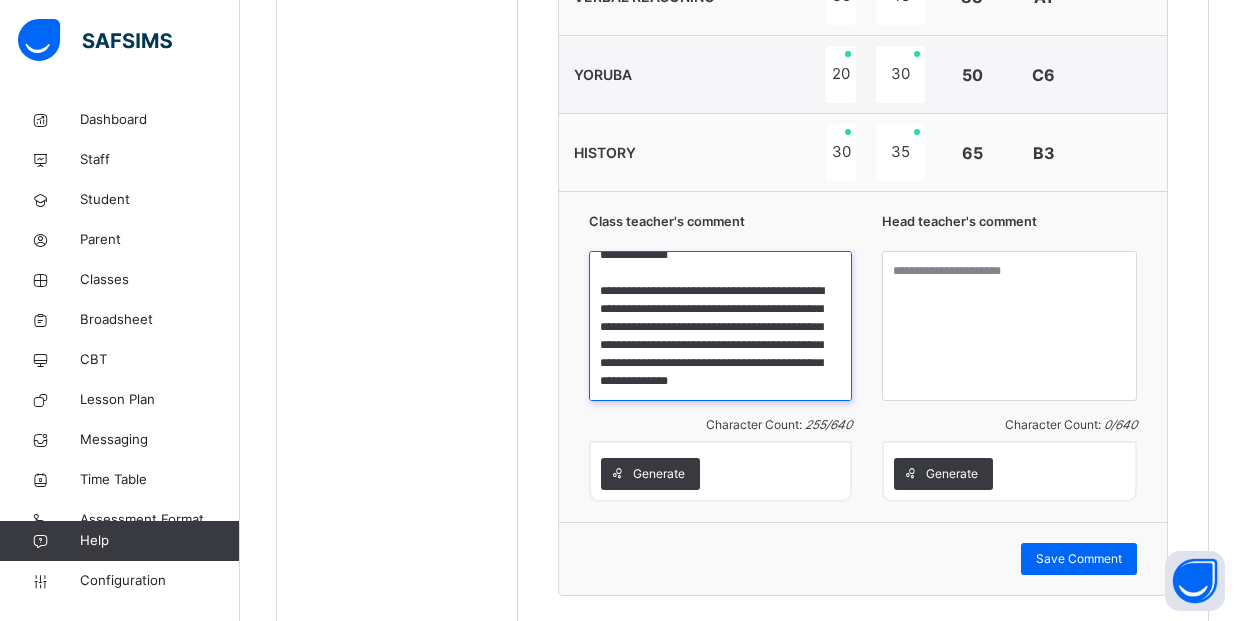 click on "**********" at bounding box center [720, 326] 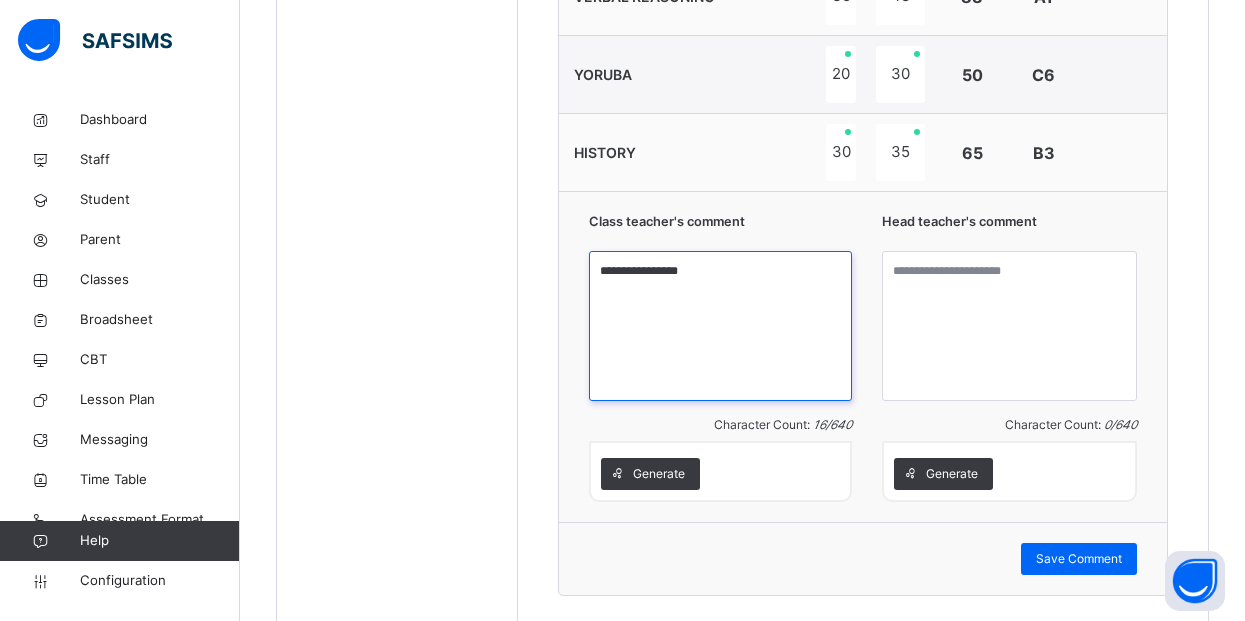 scroll, scrollTop: 0, scrollLeft: 0, axis: both 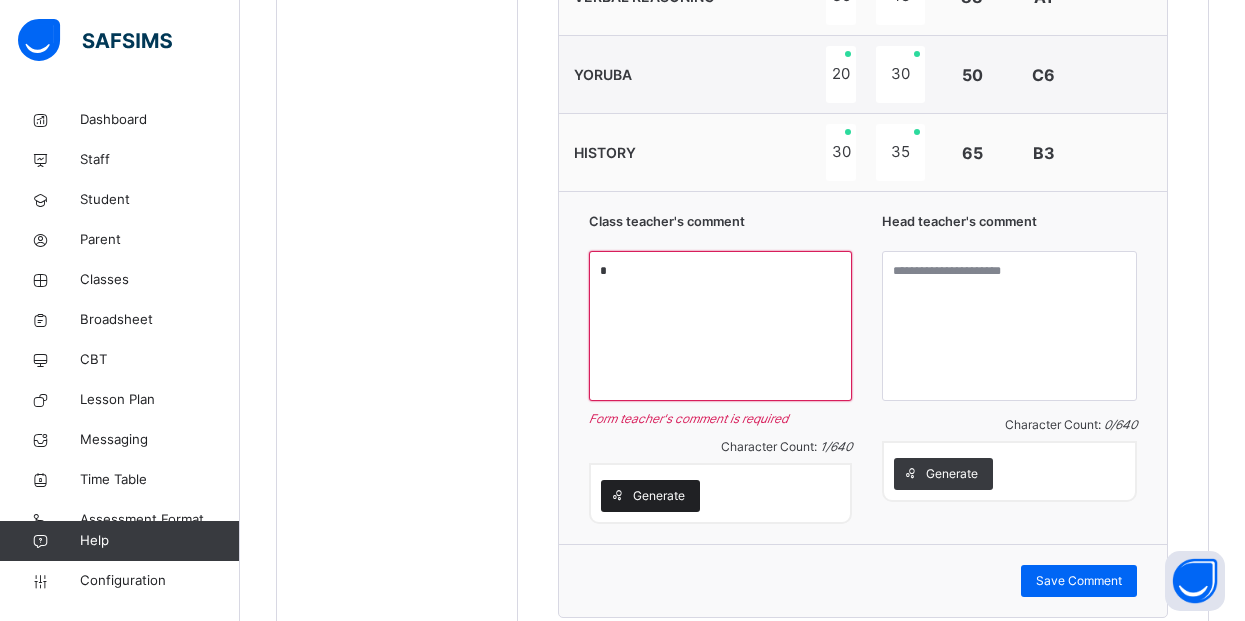 click on "Generate" at bounding box center (659, 496) 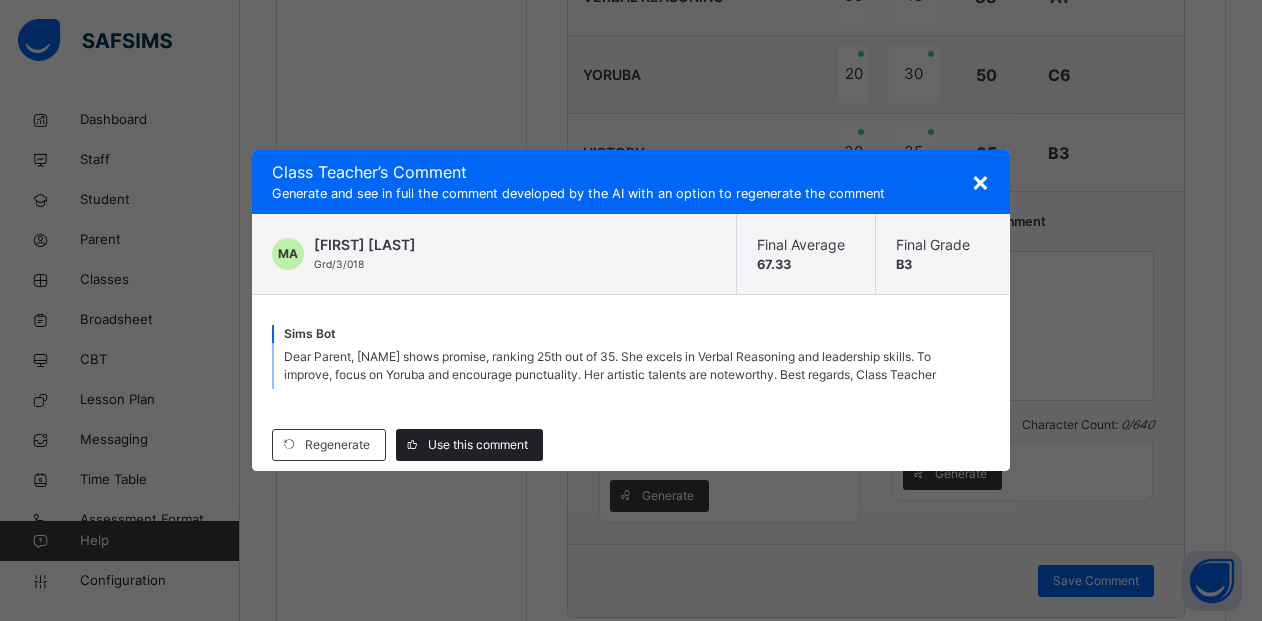 click on "Use this comment" at bounding box center [469, 445] 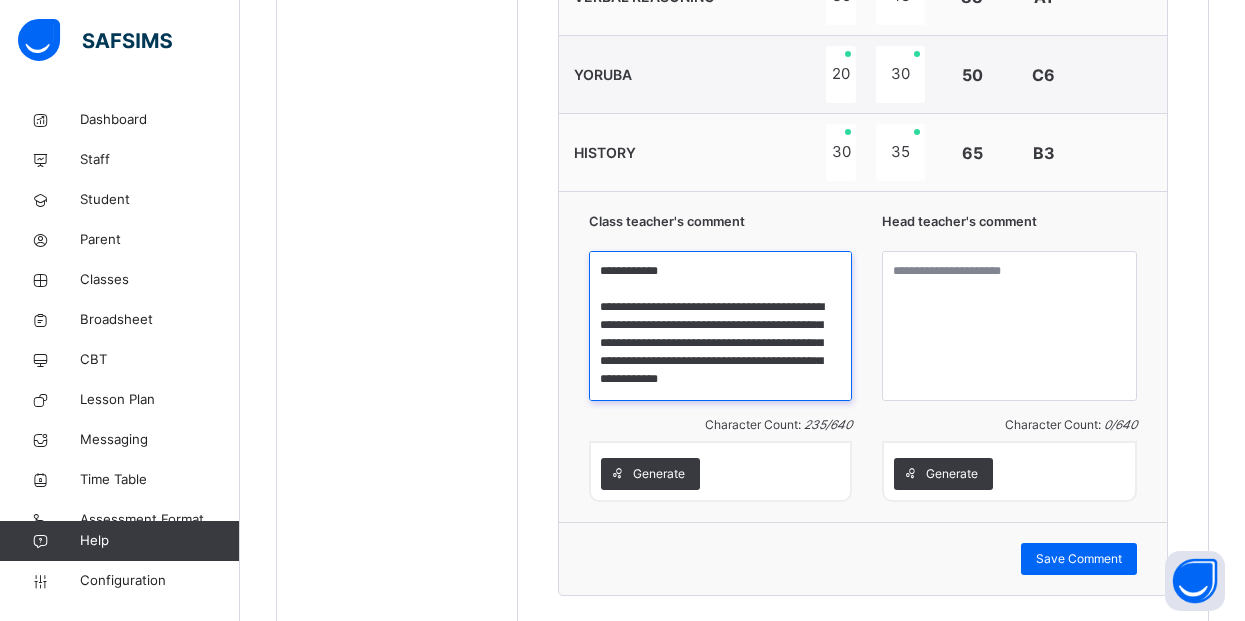 scroll, scrollTop: 70, scrollLeft: 0, axis: vertical 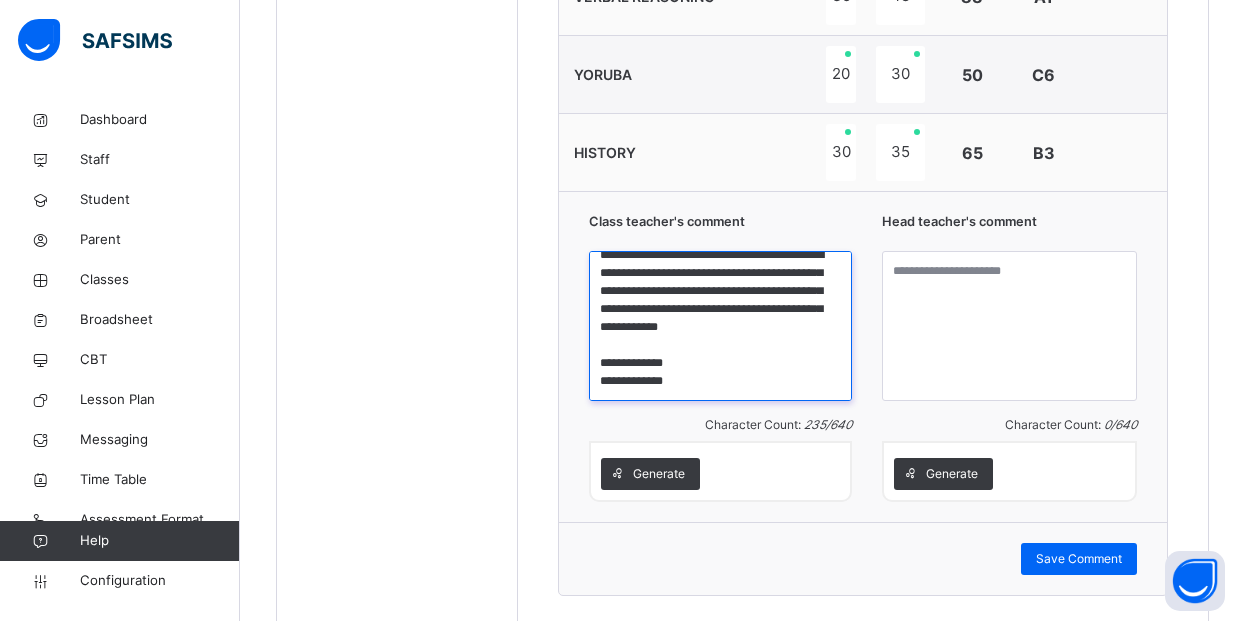 click on "**********" at bounding box center (720, 326) 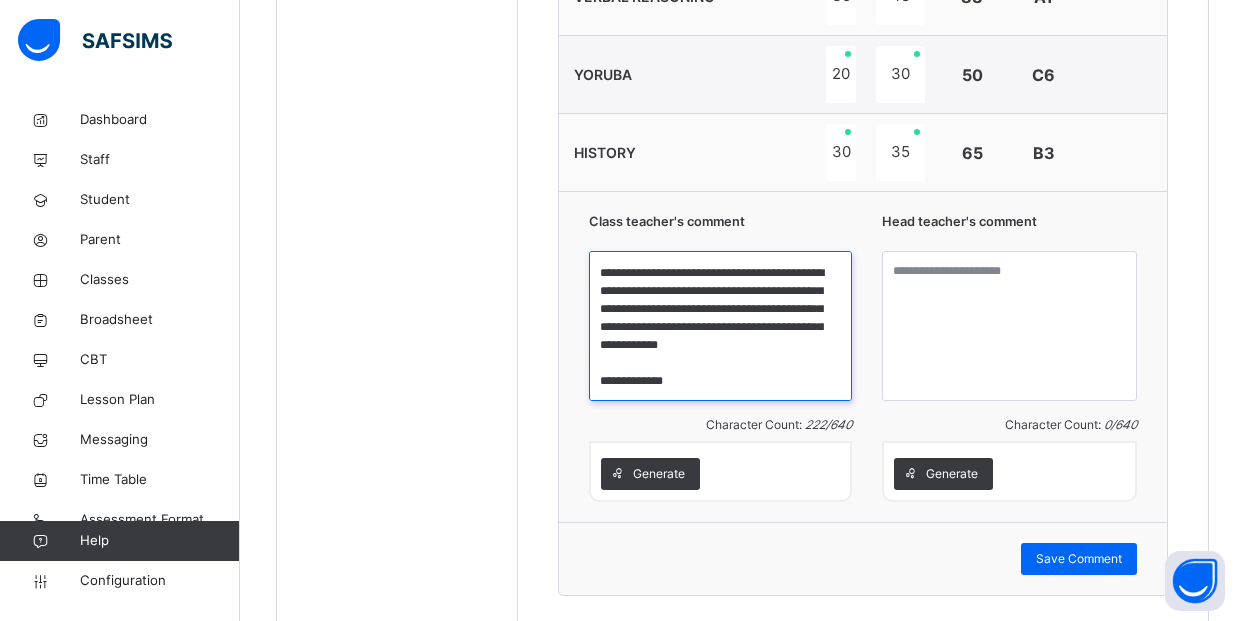scroll, scrollTop: 52, scrollLeft: 0, axis: vertical 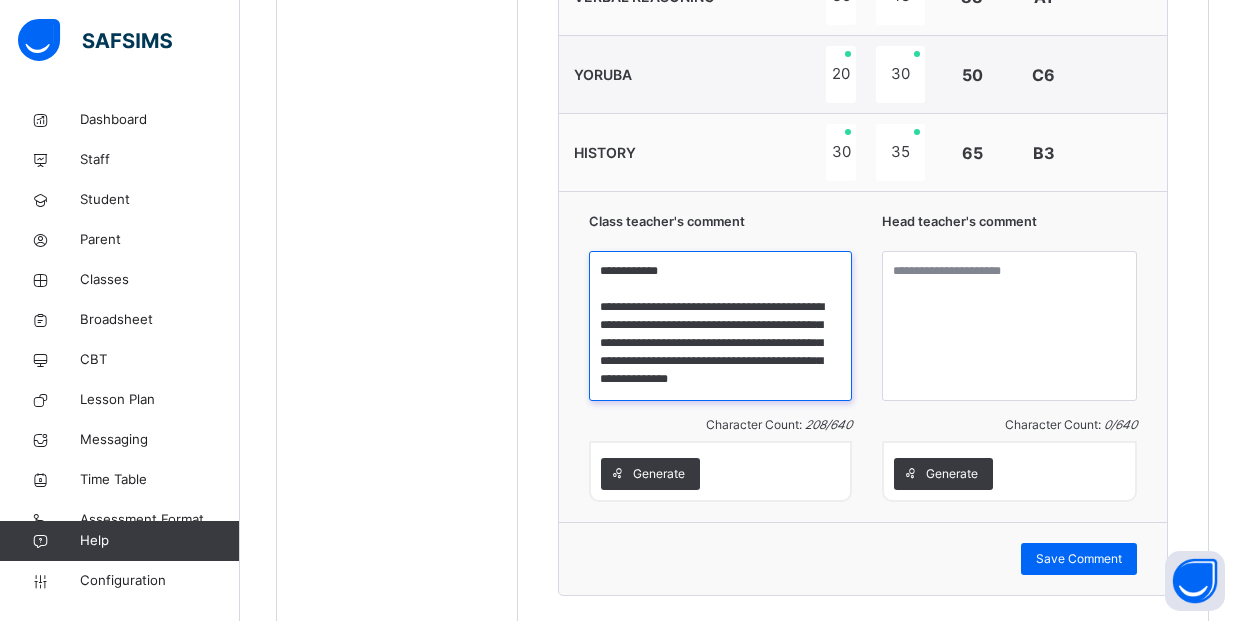 paste on "**********" 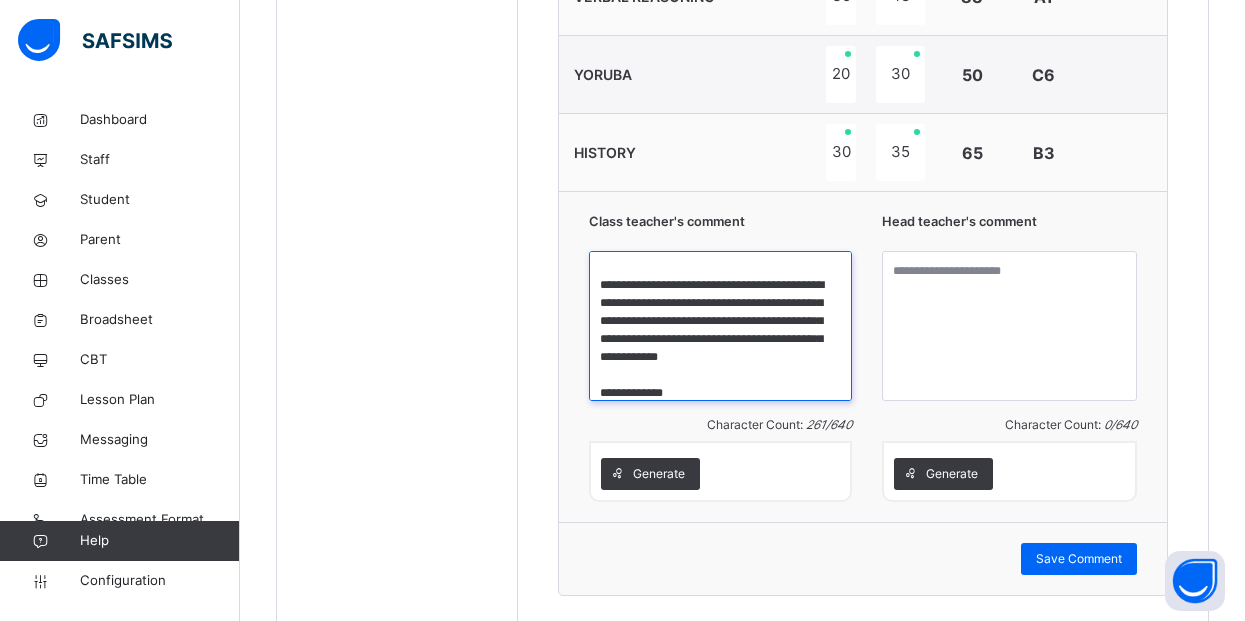 scroll, scrollTop: 0, scrollLeft: 0, axis: both 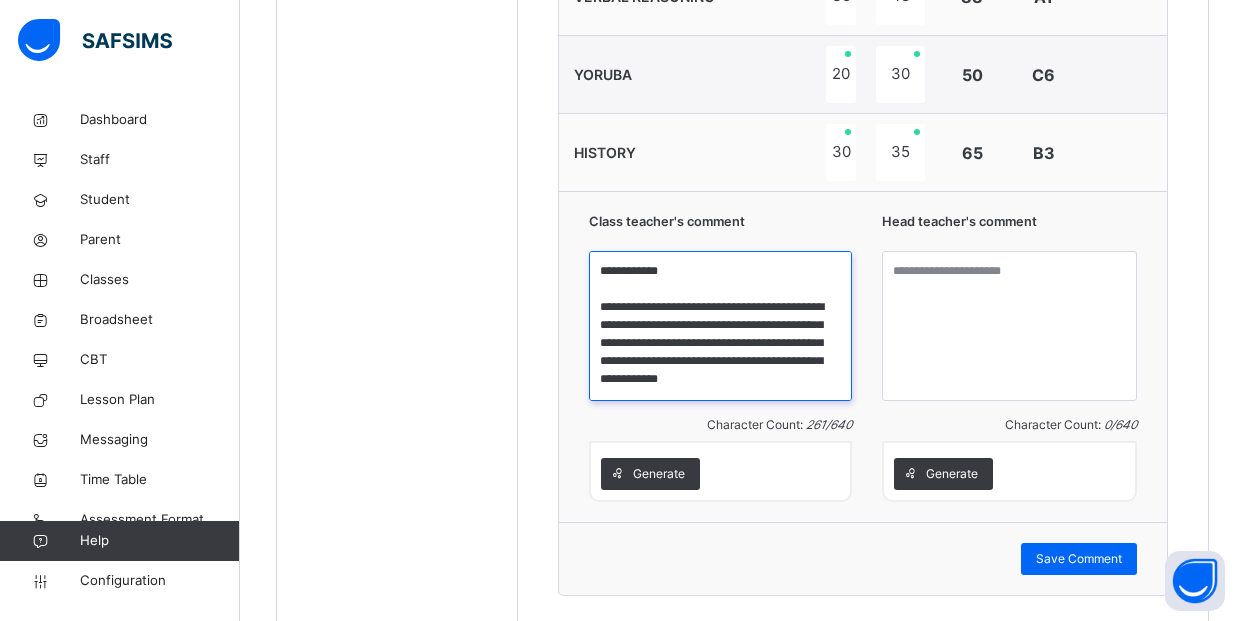 click on "**********" at bounding box center [720, 326] 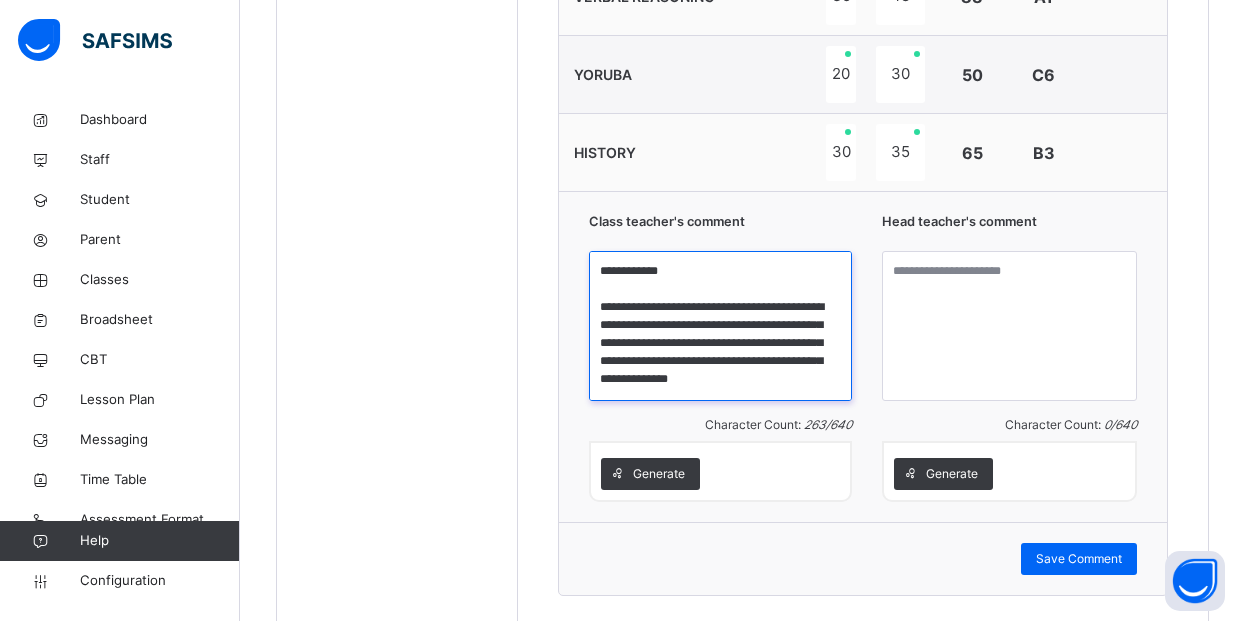 click on "**********" at bounding box center [720, 326] 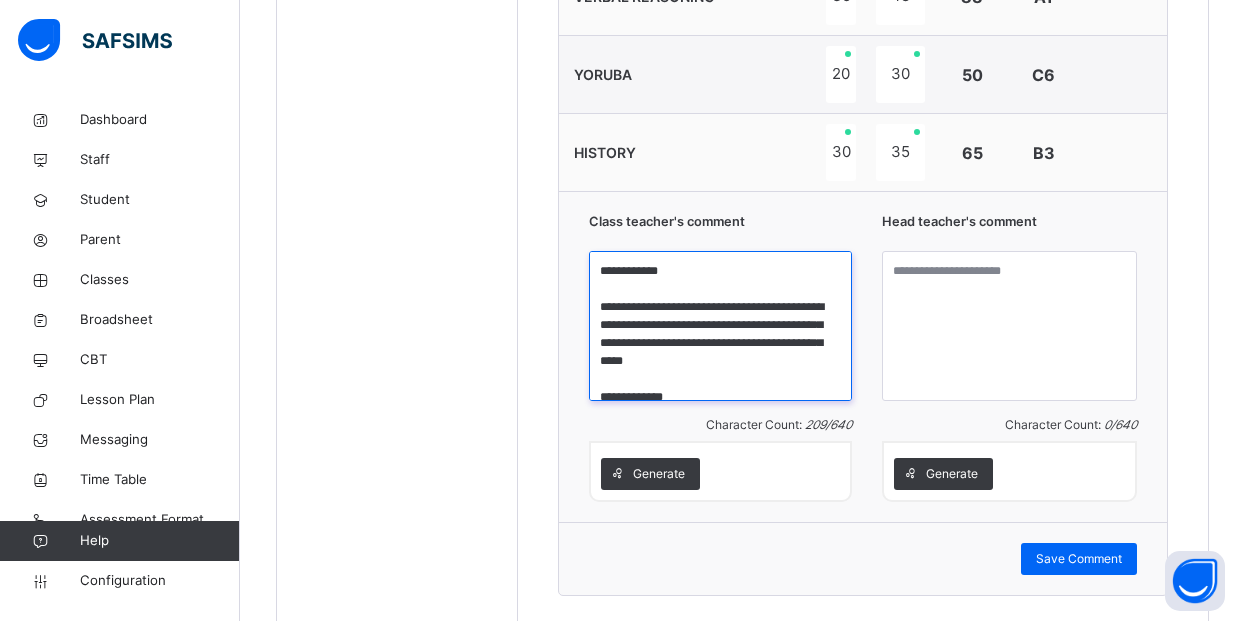 click on "**********" at bounding box center [720, 326] 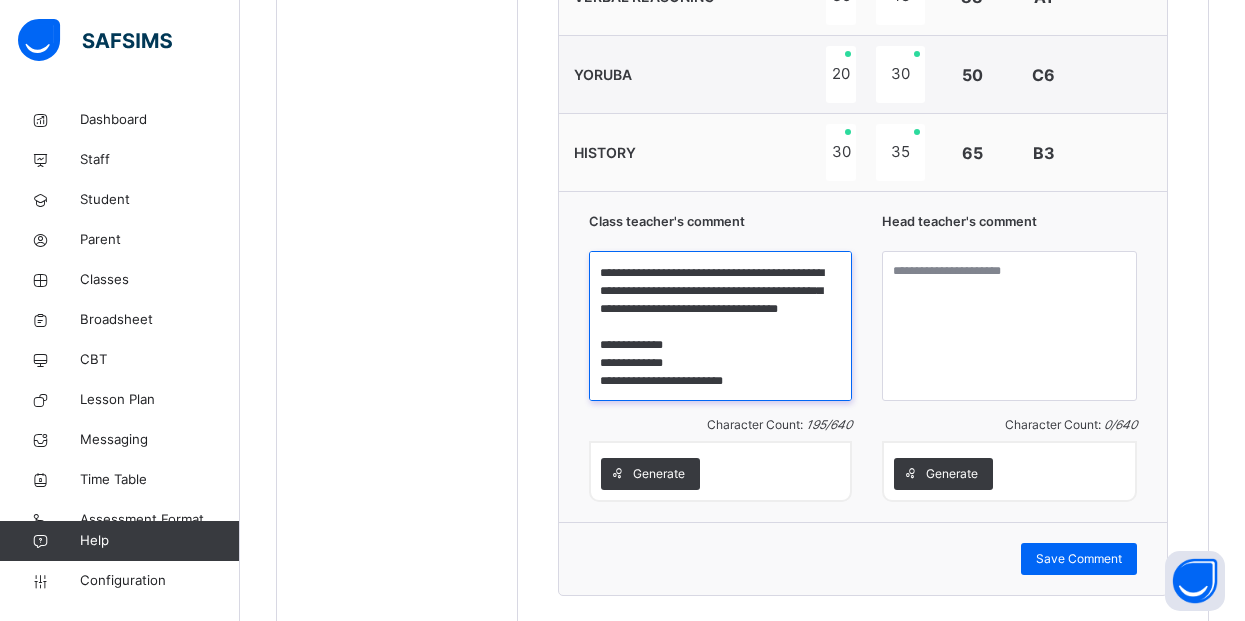 scroll, scrollTop: 52, scrollLeft: 0, axis: vertical 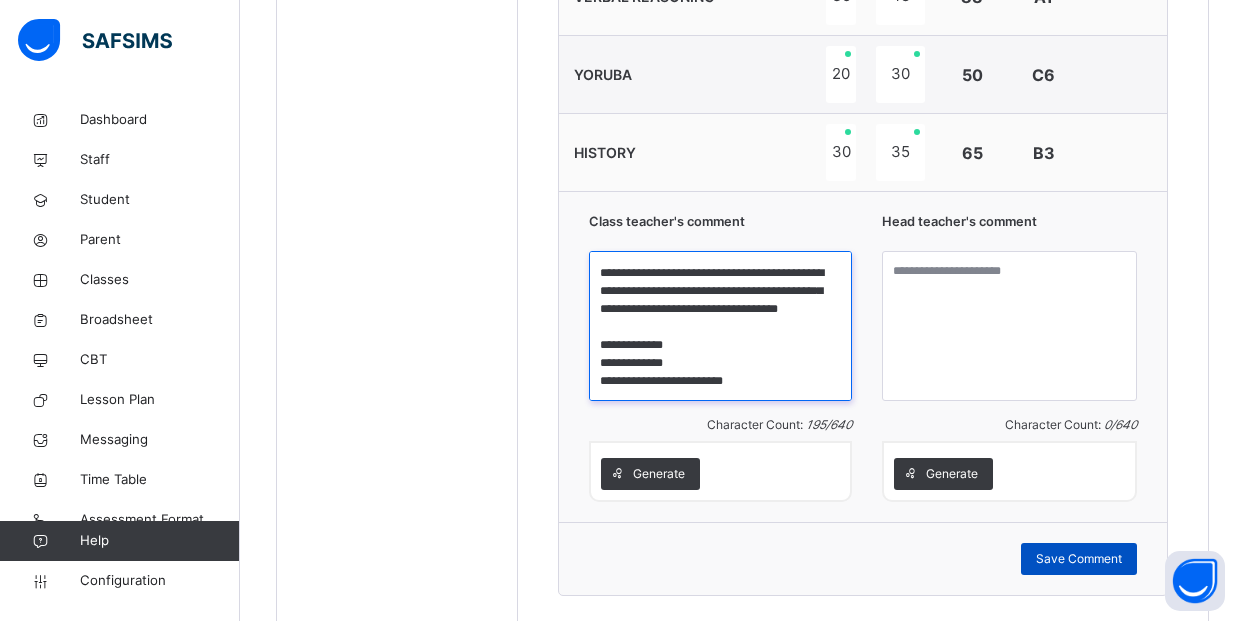 type on "**********" 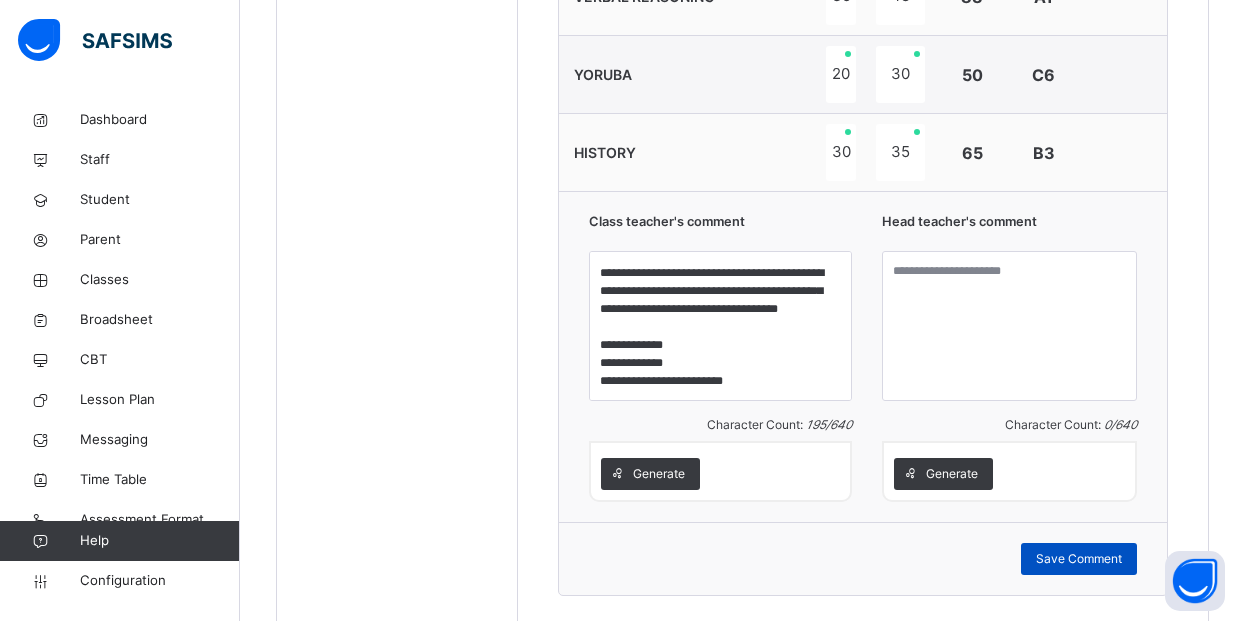 click on "Save Comment" at bounding box center [1079, 559] 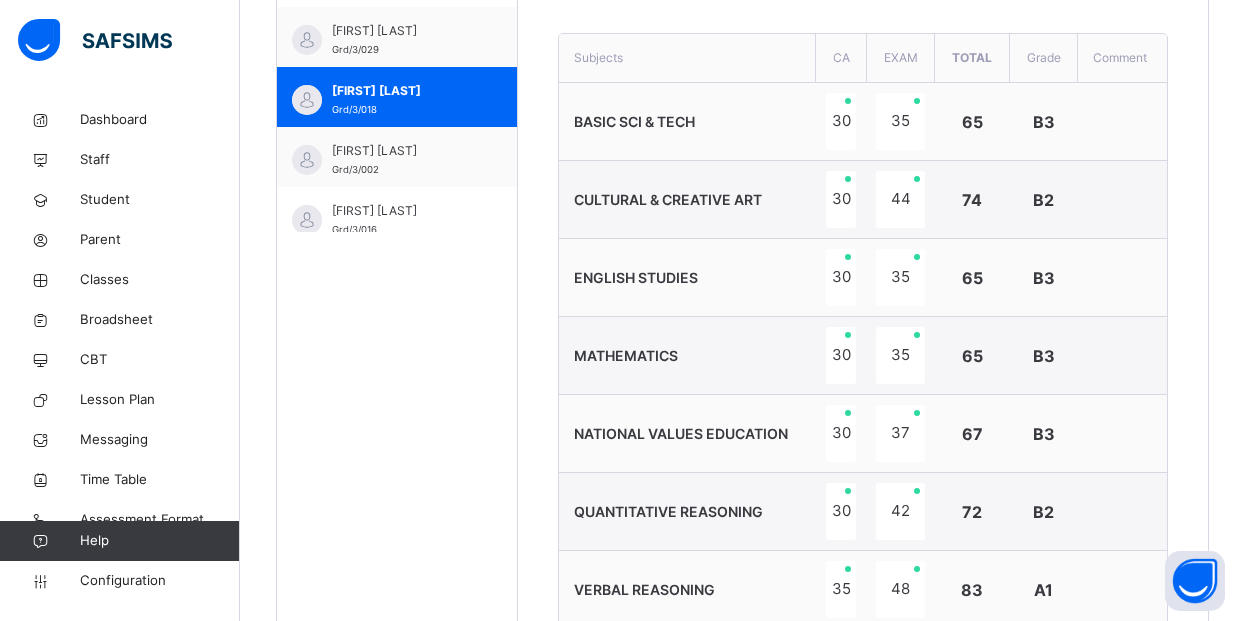 scroll, scrollTop: 587, scrollLeft: 0, axis: vertical 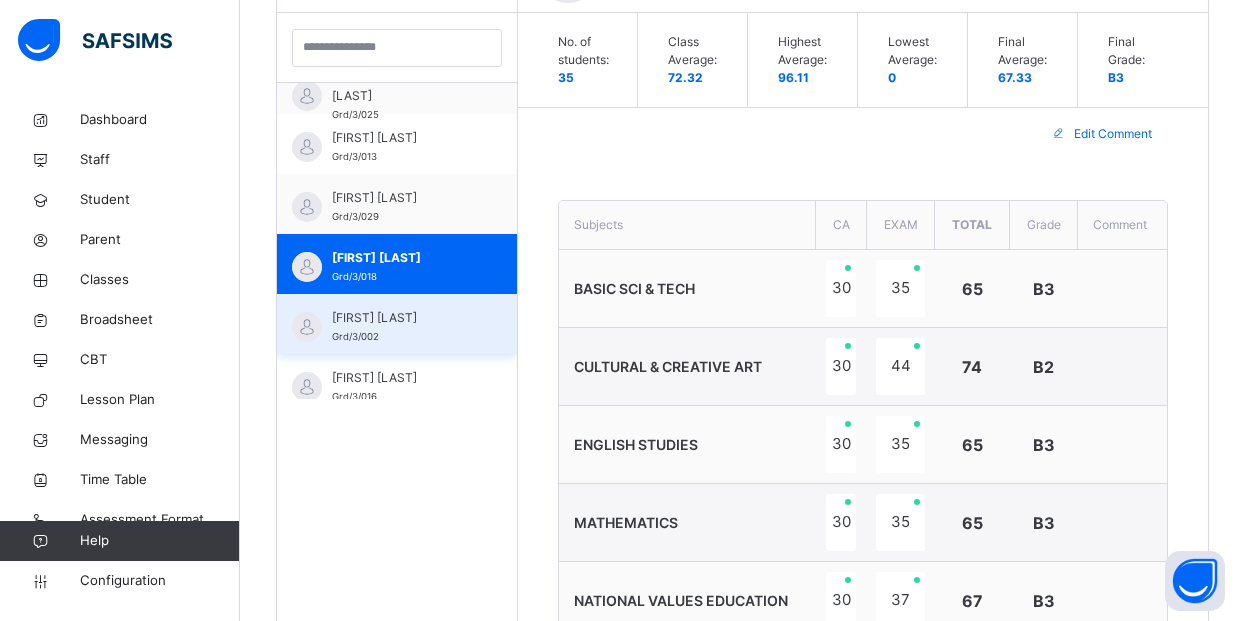 click on "[FIRST] [LAST]" at bounding box center [402, 318] 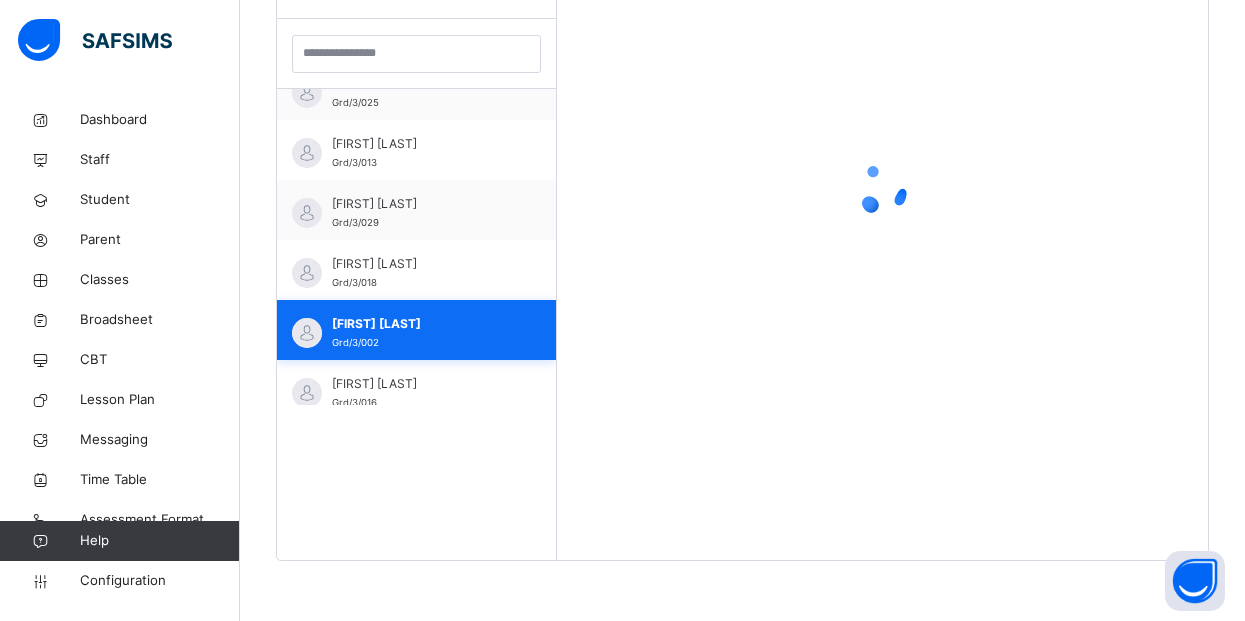 scroll, scrollTop: 581, scrollLeft: 0, axis: vertical 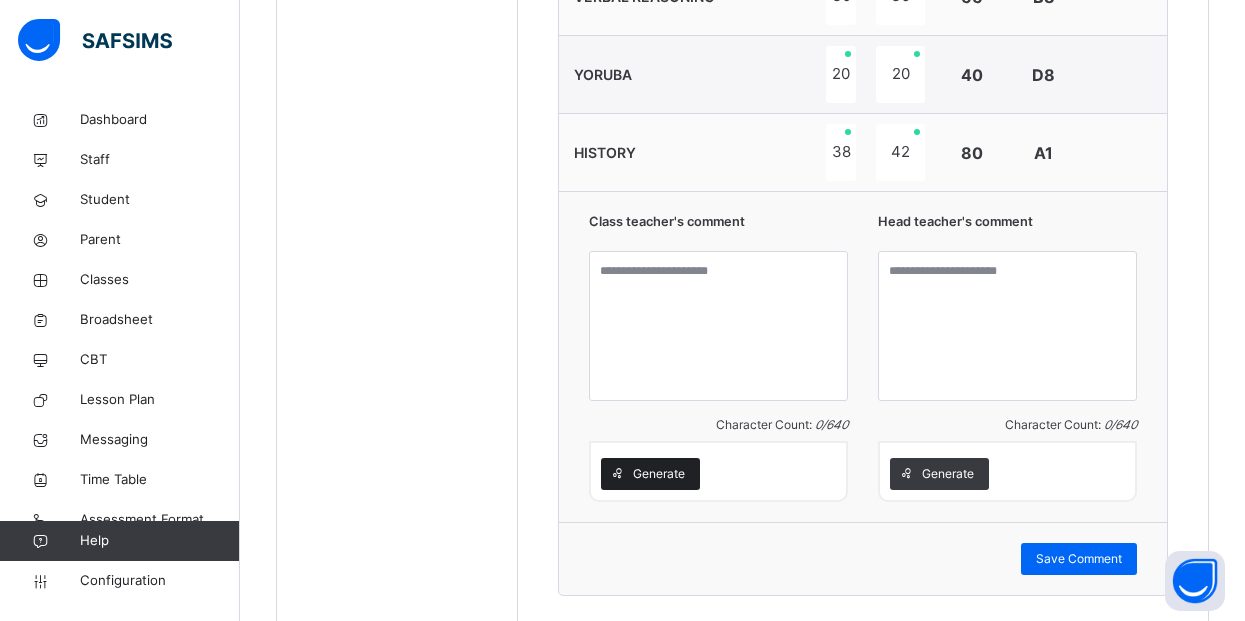 click on "Generate" at bounding box center (650, 474) 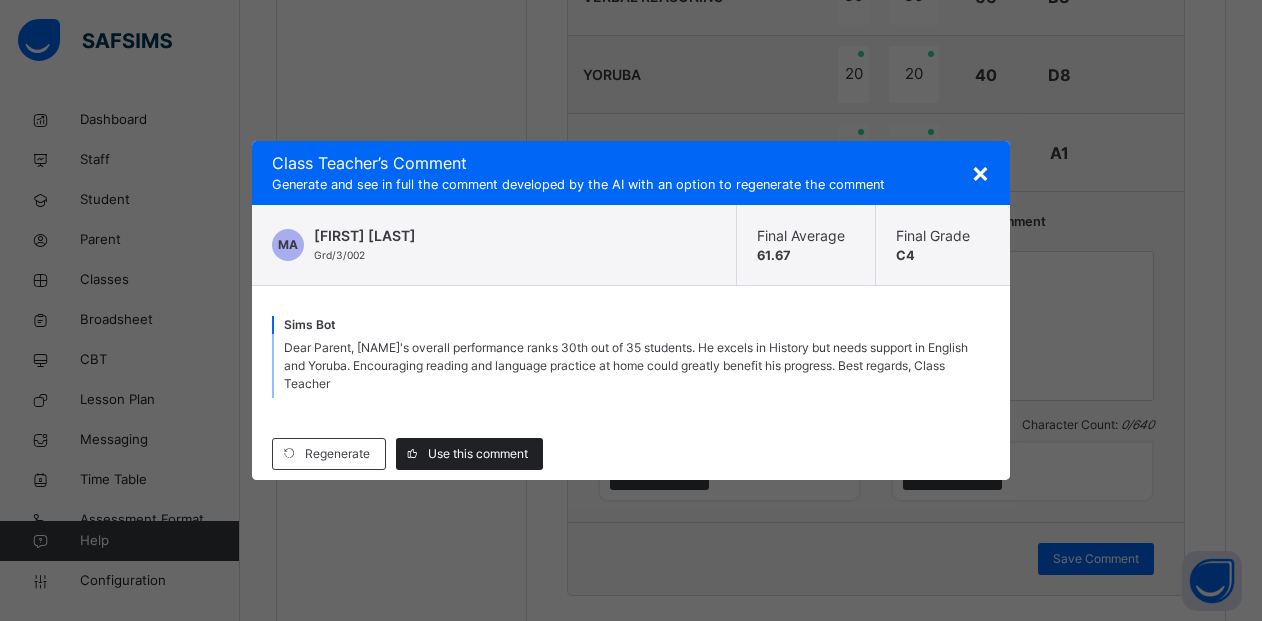 click on "Use this comment" at bounding box center [469, 454] 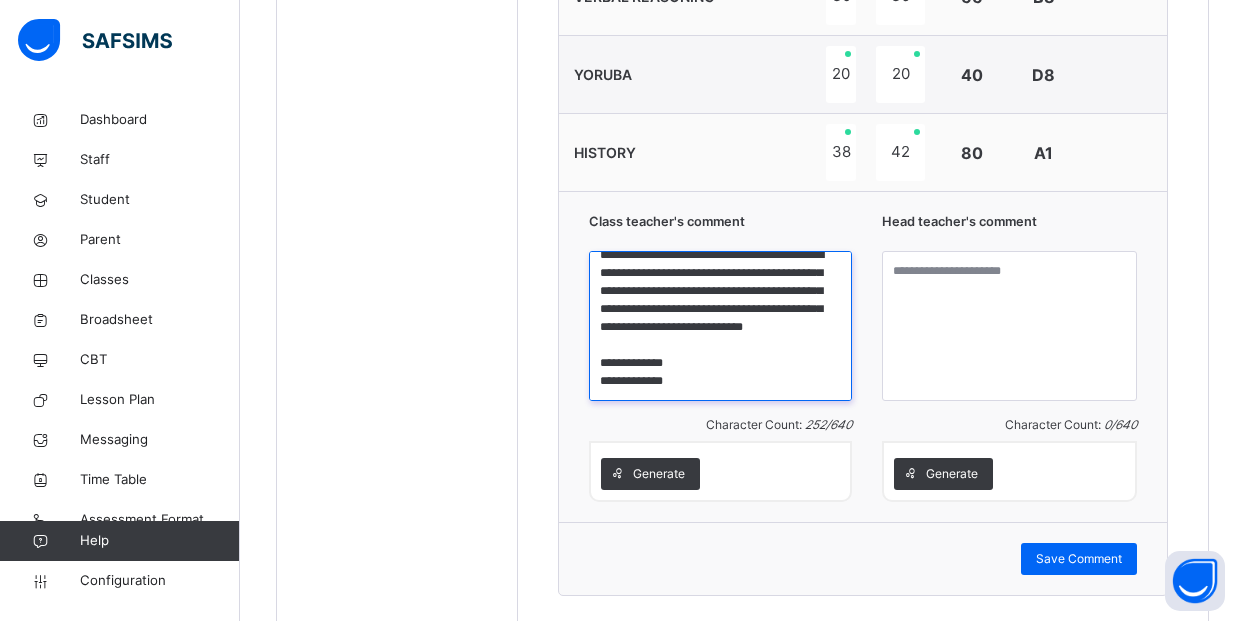 scroll, scrollTop: 70, scrollLeft: 0, axis: vertical 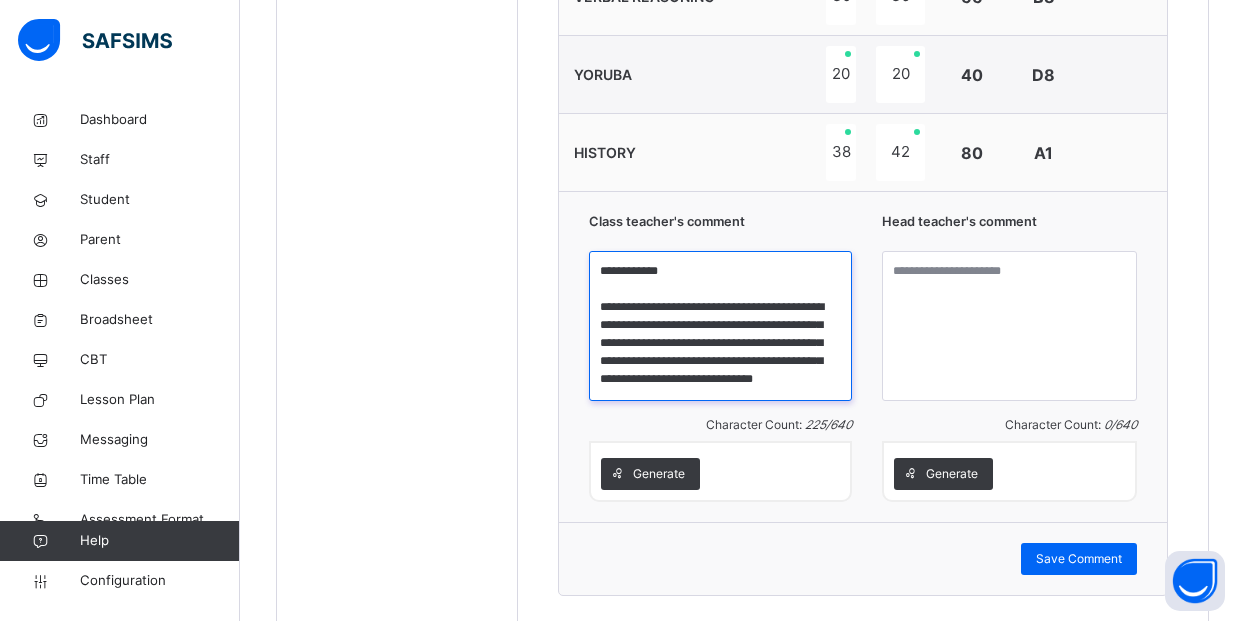 paste on "**********" 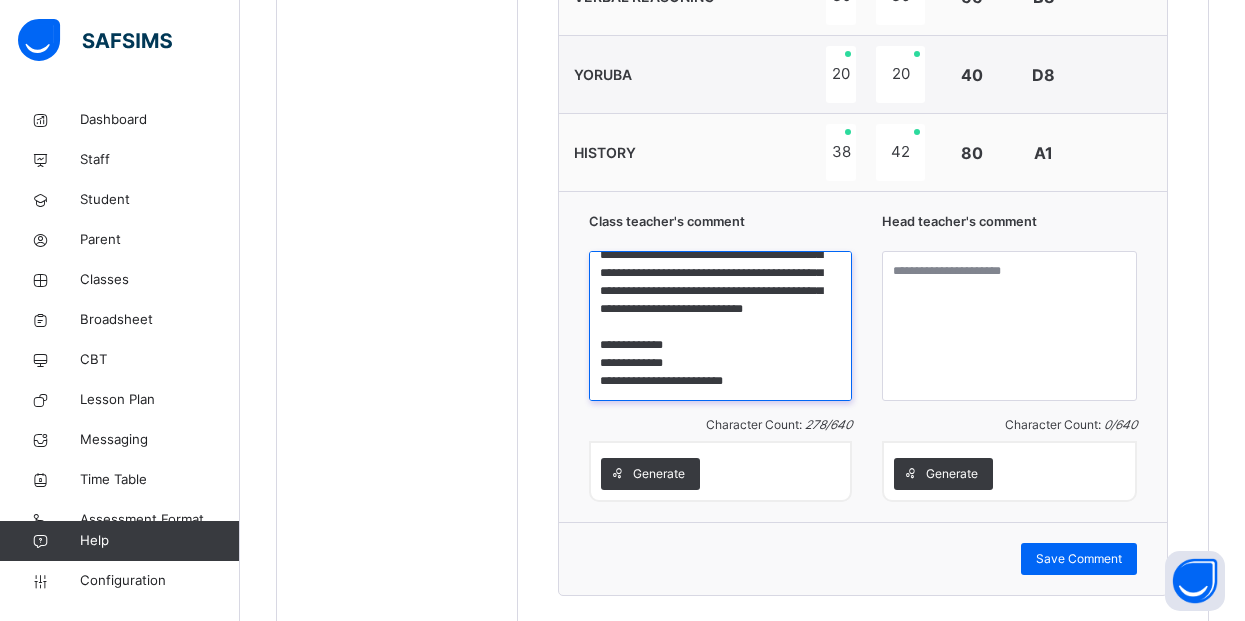 scroll, scrollTop: 40, scrollLeft: 0, axis: vertical 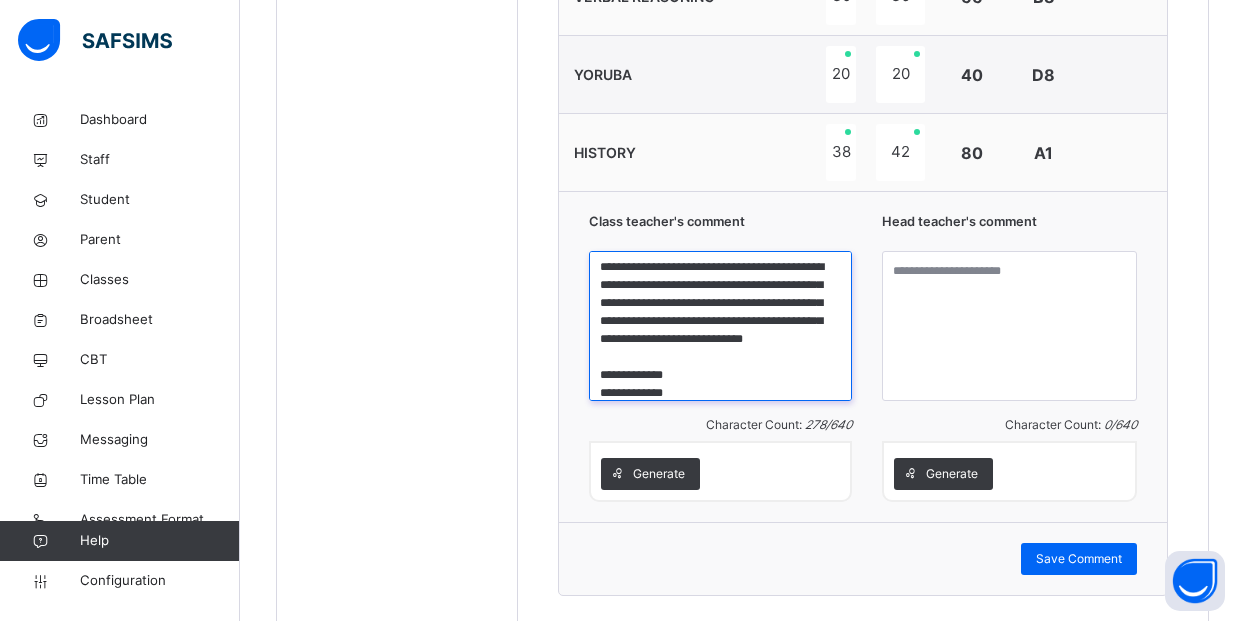 click on "**********" at bounding box center (720, 326) 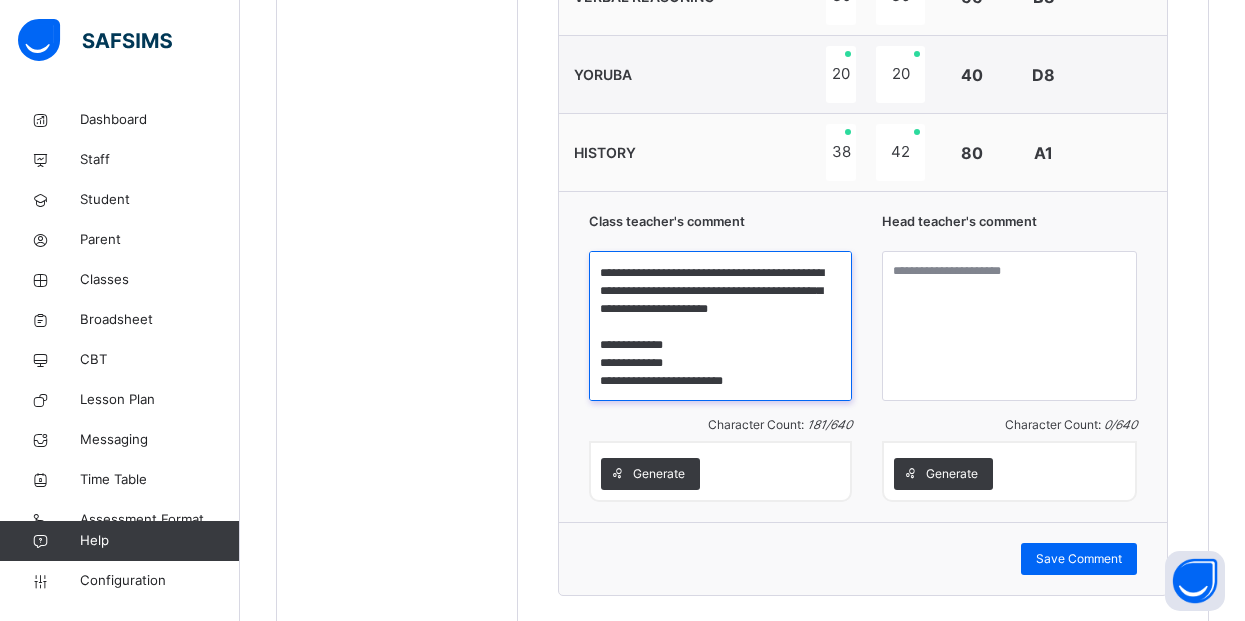 scroll, scrollTop: 40, scrollLeft: 0, axis: vertical 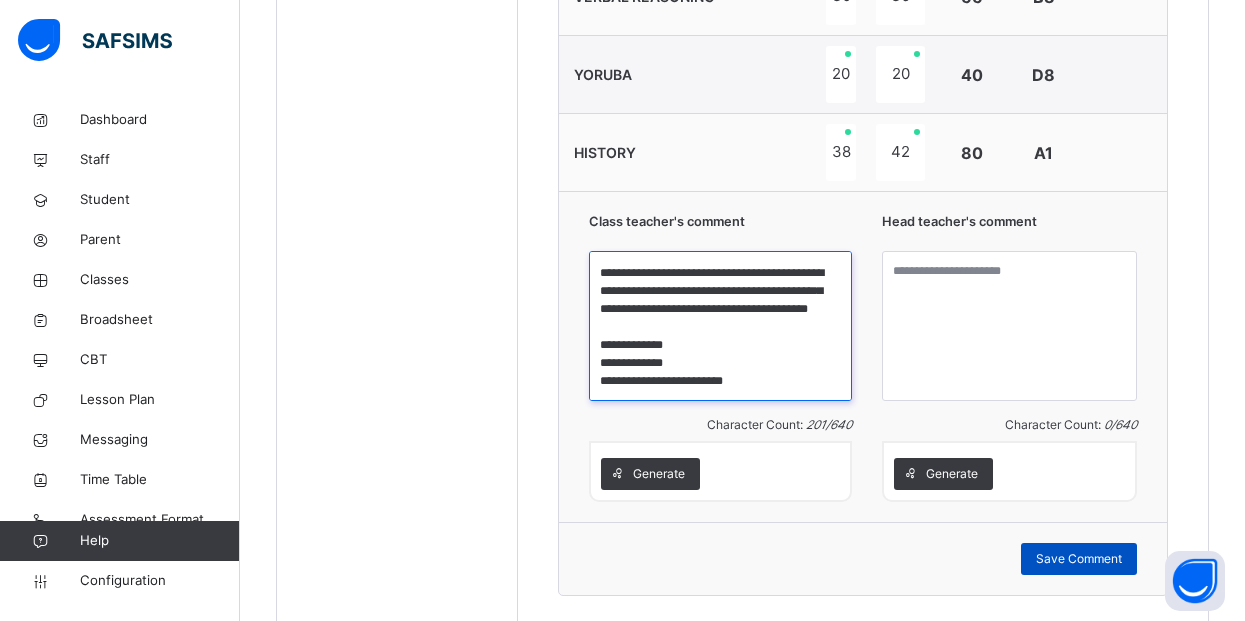 type 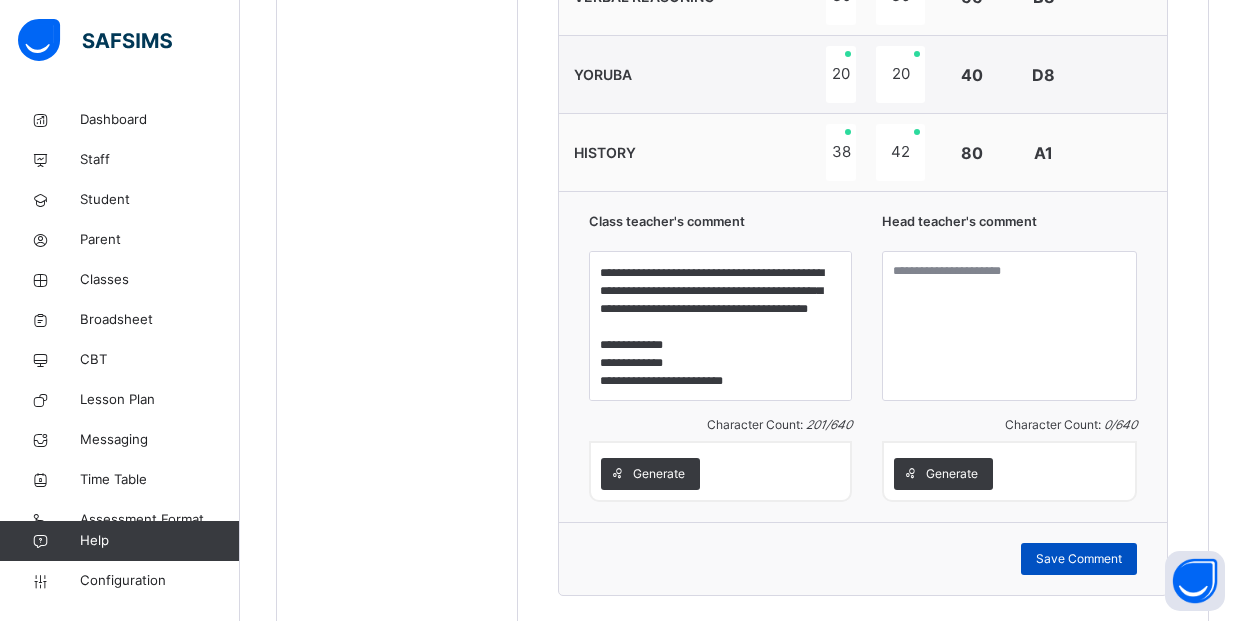 click on "Save Comment" at bounding box center [1079, 559] 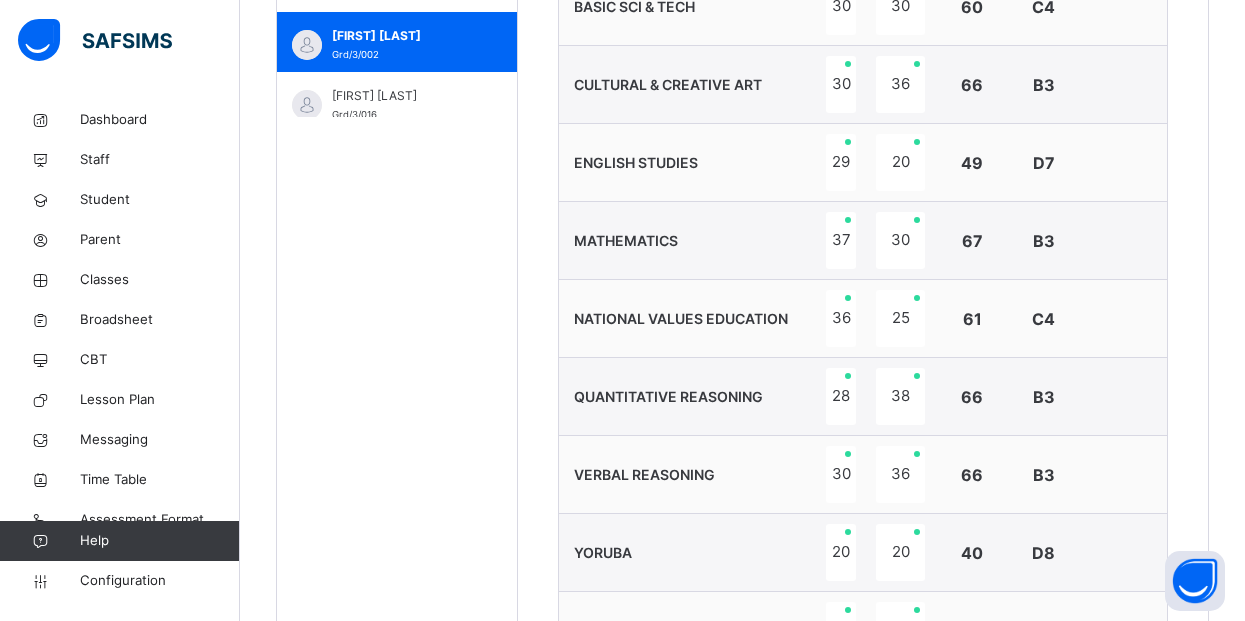 scroll, scrollTop: 867, scrollLeft: 0, axis: vertical 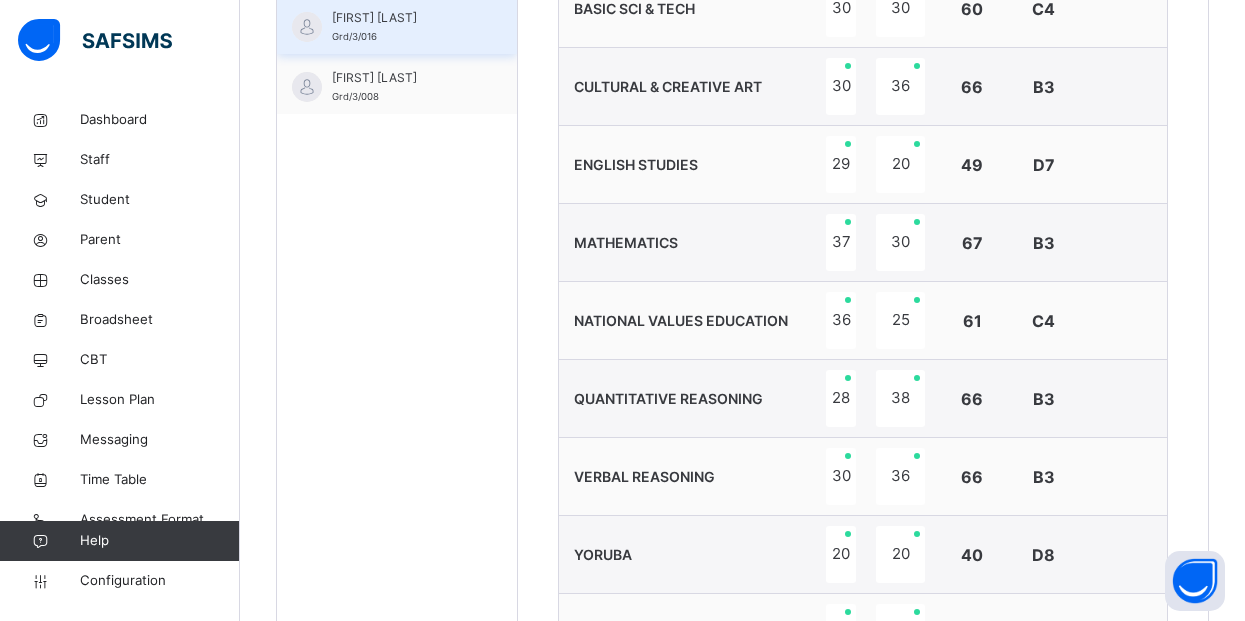 click on "[FIRST]  [LAST]" at bounding box center [402, 18] 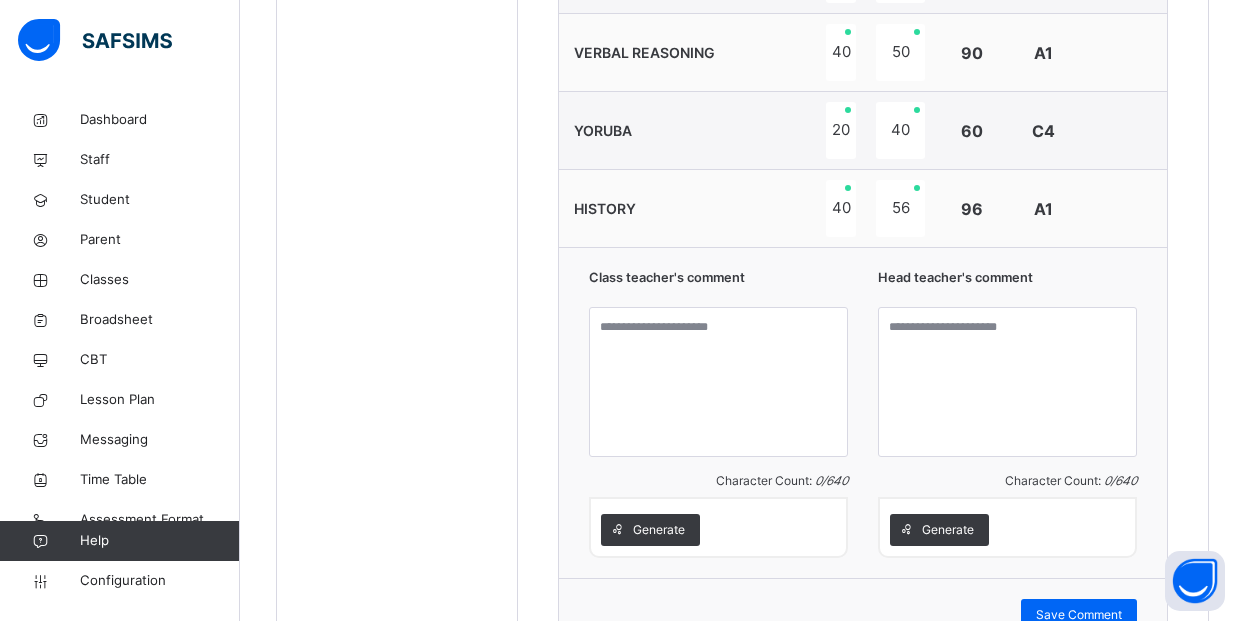 scroll, scrollTop: 1347, scrollLeft: 0, axis: vertical 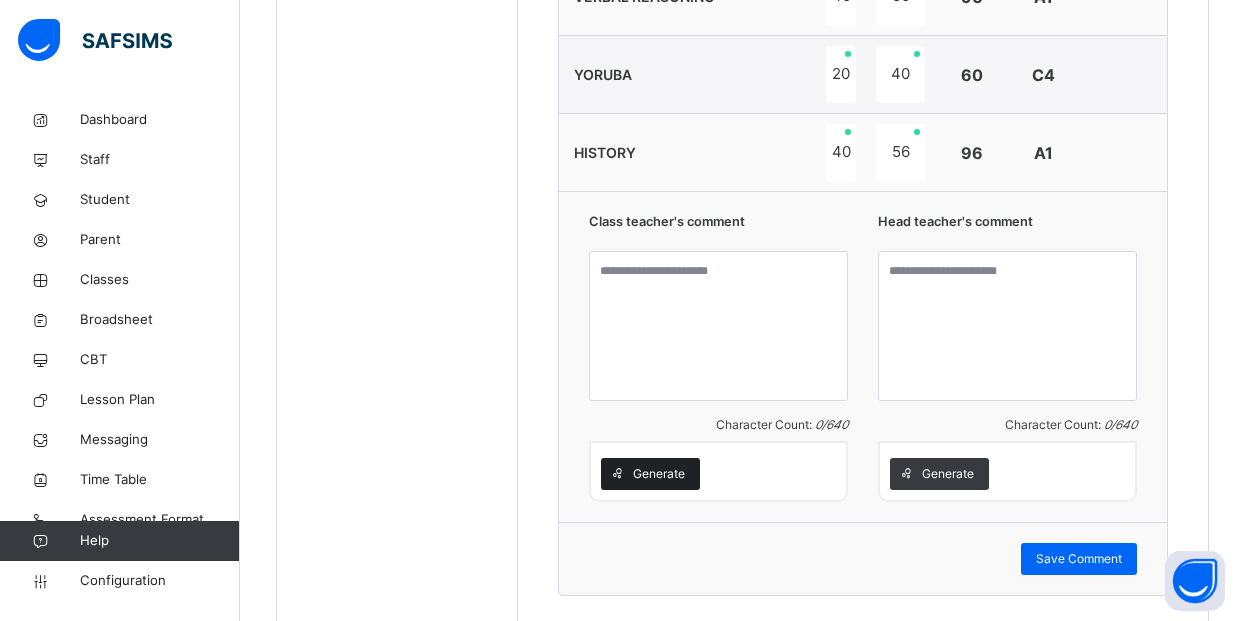 click on "Generate" at bounding box center [650, 474] 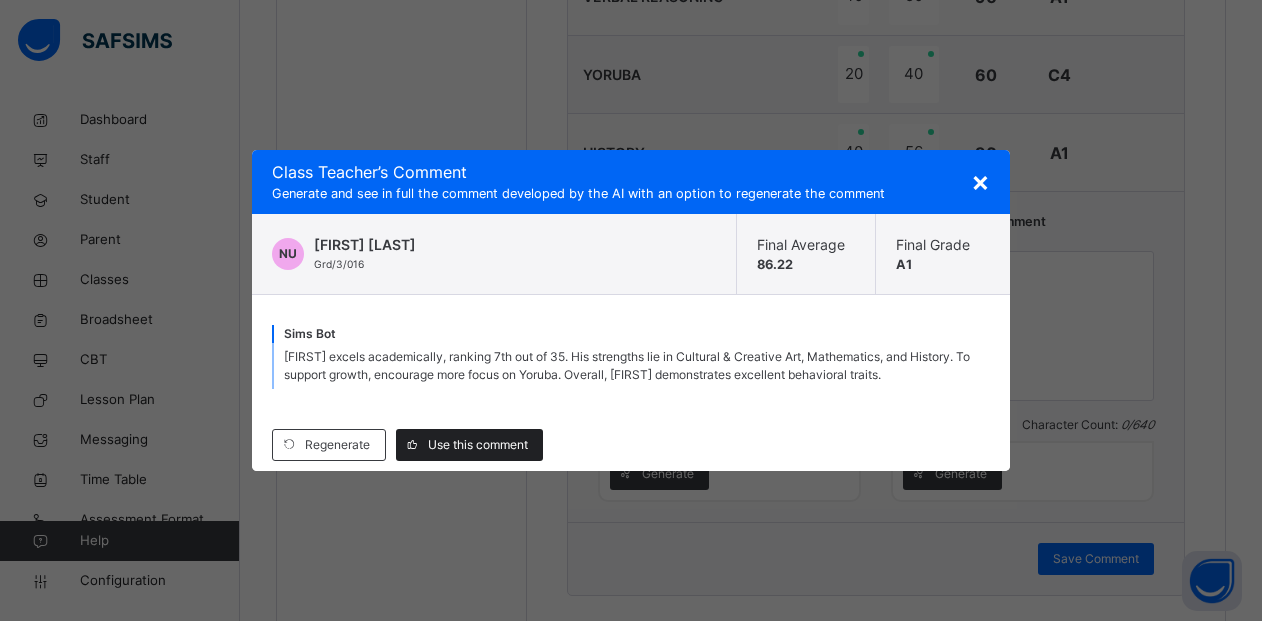 click on "Use this comment" at bounding box center (478, 445) 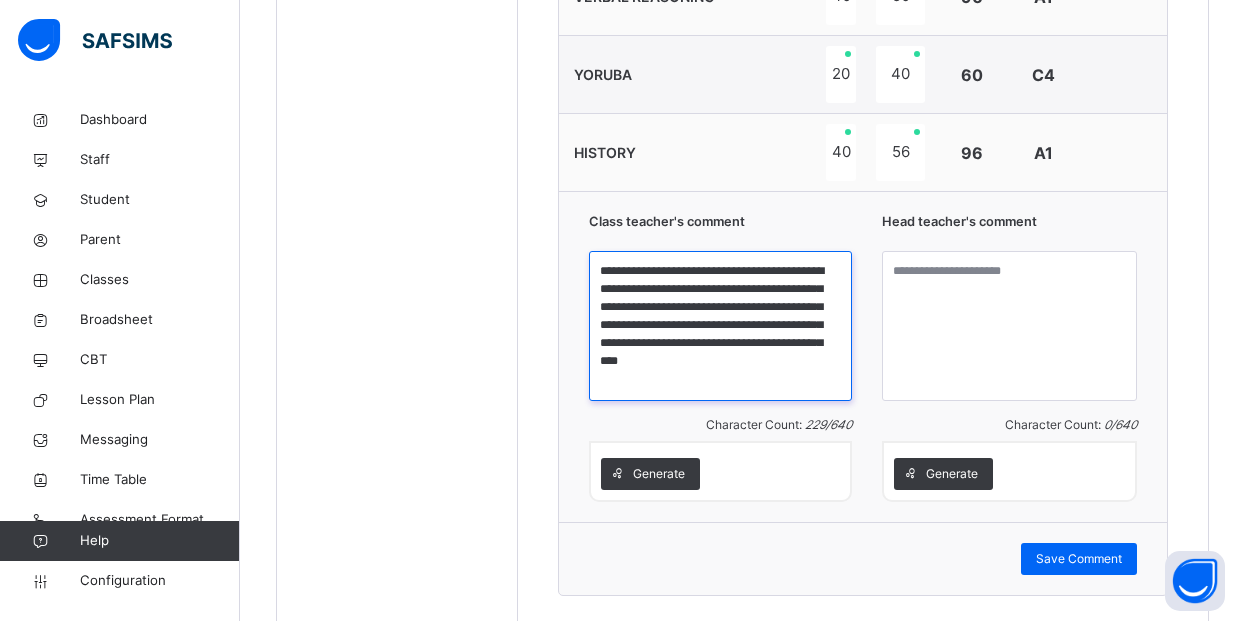 click on "**********" at bounding box center (720, 326) 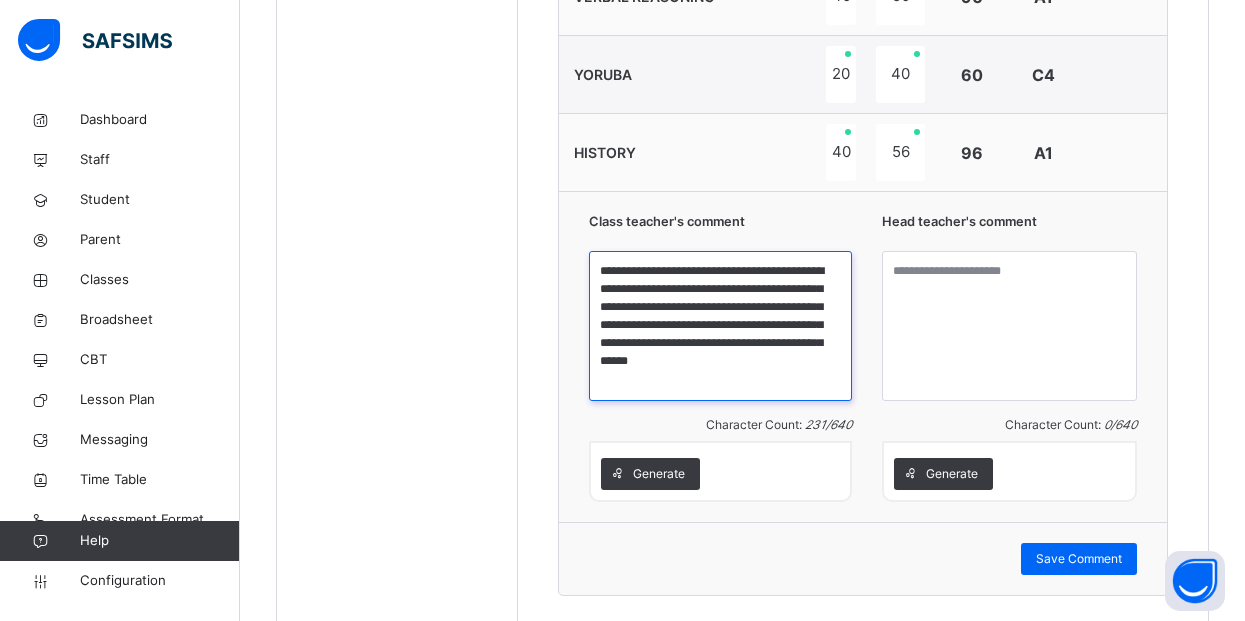 scroll, scrollTop: 23, scrollLeft: 0, axis: vertical 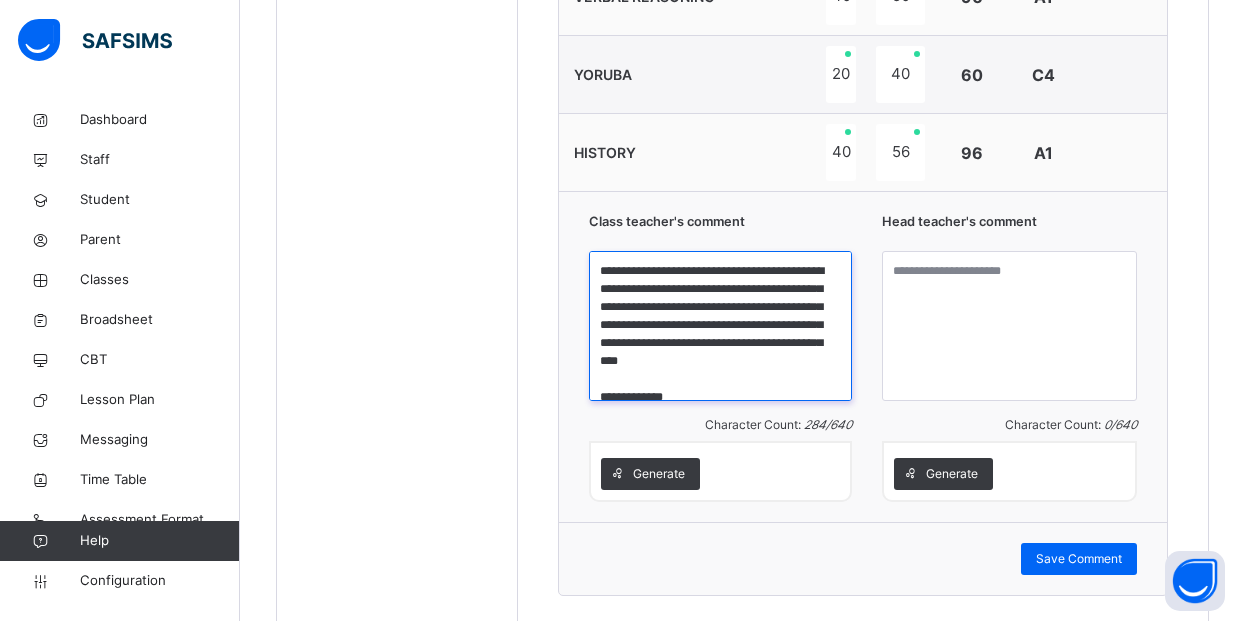 click on "**********" at bounding box center [720, 326] 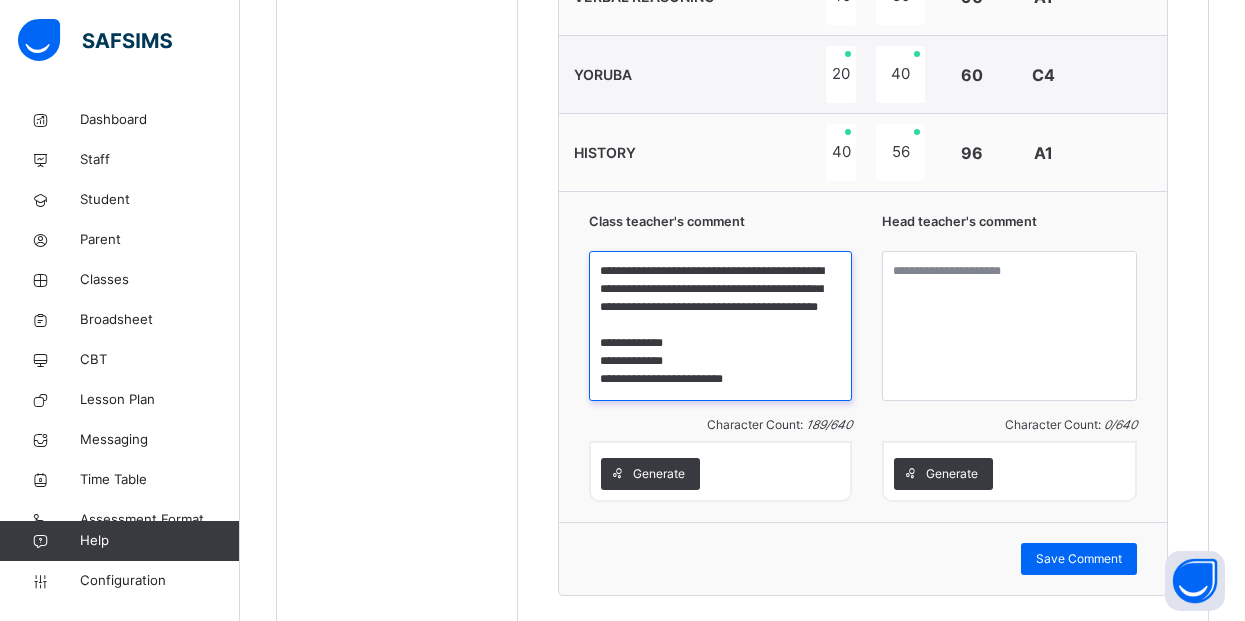 click on "**********" at bounding box center (720, 326) 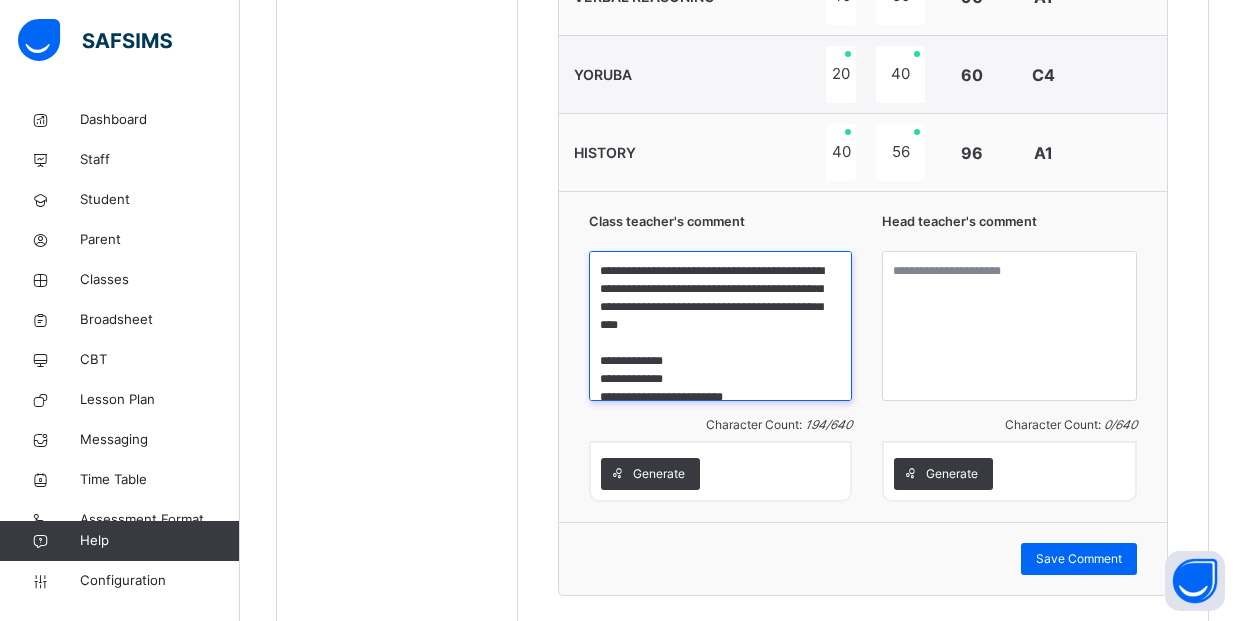 click on "**********" at bounding box center (720, 326) 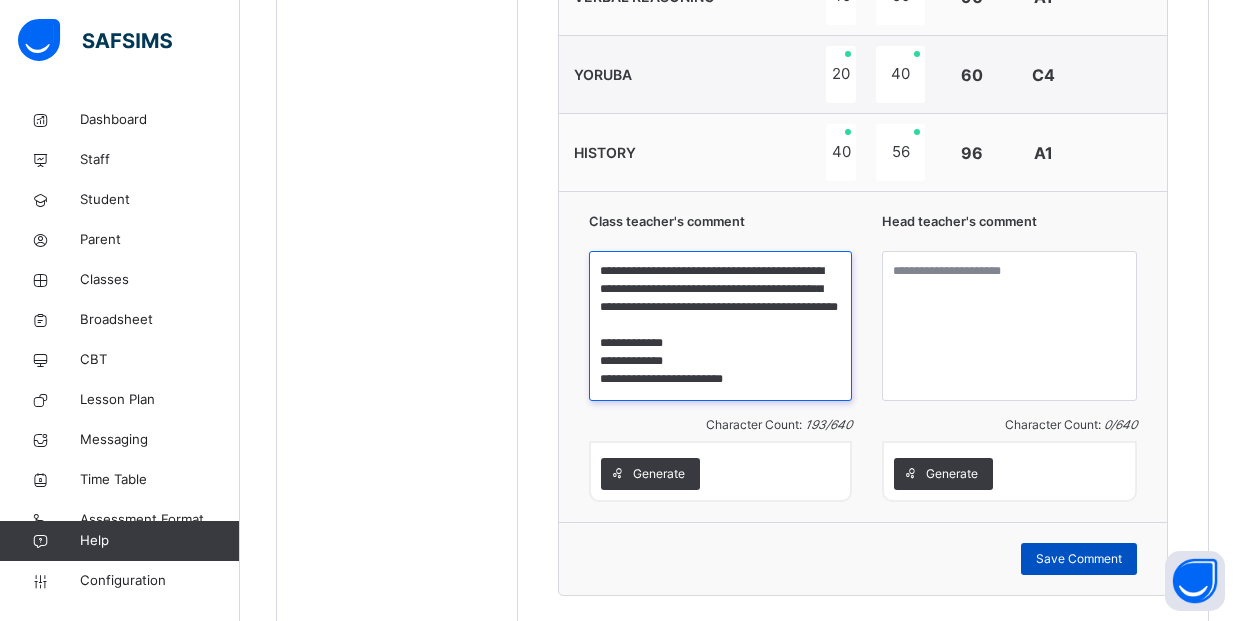 type on "**********" 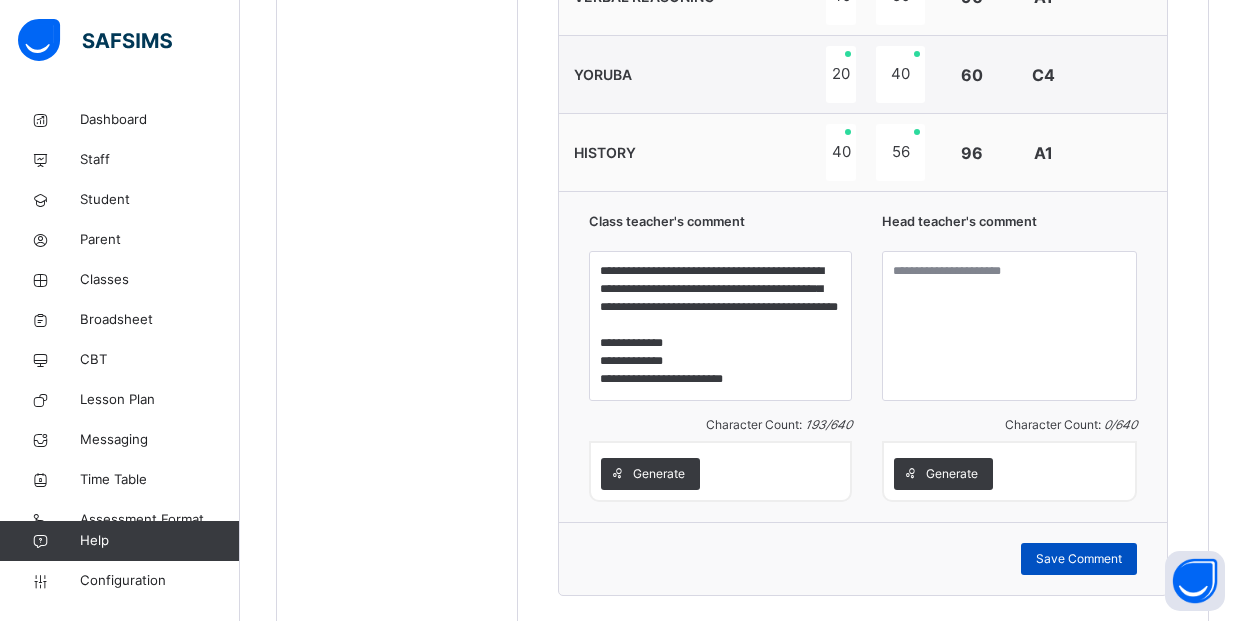 click on "Save Comment" at bounding box center [1079, 559] 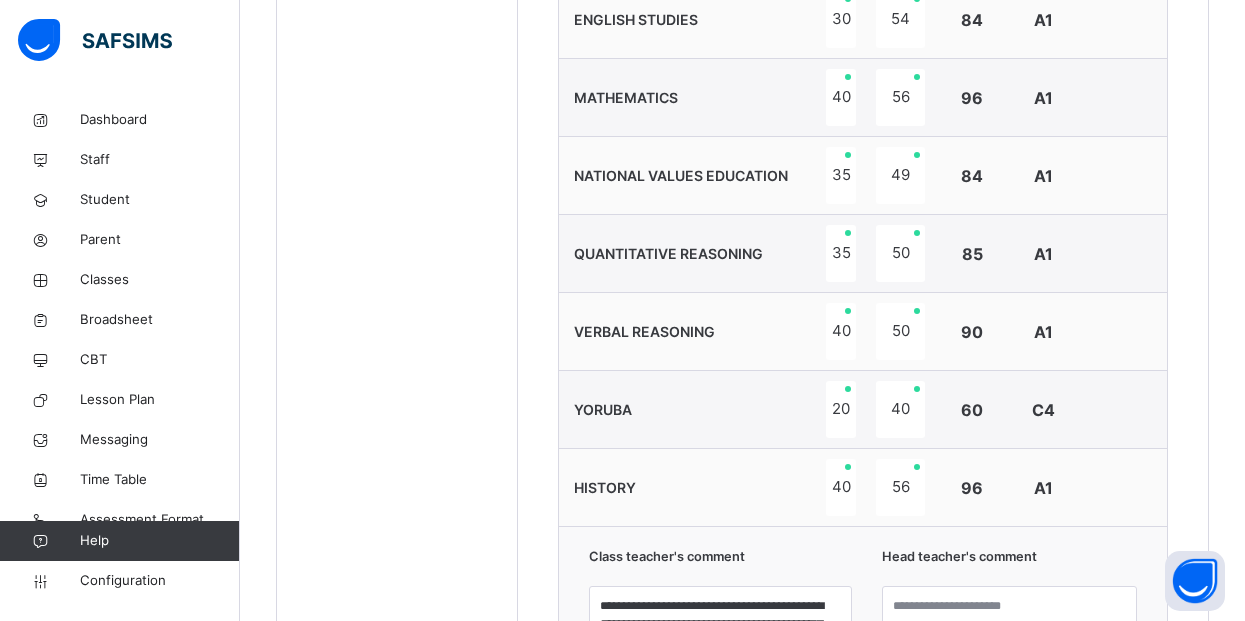 scroll, scrollTop: 1000, scrollLeft: 0, axis: vertical 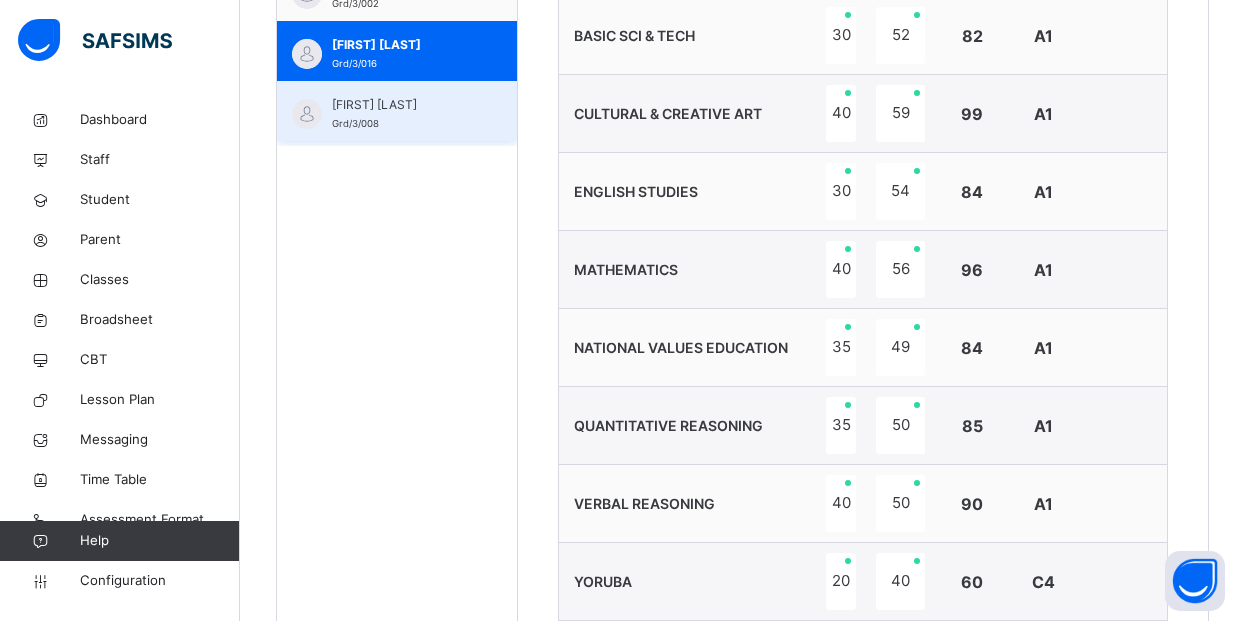 click on "[FIRST] [LAST]" at bounding box center (402, 105) 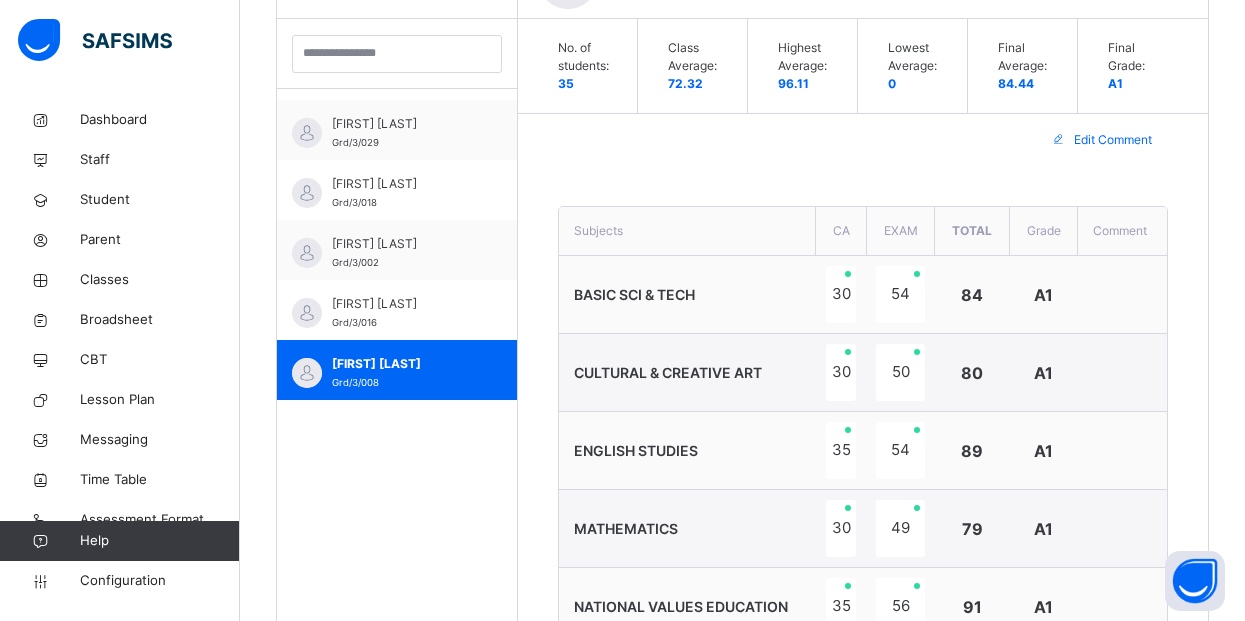 scroll, scrollTop: 840, scrollLeft: 0, axis: vertical 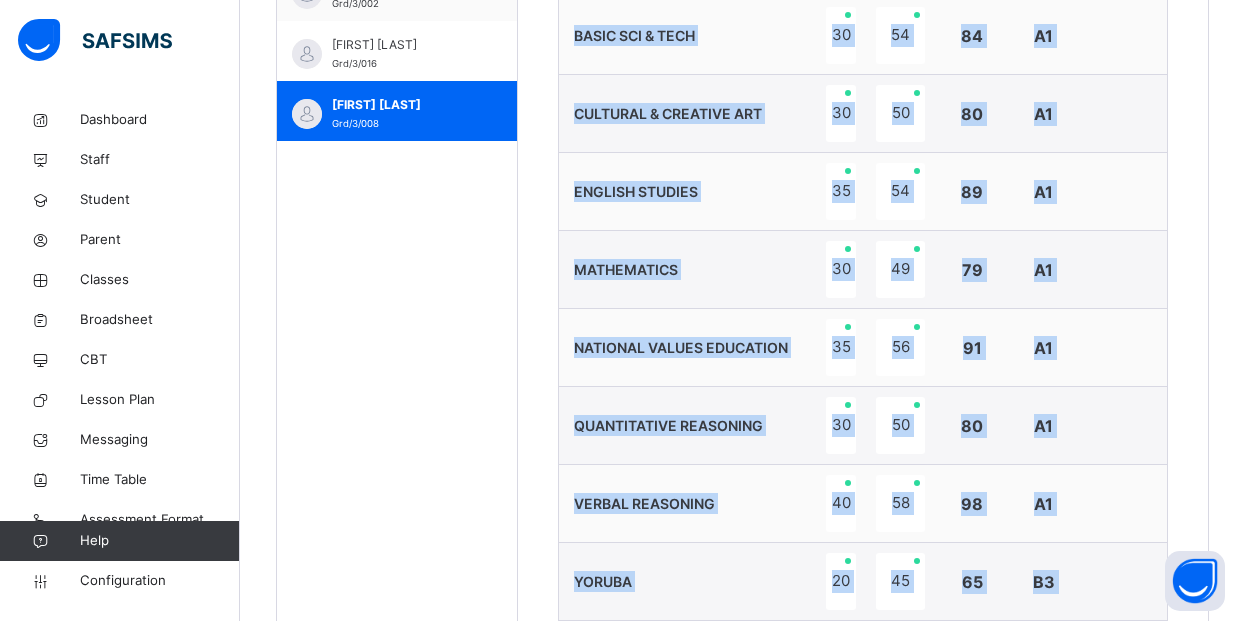 click on "No. of students:   35   Class Average:   72.32   Highest Average:   96.11   Lowest Average:   0   Final Average:   84.44   Final Grade:   A1 Edit Comment Subjects CA EXAM Total Grade Comment BASIC SCI &amp; TECH 30 54 84 A1 CULTURAL &amp; CREATIVE ART 30 50 80 A1 ENGLISH STUDIES 35 54 89 A1 MATHEMATICS 30 49 79 A1 NATIONAL VALUES EDUCATION 35 56 91 A1 QUANTITATIVE REASONING 30 50 80 A1 VERBAL REASONING 40 58 98 A1 YORUBA 20 45 65 B3 HISTORY 40 54 94 A1 Class teacher's comment Character Count:   0 / 640   Generate   Head teacher's comment Character Count:   0 / 640   Generate   Save Comment" at bounding box center [863, 451] 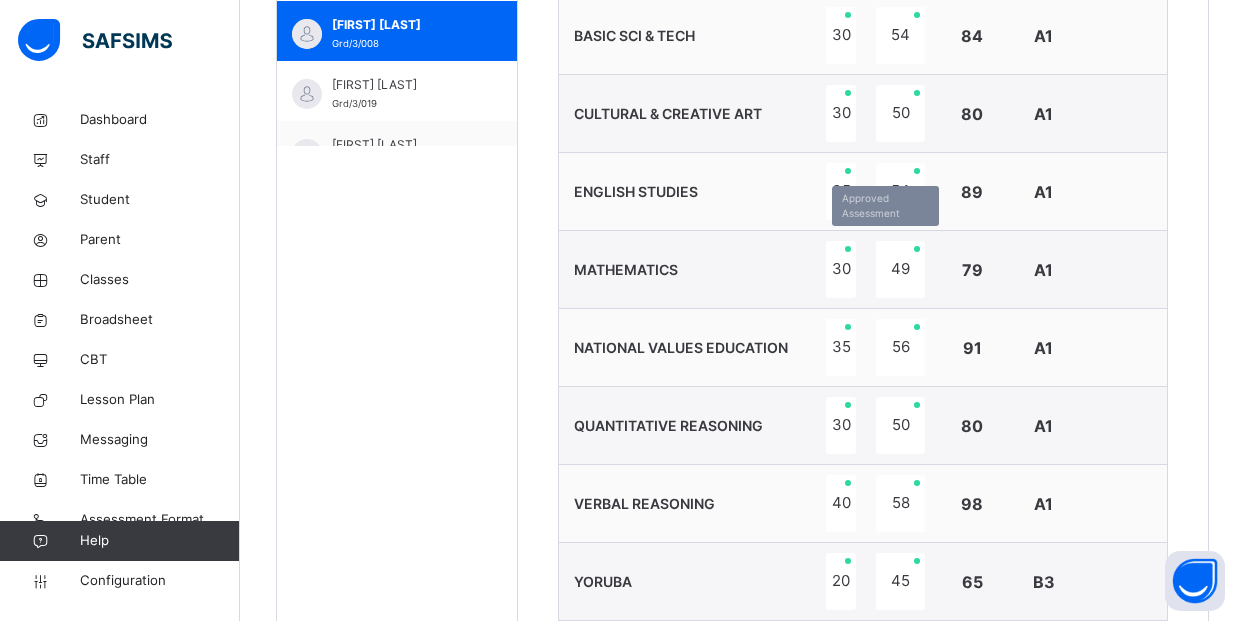 scroll, scrollTop: 1369, scrollLeft: 0, axis: vertical 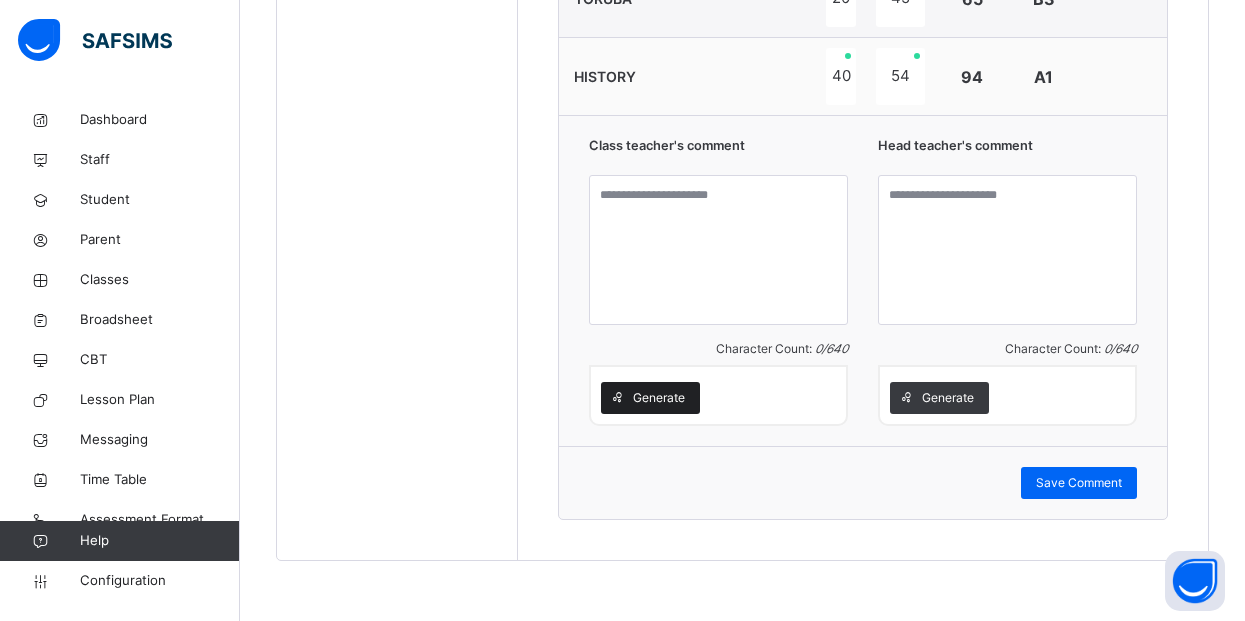 click on "Generate" at bounding box center (650, 398) 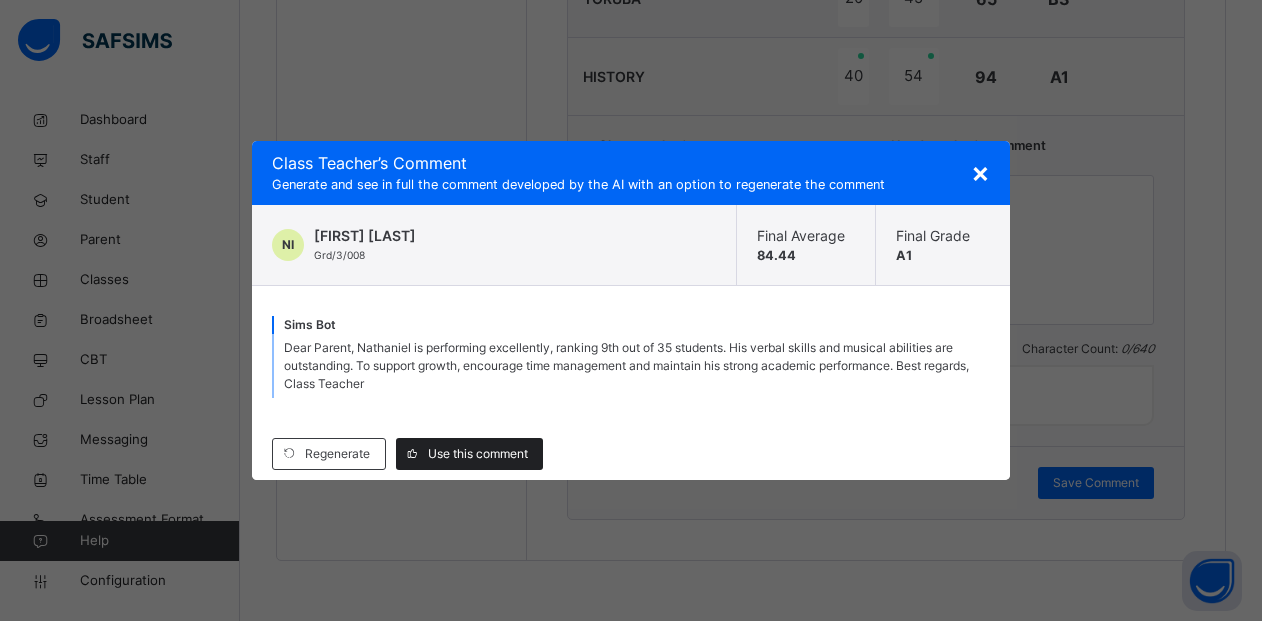 click on "Use this comment" at bounding box center [478, 454] 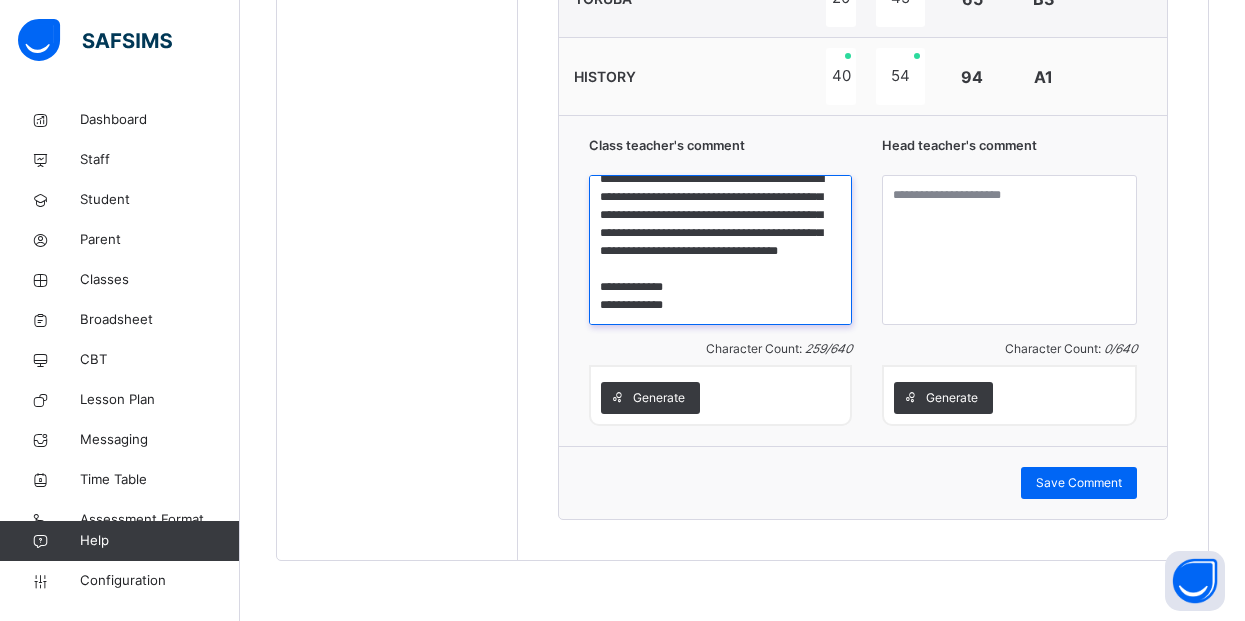 scroll, scrollTop: 80, scrollLeft: 0, axis: vertical 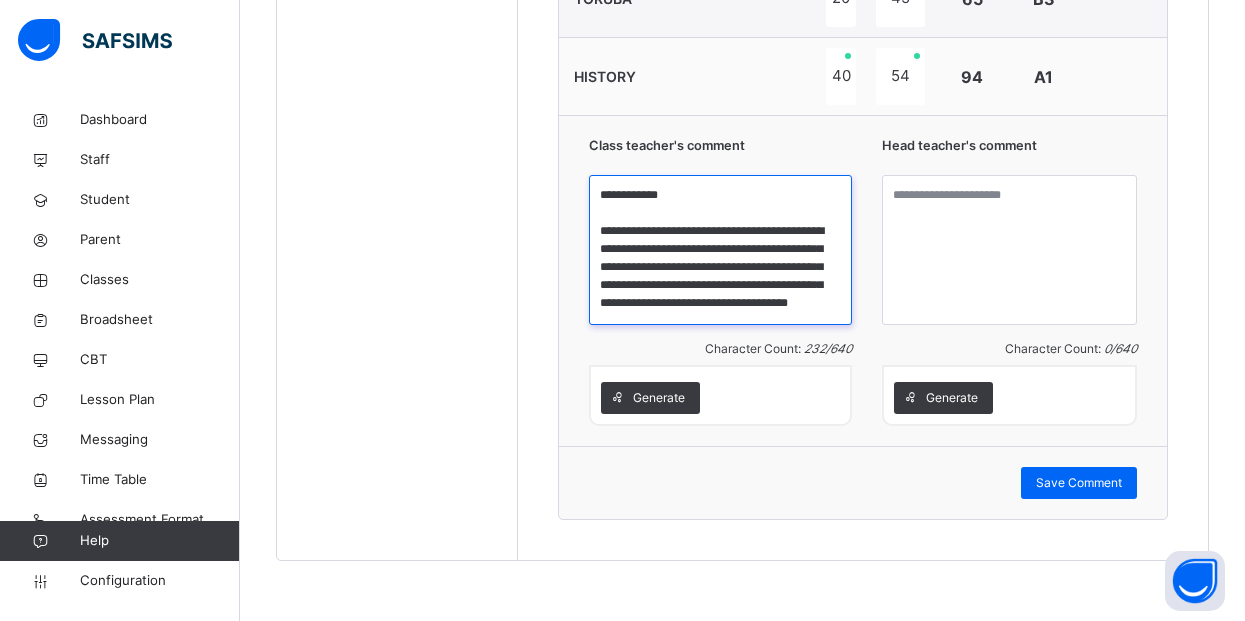 paste on "**********" 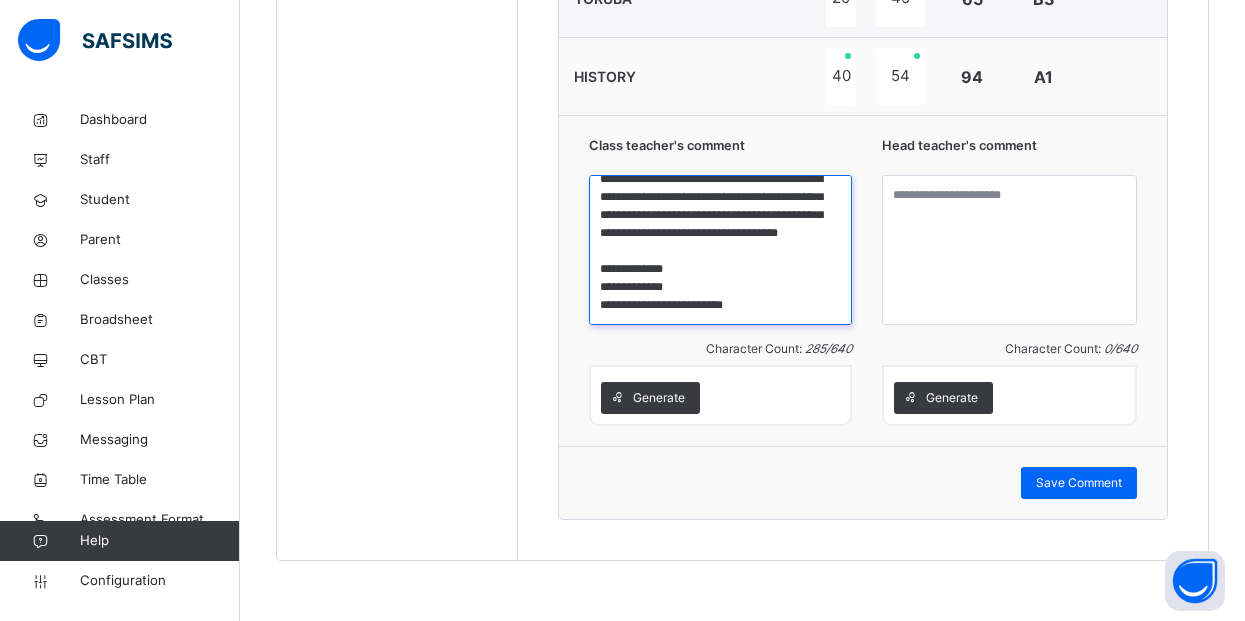 scroll, scrollTop: 95, scrollLeft: 0, axis: vertical 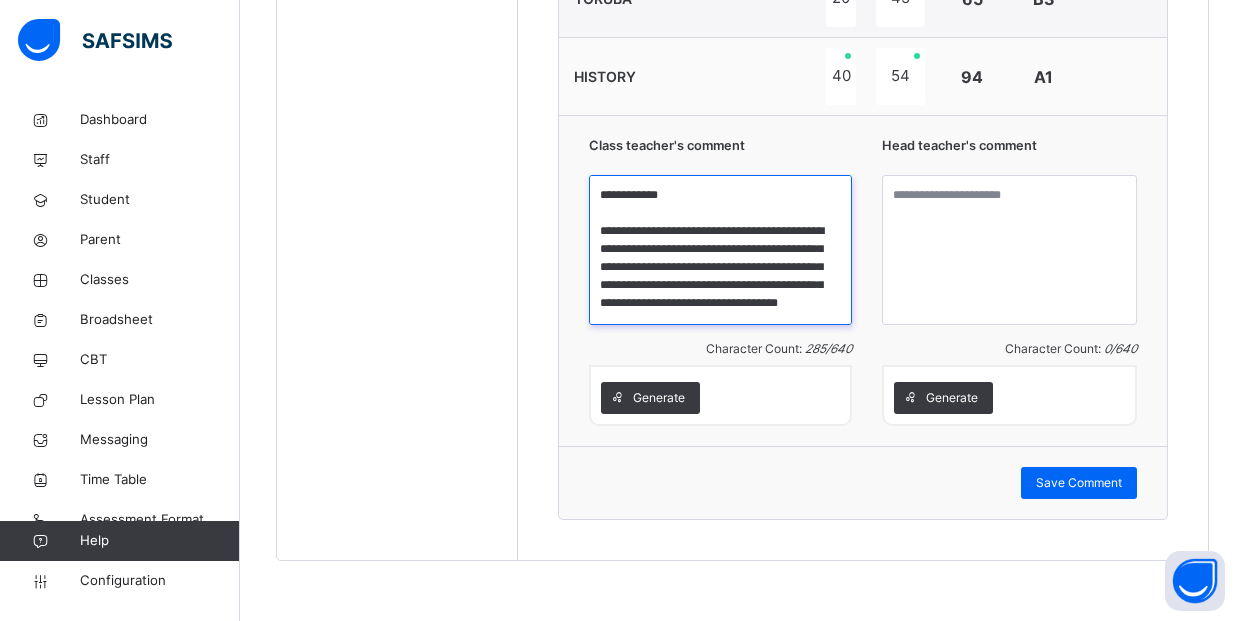 drag, startPoint x: 691, startPoint y: 299, endPoint x: 806, endPoint y: 248, distance: 125.80143 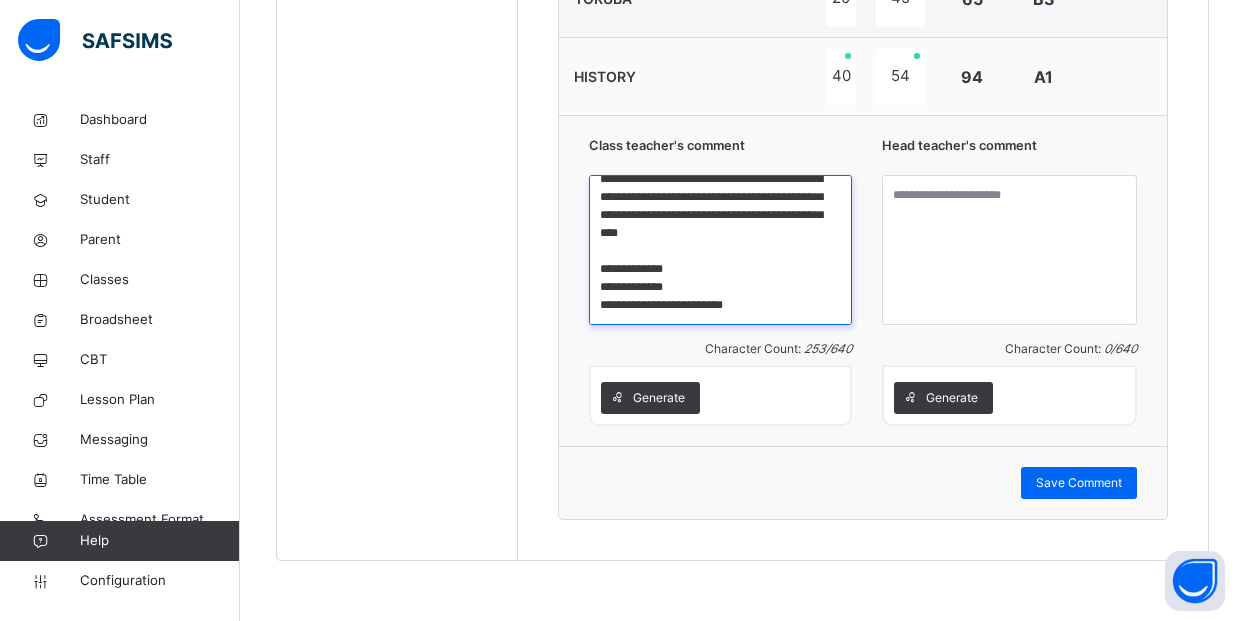 scroll, scrollTop: 88, scrollLeft: 0, axis: vertical 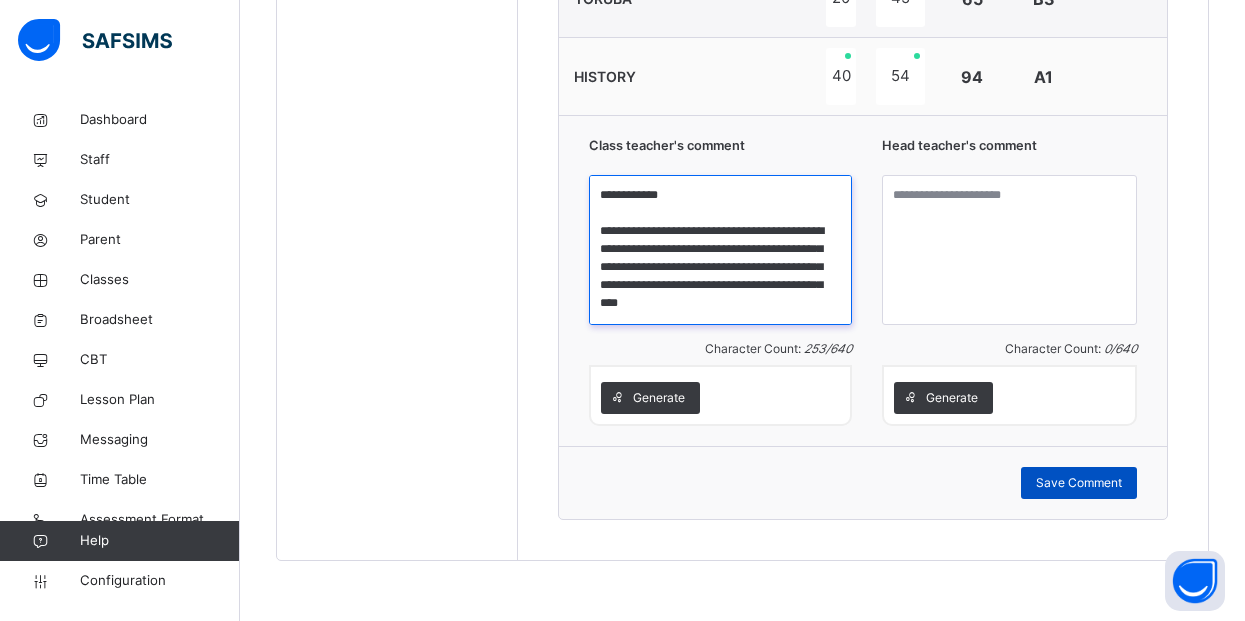 type on "**********" 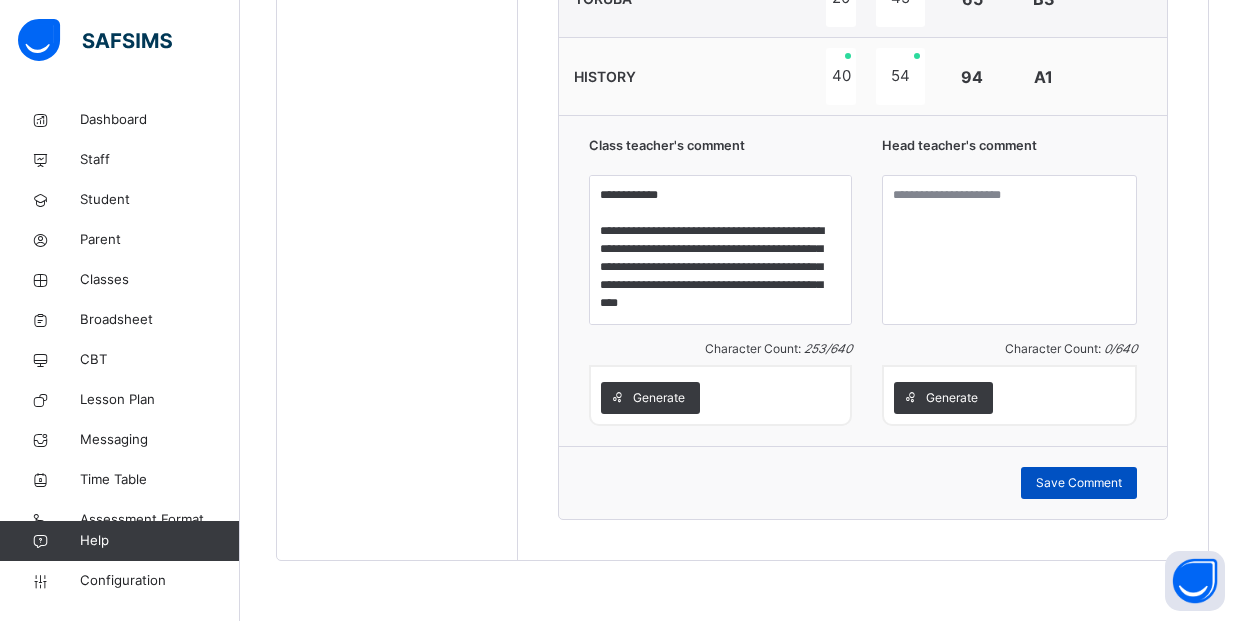 click on "Save Comment" at bounding box center (1079, 483) 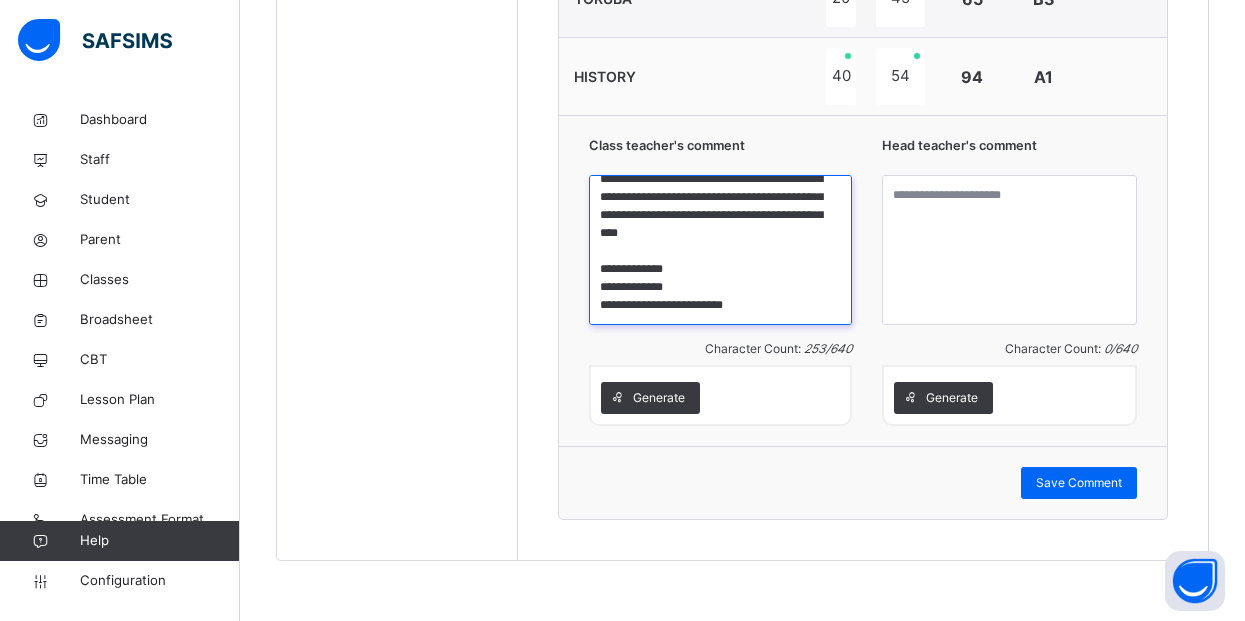 scroll, scrollTop: 88, scrollLeft: 0, axis: vertical 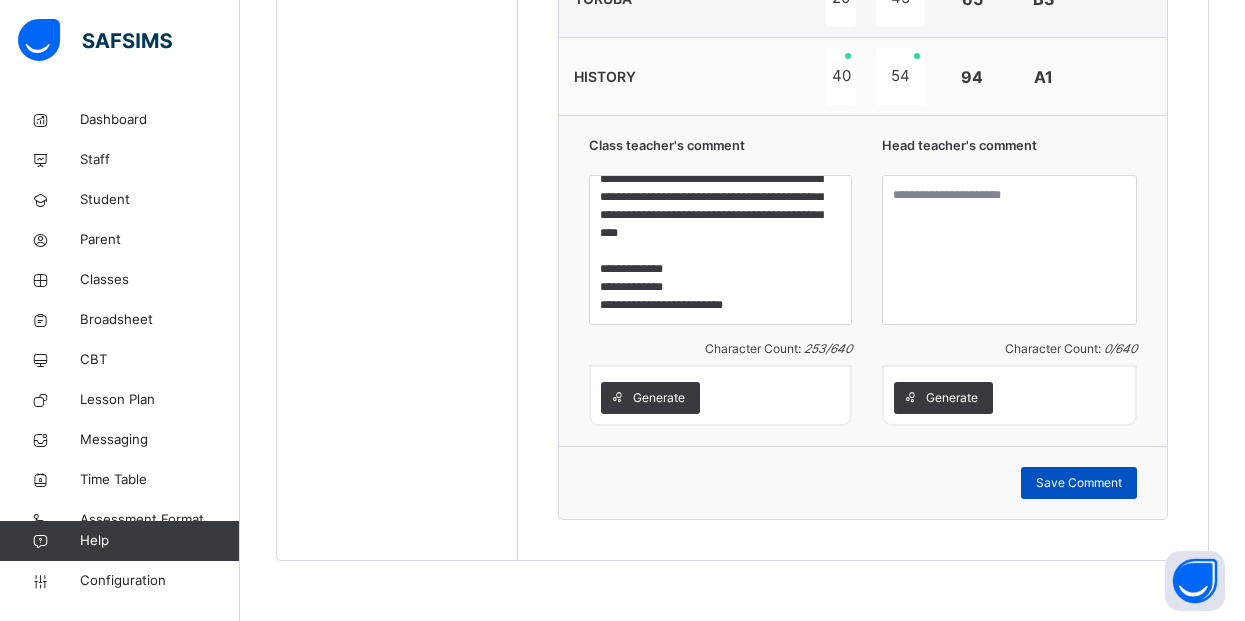 click on "Save Comment" at bounding box center [1079, 483] 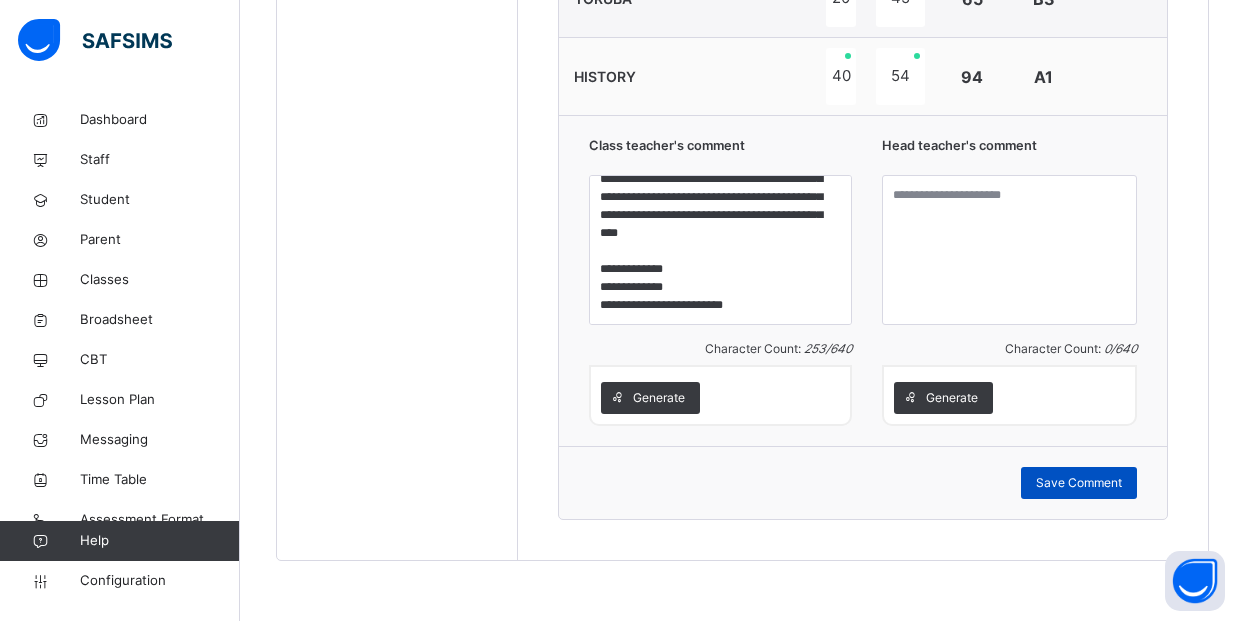 click on "Save Comment" at bounding box center [1079, 483] 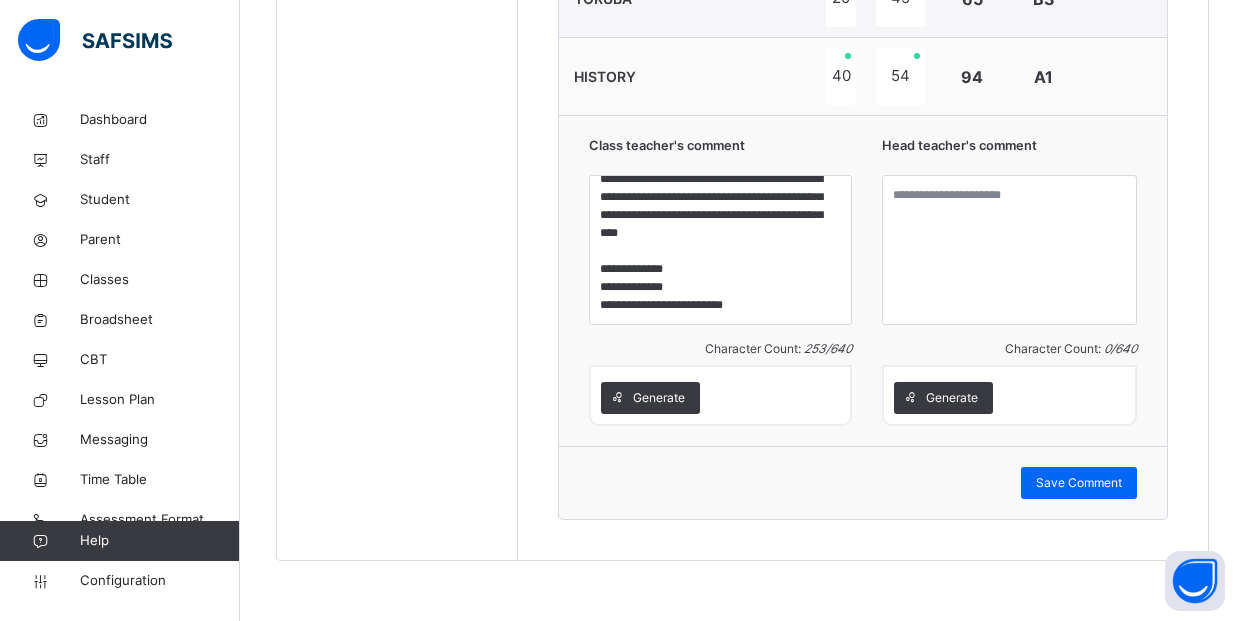 click on "Save Comment" at bounding box center [863, 482] 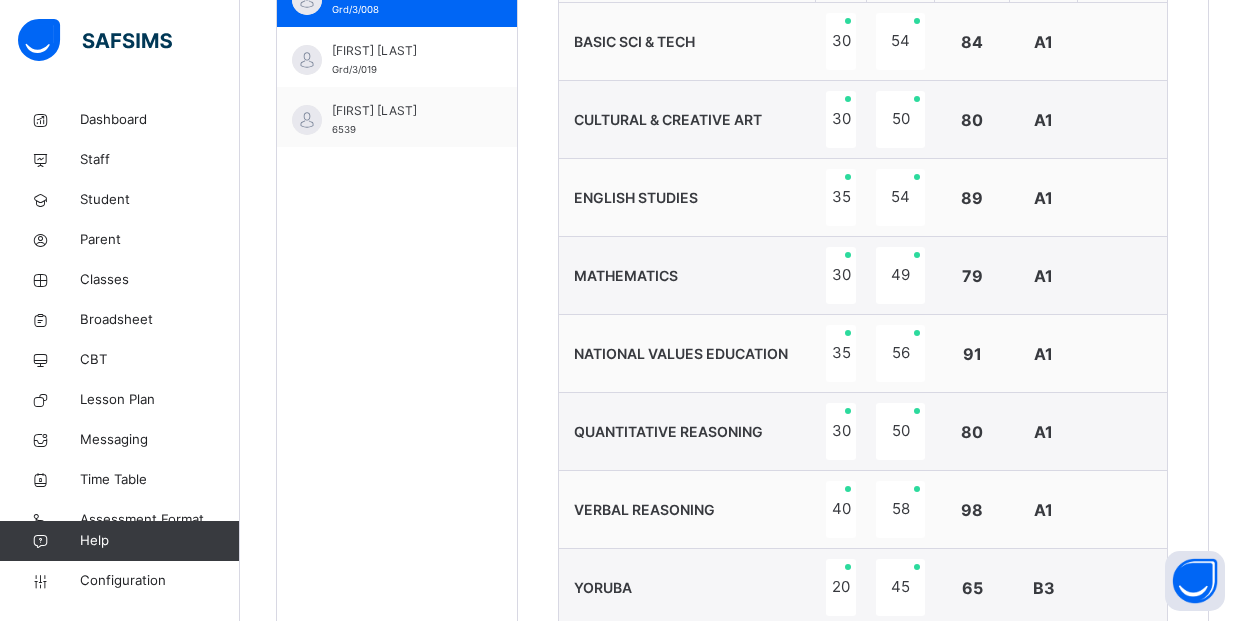 scroll, scrollTop: 823, scrollLeft: 0, axis: vertical 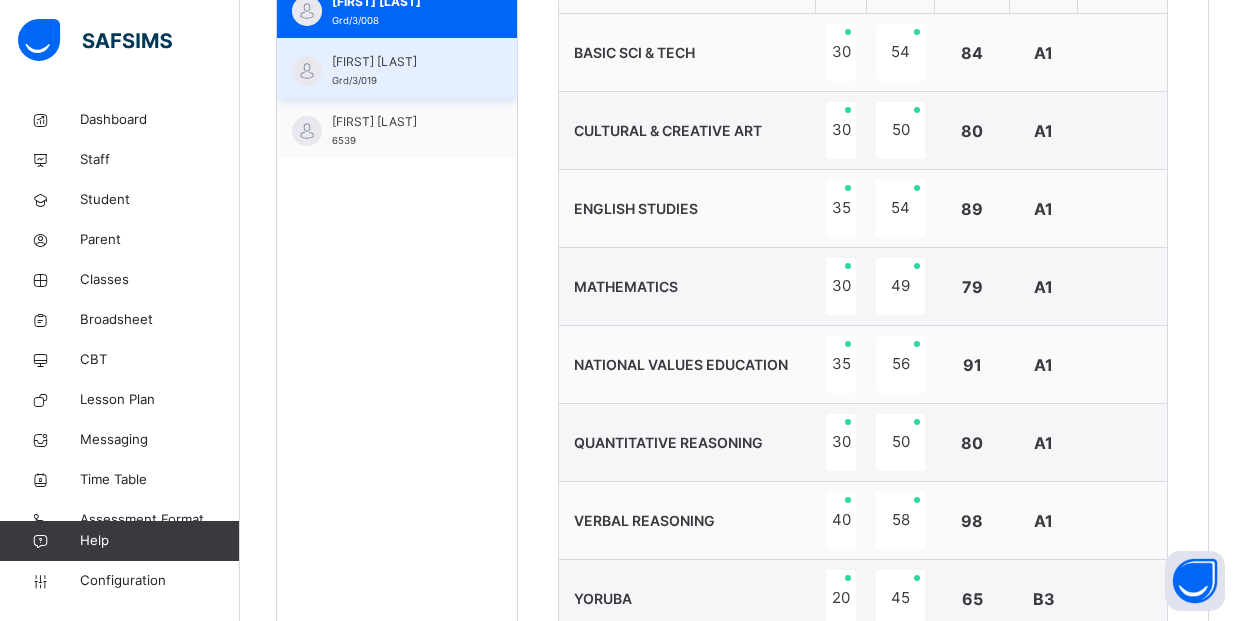 click on "[FIRST] [LAST]" at bounding box center (402, 62) 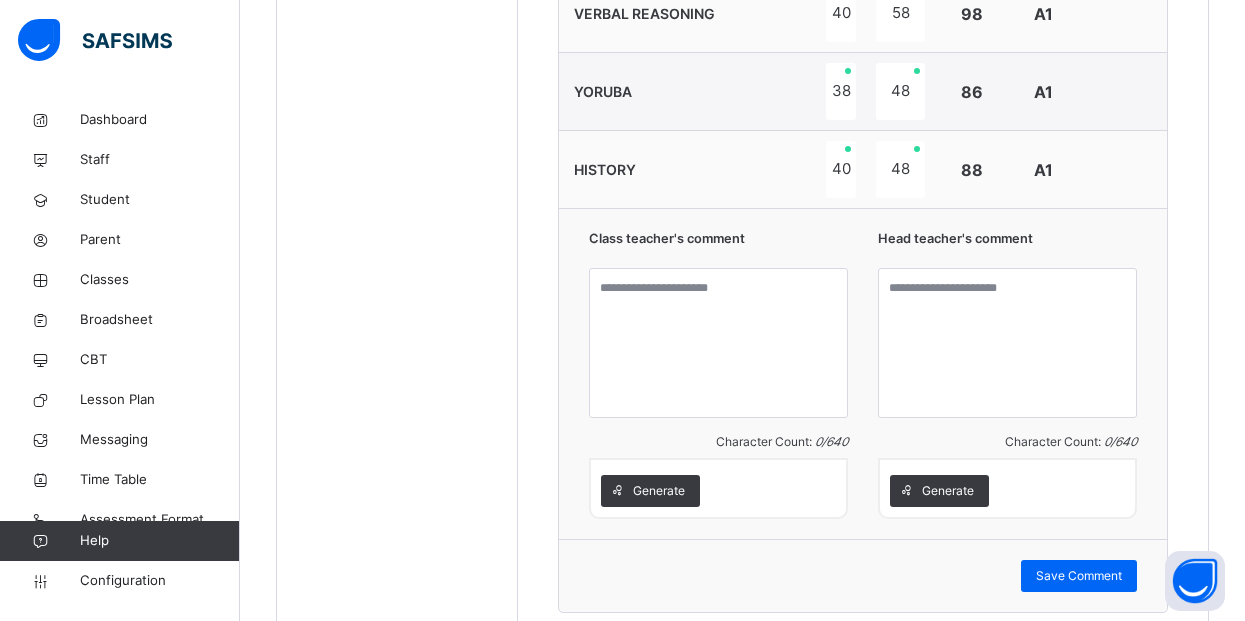 scroll, scrollTop: 1343, scrollLeft: 0, axis: vertical 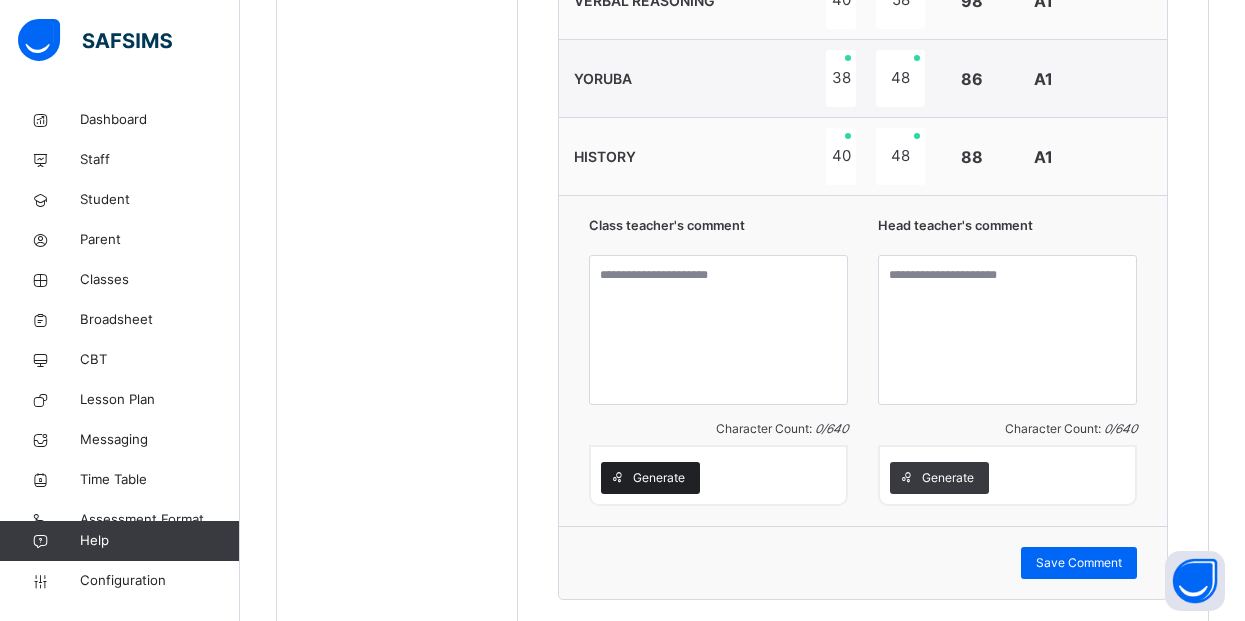 click on "Generate" at bounding box center [650, 478] 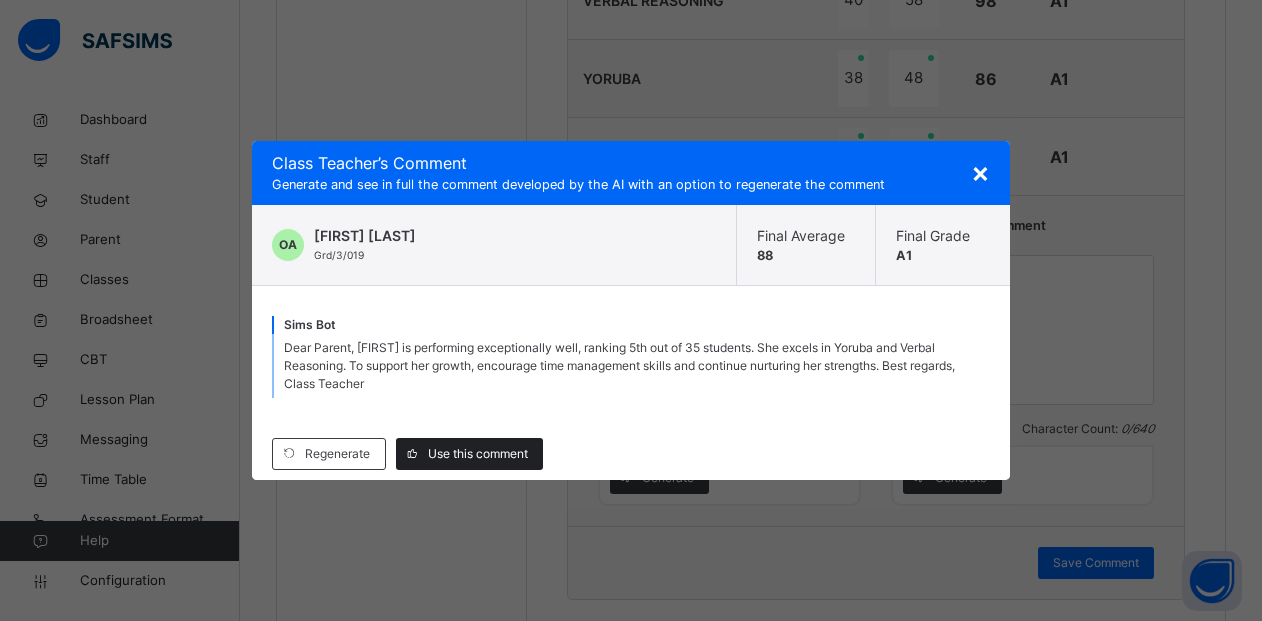 click on "Use this comment" at bounding box center [478, 454] 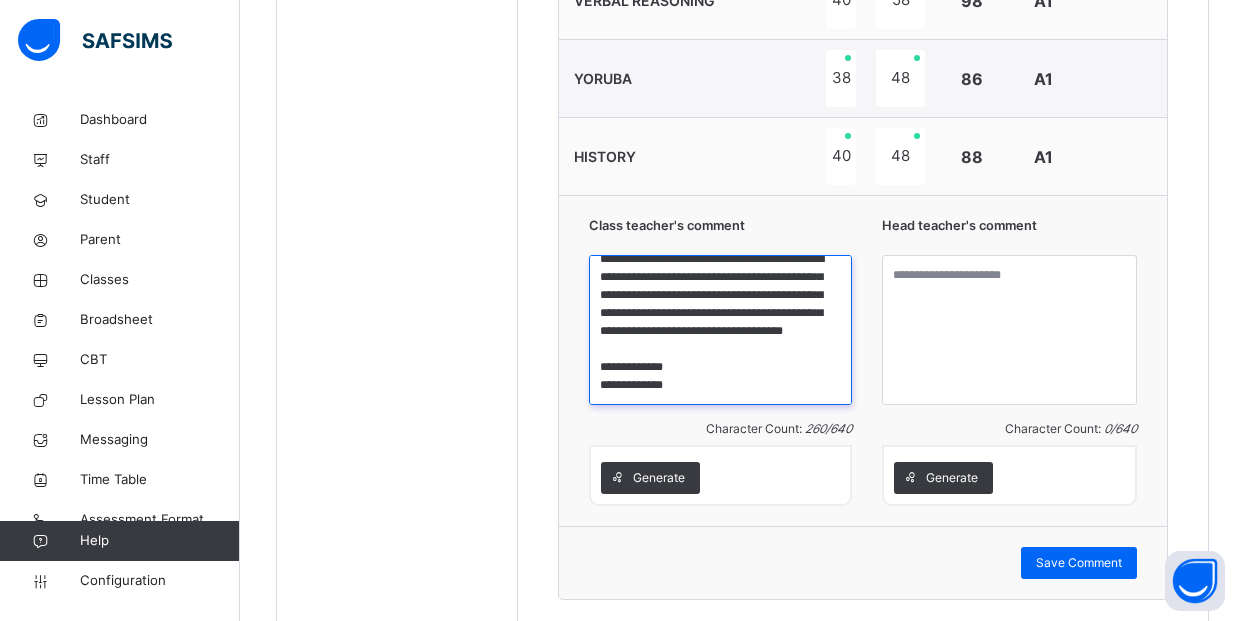 scroll, scrollTop: 88, scrollLeft: 0, axis: vertical 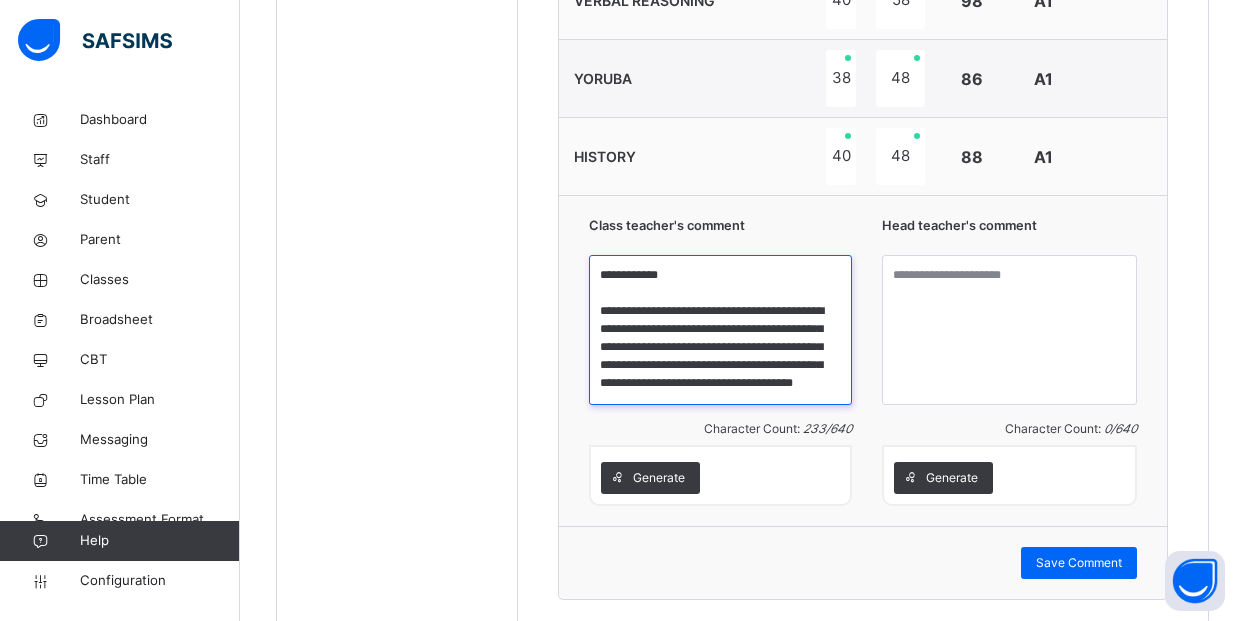 paste on "**********" 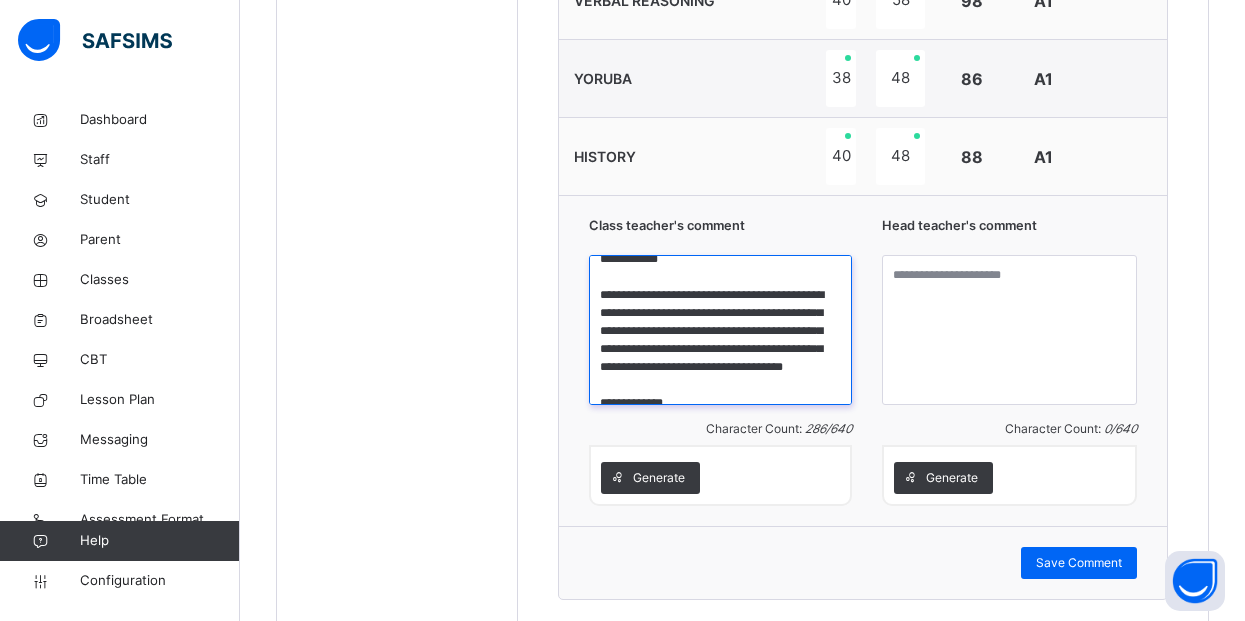 scroll, scrollTop: 15, scrollLeft: 0, axis: vertical 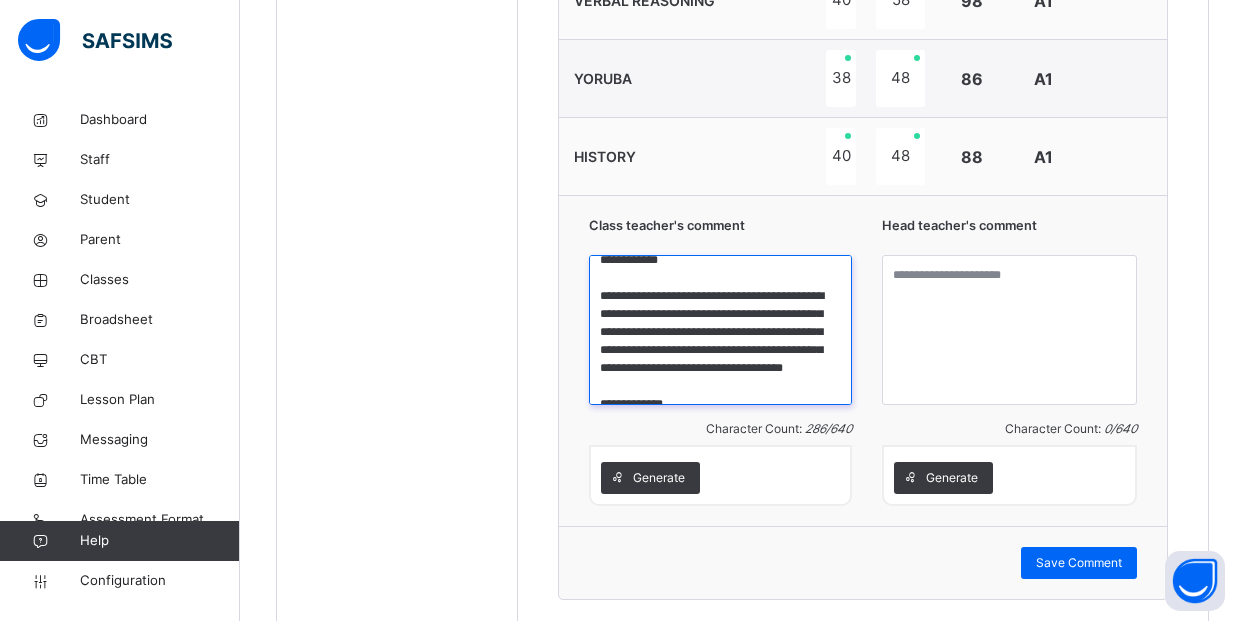 click on "**********" at bounding box center [720, 330] 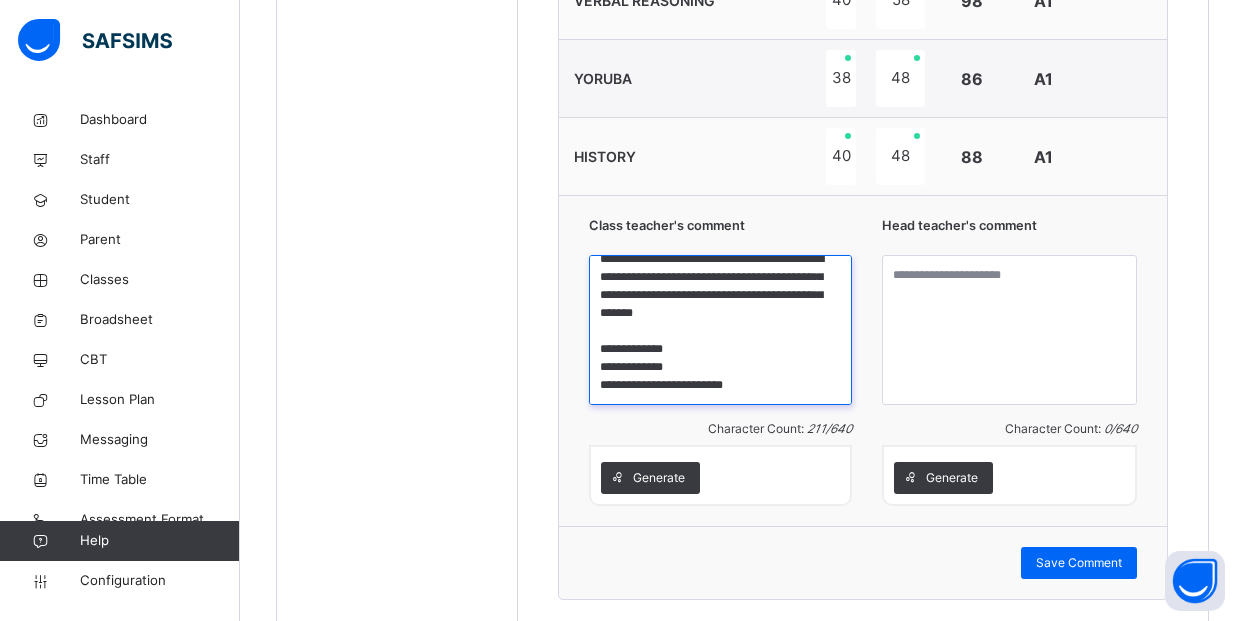 scroll, scrollTop: 70, scrollLeft: 0, axis: vertical 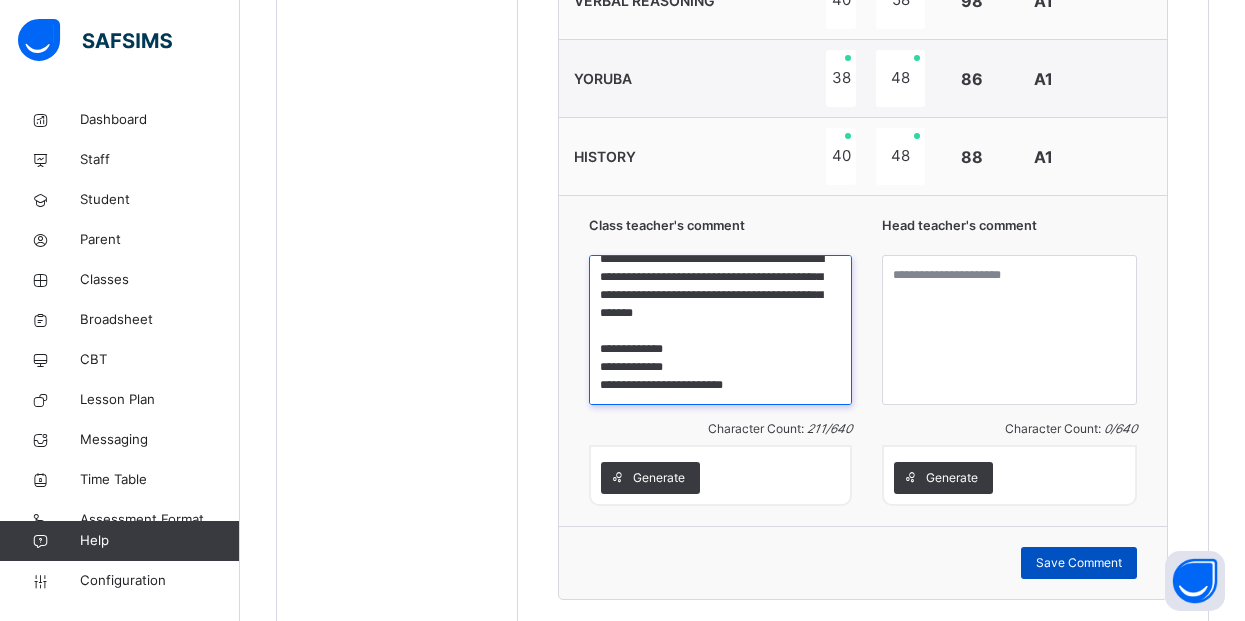 type on "**********" 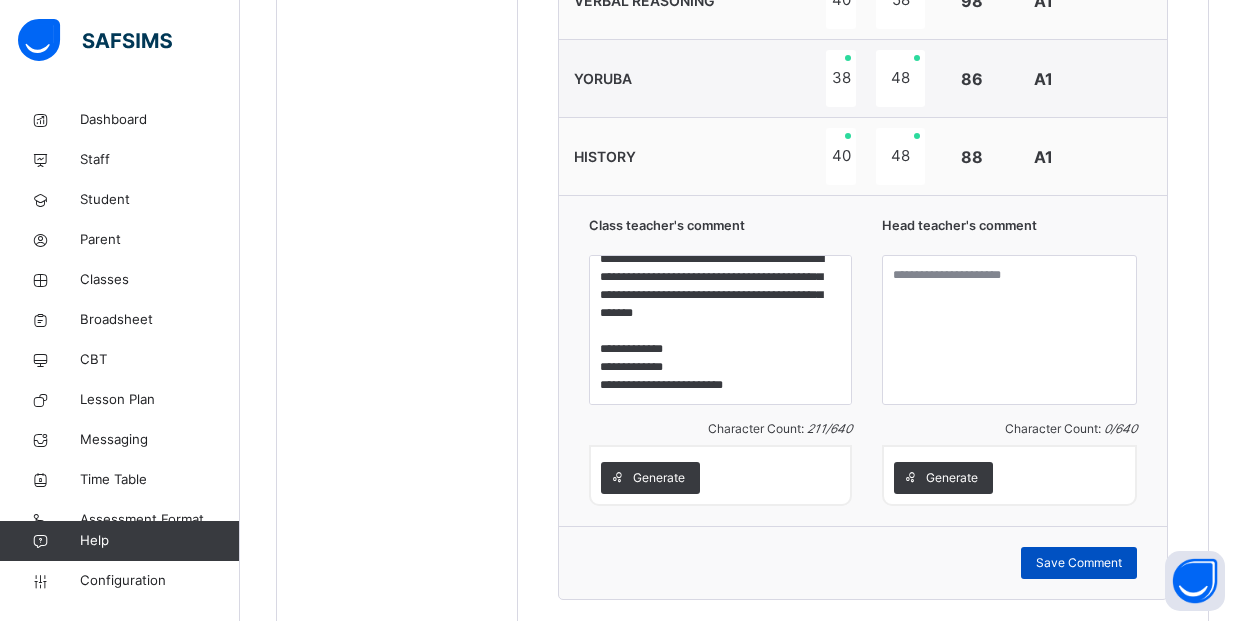 click on "Save Comment" at bounding box center (1079, 563) 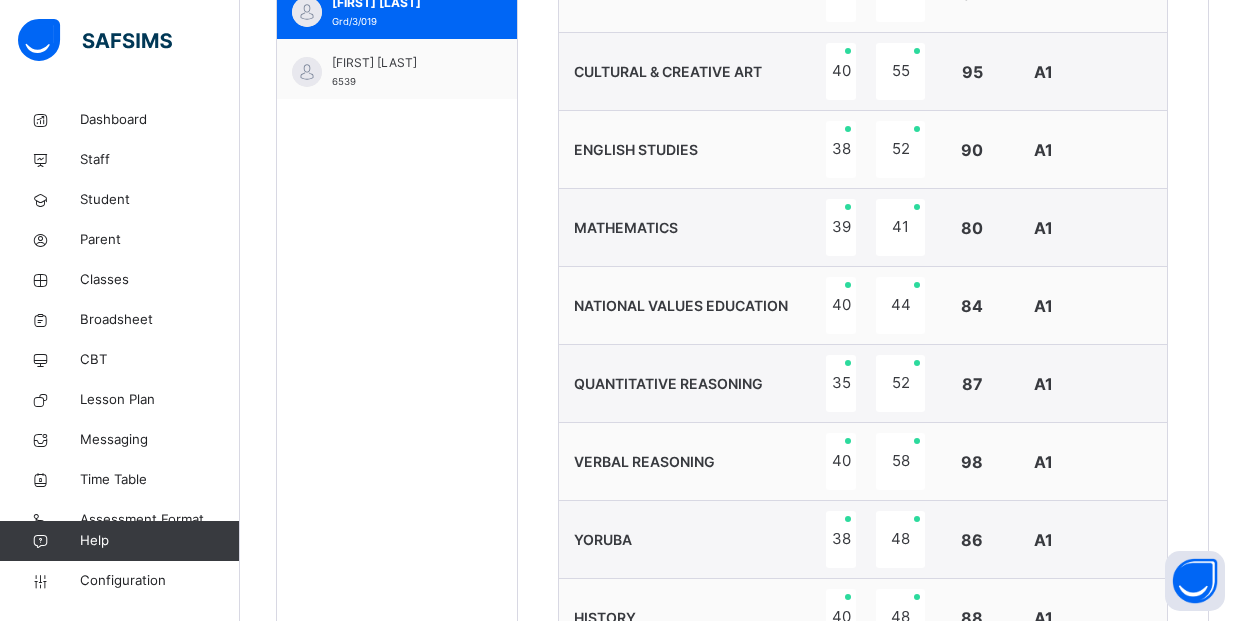 scroll, scrollTop: 863, scrollLeft: 0, axis: vertical 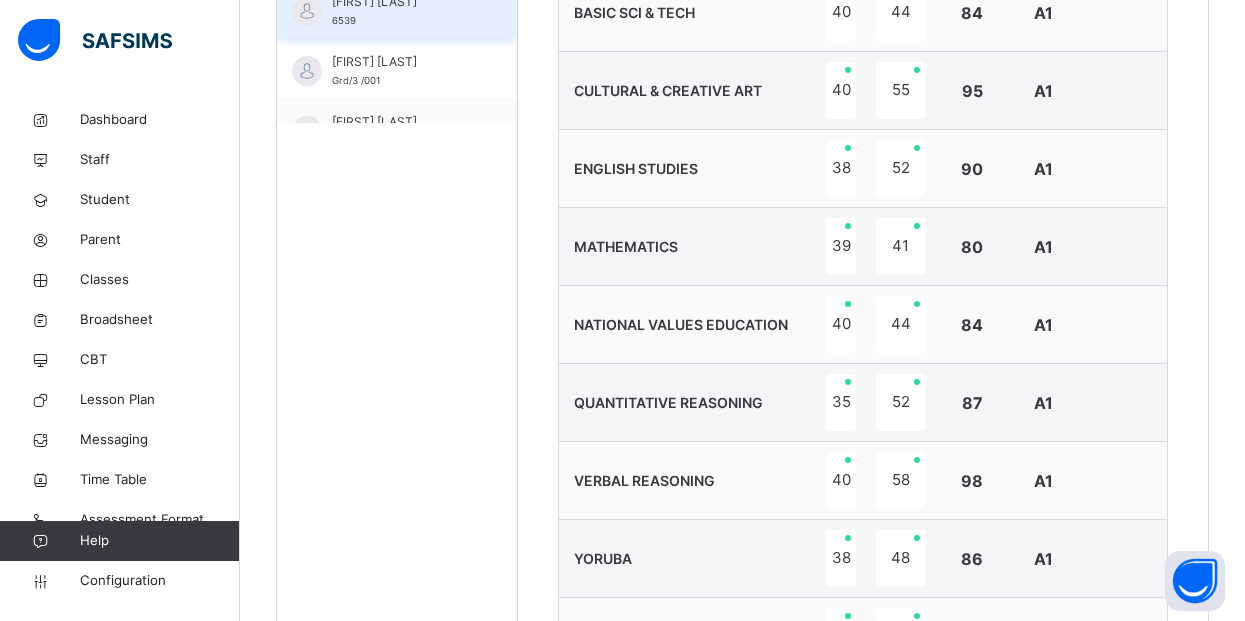 click on "[FIRST] [LAST] 6539" at bounding box center (402, 11) 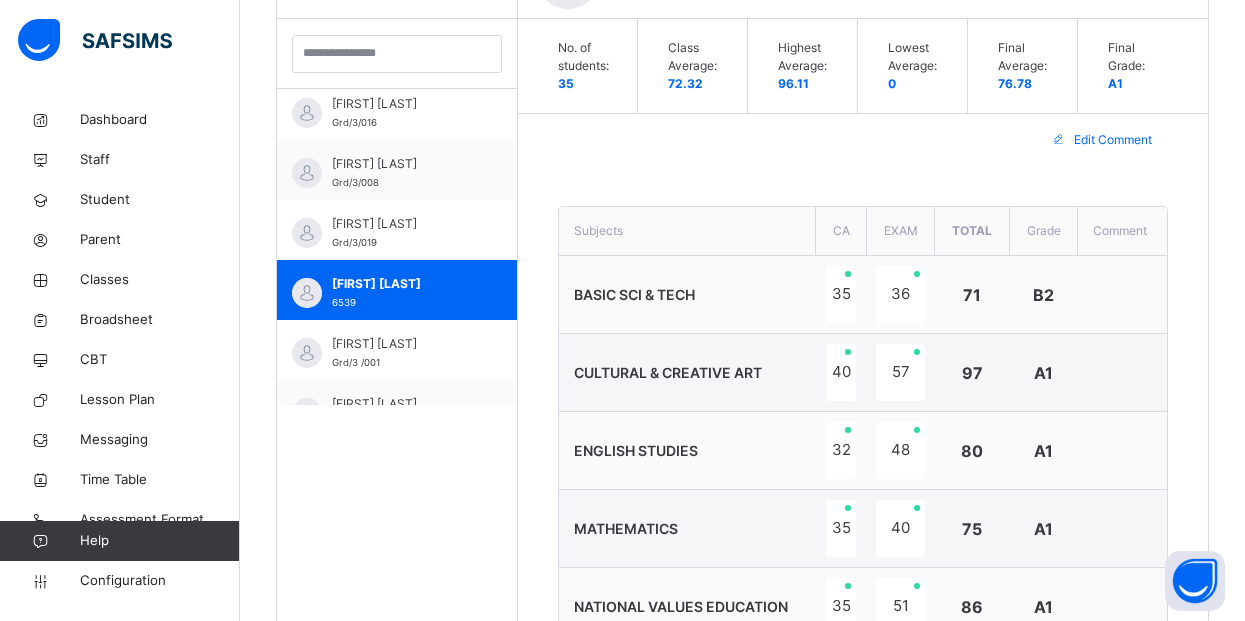 scroll, scrollTop: 863, scrollLeft: 0, axis: vertical 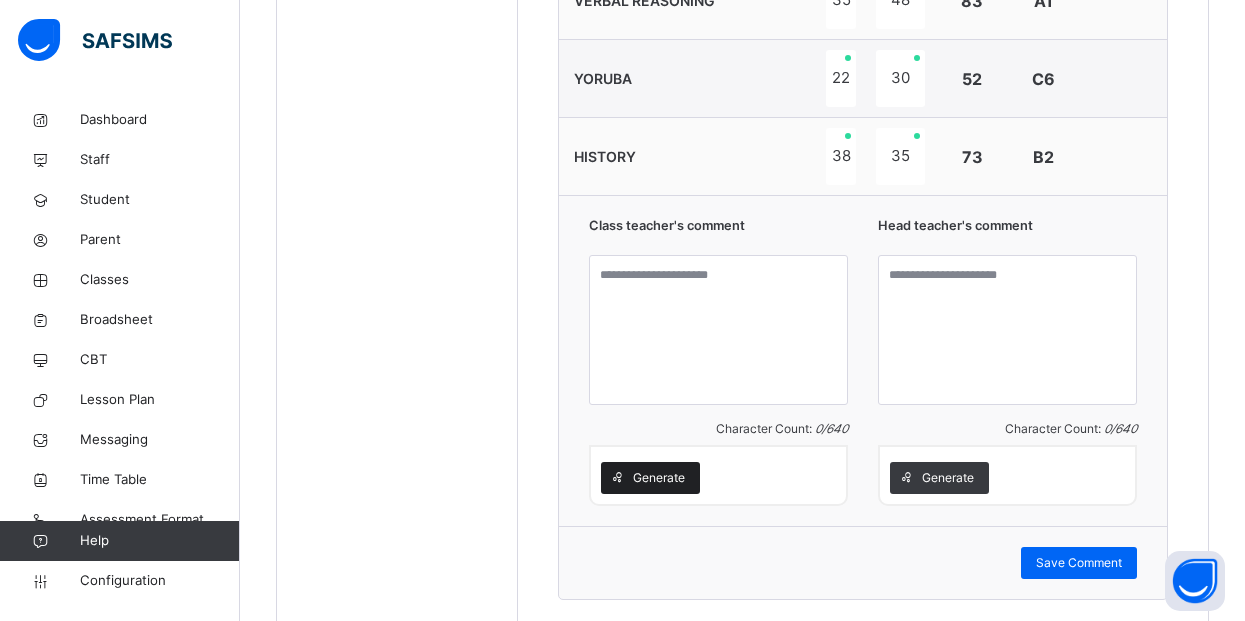 click on "Generate" at bounding box center [650, 478] 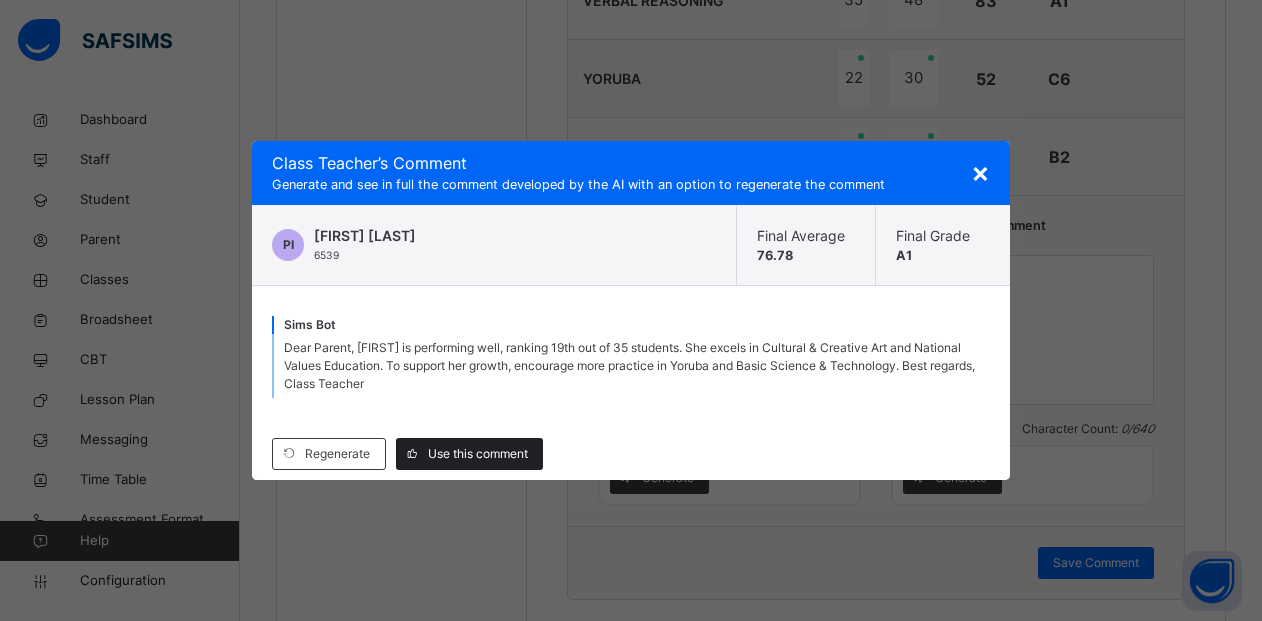 click on "Use this comment" at bounding box center (478, 454) 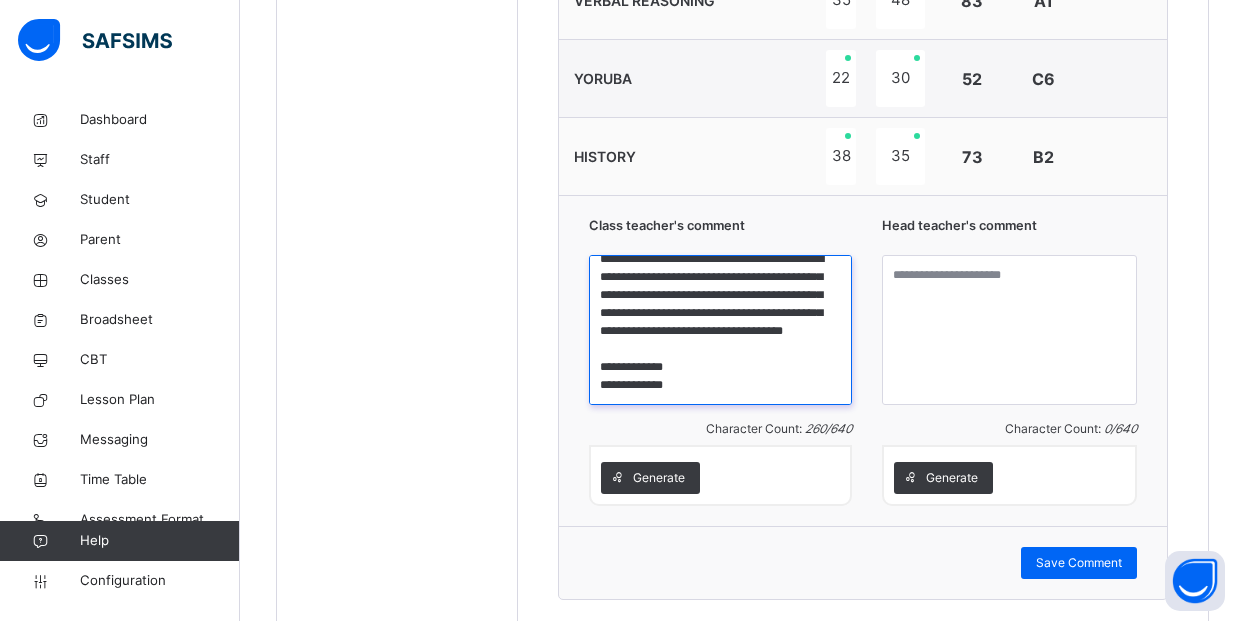 scroll, scrollTop: 88, scrollLeft: 0, axis: vertical 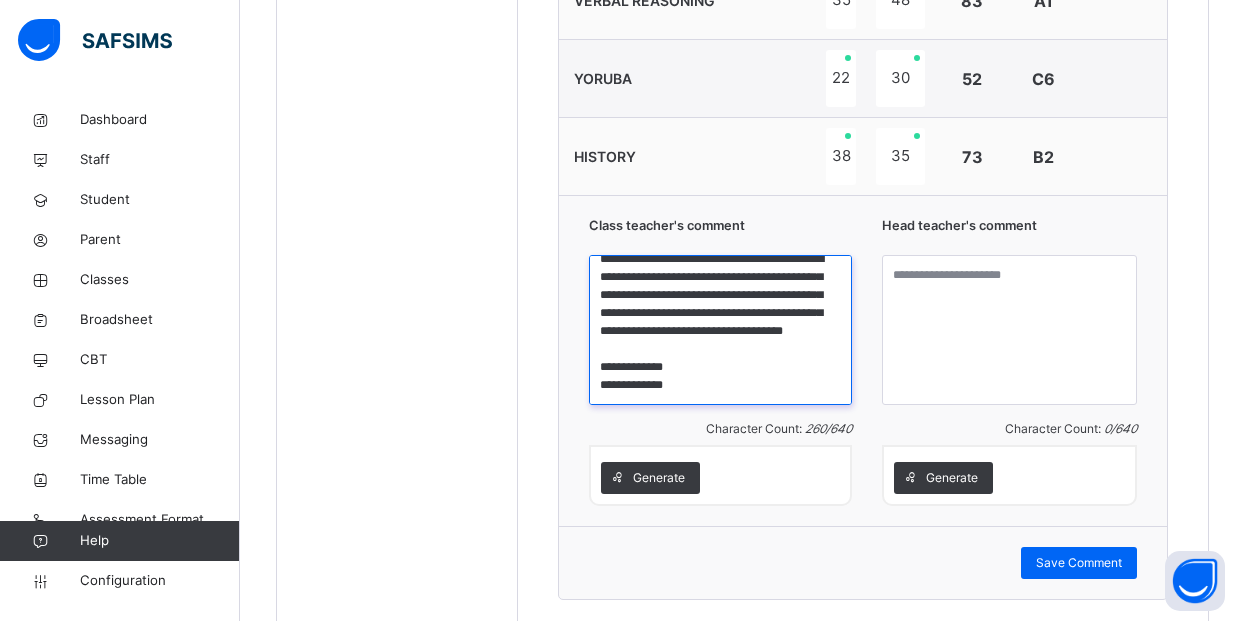 click on "**********" at bounding box center (720, 330) 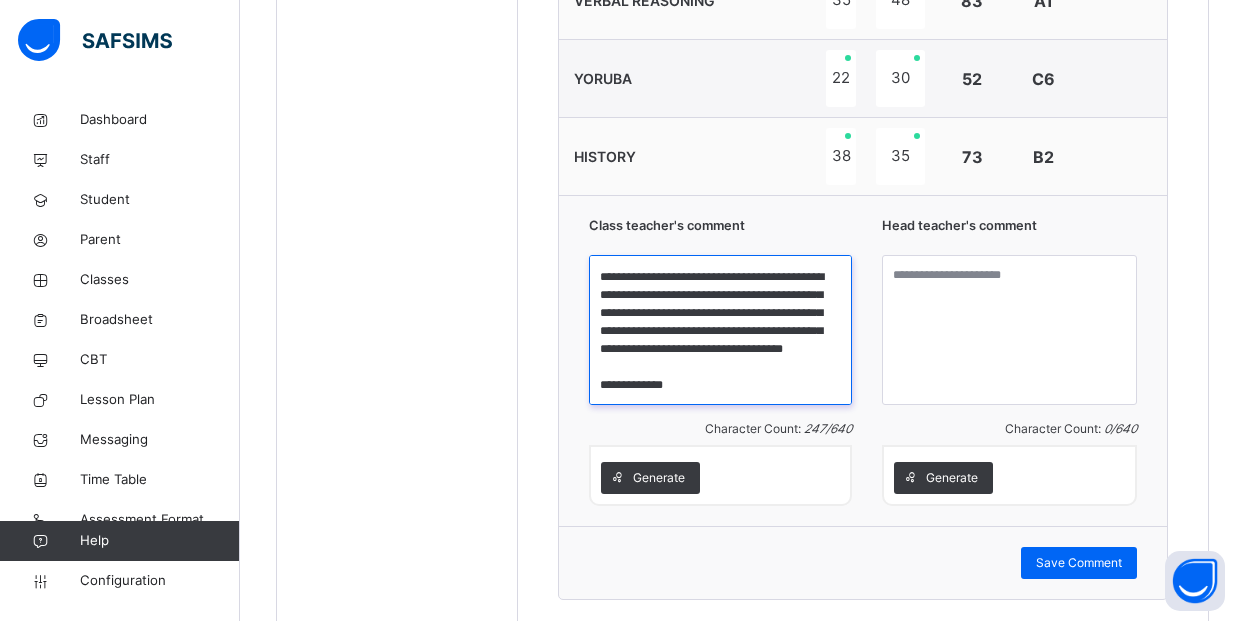 scroll, scrollTop: 70, scrollLeft: 0, axis: vertical 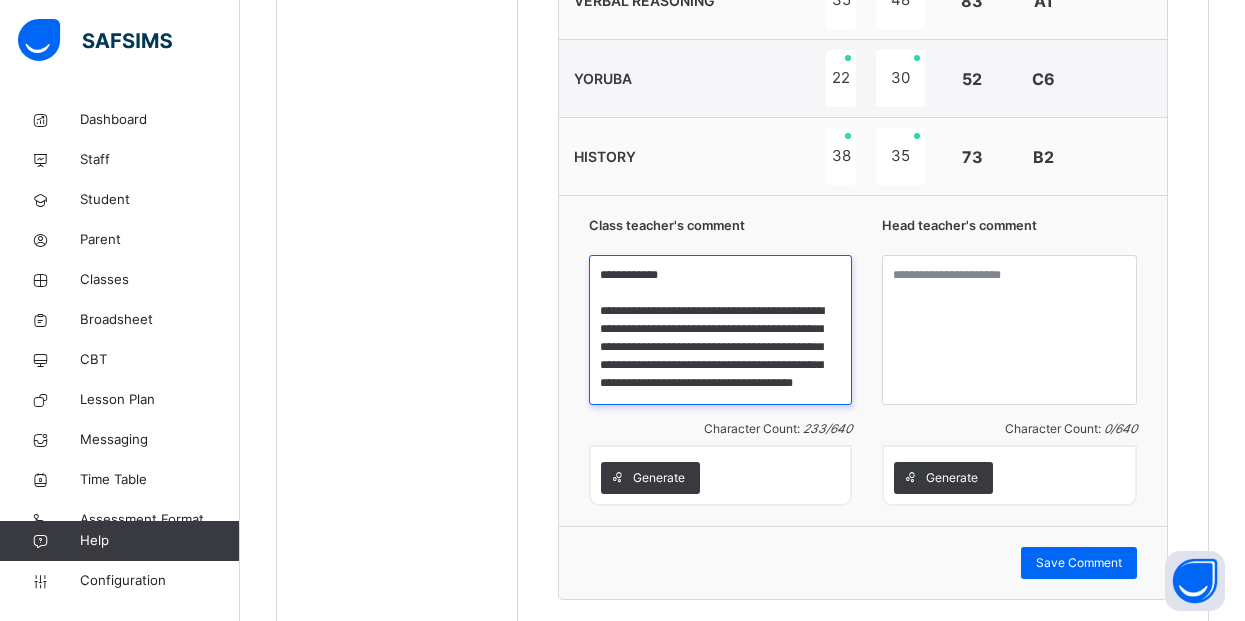 paste on "**********" 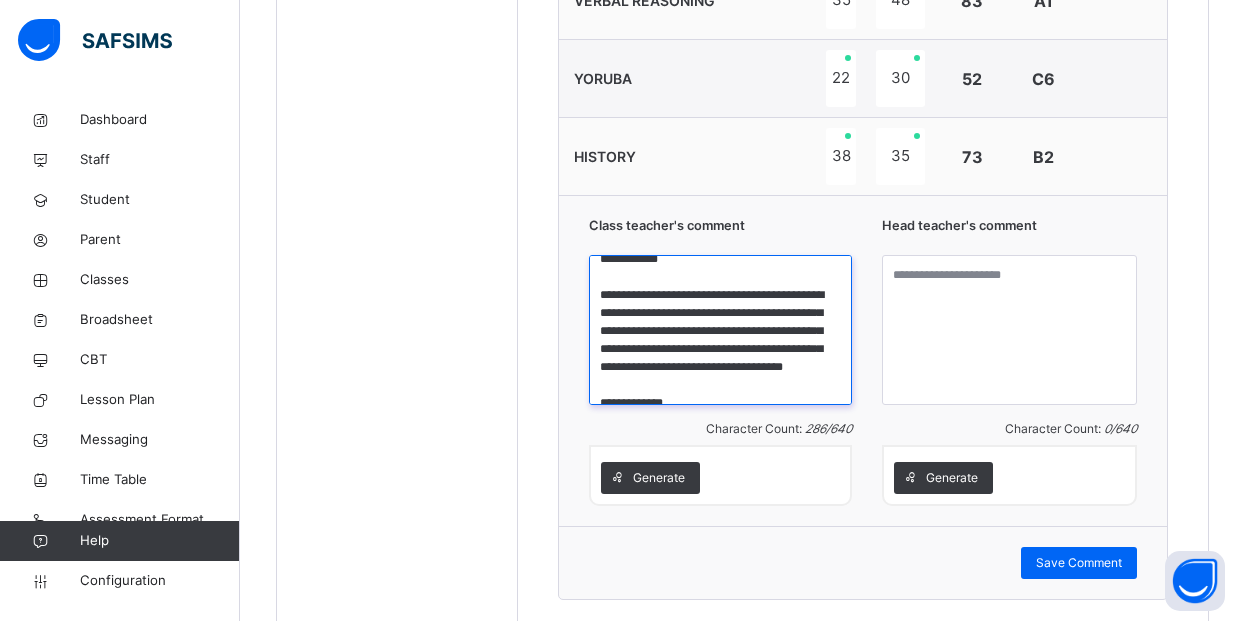 scroll, scrollTop: 15, scrollLeft: 0, axis: vertical 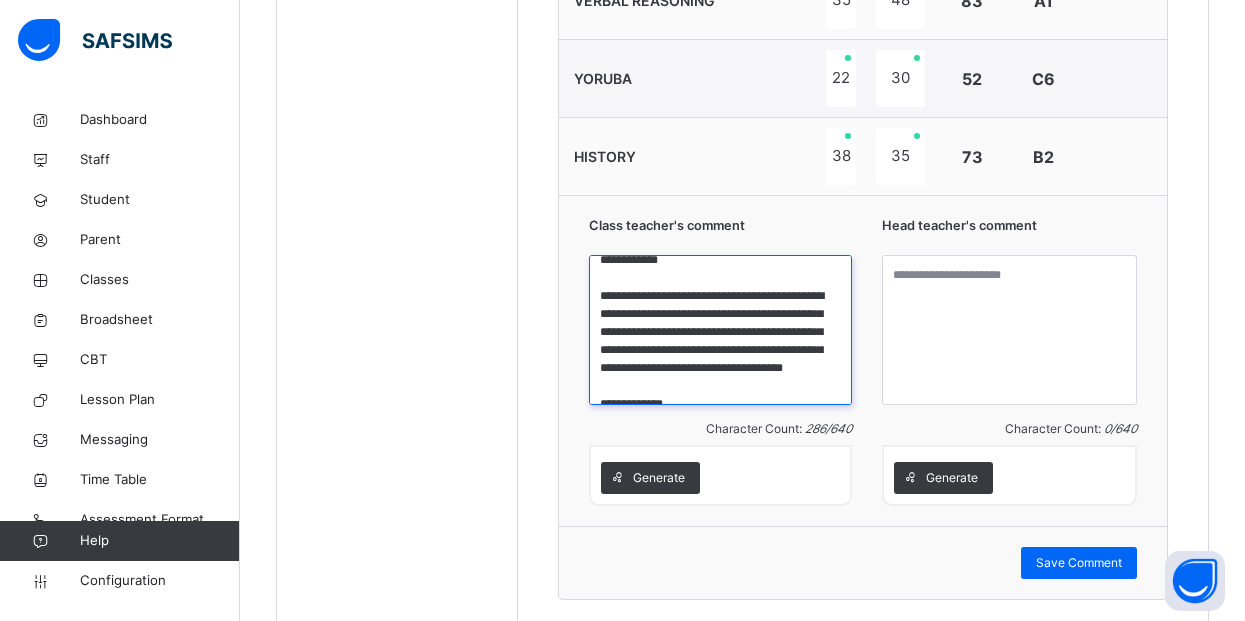click on "**********" at bounding box center (720, 330) 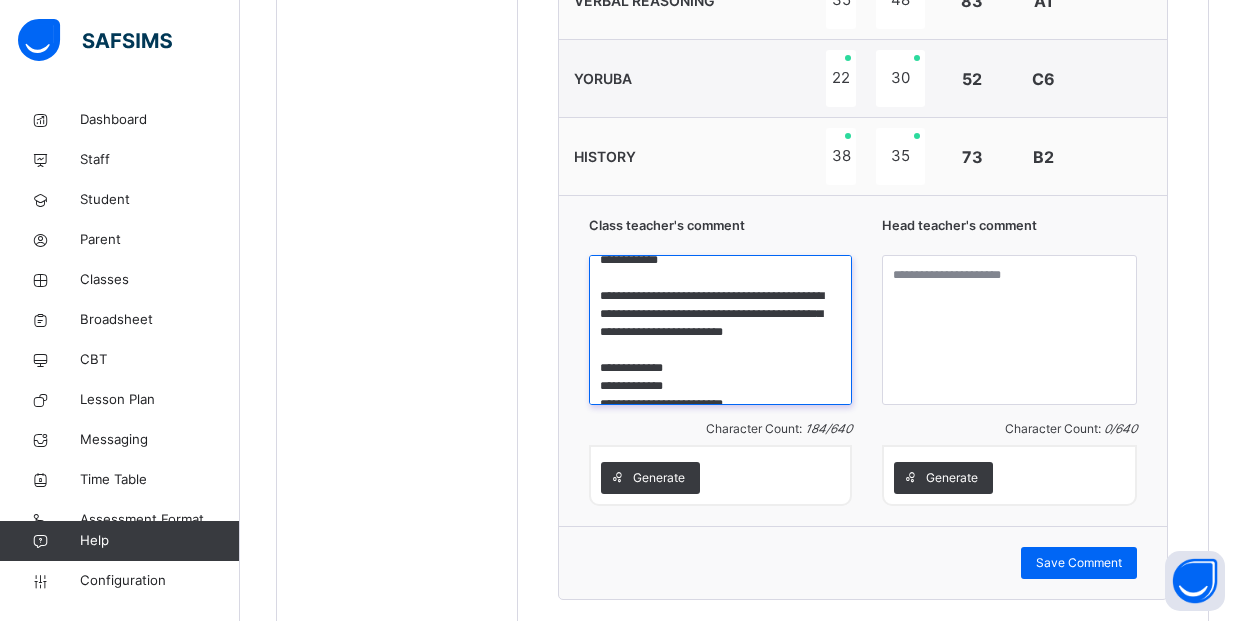 click on "**********" at bounding box center [720, 330] 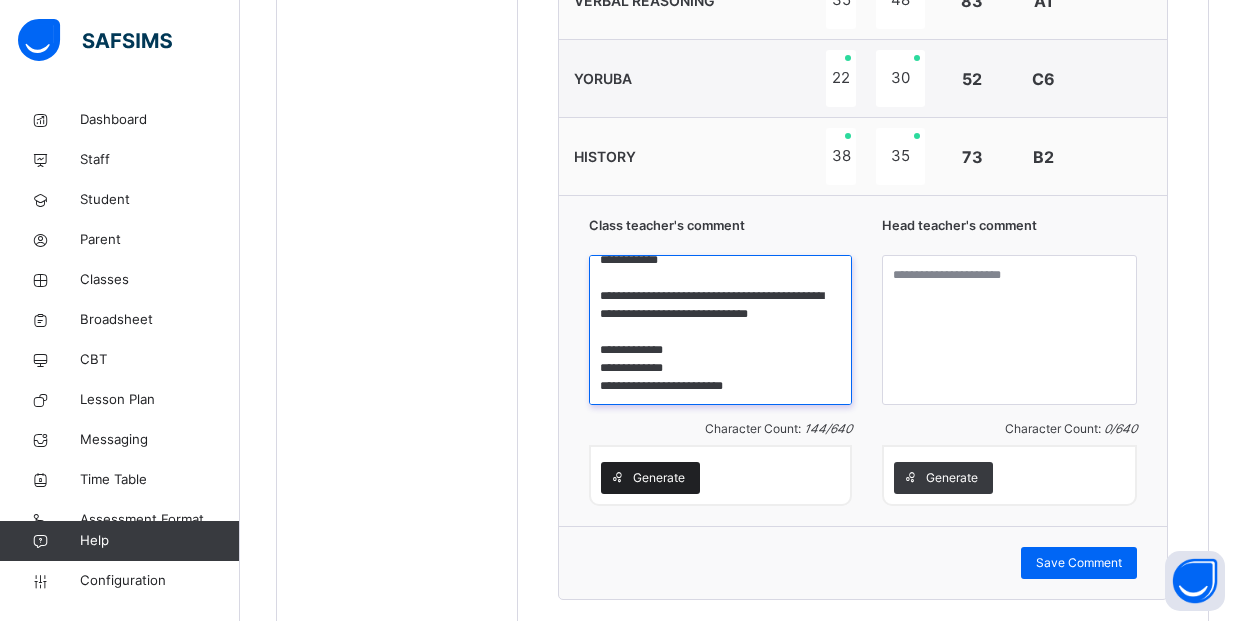 type on "**********" 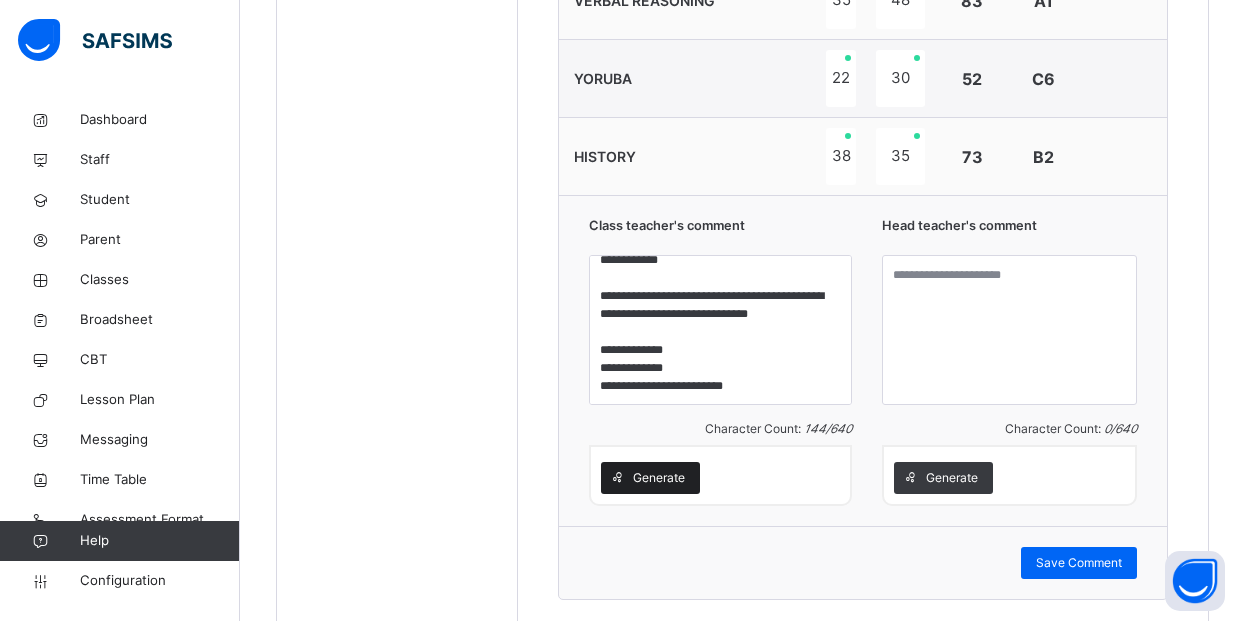 click on "Generate" at bounding box center (659, 478) 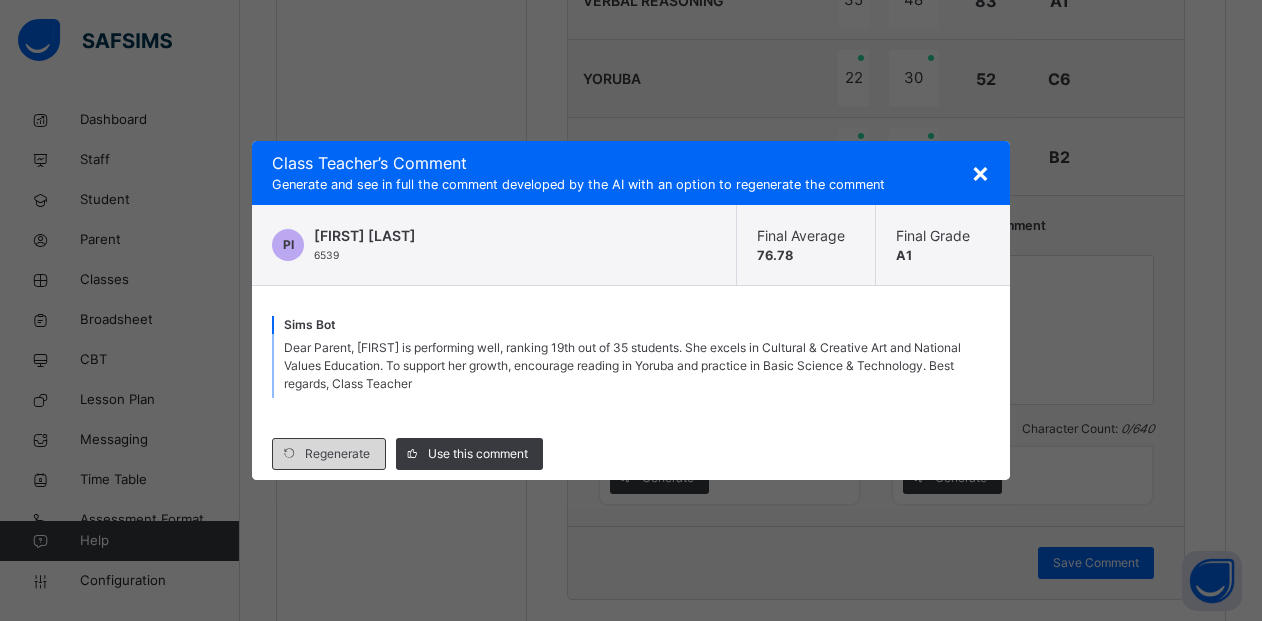 click on "Regenerate" at bounding box center [337, 454] 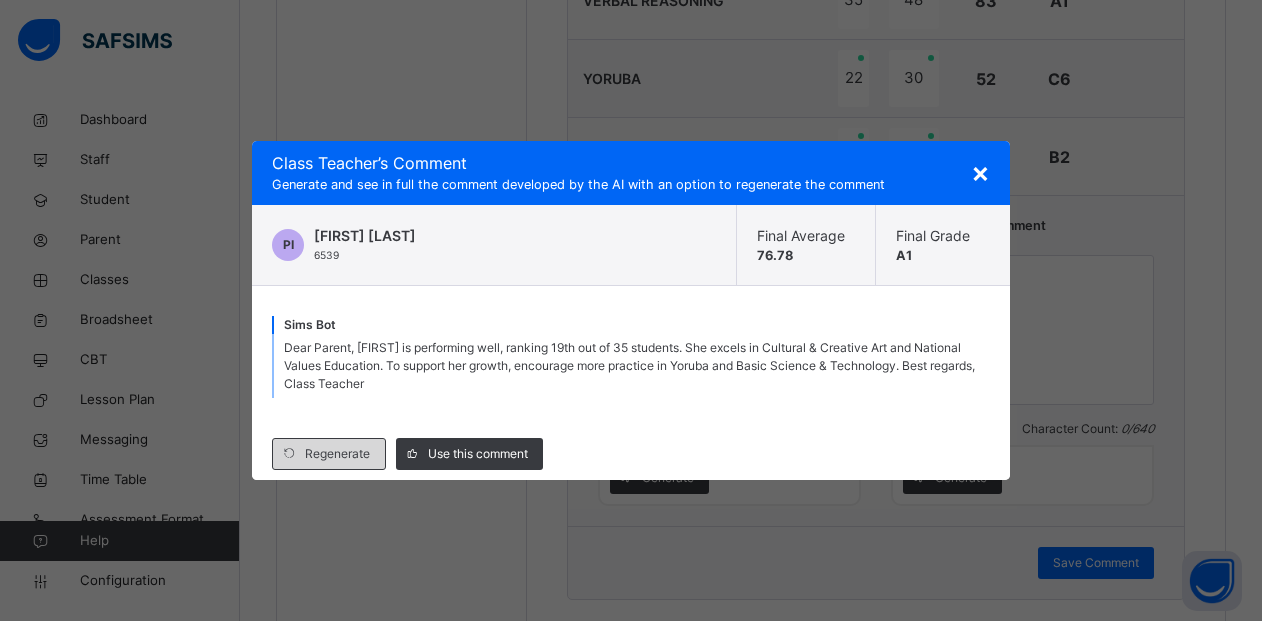 click on "Regenerate" at bounding box center [337, 454] 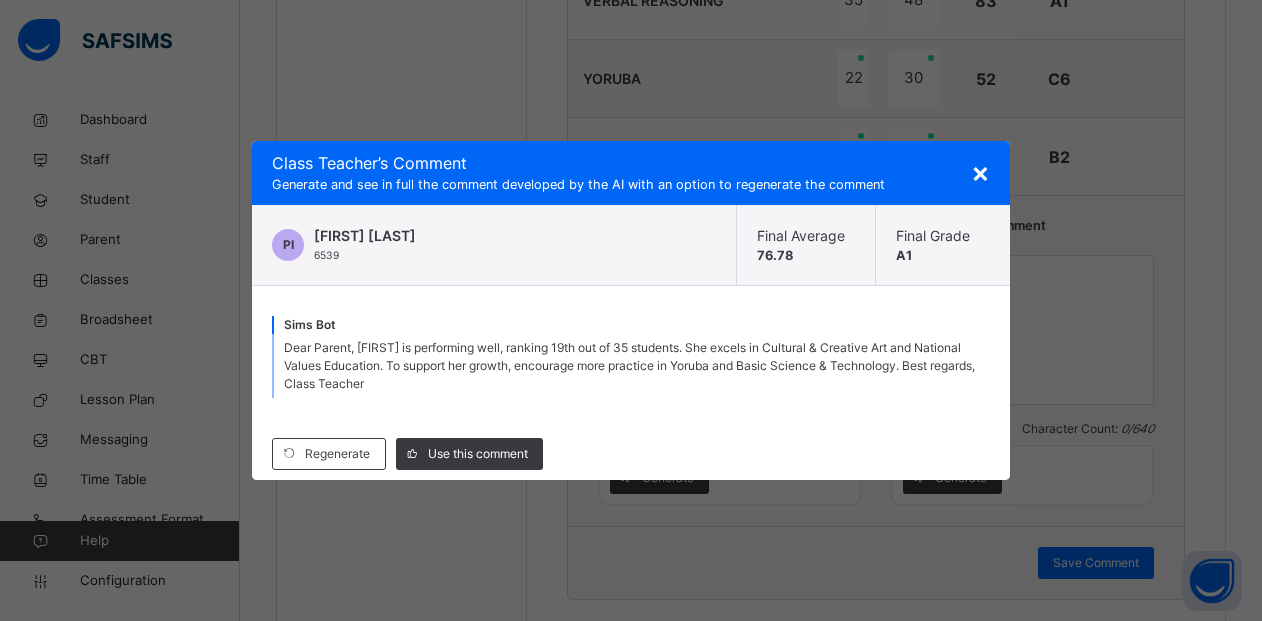 click on "×" at bounding box center [980, 172] 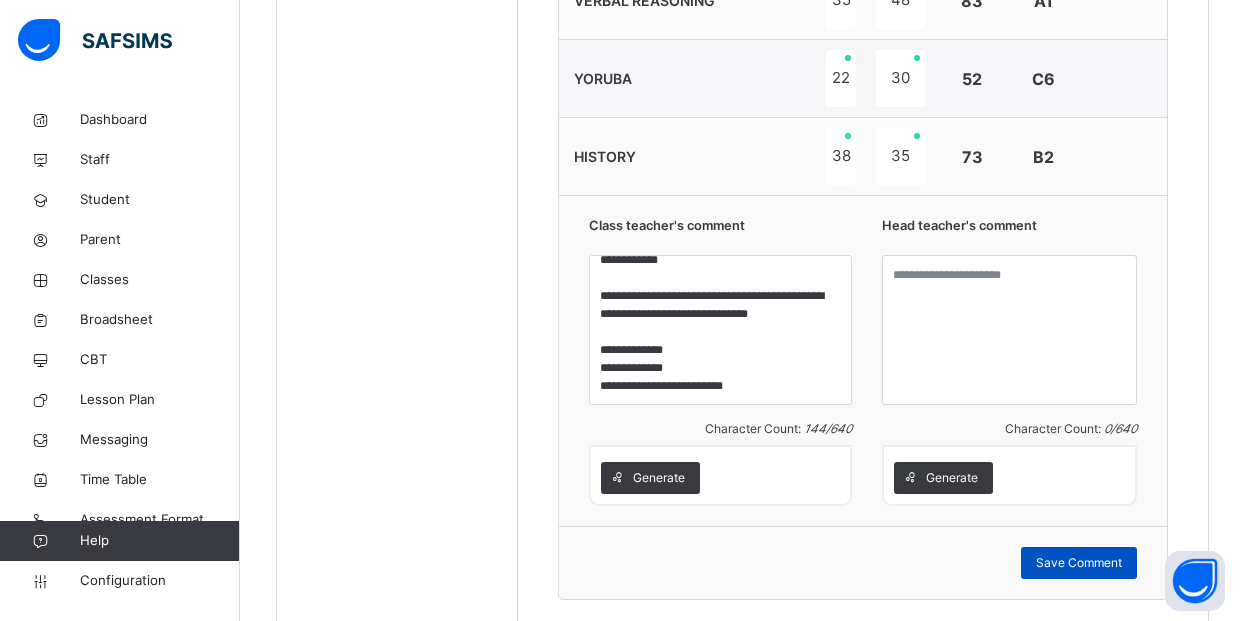 click on "Save Comment" at bounding box center [1079, 563] 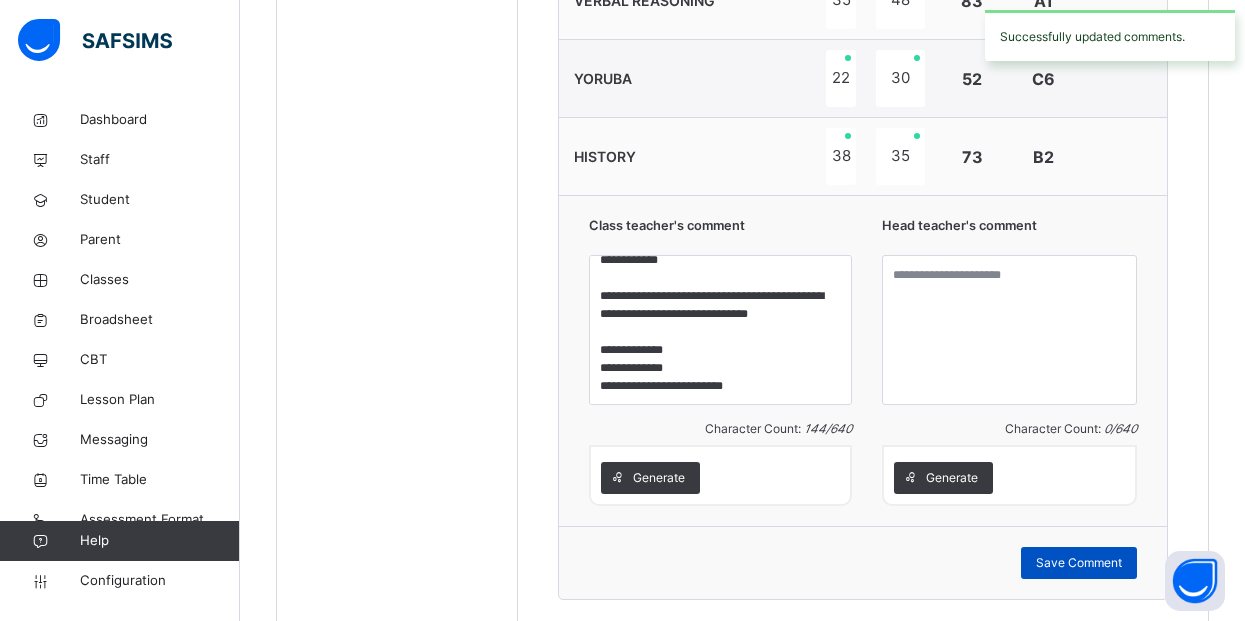 click on "Save Comment" at bounding box center [1079, 563] 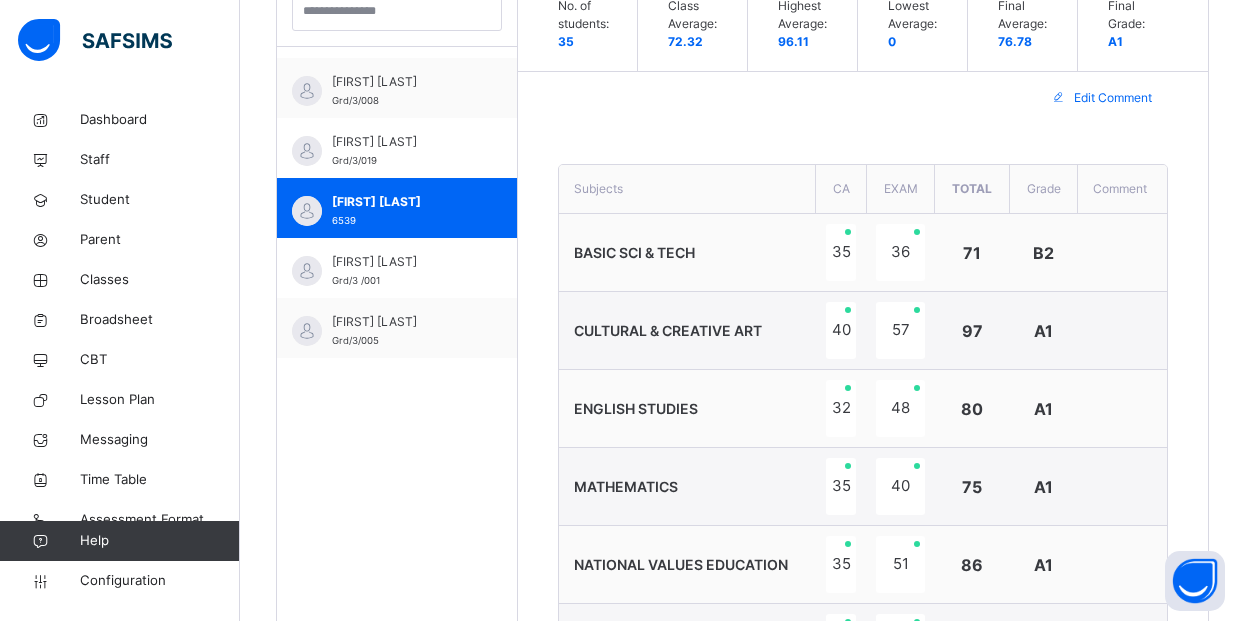 scroll, scrollTop: 583, scrollLeft: 0, axis: vertical 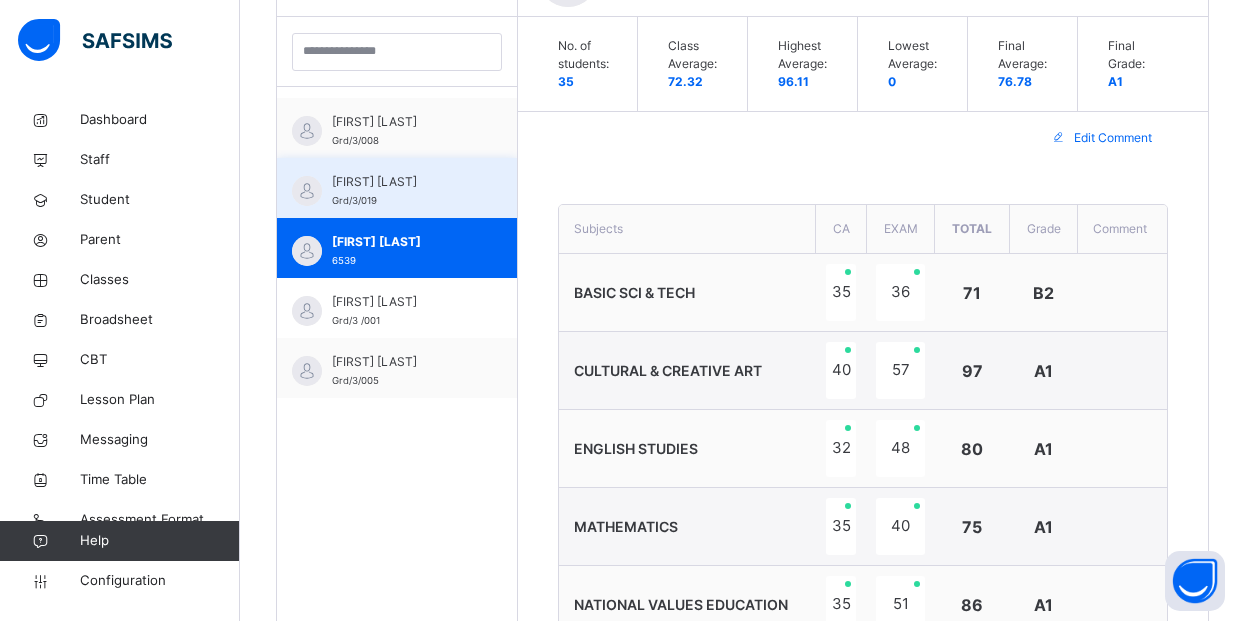 click on "[FIRST] [LAST]" at bounding box center [402, 182] 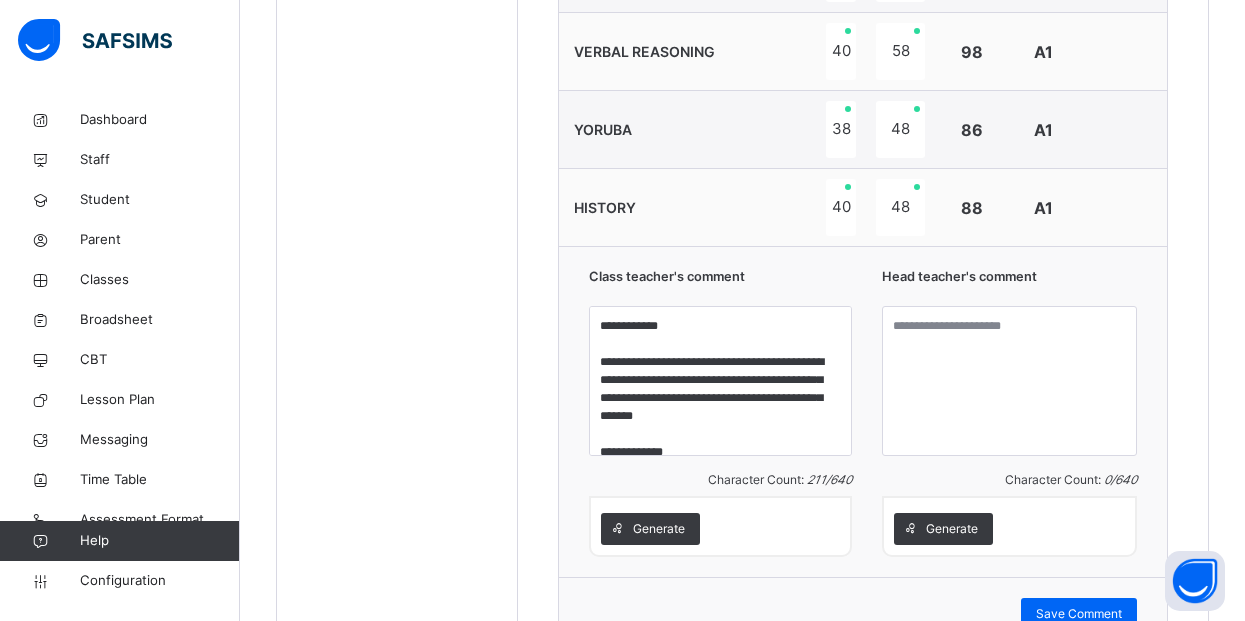 scroll, scrollTop: 1303, scrollLeft: 0, axis: vertical 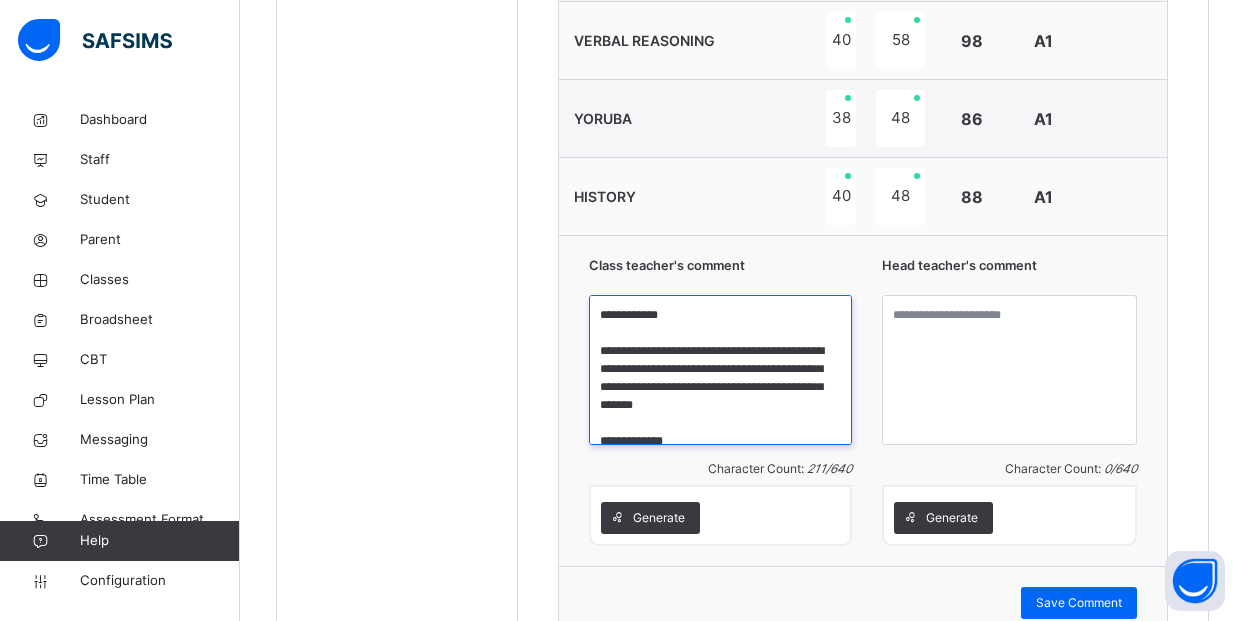 click on "**********" at bounding box center (720, 370) 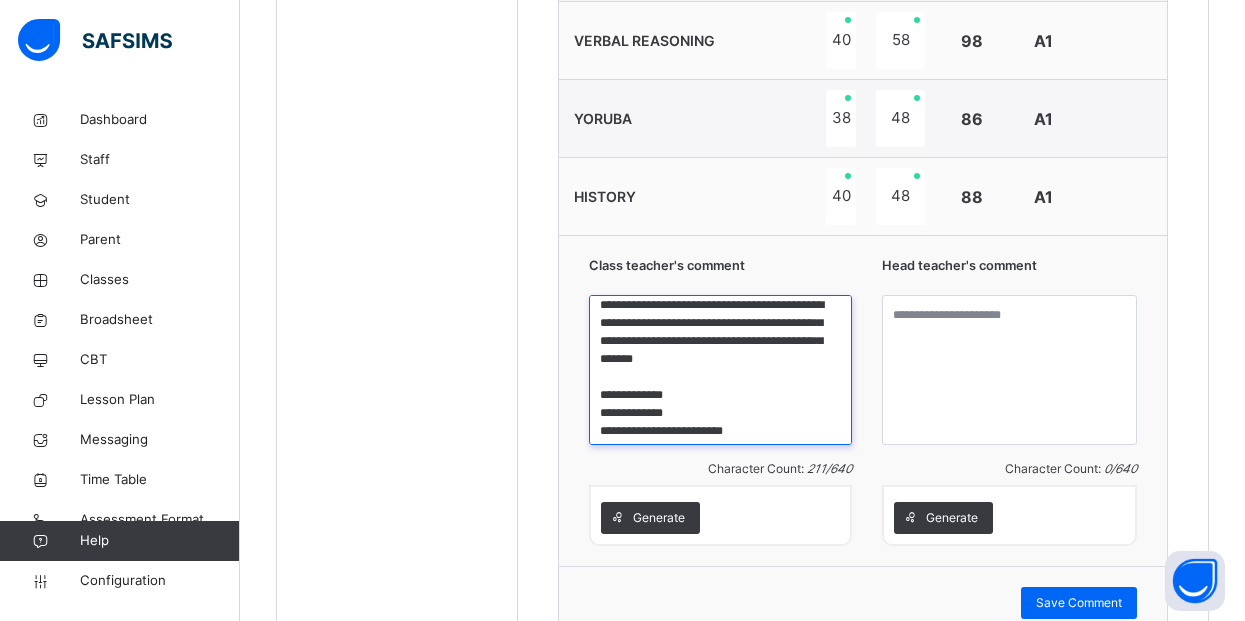 scroll, scrollTop: 70, scrollLeft: 0, axis: vertical 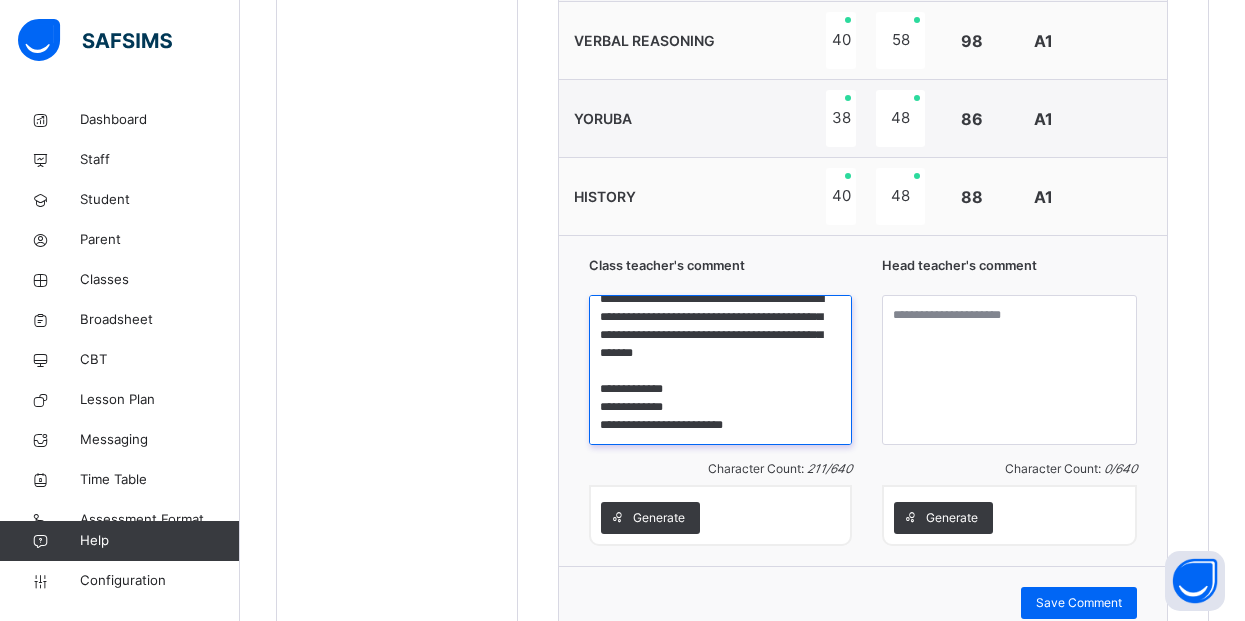 drag, startPoint x: 715, startPoint y: 365, endPoint x: 794, endPoint y: 435, distance: 105.550934 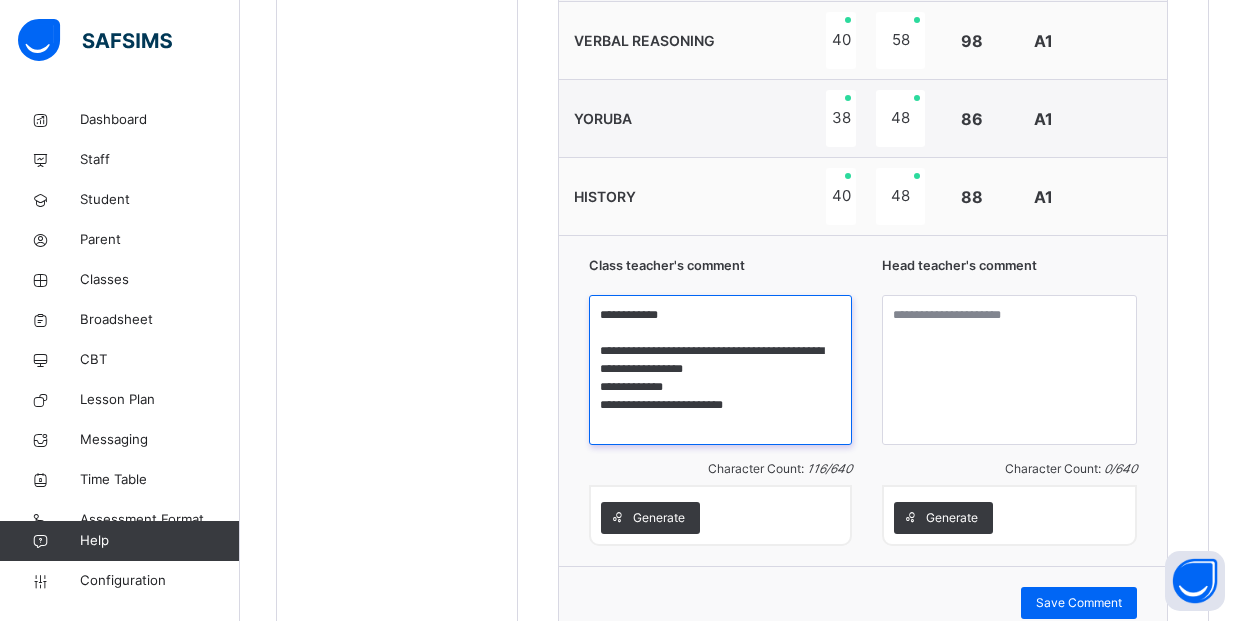 scroll, scrollTop: 0, scrollLeft: 0, axis: both 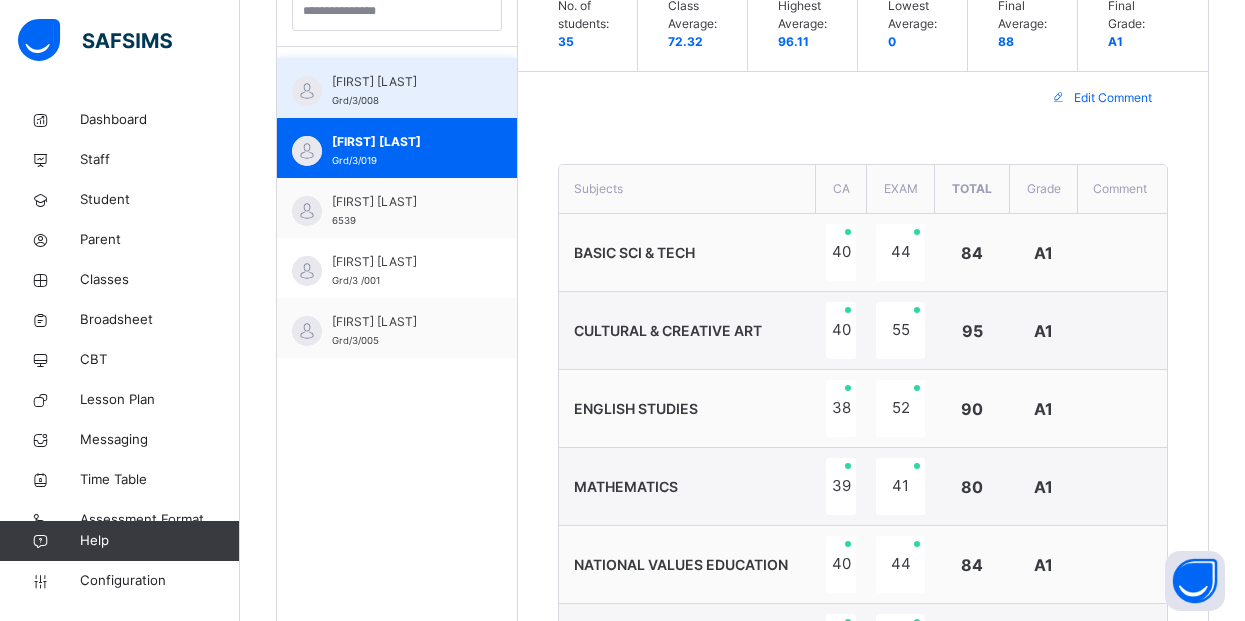 type on "**********" 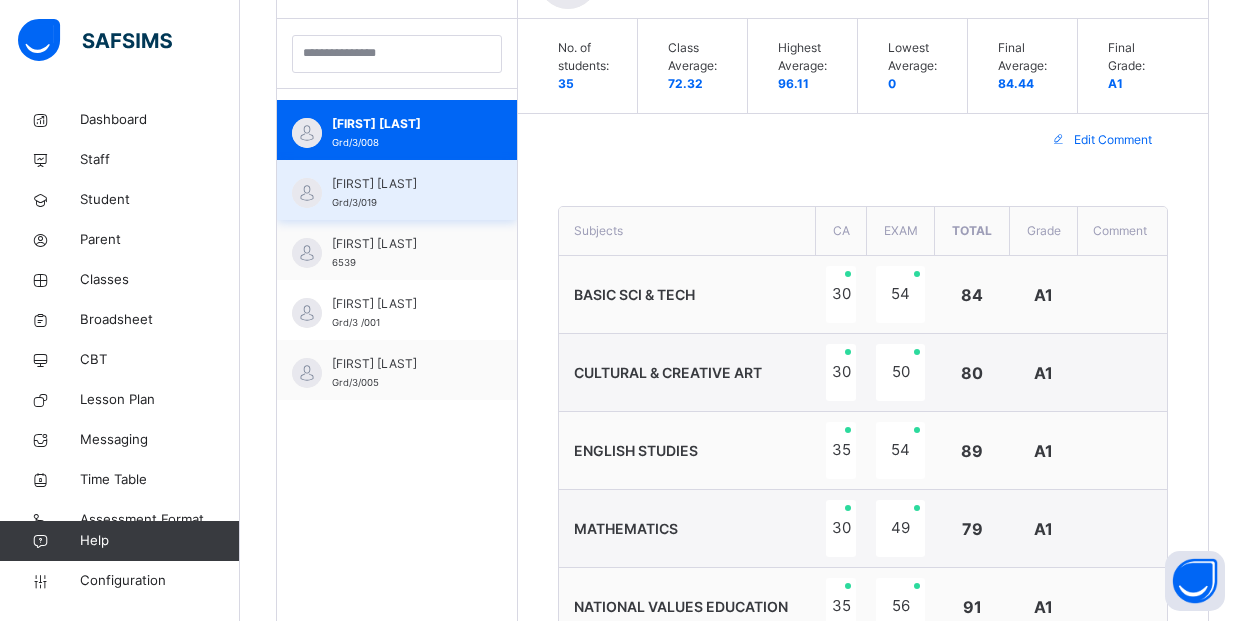 scroll, scrollTop: 623, scrollLeft: 0, axis: vertical 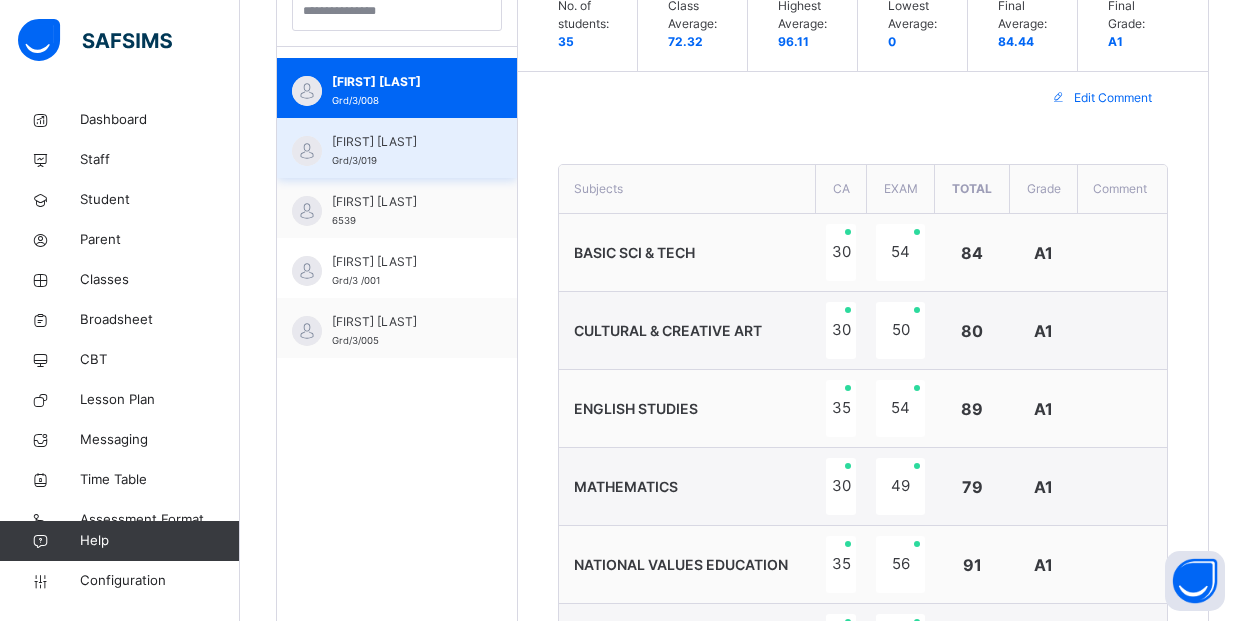click on "[FIRST] [LAST]" at bounding box center (402, 202) 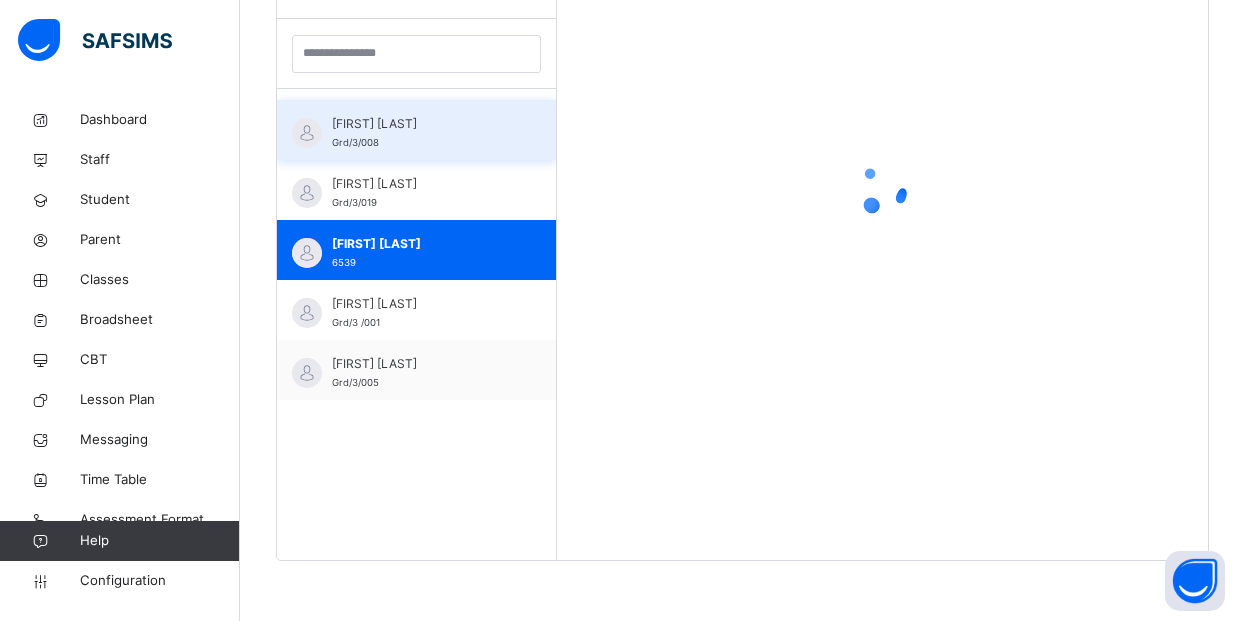 scroll, scrollTop: 581, scrollLeft: 0, axis: vertical 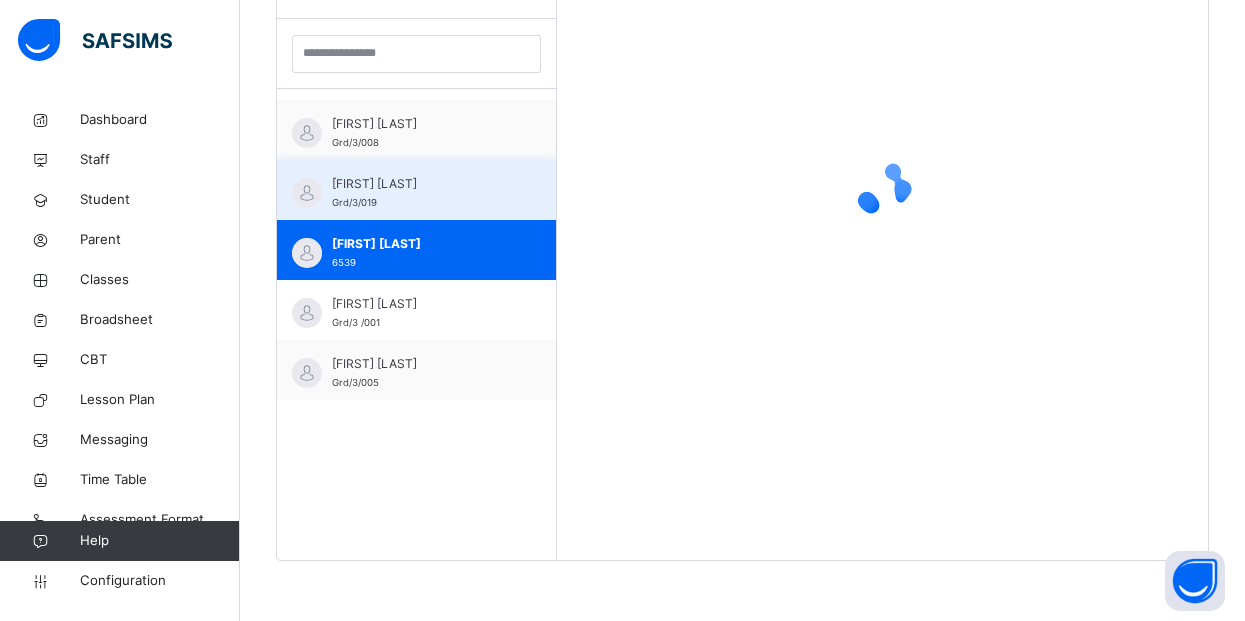 click on "[FIRST] [LAST] 6539" at bounding box center [416, 250] 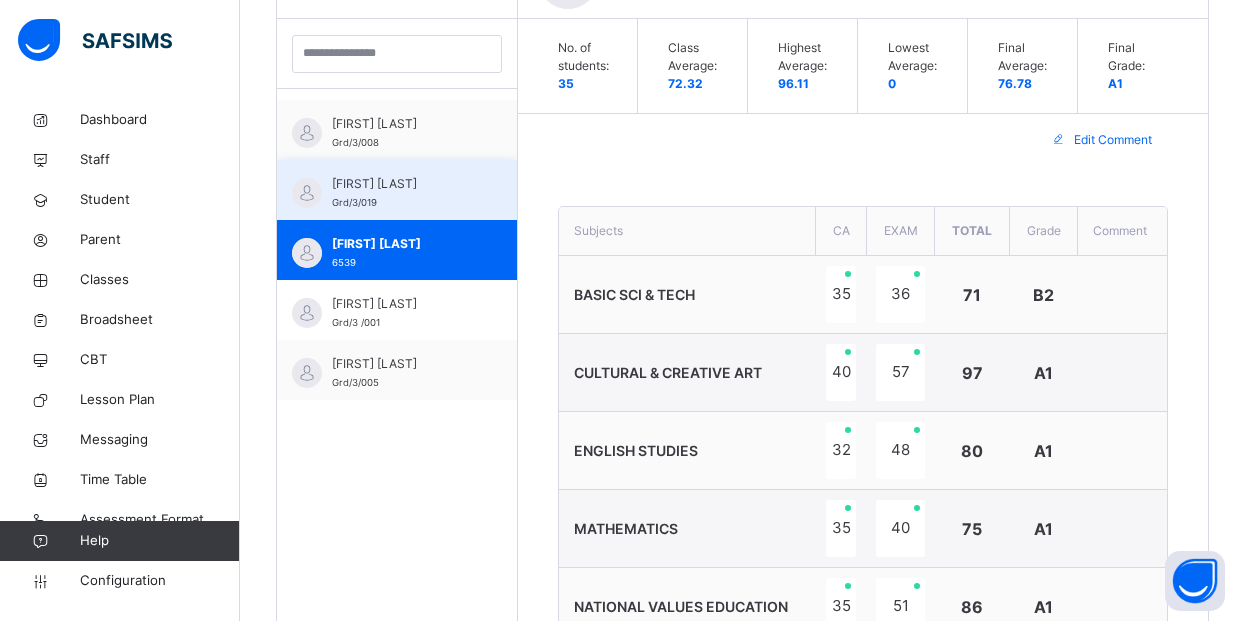 scroll, scrollTop: 623, scrollLeft: 0, axis: vertical 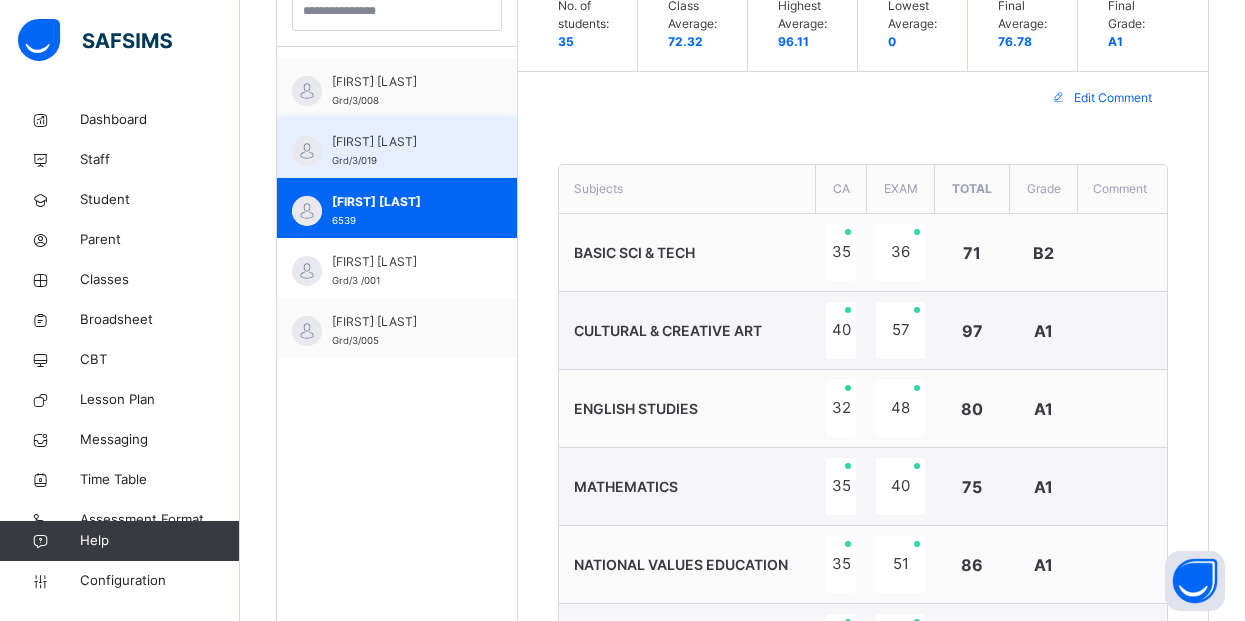 click on "[FIRST] [LAST]" at bounding box center [402, 142] 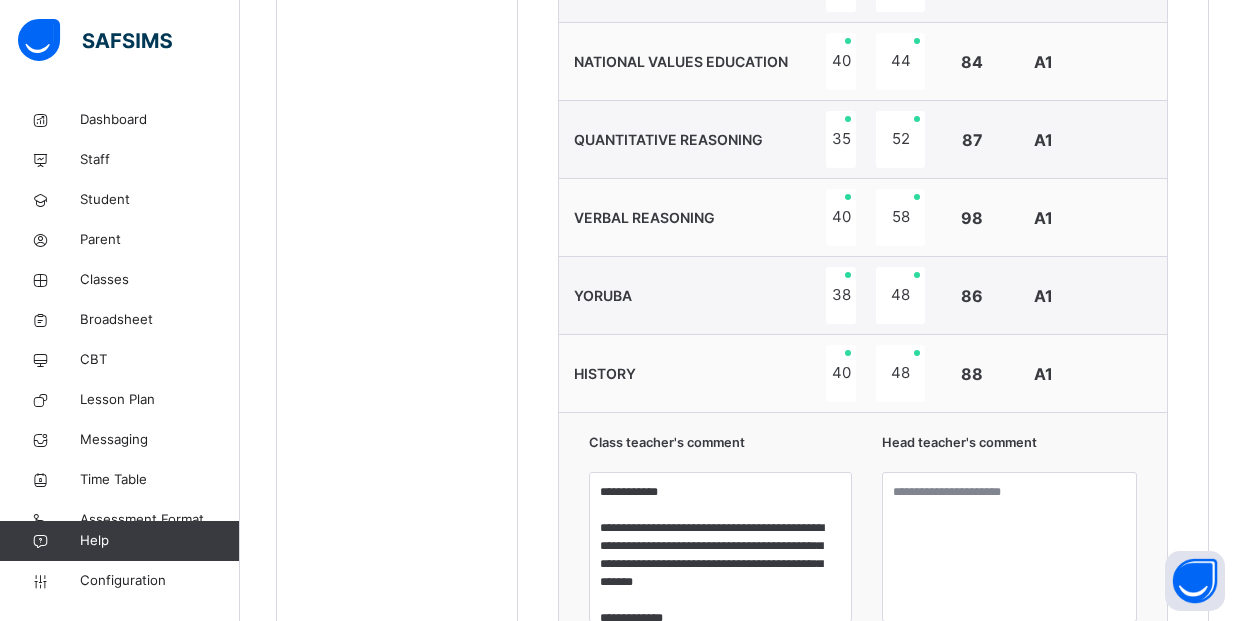 scroll, scrollTop: 1170, scrollLeft: 0, axis: vertical 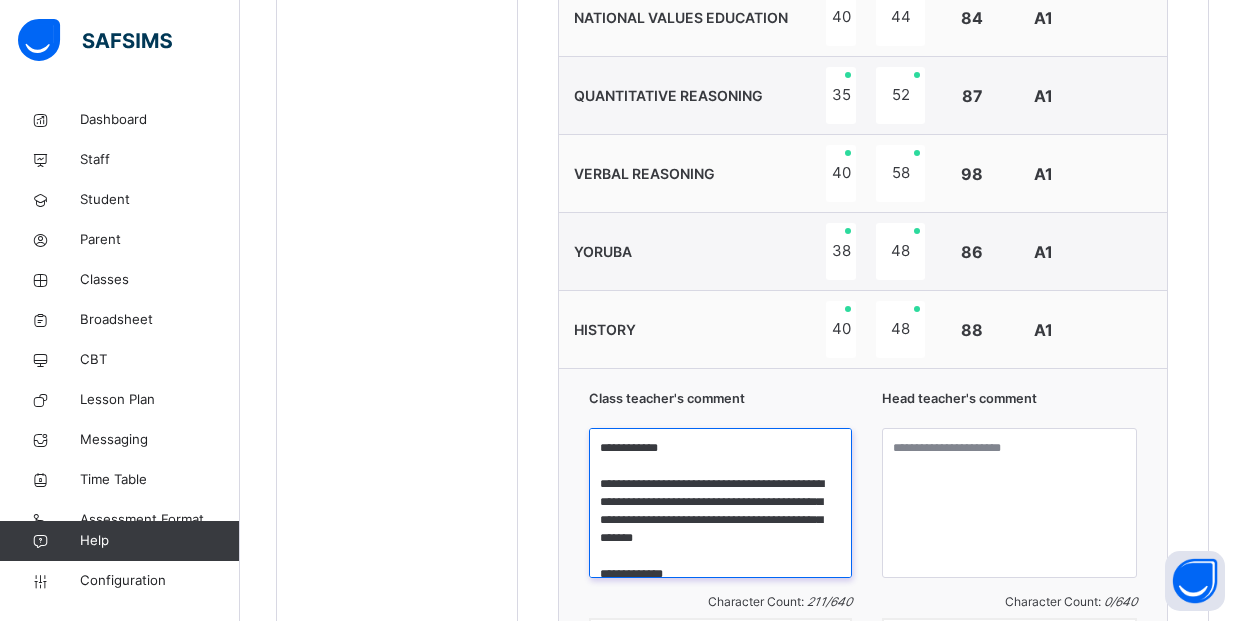 drag, startPoint x: 748, startPoint y: 496, endPoint x: 717, endPoint y: 493, distance: 31.144823 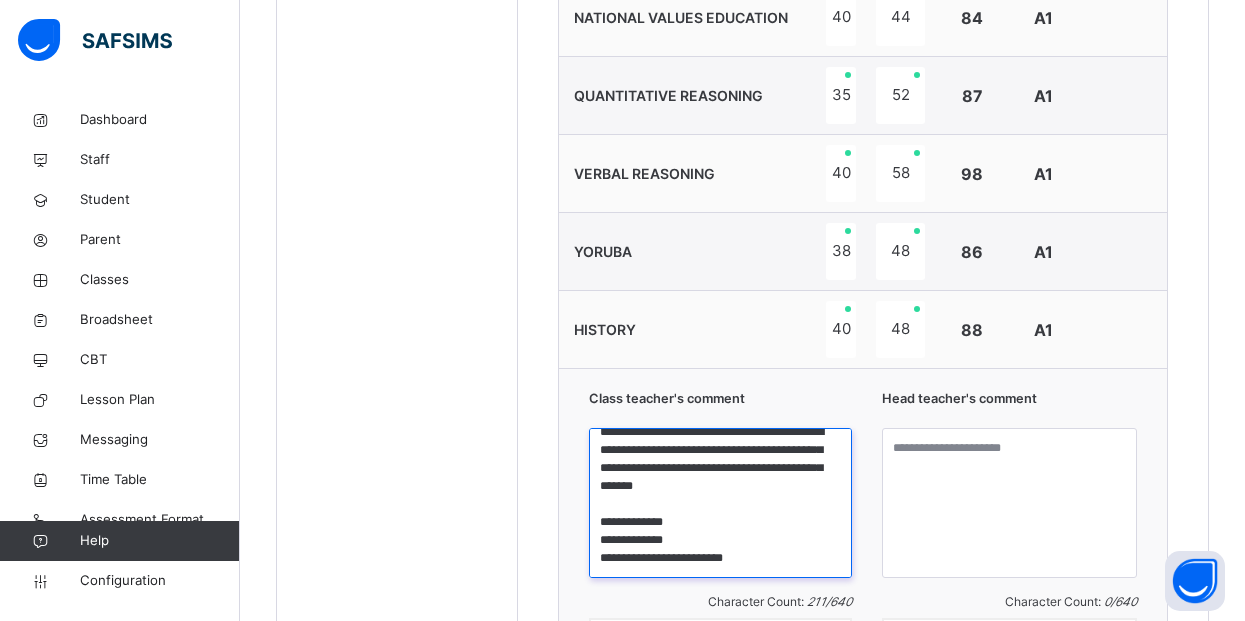 scroll, scrollTop: 70, scrollLeft: 0, axis: vertical 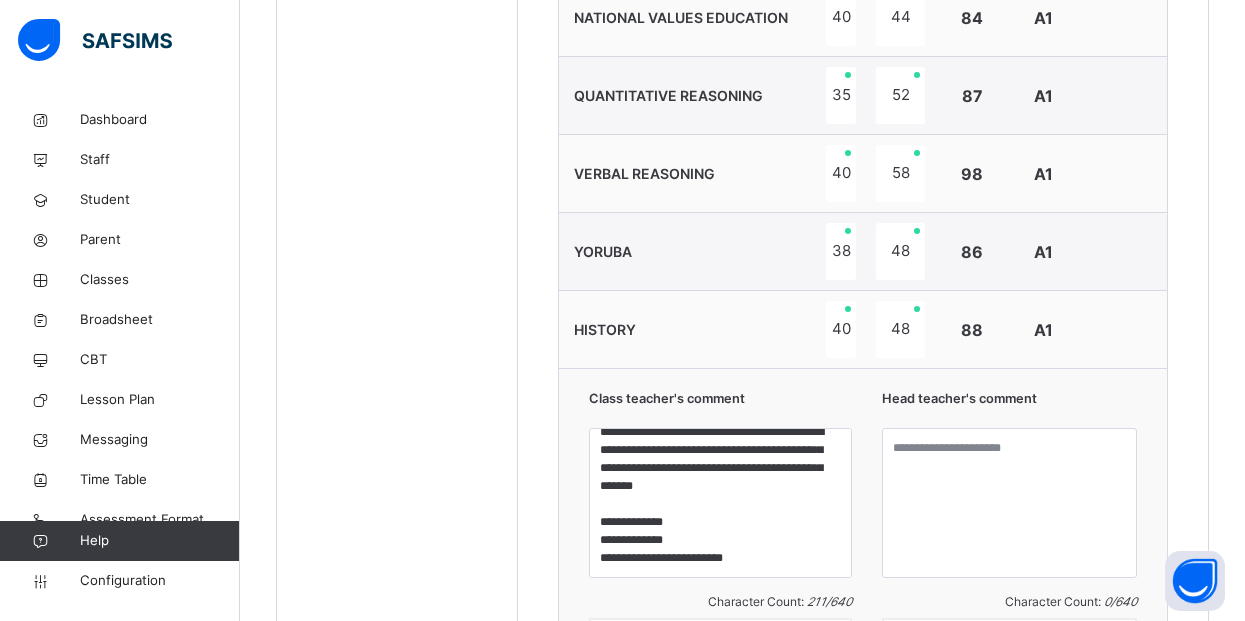click on "**********" at bounding box center (863, 533) 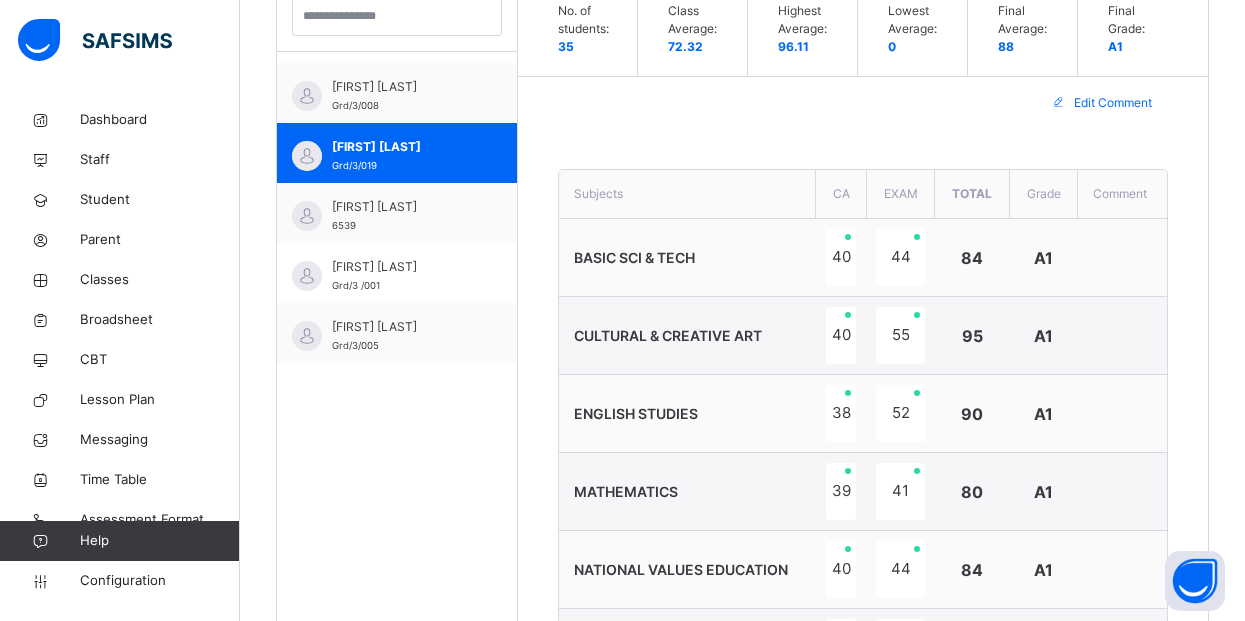 scroll, scrollTop: 610, scrollLeft: 0, axis: vertical 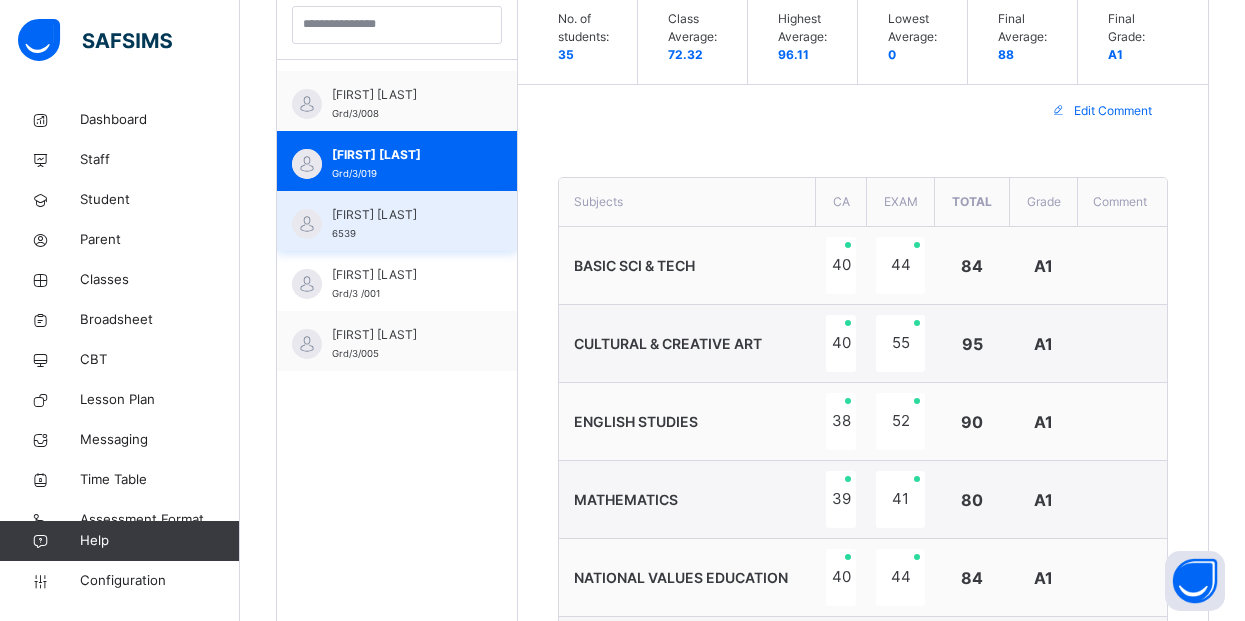 click on "[FIRST] [LAST]" at bounding box center [402, 215] 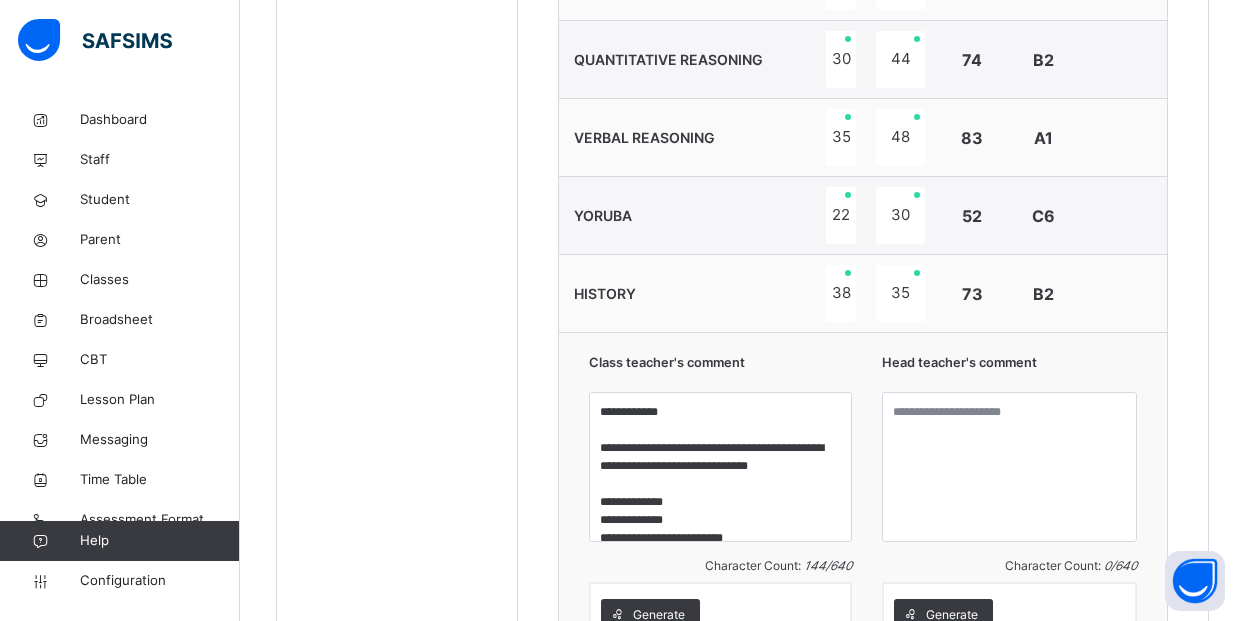 scroll, scrollTop: 1210, scrollLeft: 0, axis: vertical 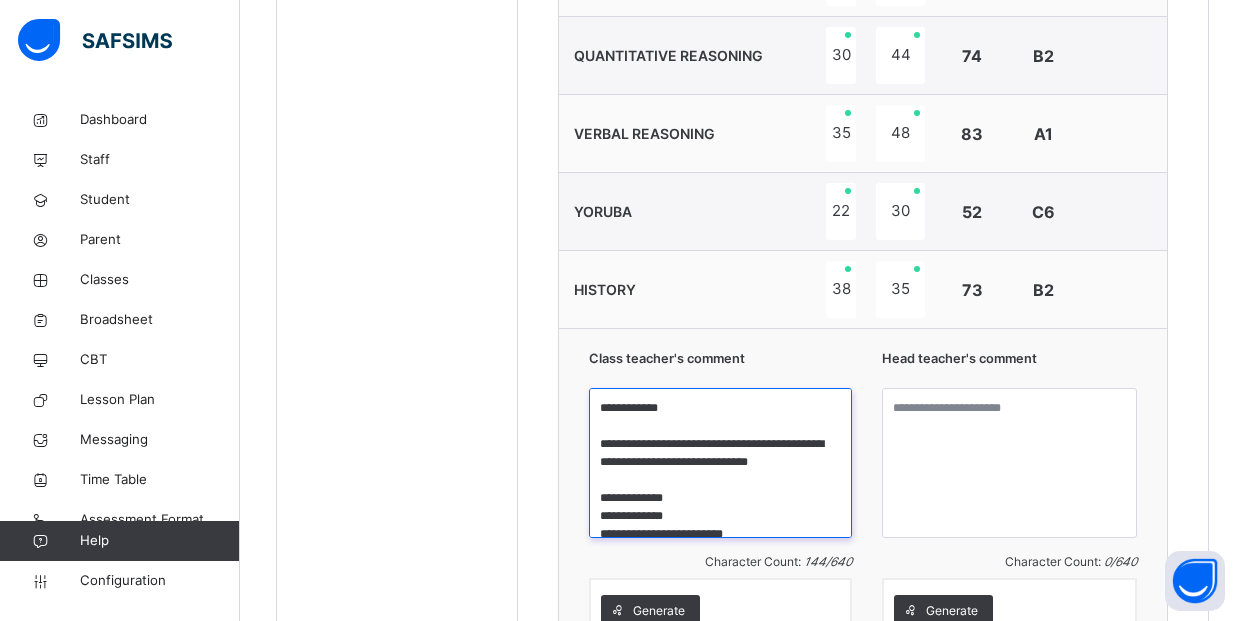 click on "**********" at bounding box center [720, 463] 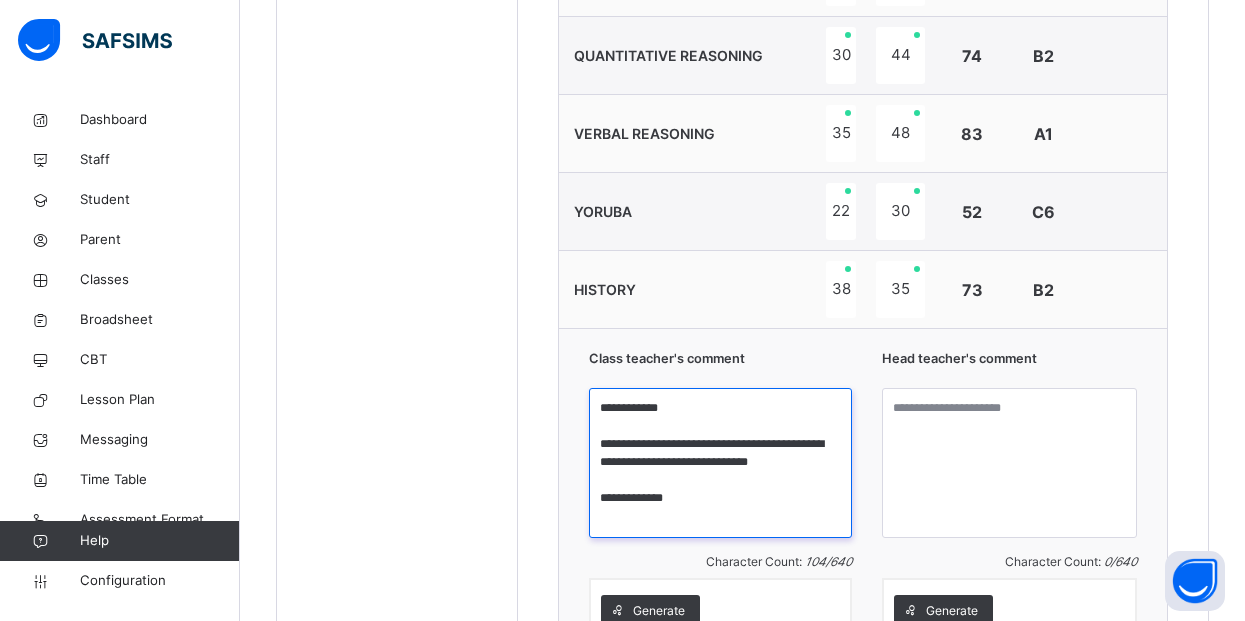 scroll, scrollTop: 0, scrollLeft: 0, axis: both 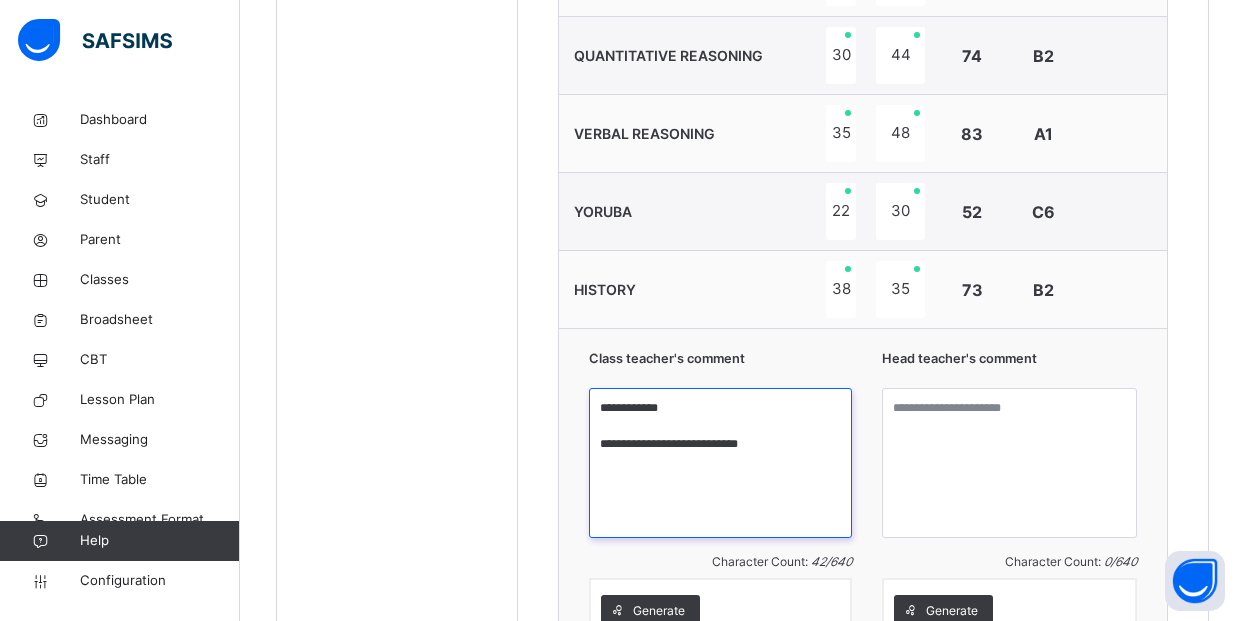 paste on "**********" 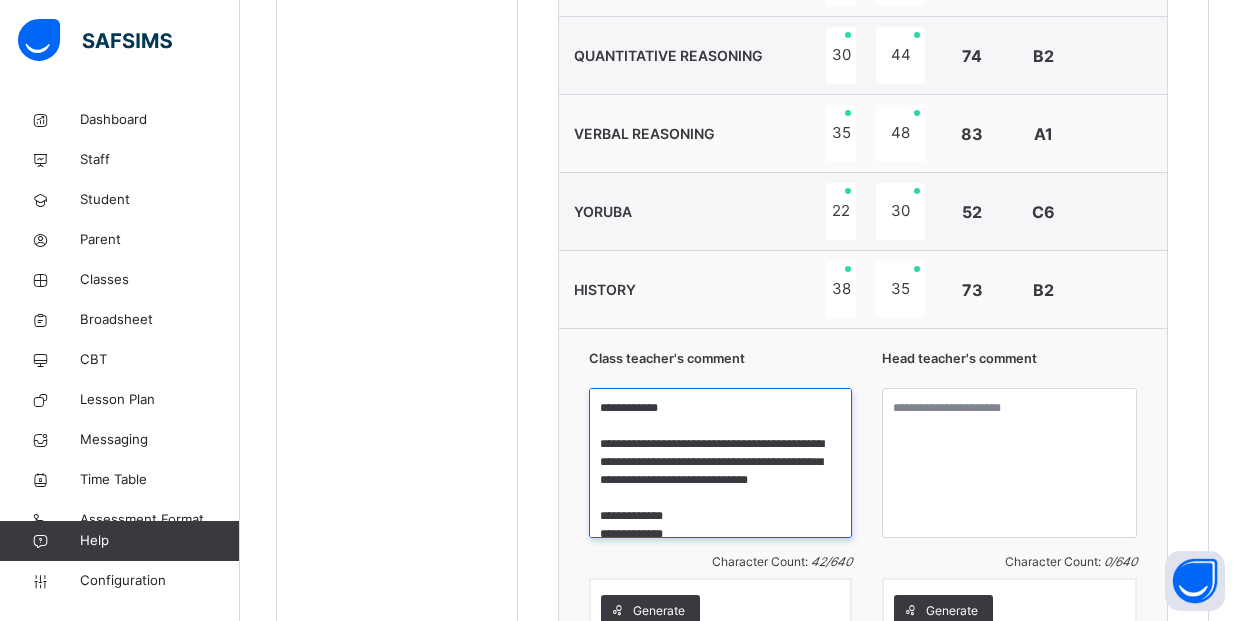 scroll, scrollTop: 41, scrollLeft: 0, axis: vertical 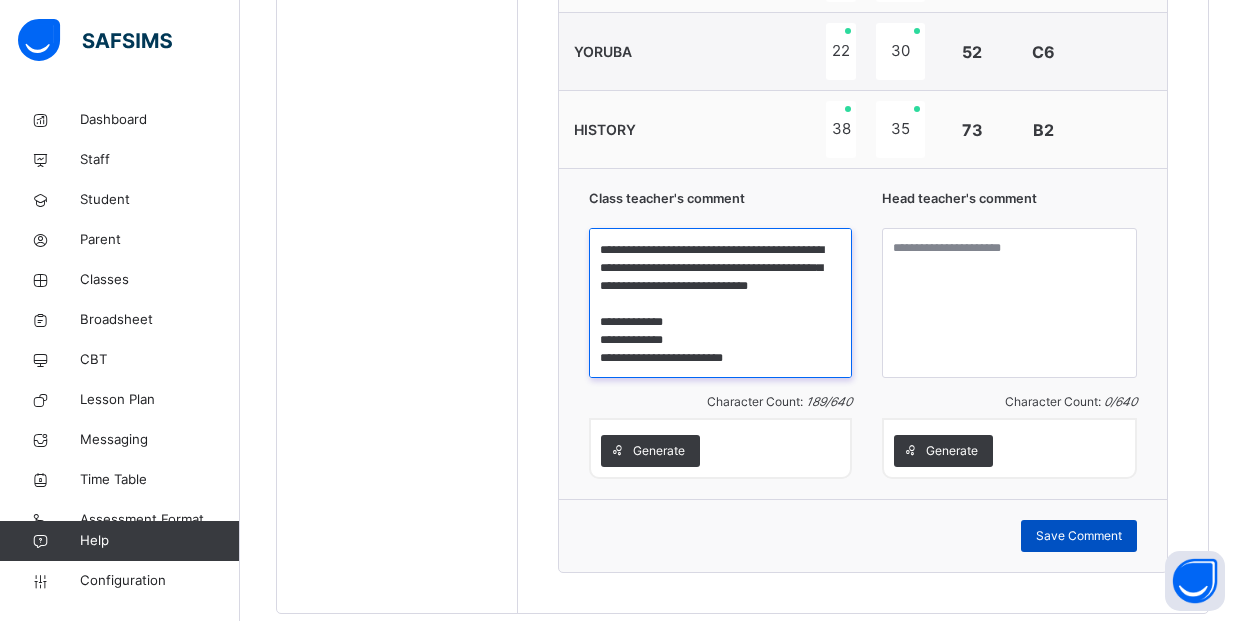 type on "**********" 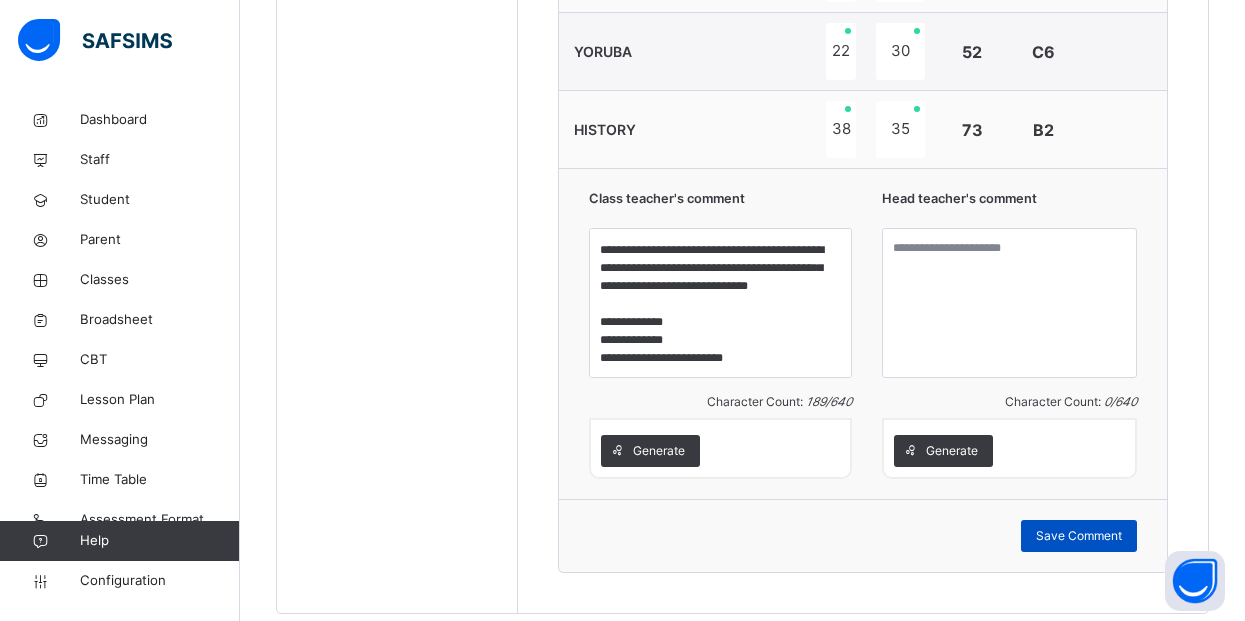 click on "Save Comment" at bounding box center [1079, 536] 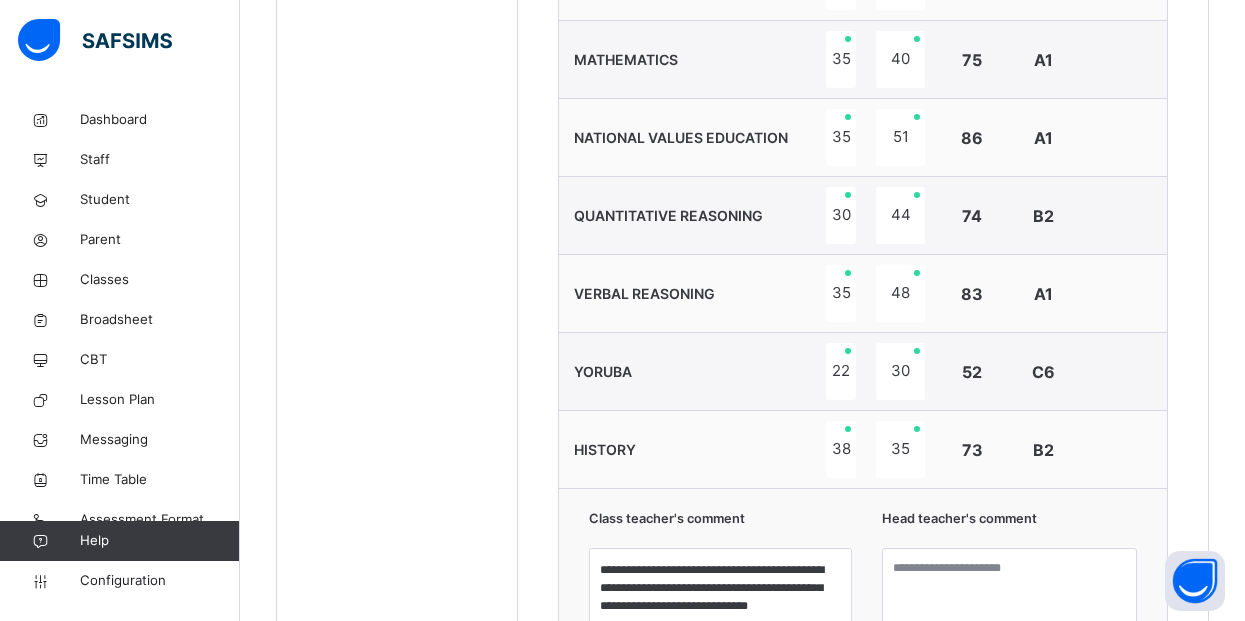 scroll, scrollTop: 850, scrollLeft: 0, axis: vertical 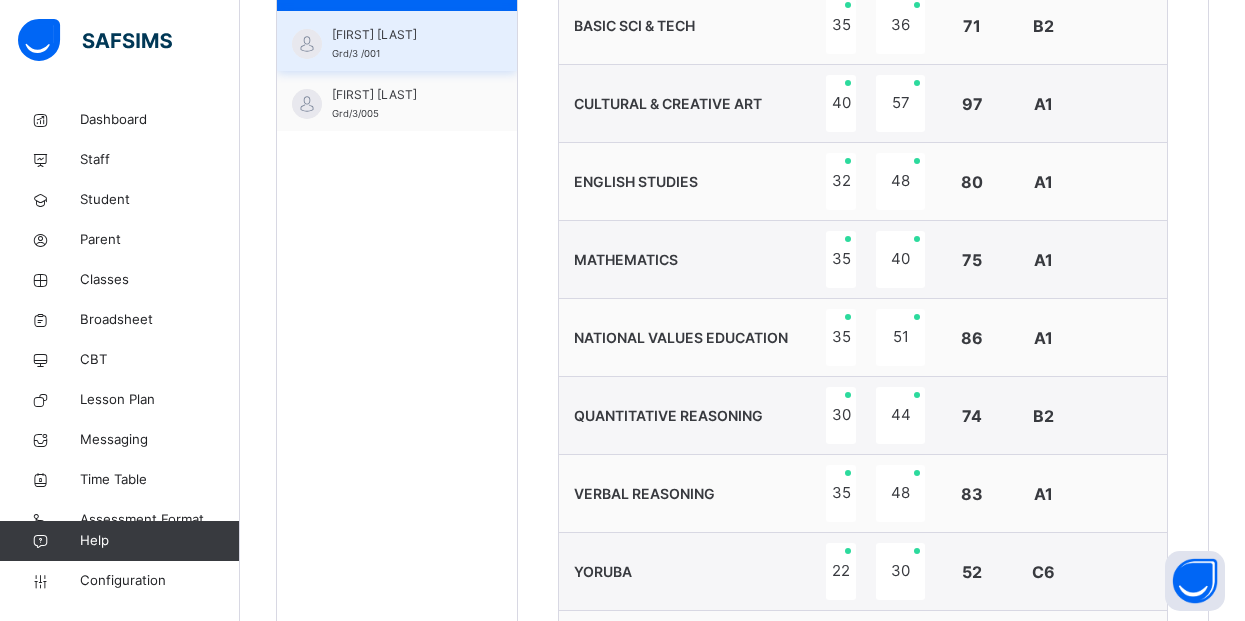 click on "[FIRST]  [LAST] [GRADE]" at bounding box center [397, 41] 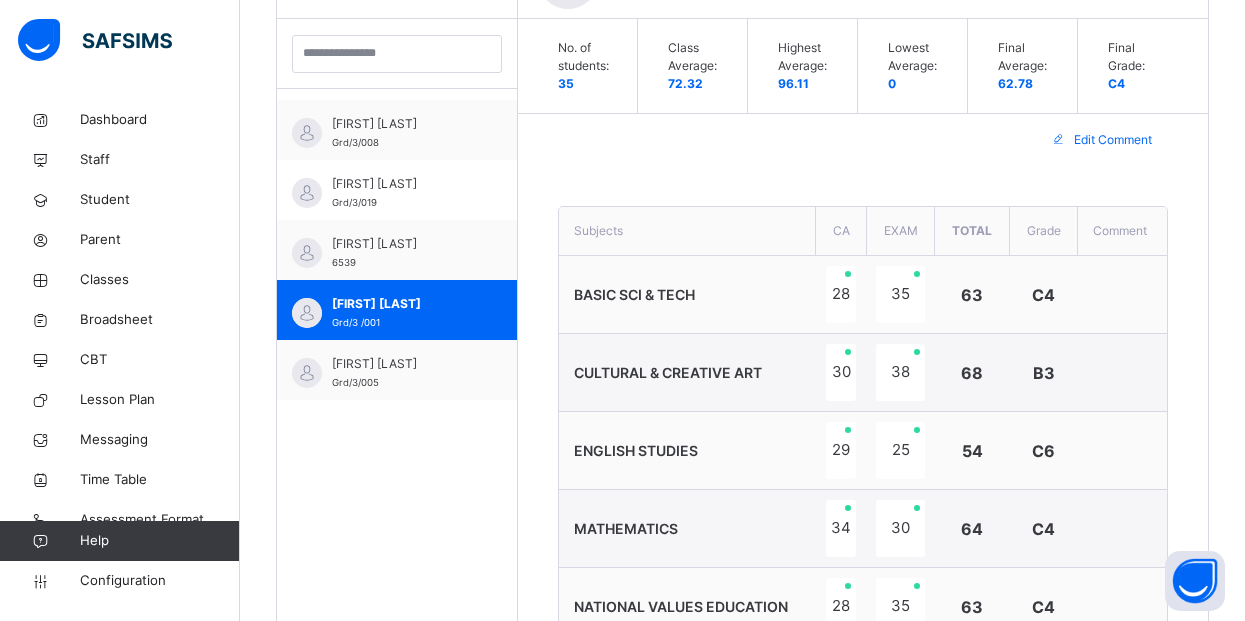 scroll, scrollTop: 850, scrollLeft: 0, axis: vertical 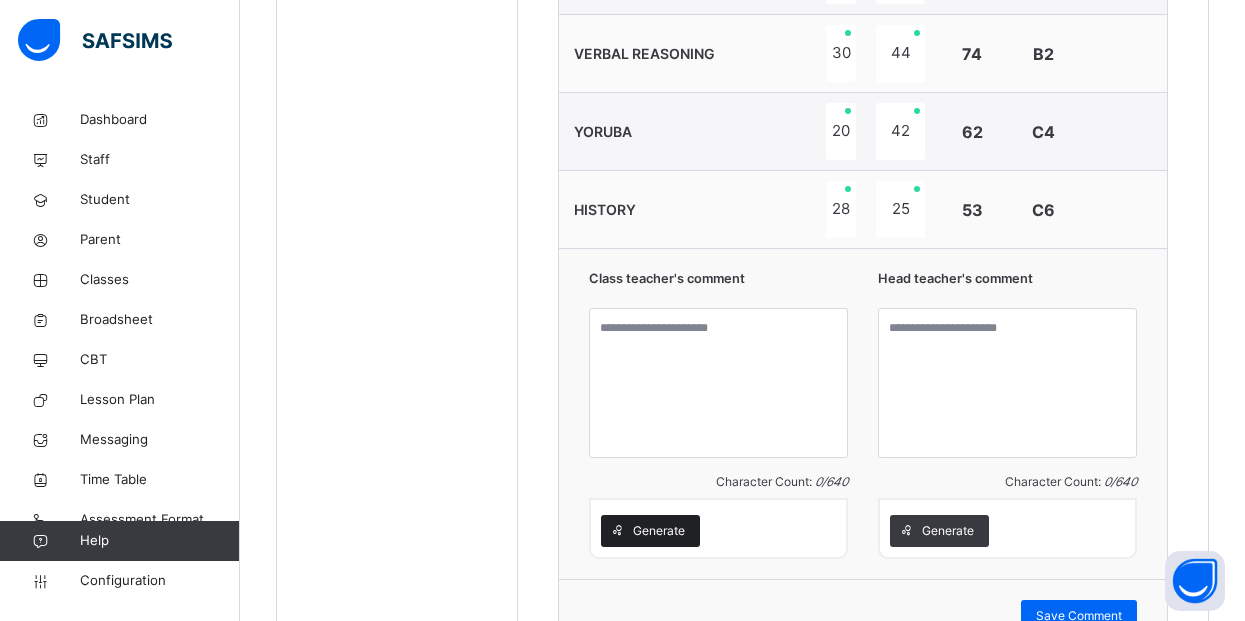 click on "Generate" at bounding box center (650, 531) 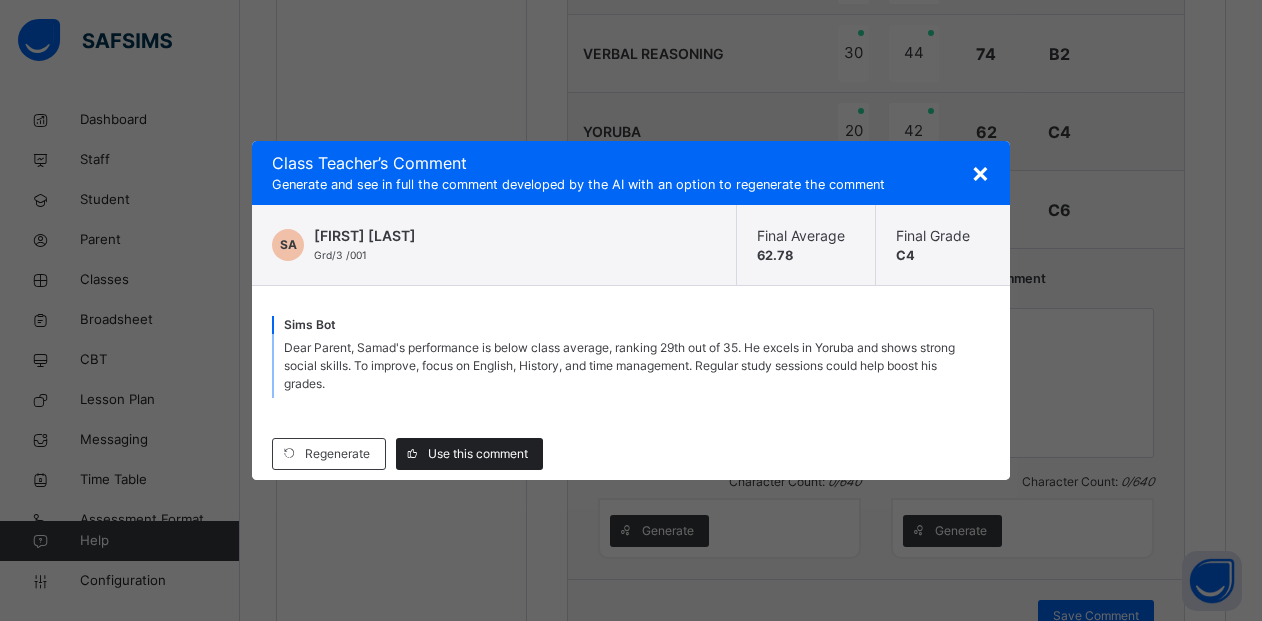 click on "Use this comment" at bounding box center (478, 454) 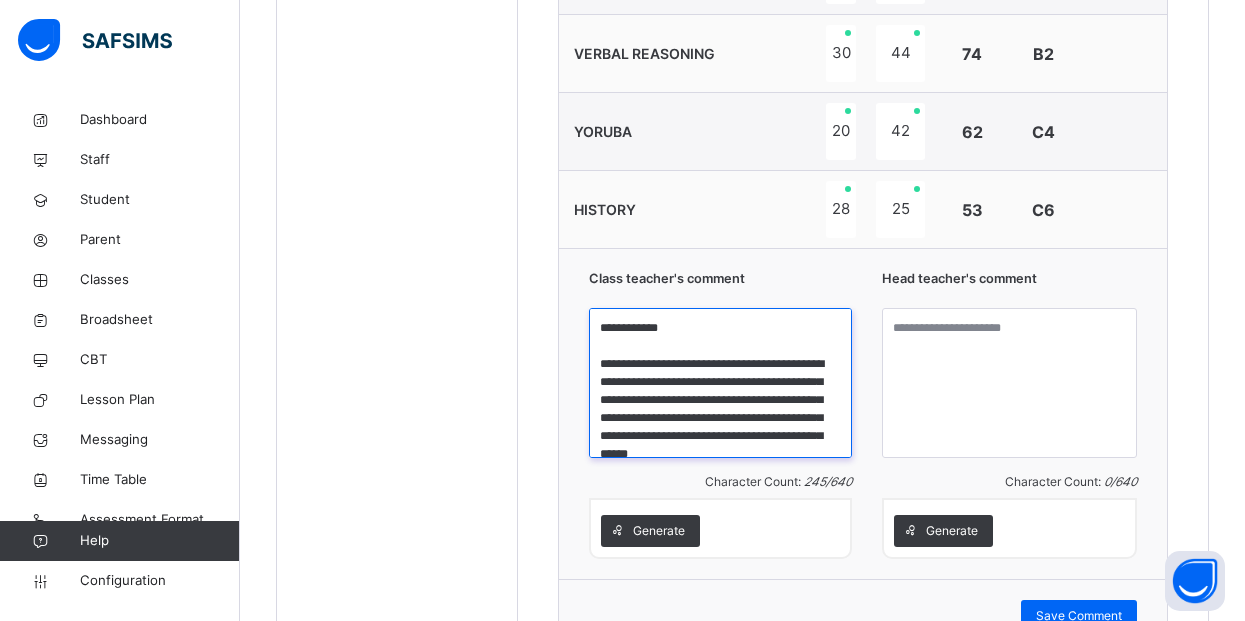 click on "**********" at bounding box center (720, 383) 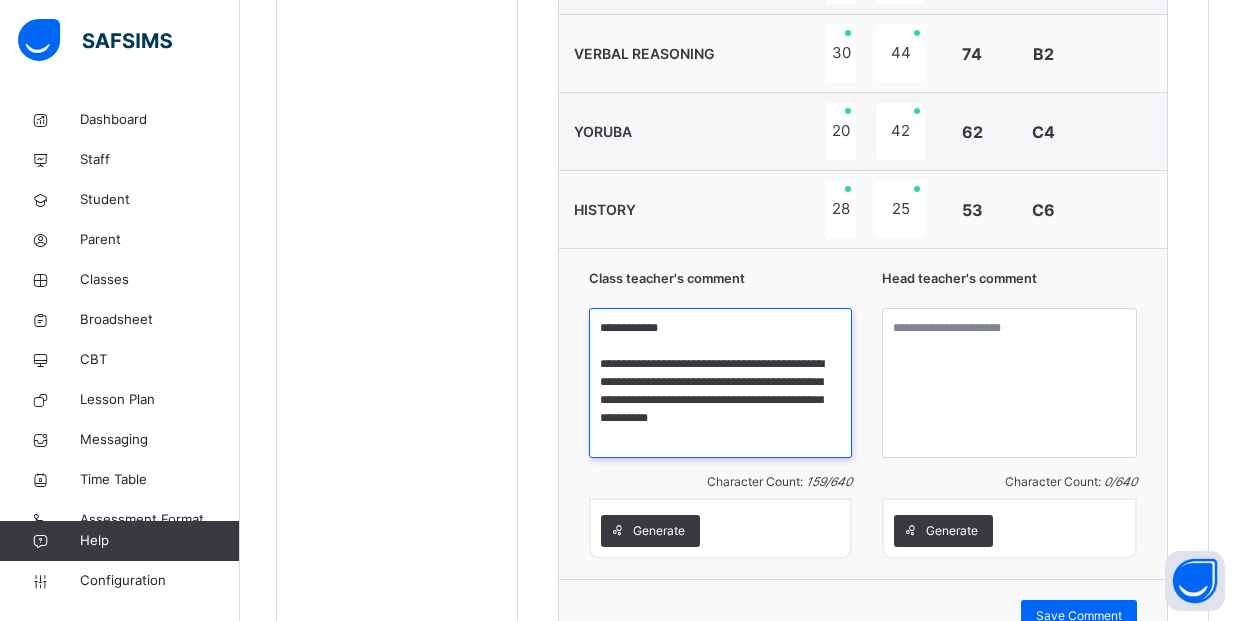 click on "**********" at bounding box center (720, 383) 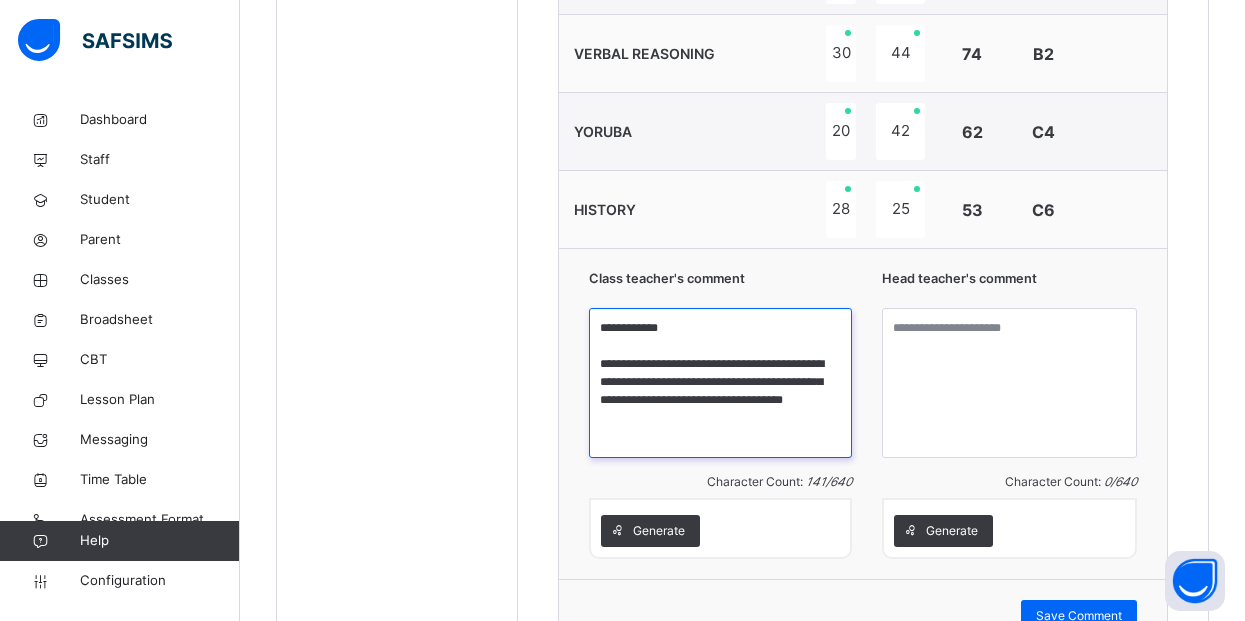 click on "**********" at bounding box center (720, 383) 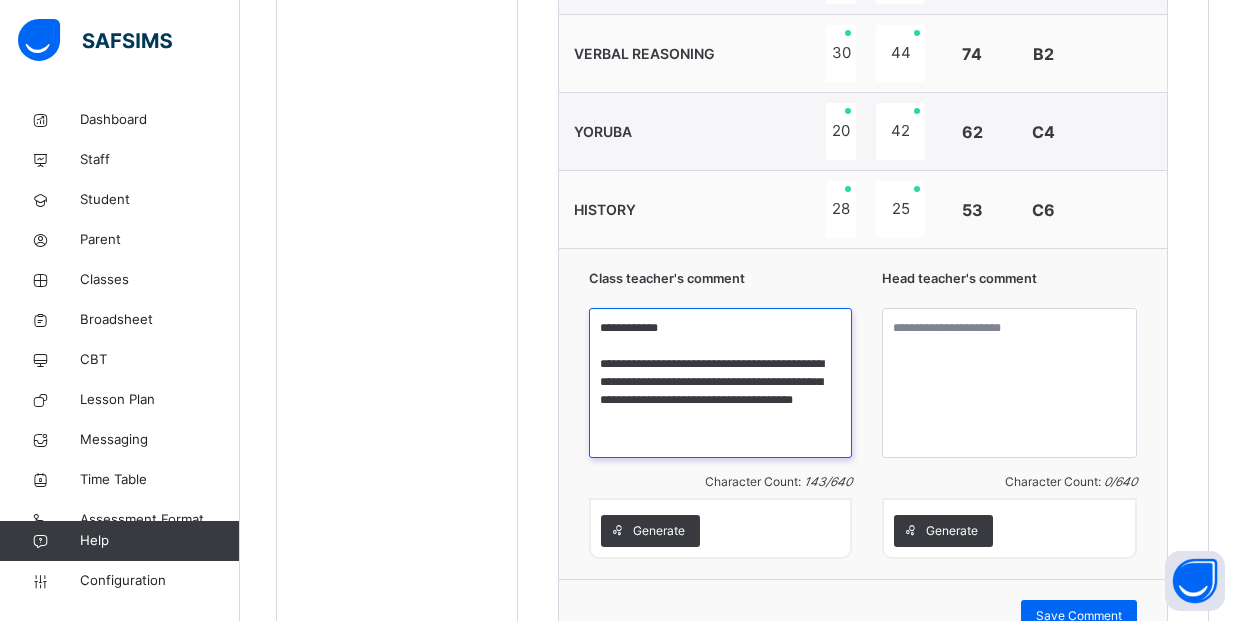 scroll, scrollTop: 5, scrollLeft: 0, axis: vertical 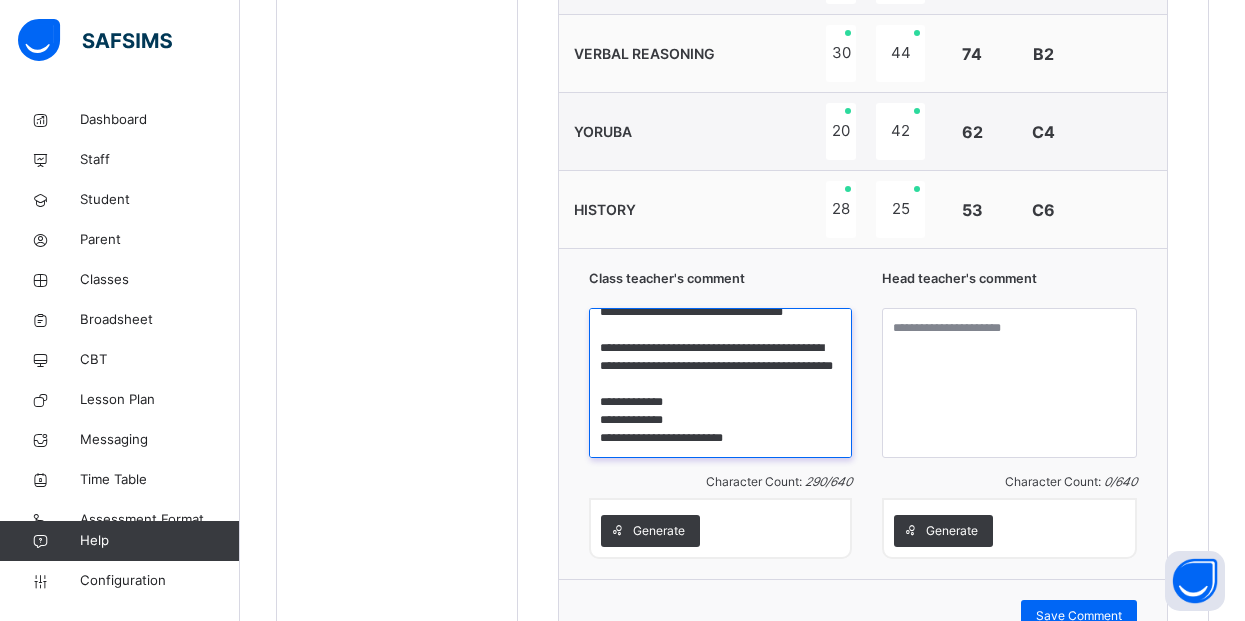 click on "**********" at bounding box center (720, 383) 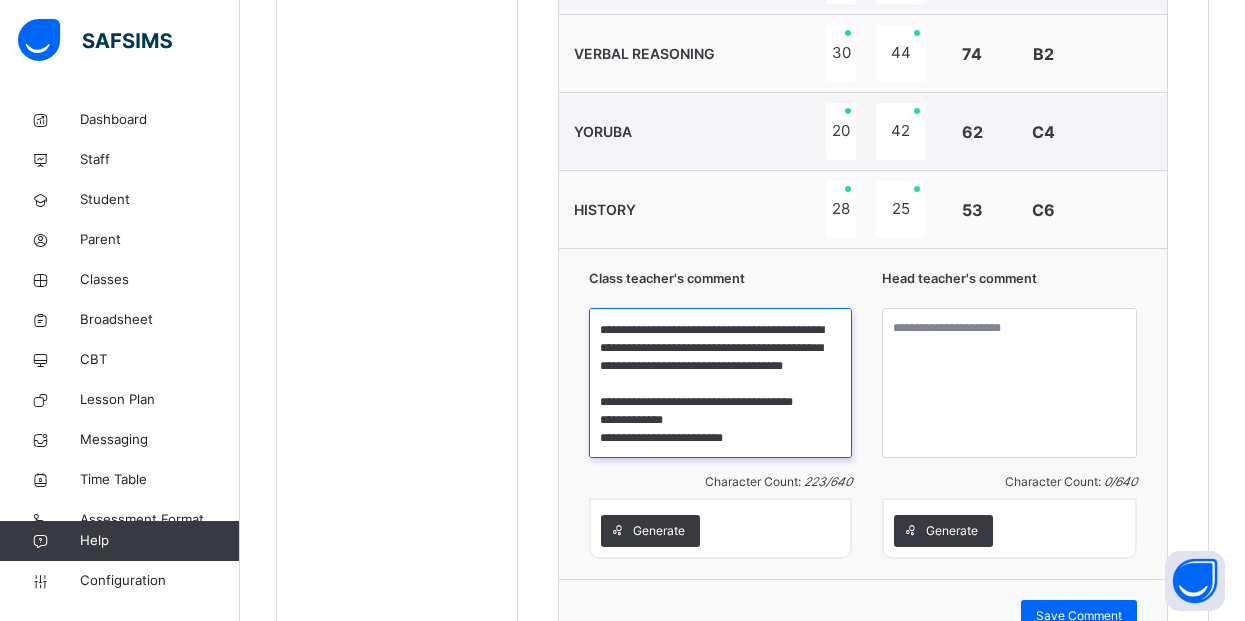 scroll, scrollTop: 52, scrollLeft: 0, axis: vertical 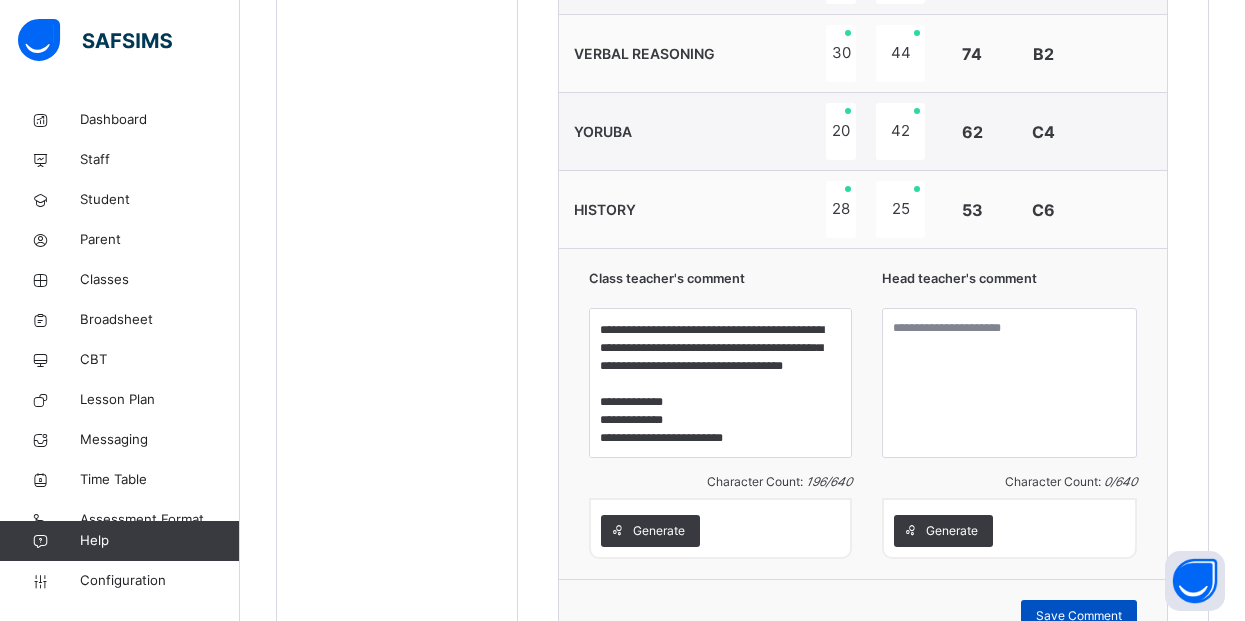 click on "Save Comment" at bounding box center (1079, 616) 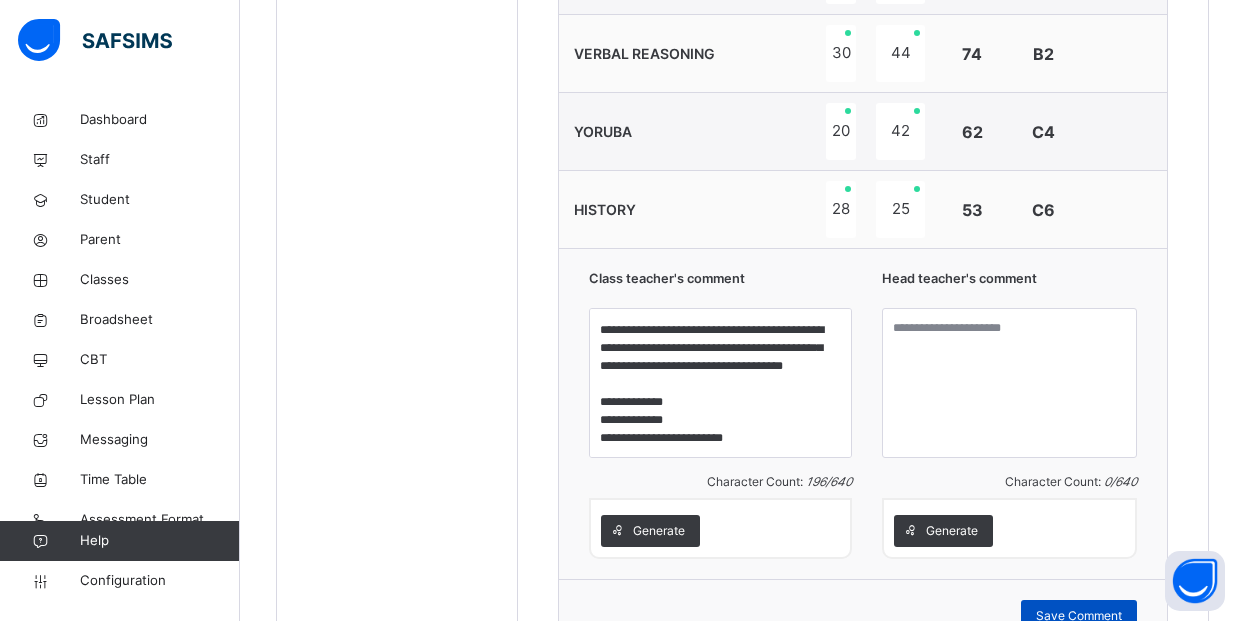 click on "Save Comment" at bounding box center (1079, 616) 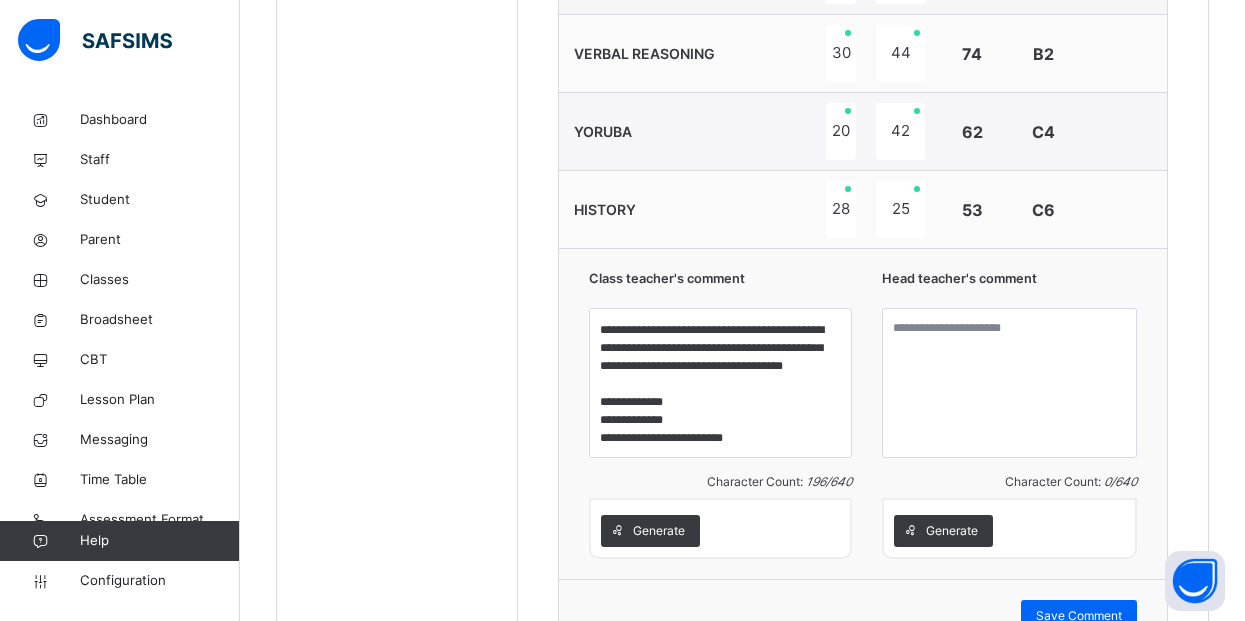 scroll, scrollTop: 746, scrollLeft: 0, axis: vertical 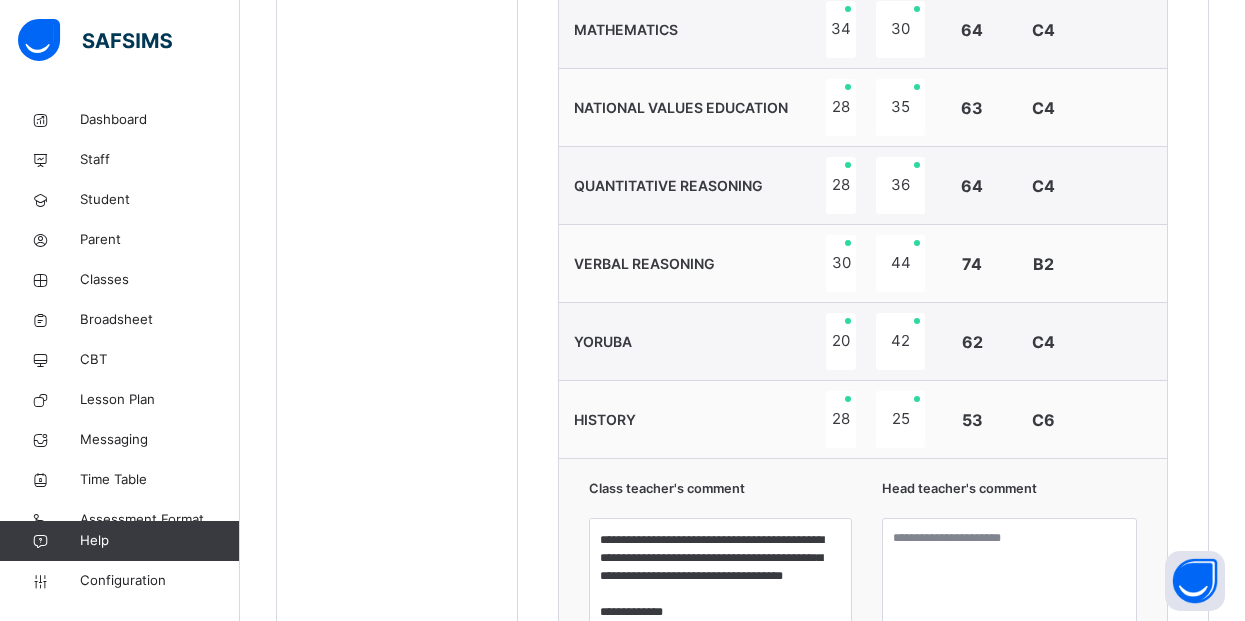 click on "**********" at bounding box center (720, 624) 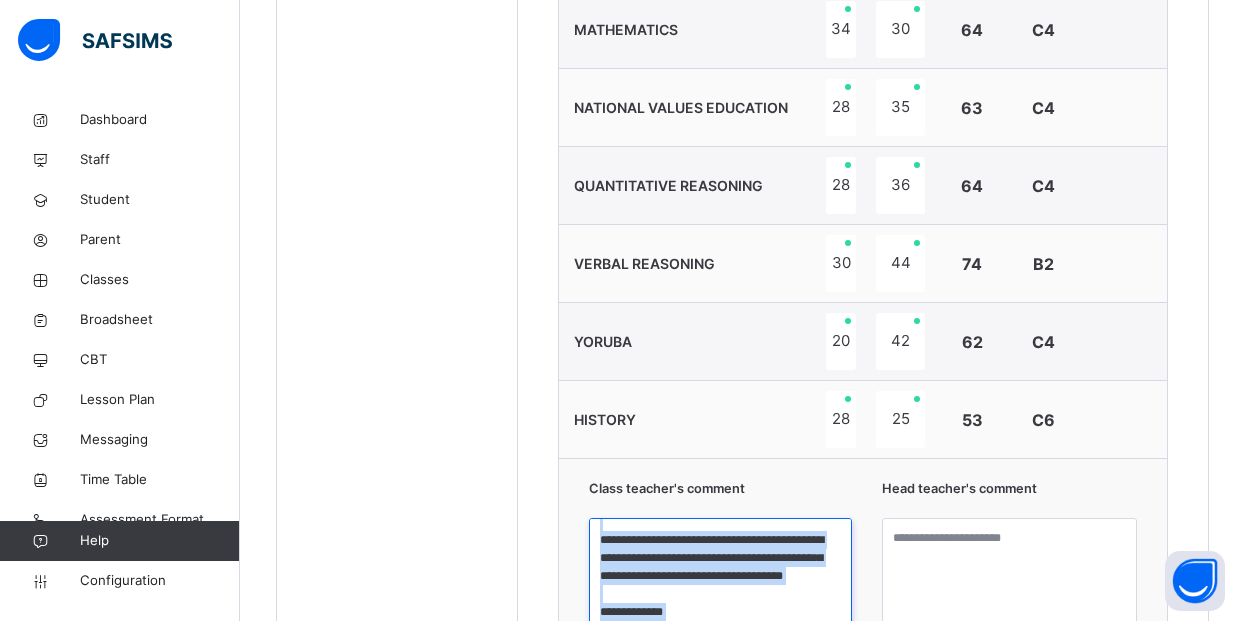 click on "**********" at bounding box center (720, 593) 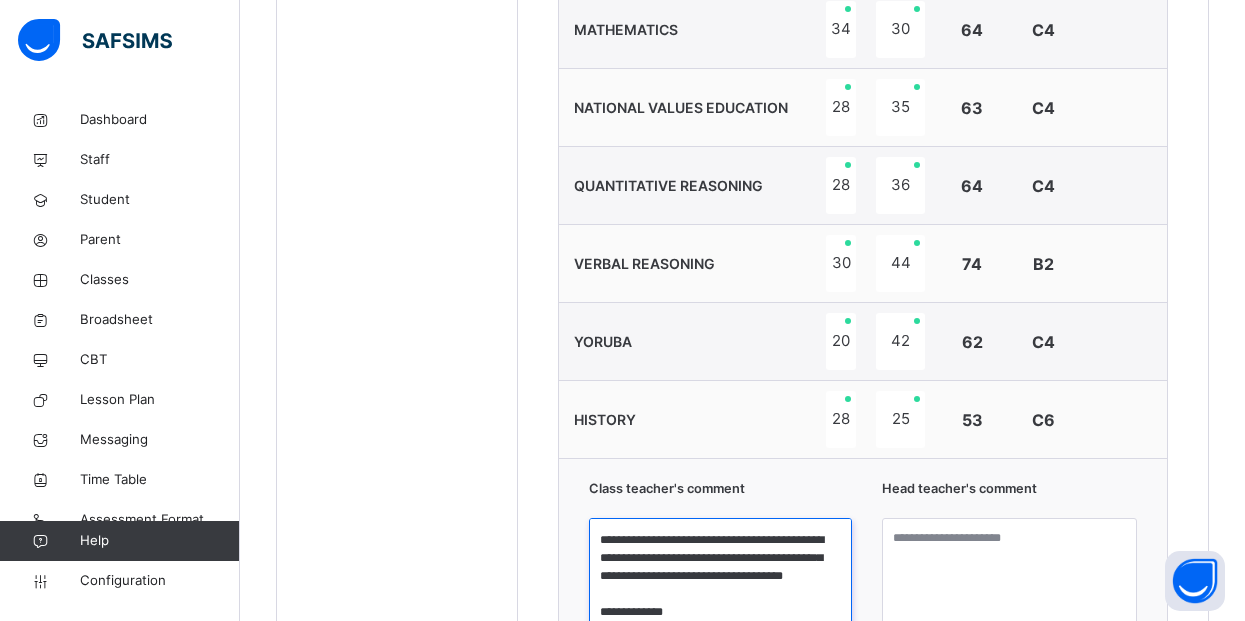 click on "**********" at bounding box center (720, 593) 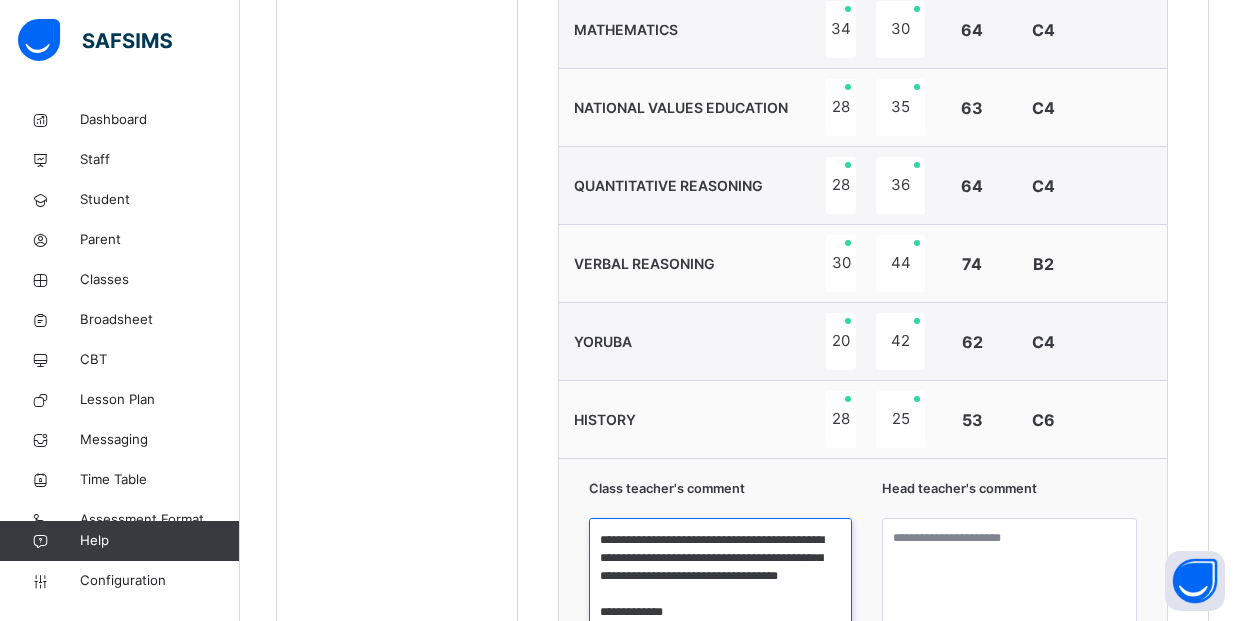 scroll, scrollTop: 47, scrollLeft: 0, axis: vertical 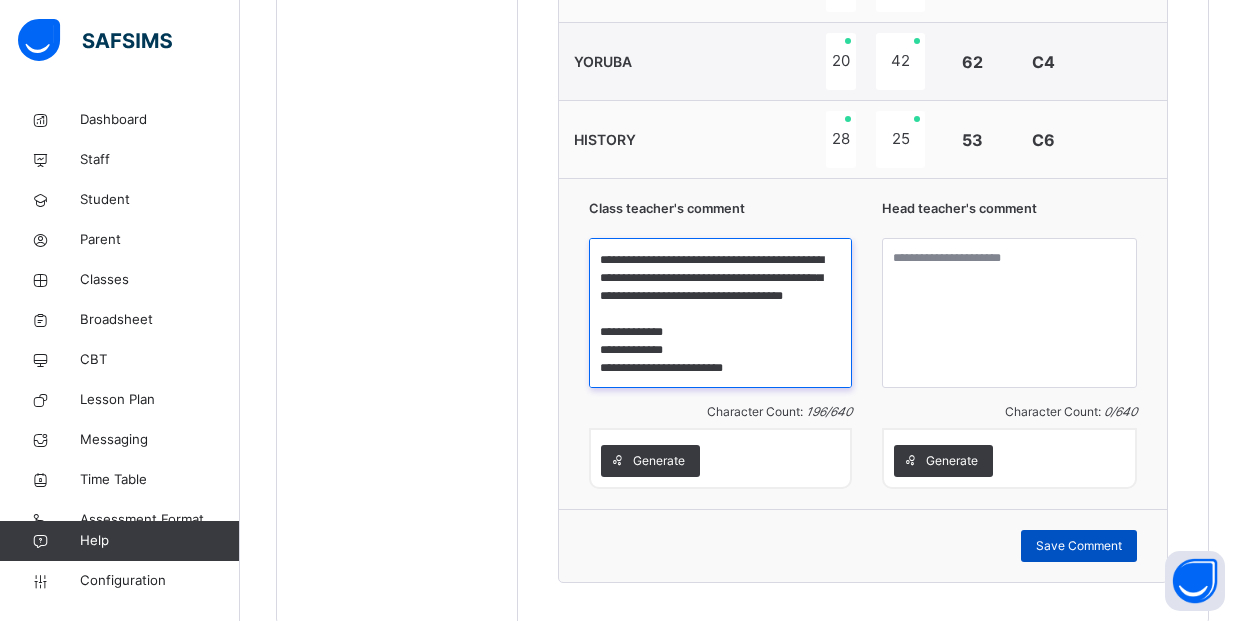 type on "**********" 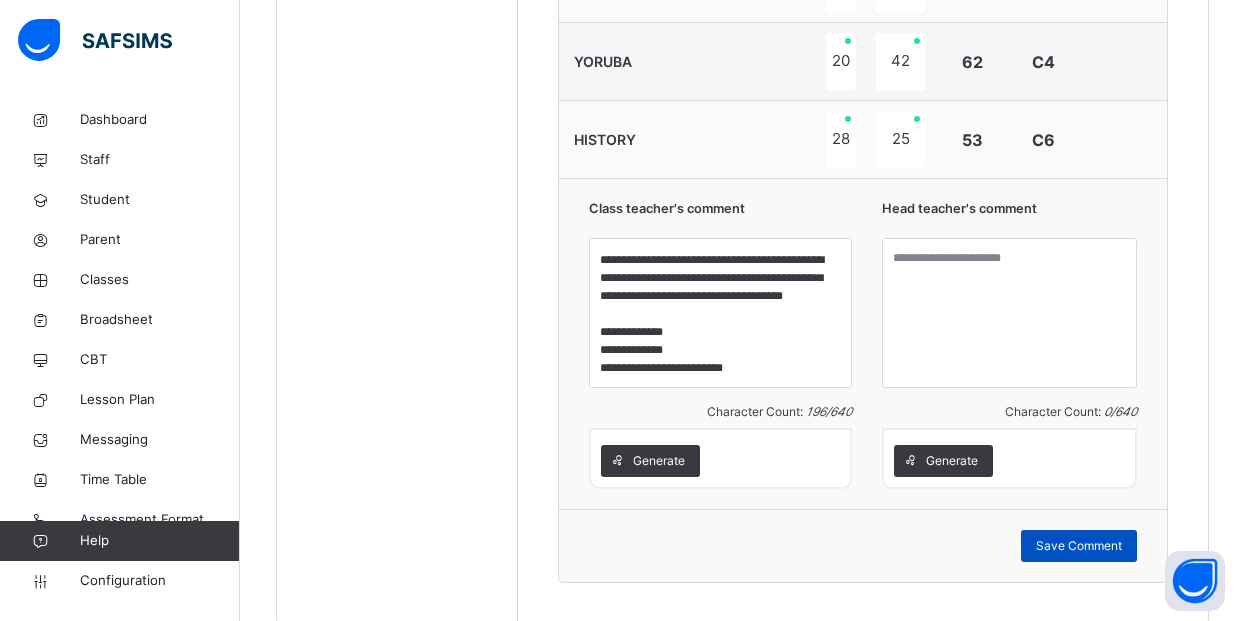 click on "Save Comment" at bounding box center (1079, 546) 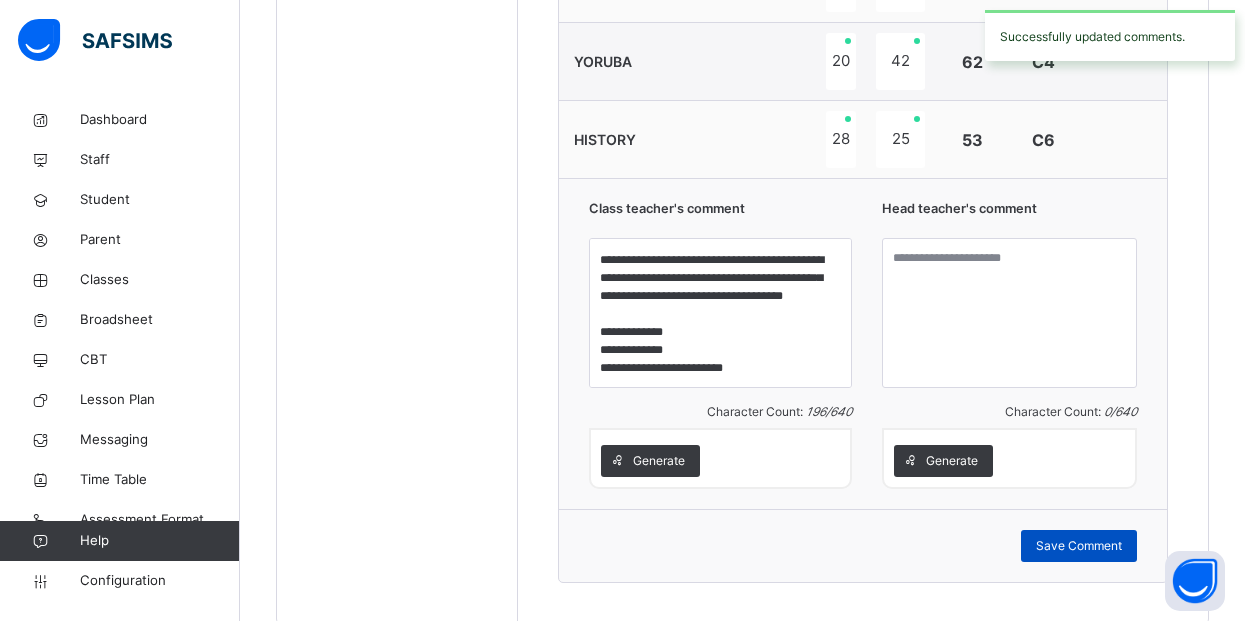 click on "Save Comment" at bounding box center (1079, 546) 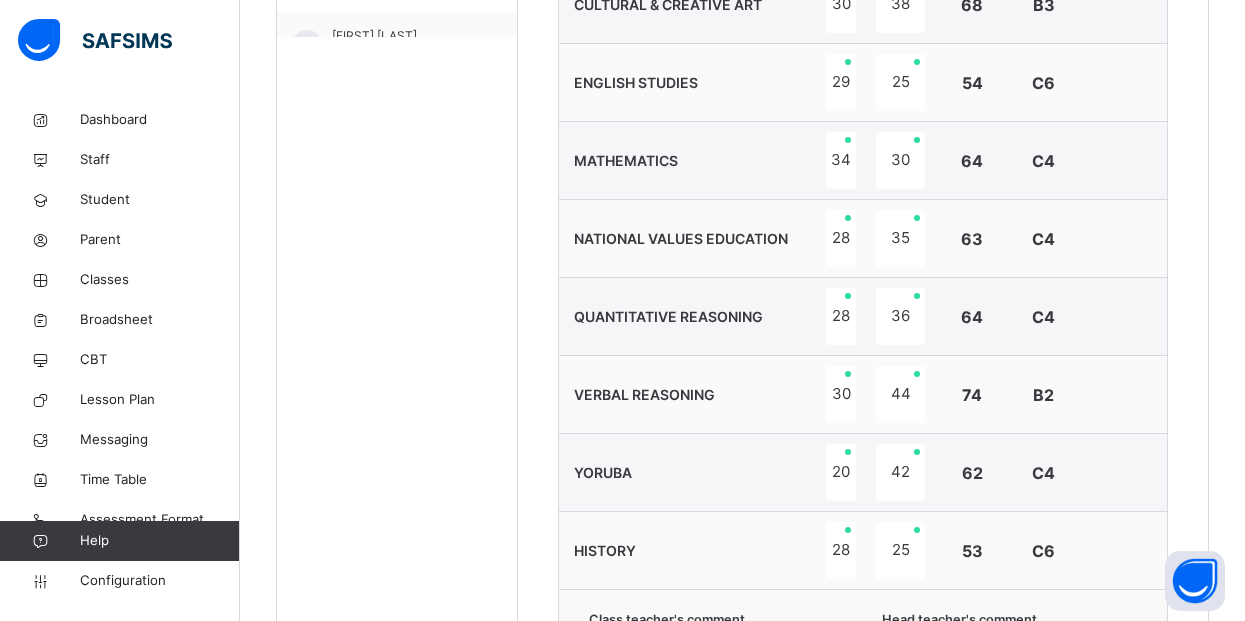 scroll, scrollTop: 800, scrollLeft: 0, axis: vertical 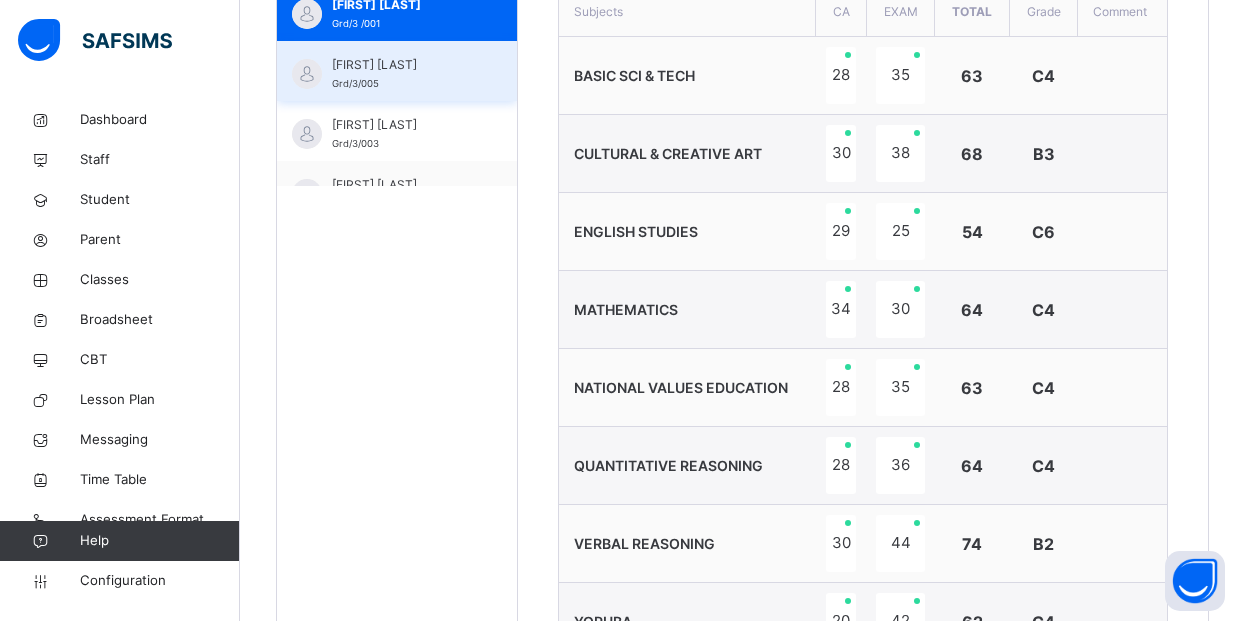 click on "[FIRST] [LAST]" at bounding box center [402, 65] 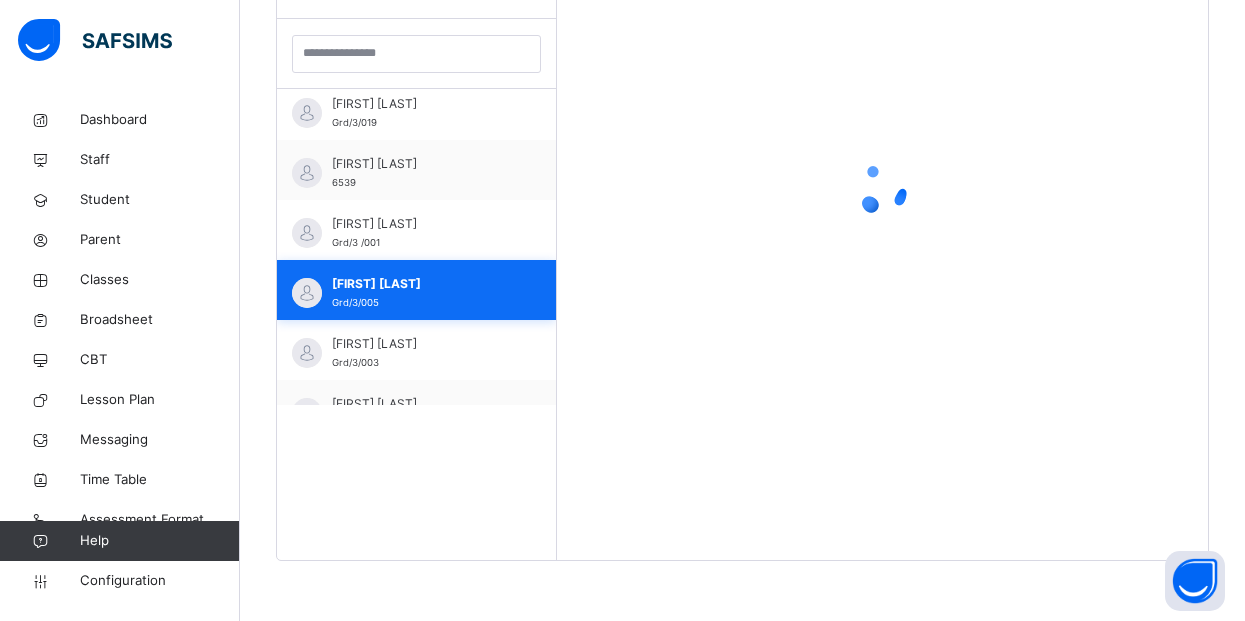 scroll, scrollTop: 581, scrollLeft: 0, axis: vertical 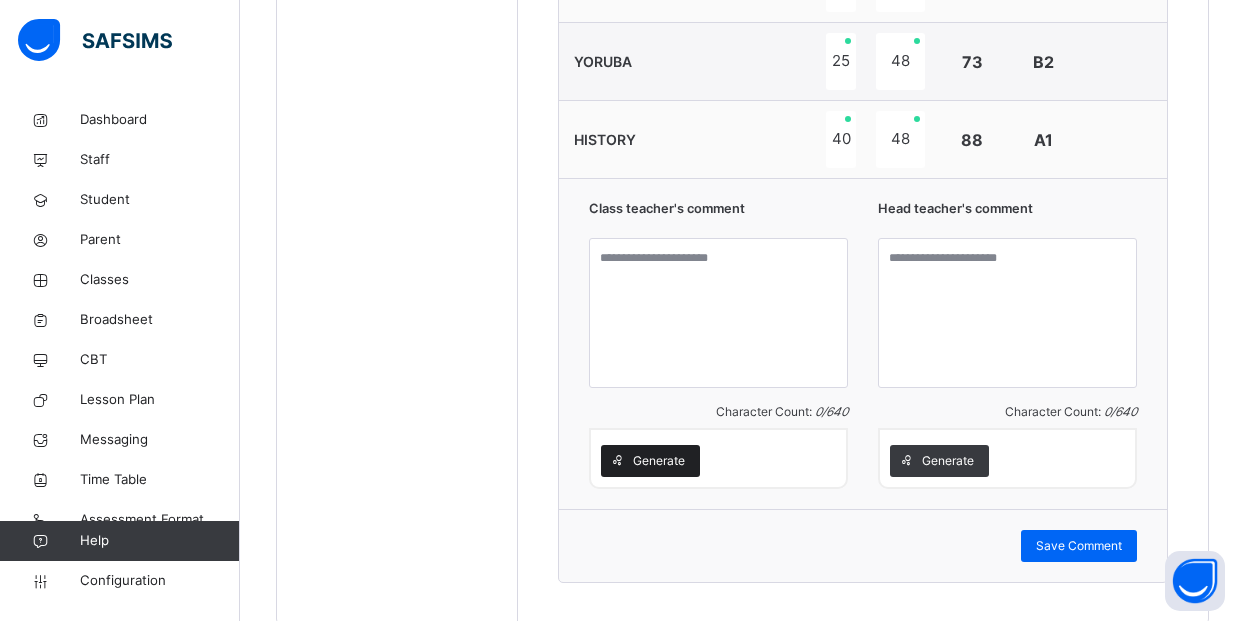 click on "Generate" at bounding box center (650, 461) 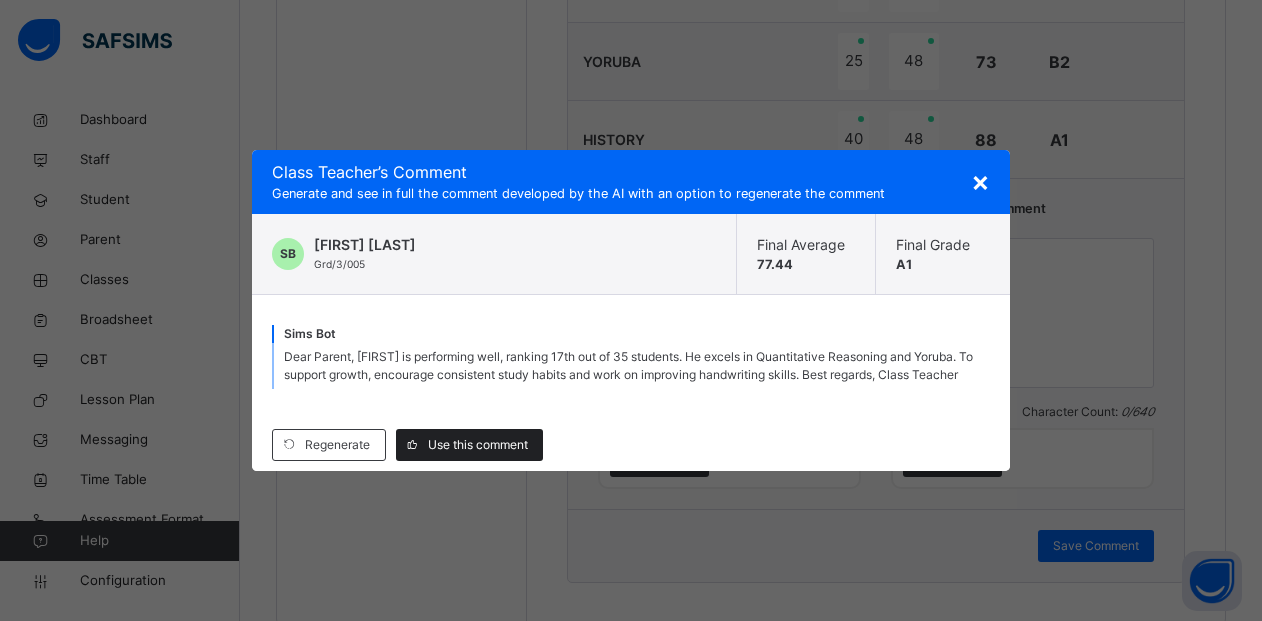 click on "Use this comment" at bounding box center (478, 445) 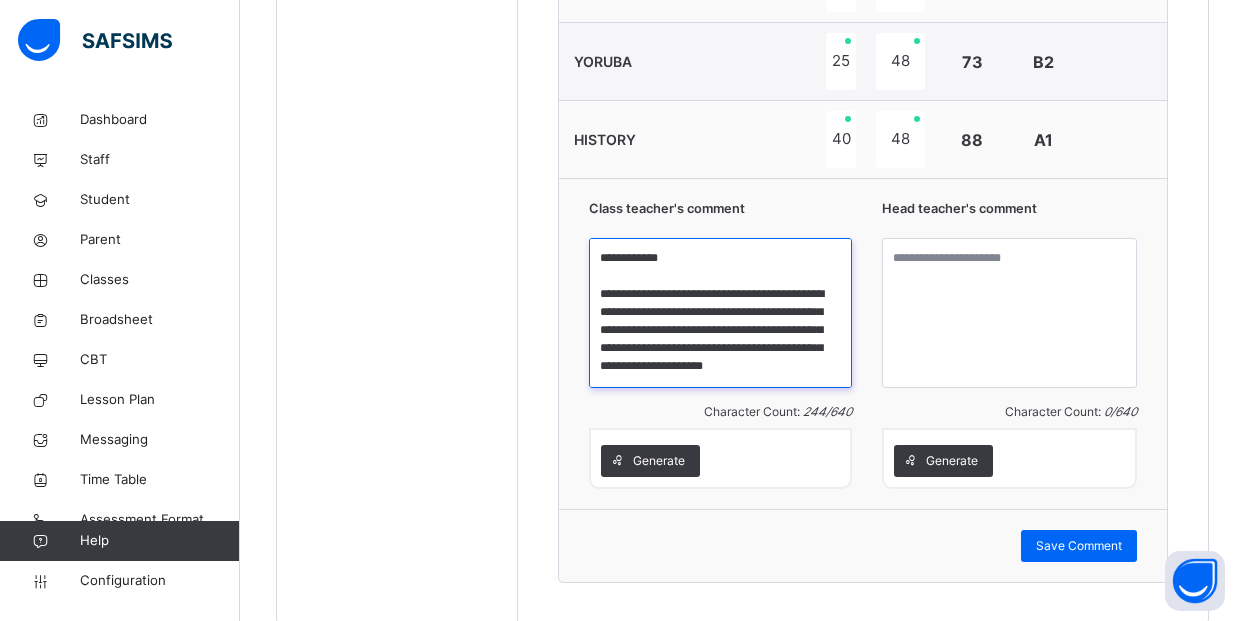 scroll, scrollTop: 40, scrollLeft: 0, axis: vertical 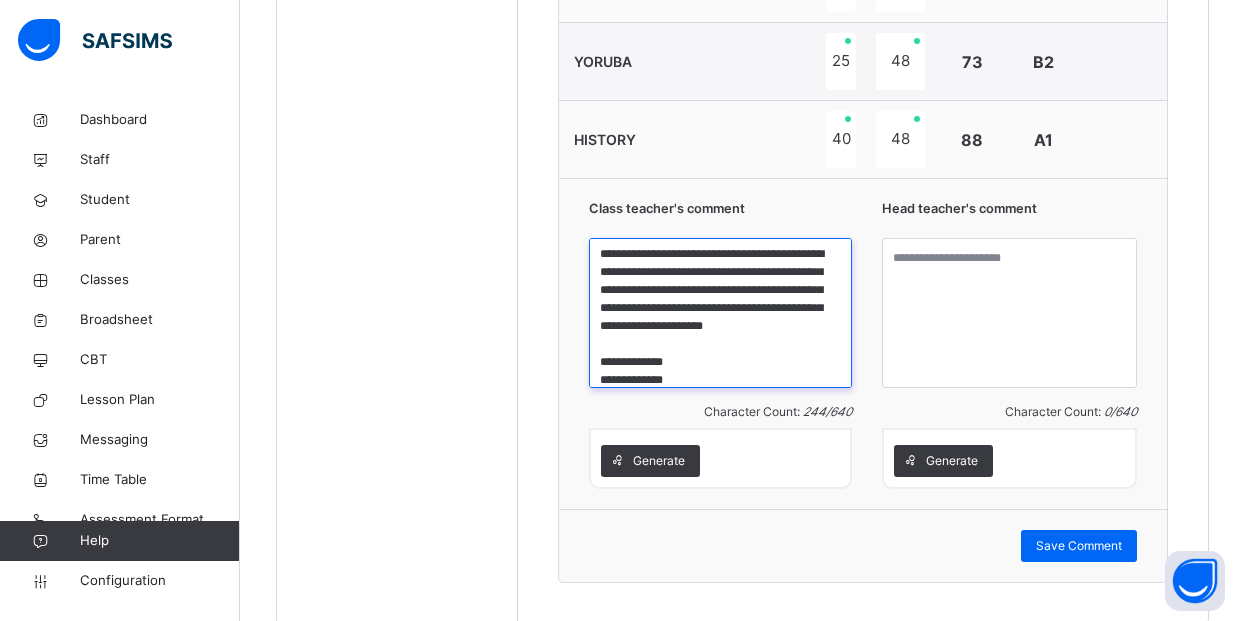 click on "**********" at bounding box center (720, 313) 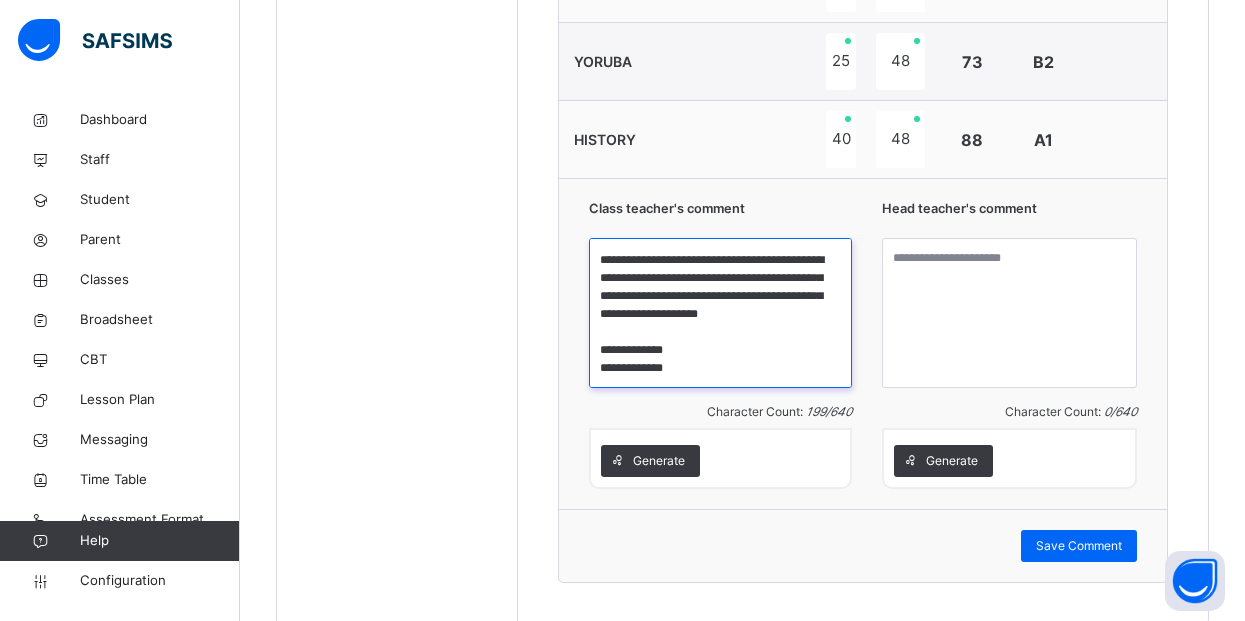 scroll, scrollTop: 34, scrollLeft: 0, axis: vertical 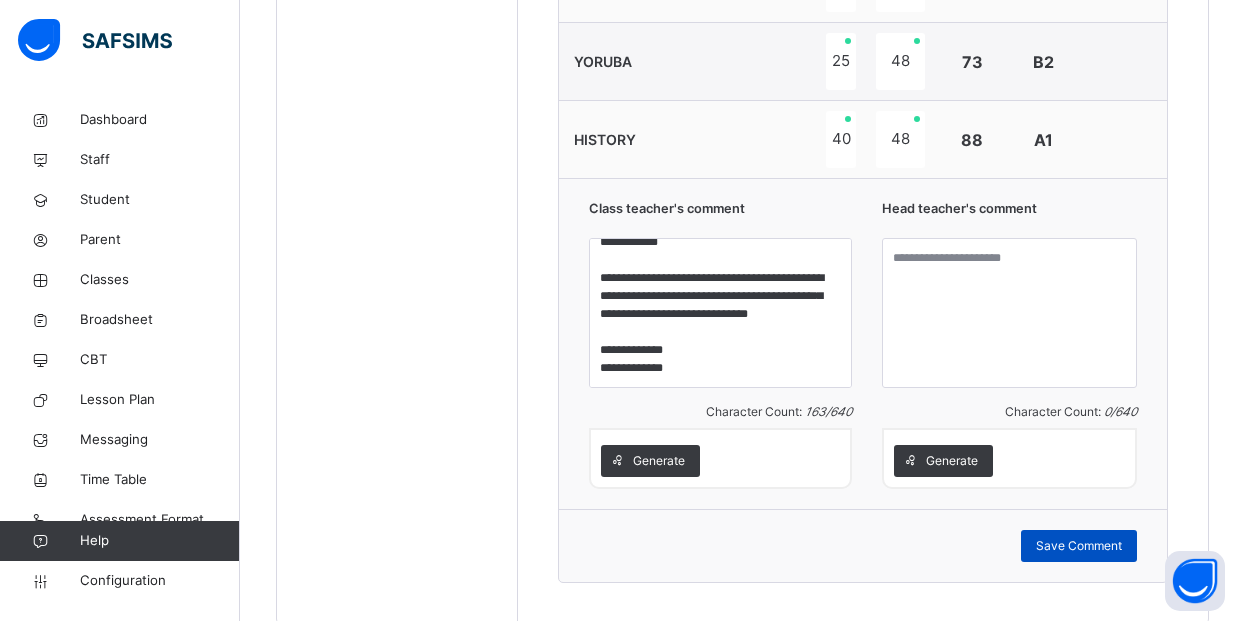 click on "Save Comment" at bounding box center [1079, 546] 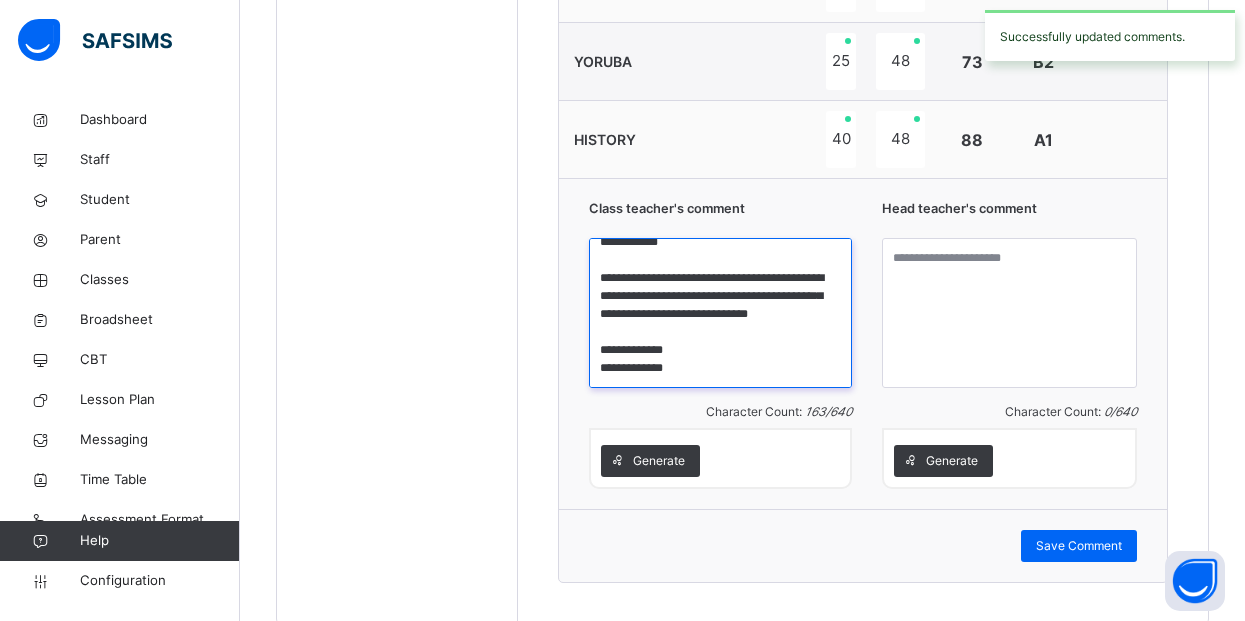 click on "**********" at bounding box center [720, 313] 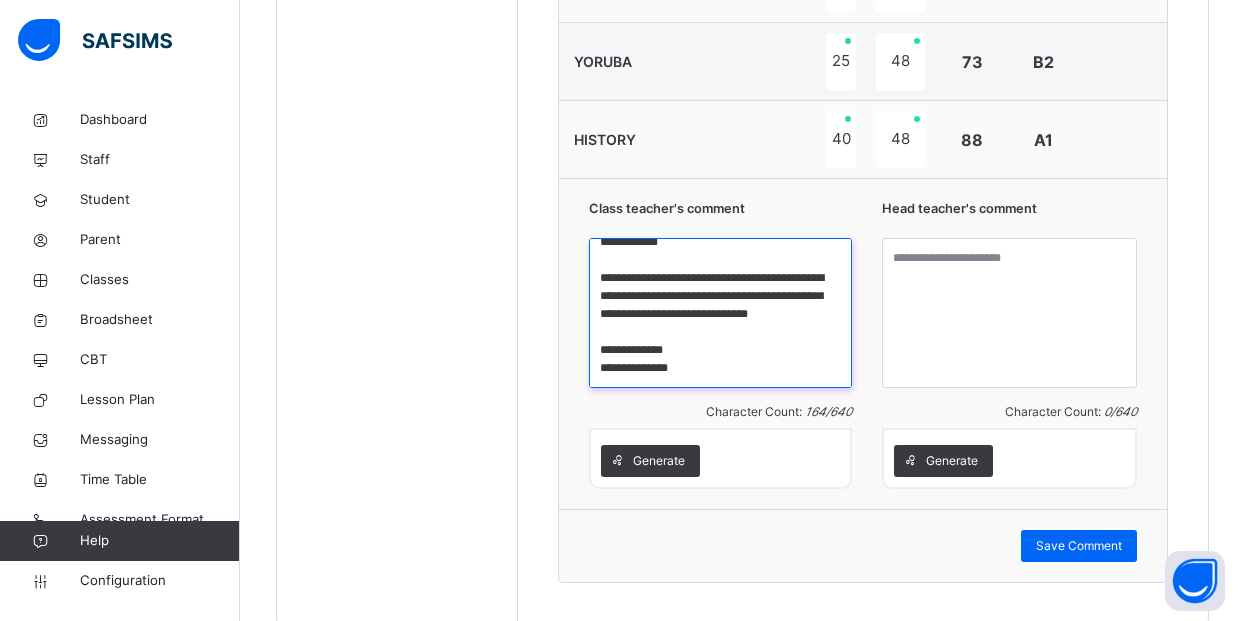 scroll, scrollTop: 41, scrollLeft: 0, axis: vertical 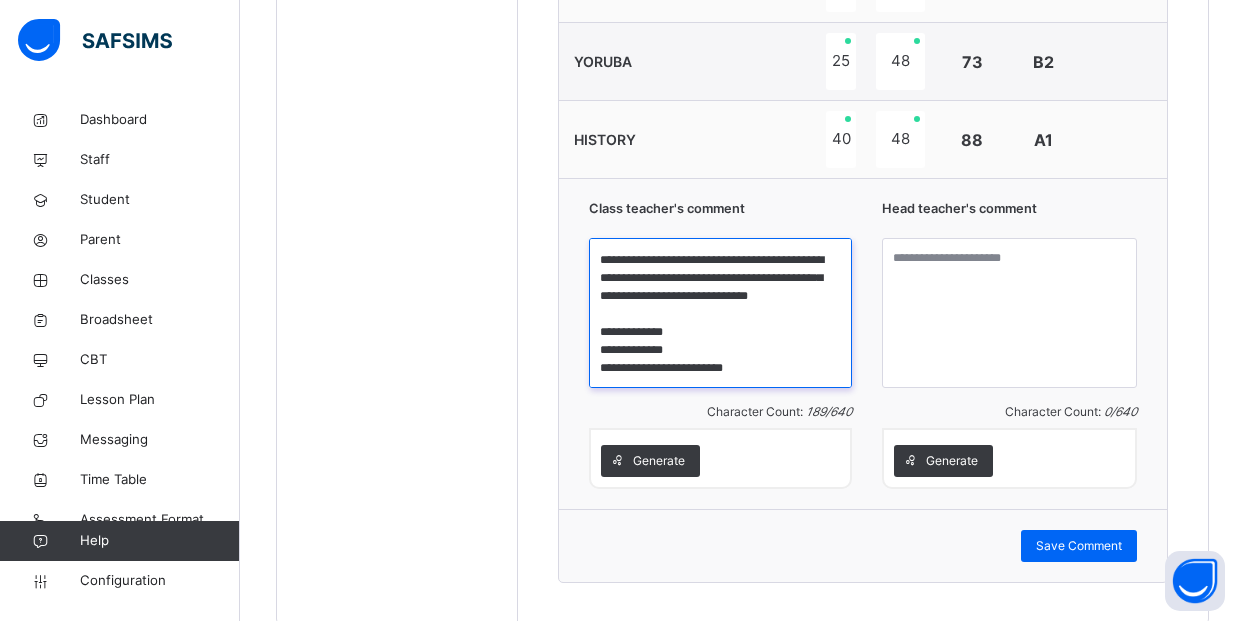 click on "**********" at bounding box center (720, 313) 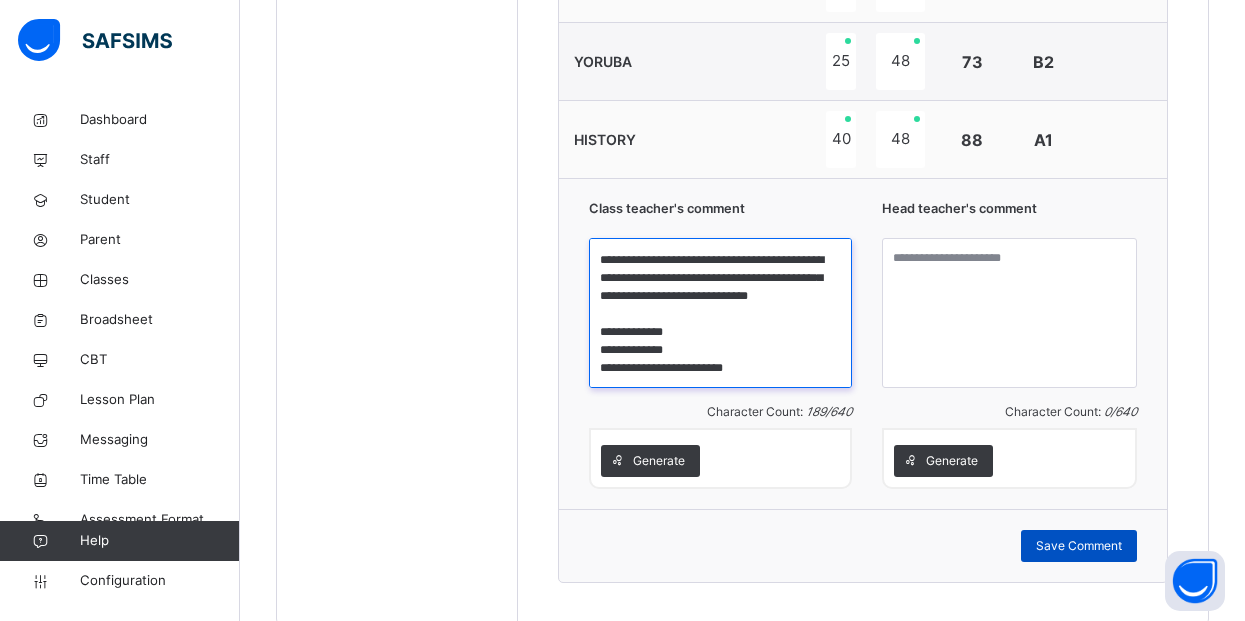type on "**********" 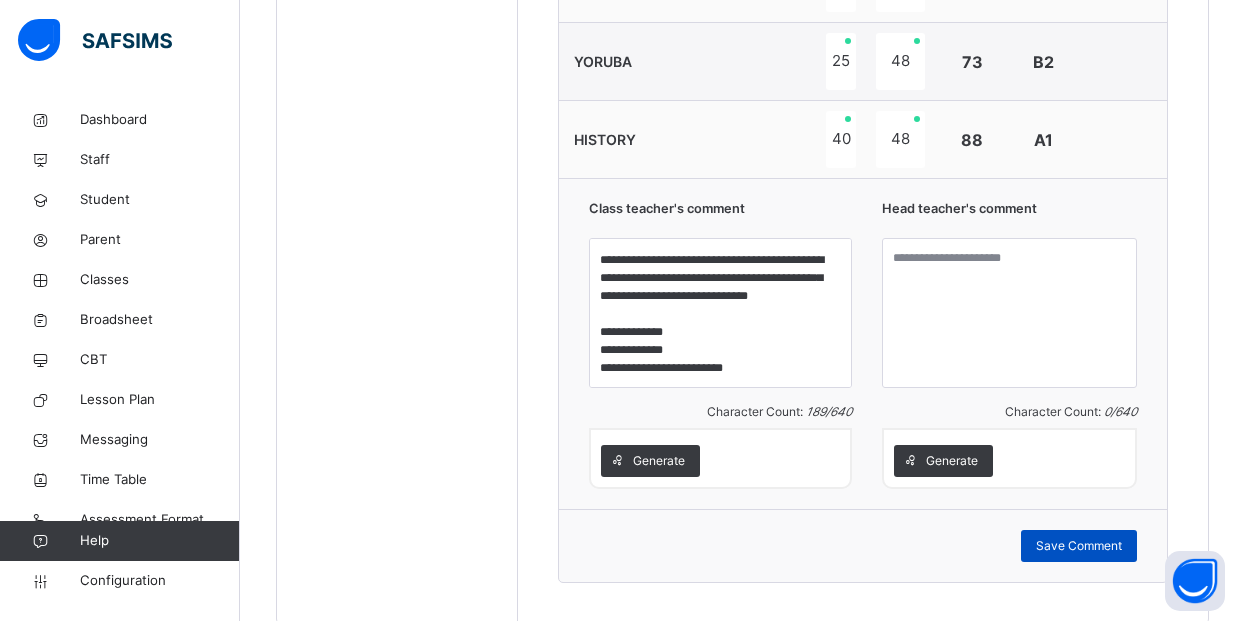 click on "Save Comment" at bounding box center (1079, 546) 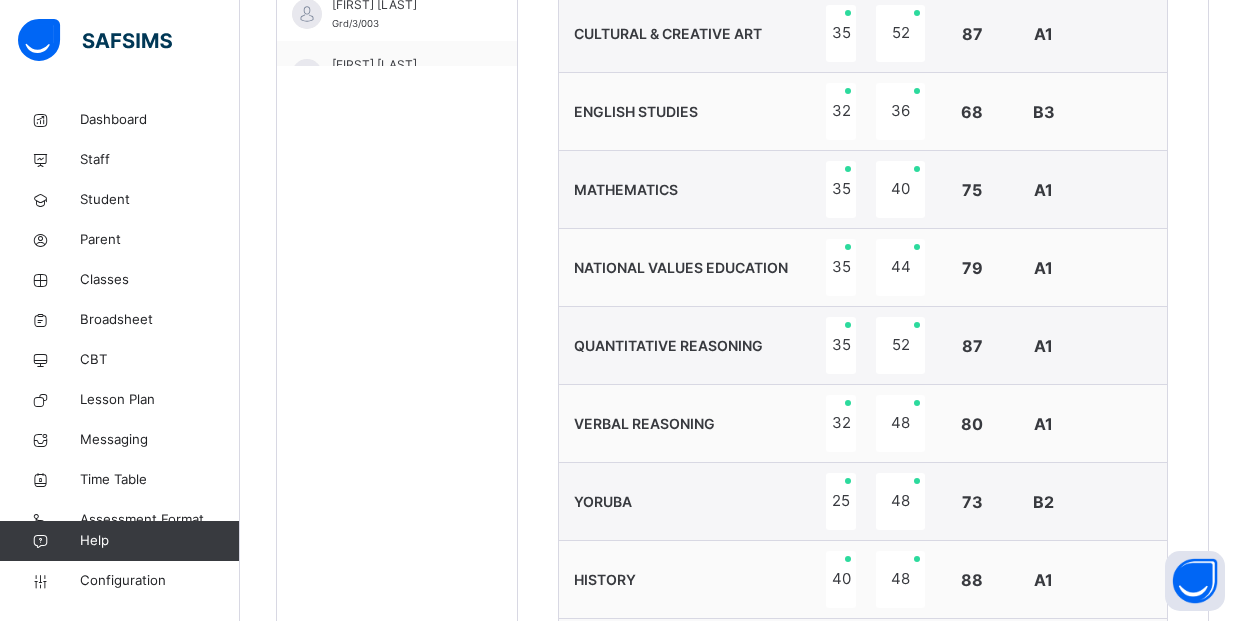scroll, scrollTop: 840, scrollLeft: 0, axis: vertical 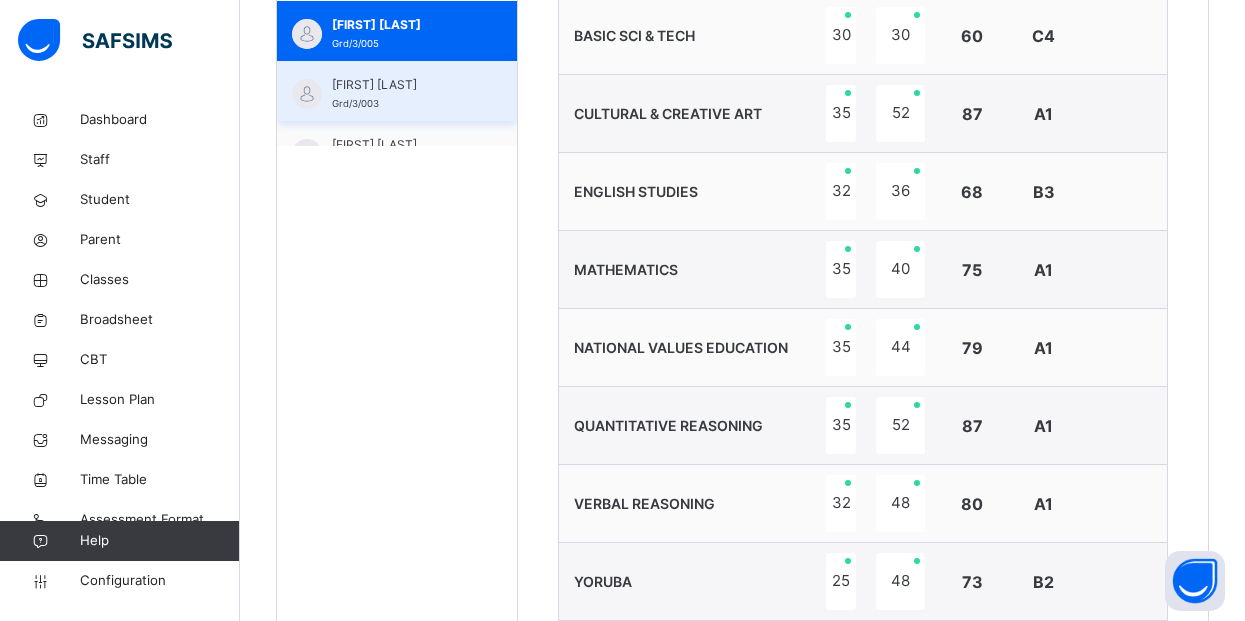 click on "[FIRST] [LAST] Grd/3/003" at bounding box center [397, 91] 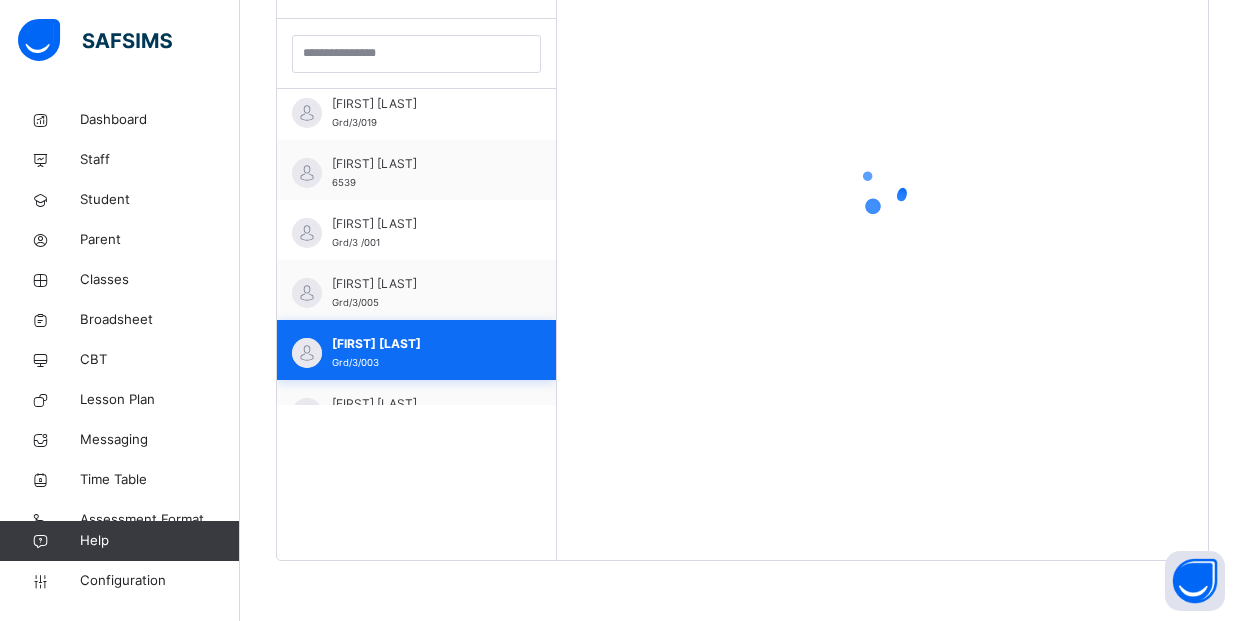 scroll, scrollTop: 581, scrollLeft: 0, axis: vertical 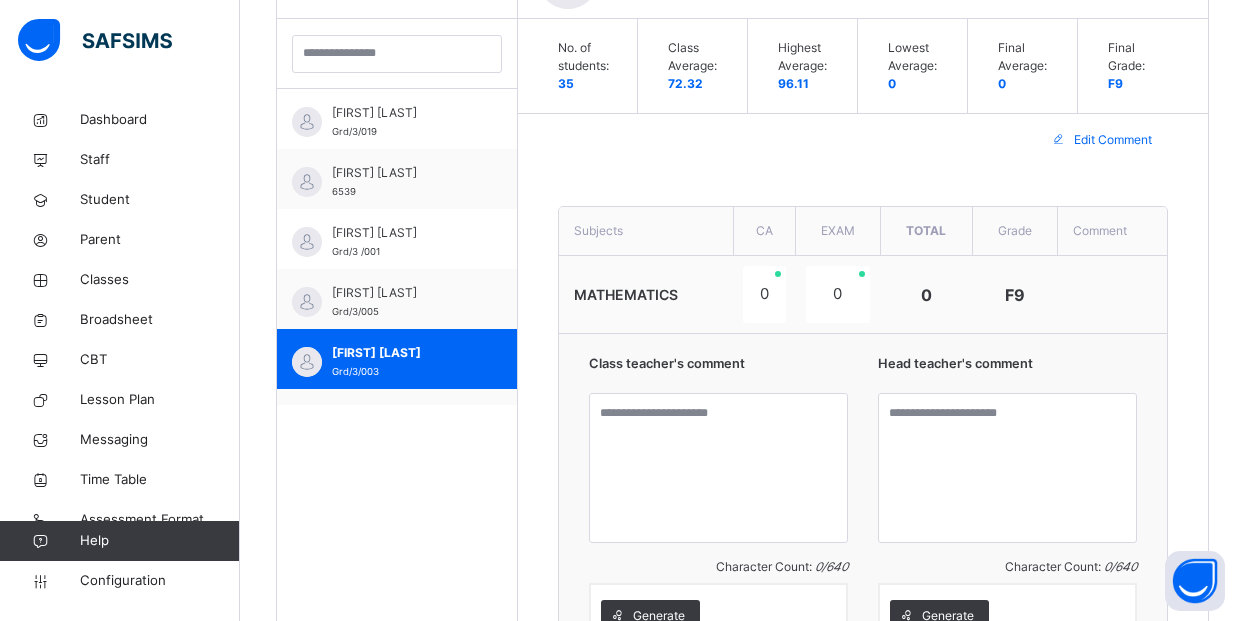 click on "No. of students:   35   Class Average:   72.32   Highest Average:   96.11   Lowest Average:   0   Final Average:   0   Final Grade:   F9 Edit Comment Subjects CA EXAM Total Grade Comment MATHEMATICS 0 0 0 F9 Class teacher's comment Character Count:   0 / 640   Generate   Head teacher's comment Character Count:   0 / 640   Generate   Save Comment" at bounding box center (863, 398) 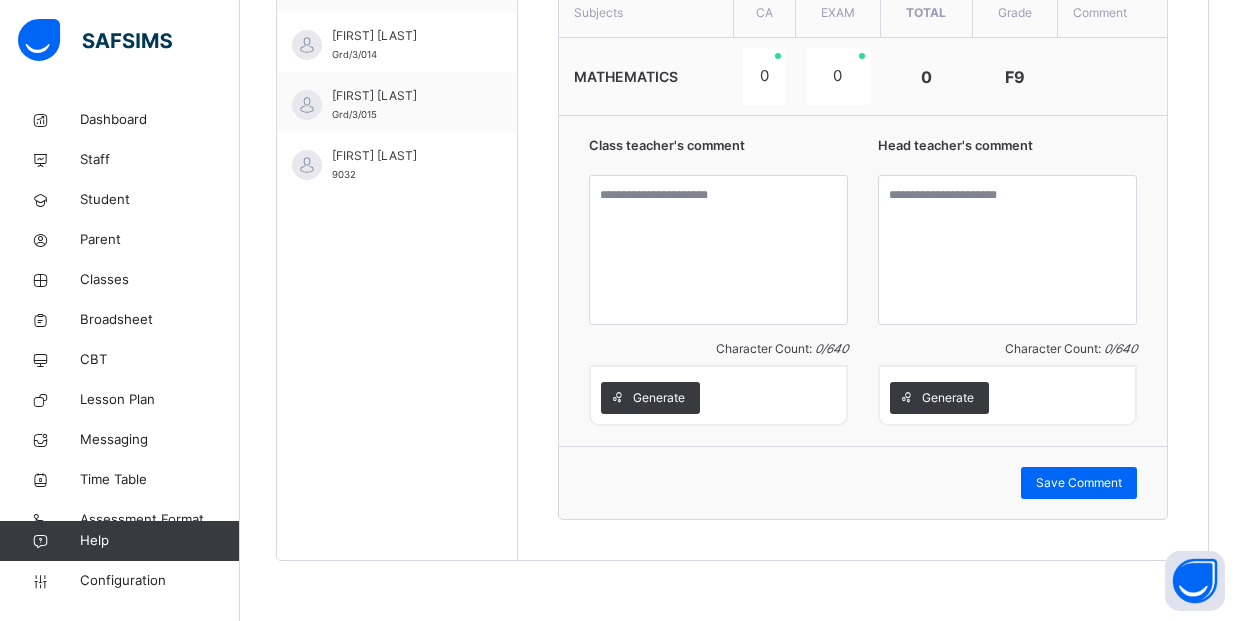 scroll, scrollTop: 1784, scrollLeft: 0, axis: vertical 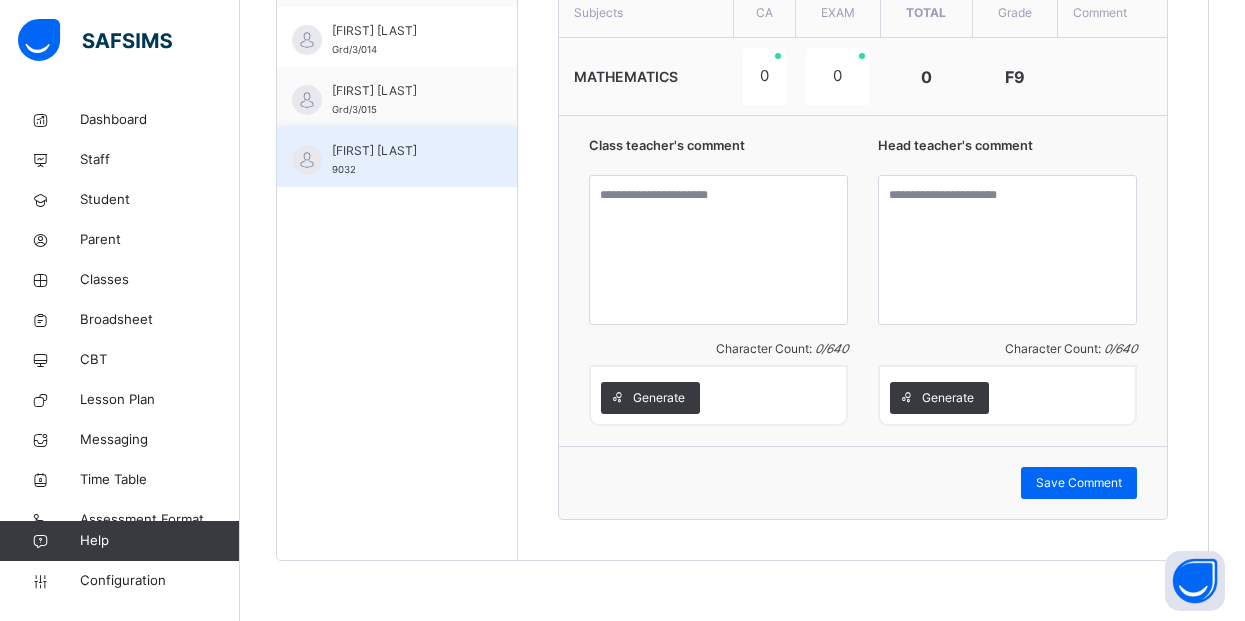 click on "[FIRST] [LAST] 9032" at bounding box center (402, 160) 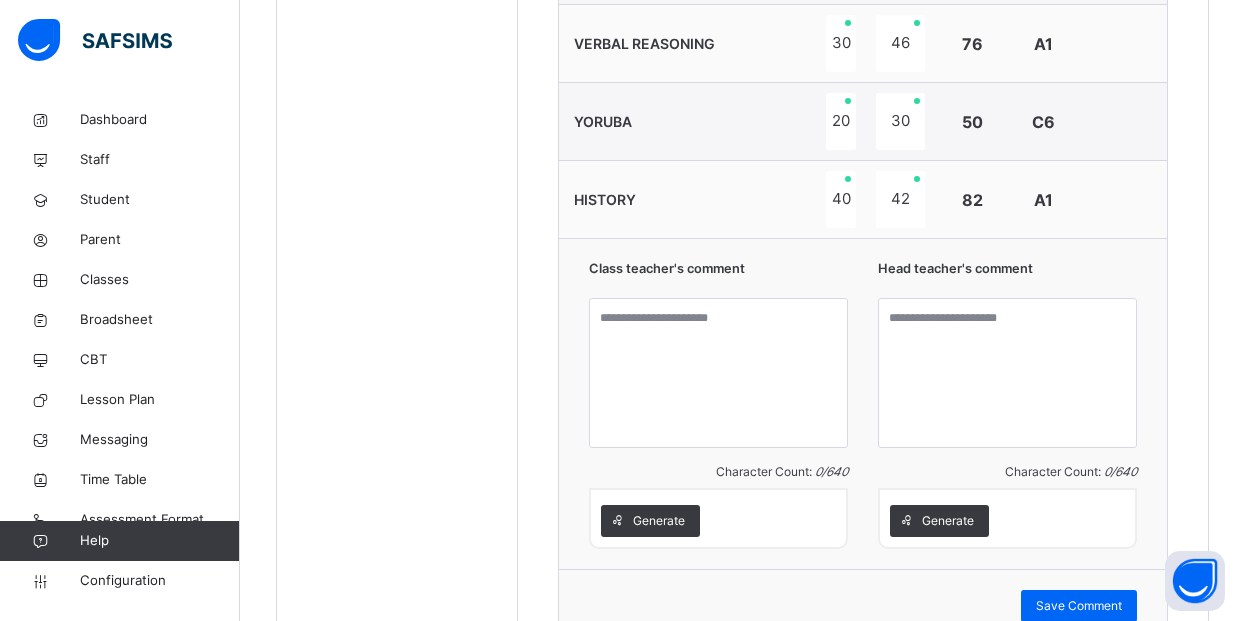 scroll, scrollTop: 1319, scrollLeft: 0, axis: vertical 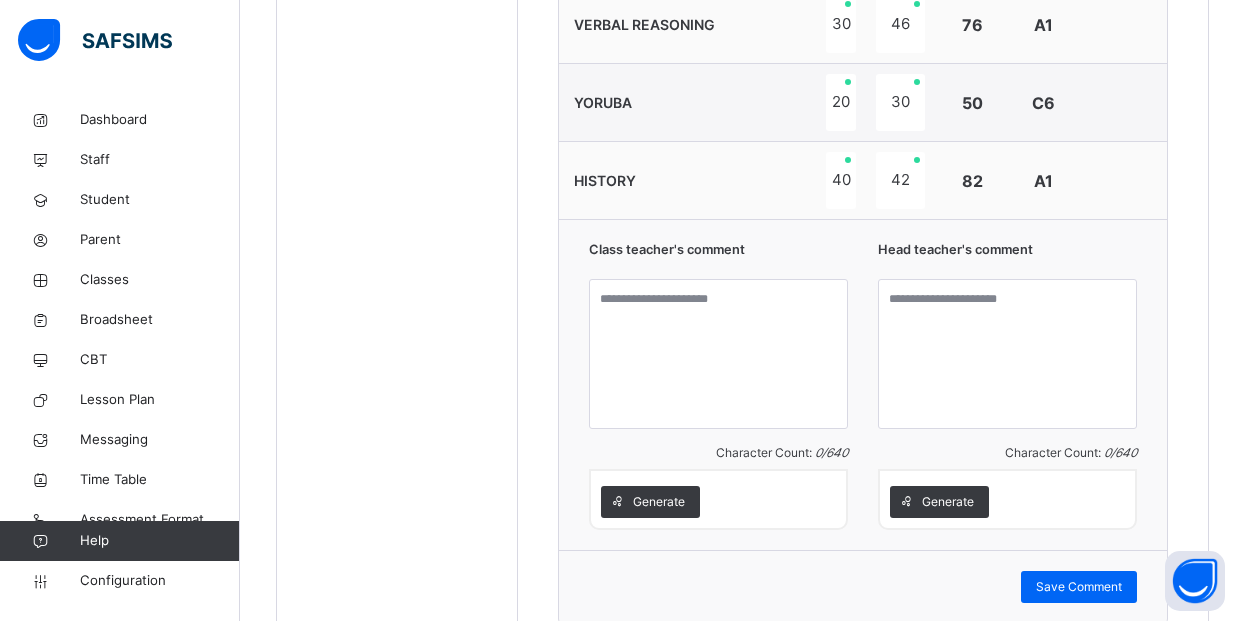 click on "Generate" at bounding box center (718, 502) 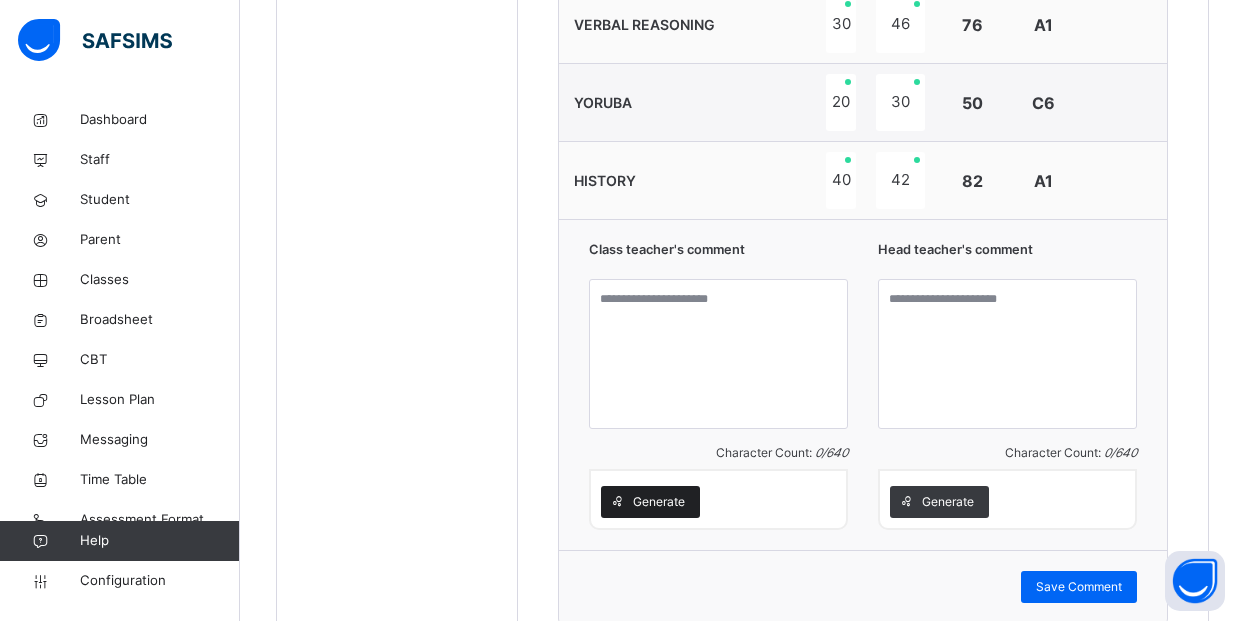 click on "Generate" at bounding box center [650, 502] 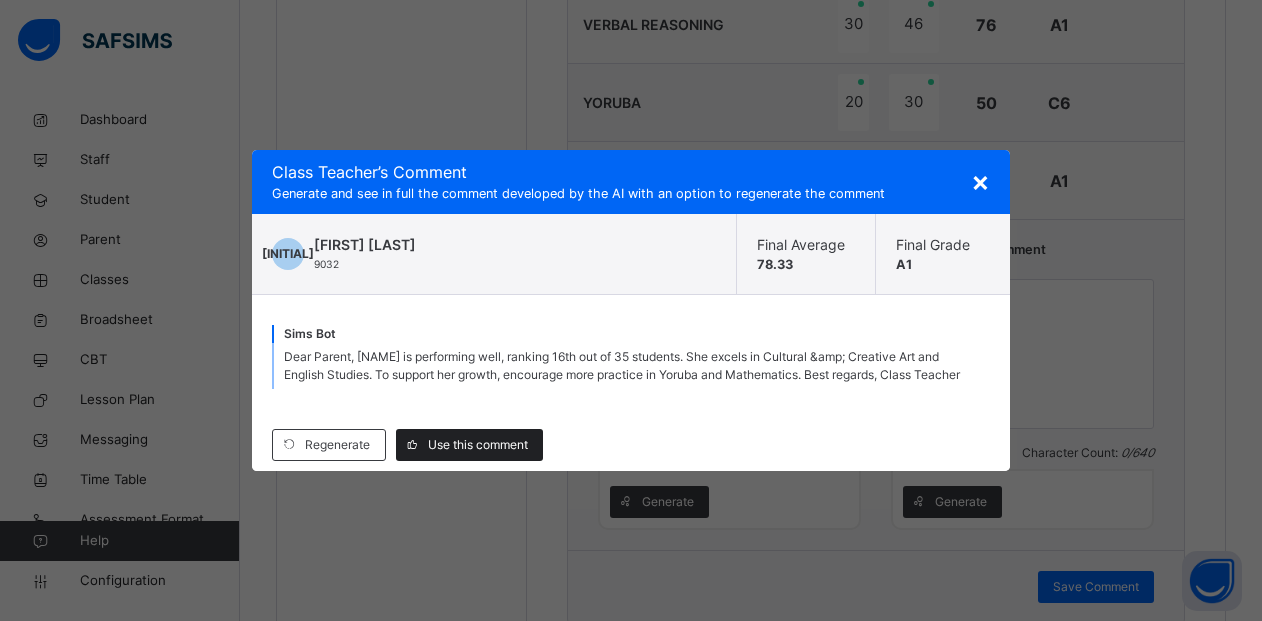 click on "Use this comment" at bounding box center [469, 445] 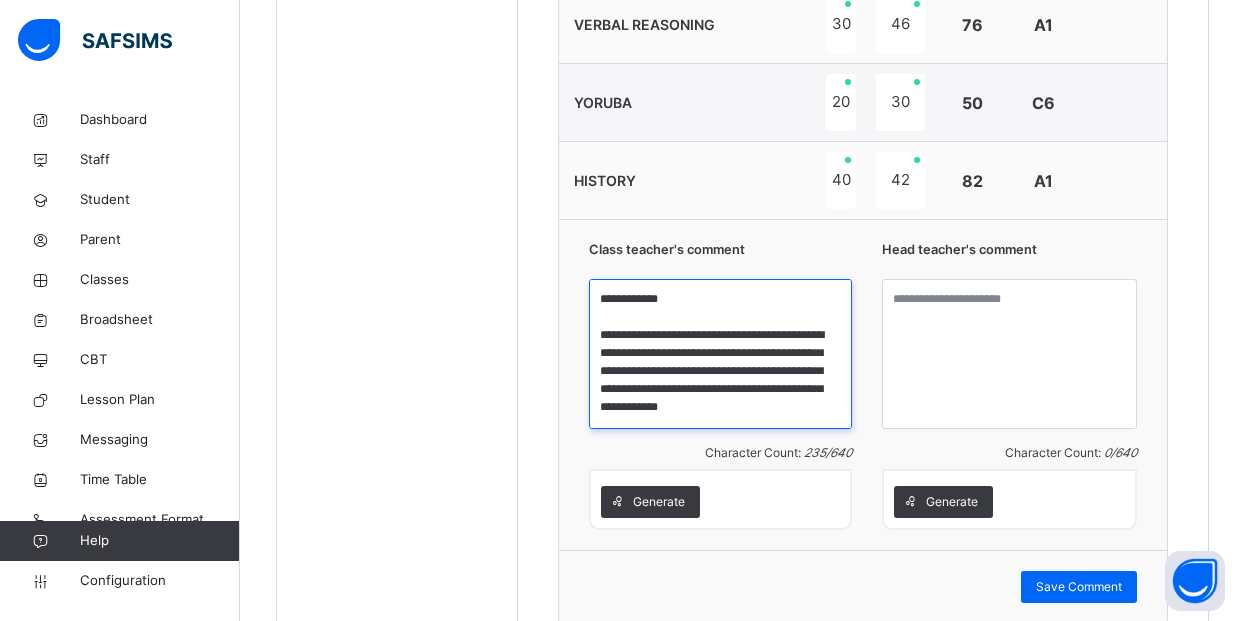 scroll, scrollTop: 40, scrollLeft: 0, axis: vertical 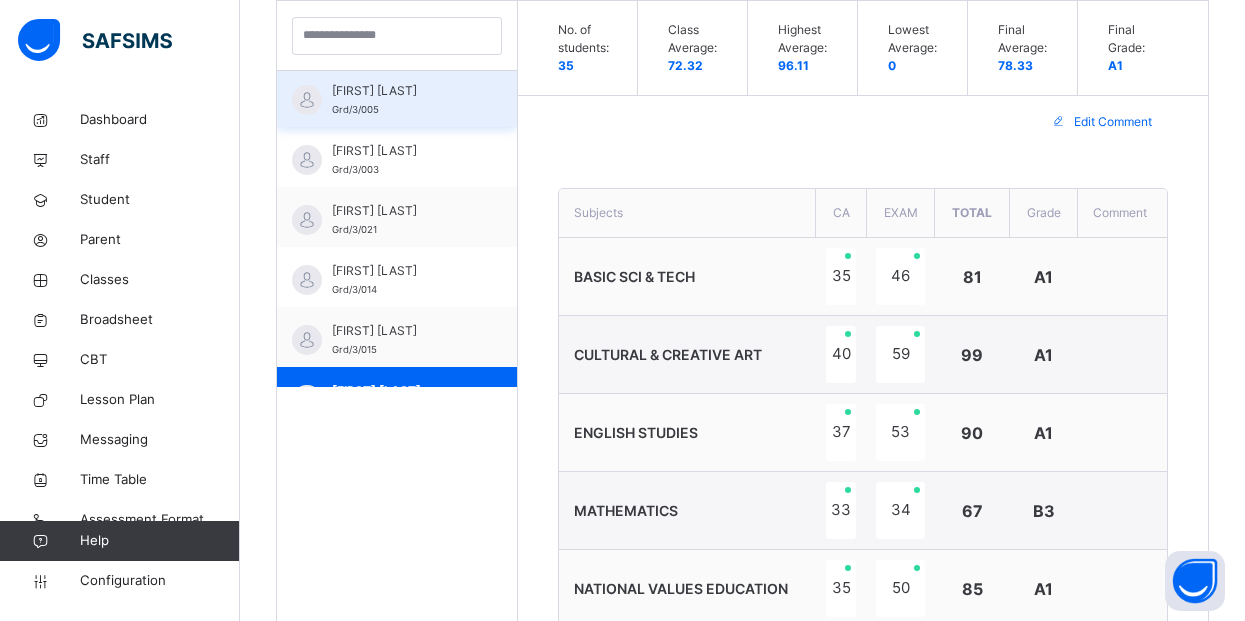 click on "[FIRST] [LAST] Grd/3/005" at bounding box center [397, 97] 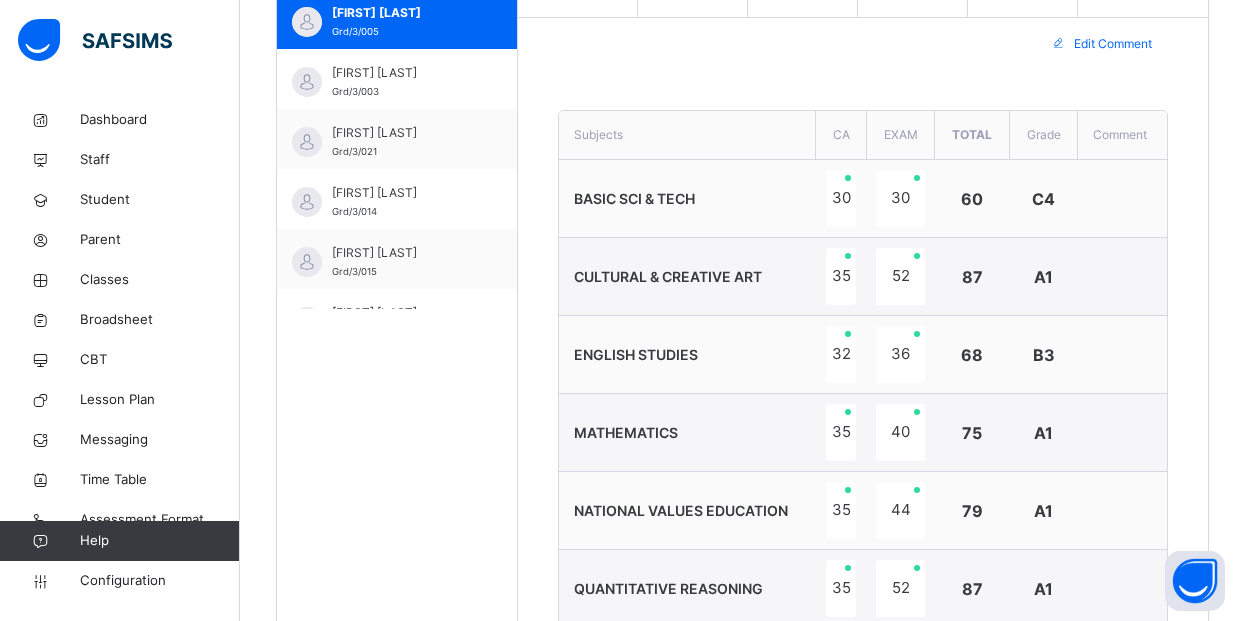 scroll, scrollTop: 639, scrollLeft: 0, axis: vertical 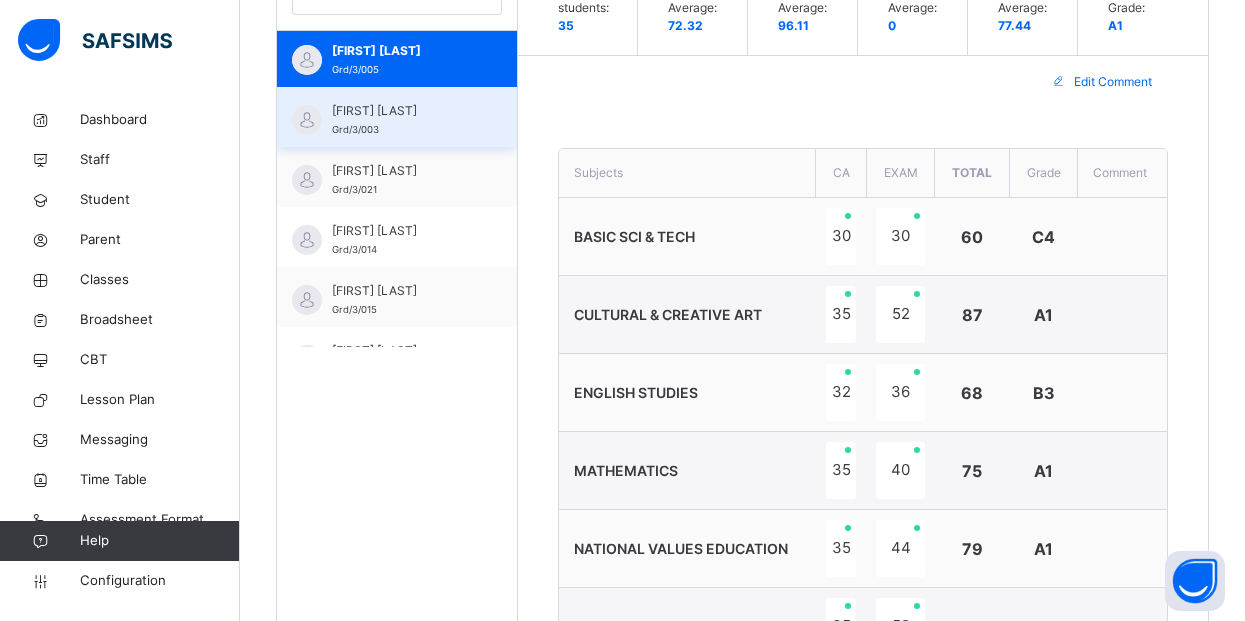 click on "[FIRST] [LAST] Grd/3/003" at bounding box center (397, 117) 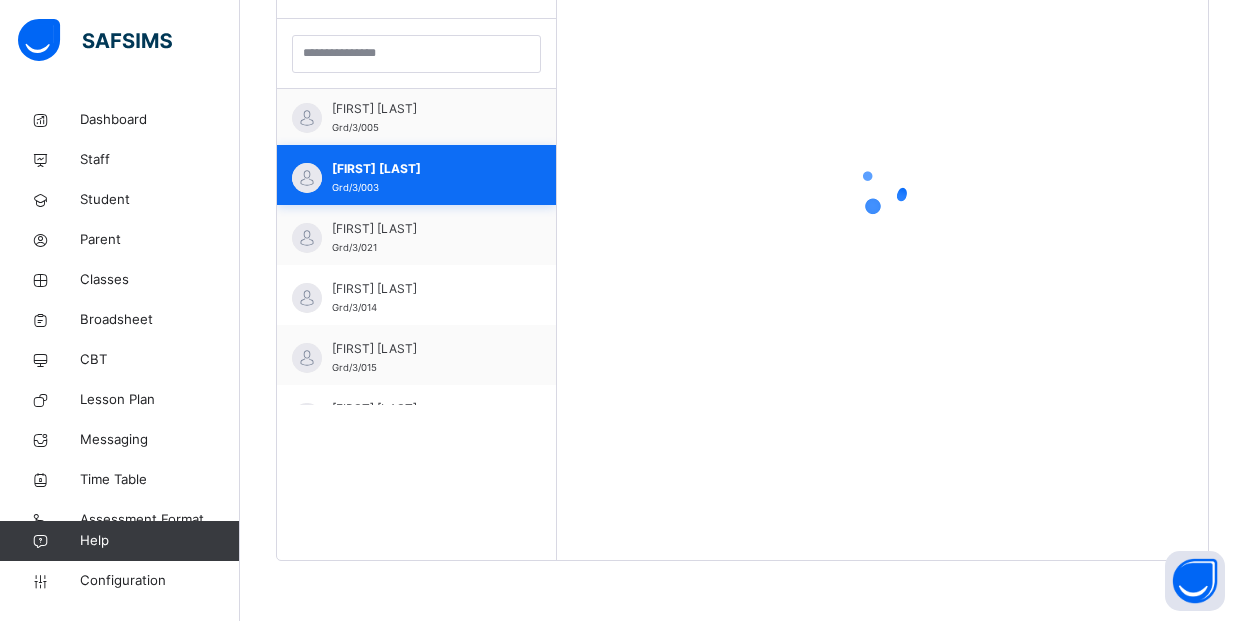 scroll, scrollTop: 581, scrollLeft: 0, axis: vertical 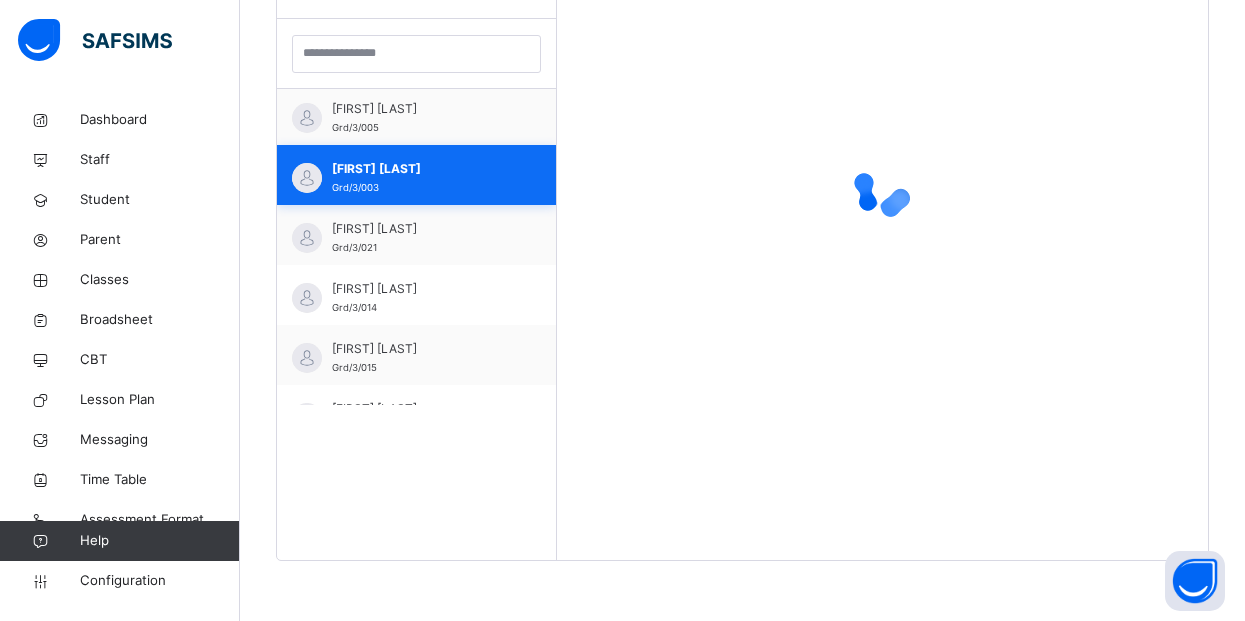 click on "[FIRST] [LAST] Grd/3/003" at bounding box center (421, 178) 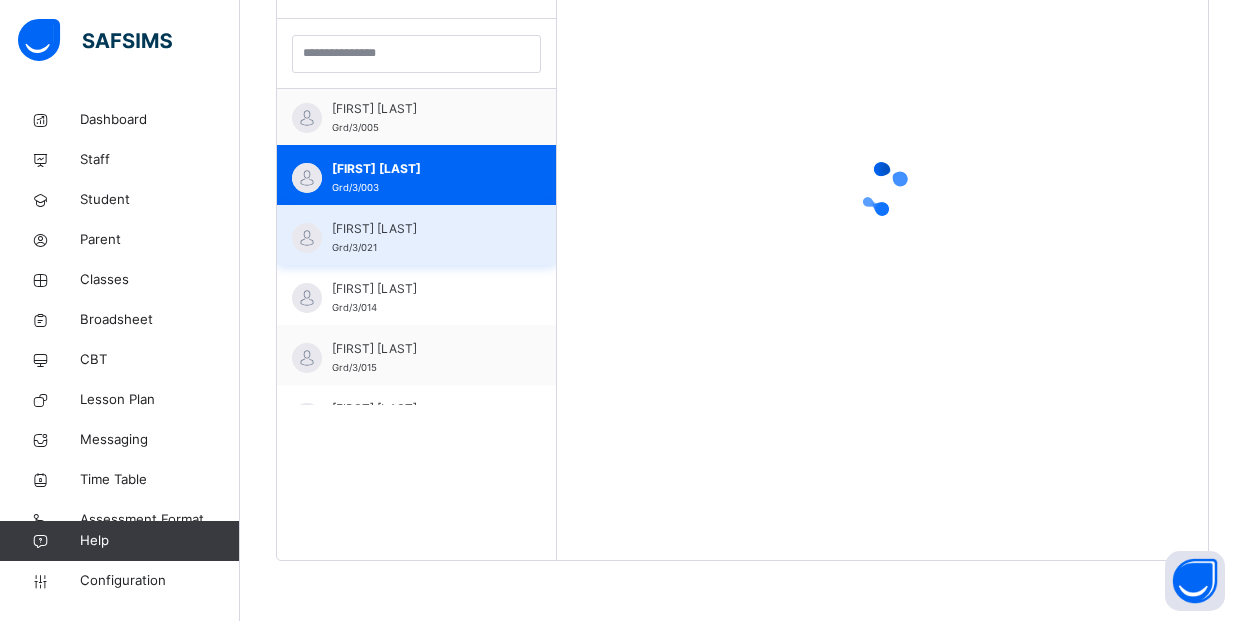 click on "[FIRST] [LAST] Grd/3/014" at bounding box center [421, 298] 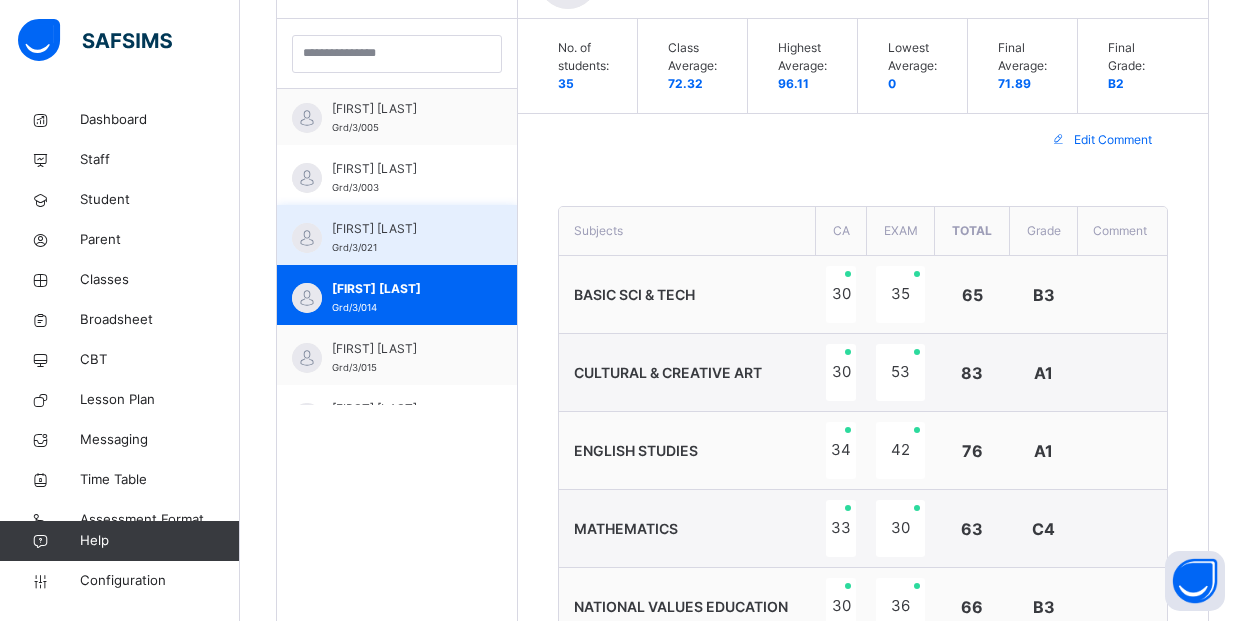 scroll, scrollTop: 639, scrollLeft: 0, axis: vertical 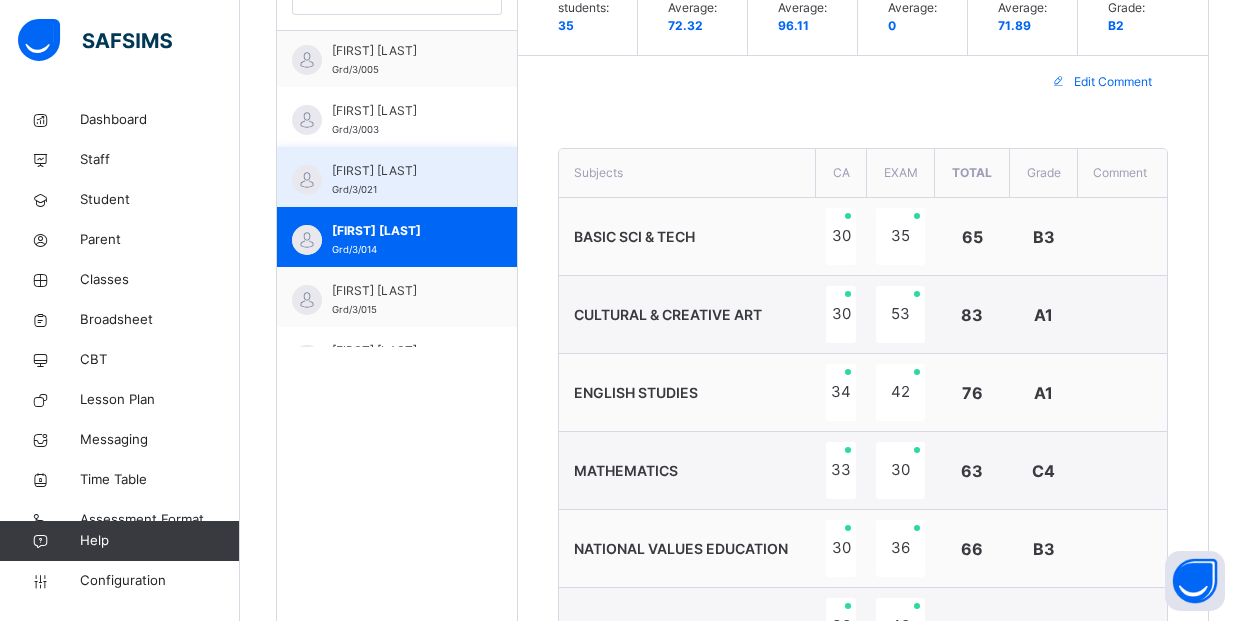 click on "[FIRST]  [LAST] [GRADE]" at bounding box center (397, 177) 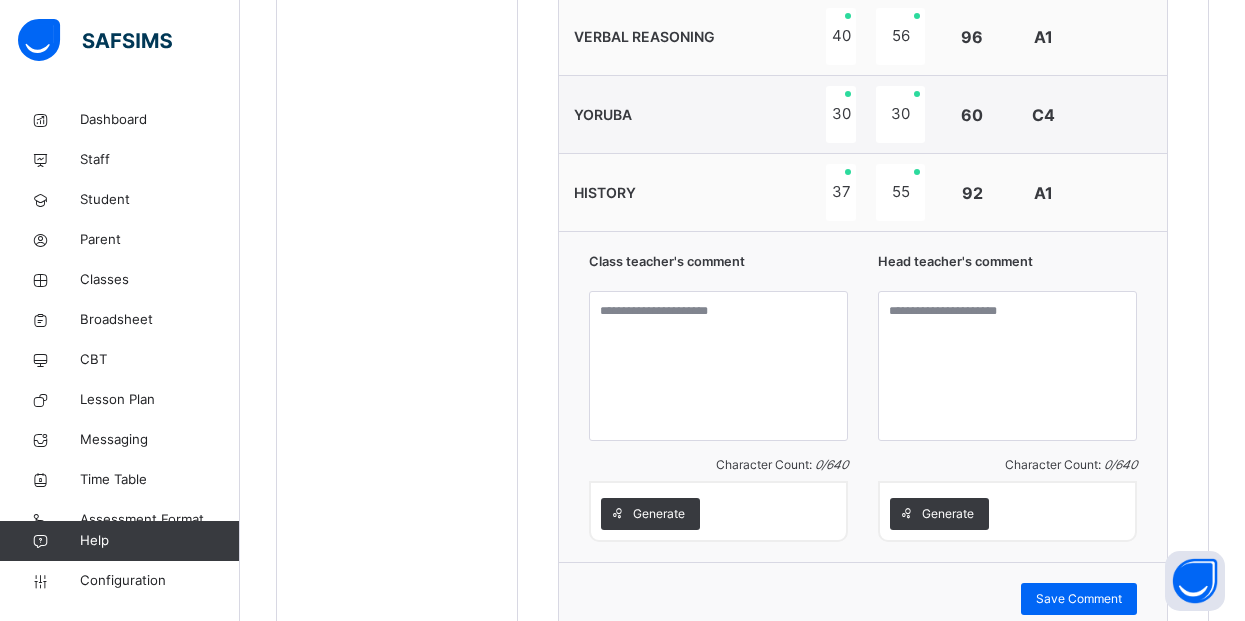 scroll, scrollTop: 1319, scrollLeft: 0, axis: vertical 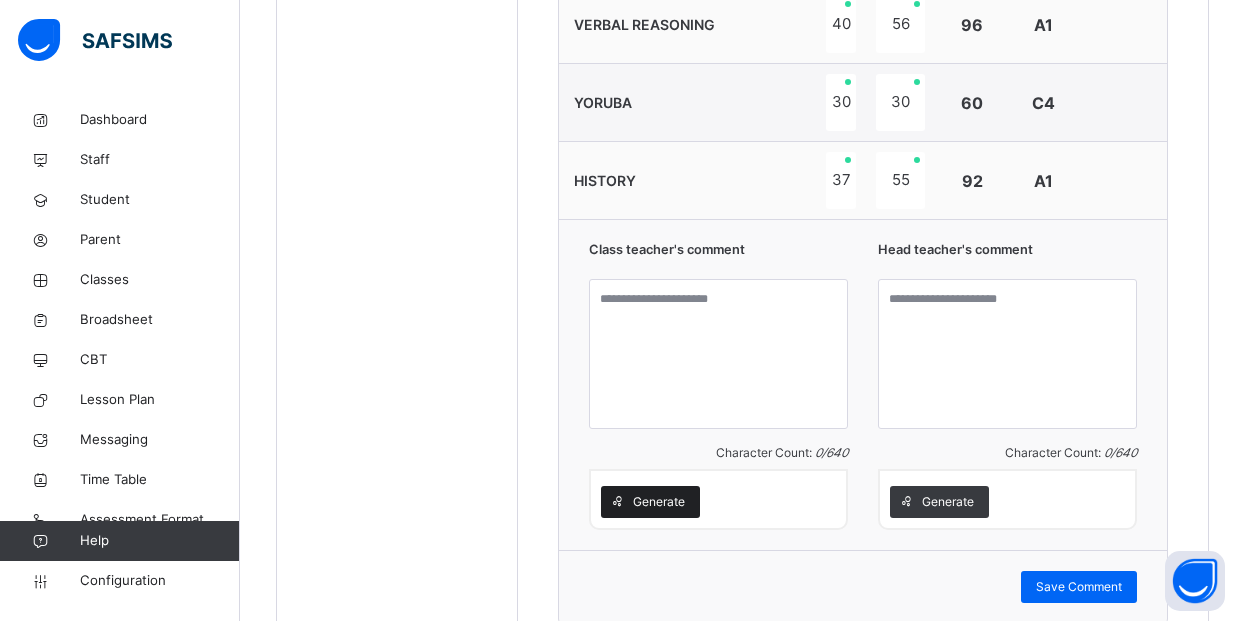 click on "Generate" at bounding box center (650, 502) 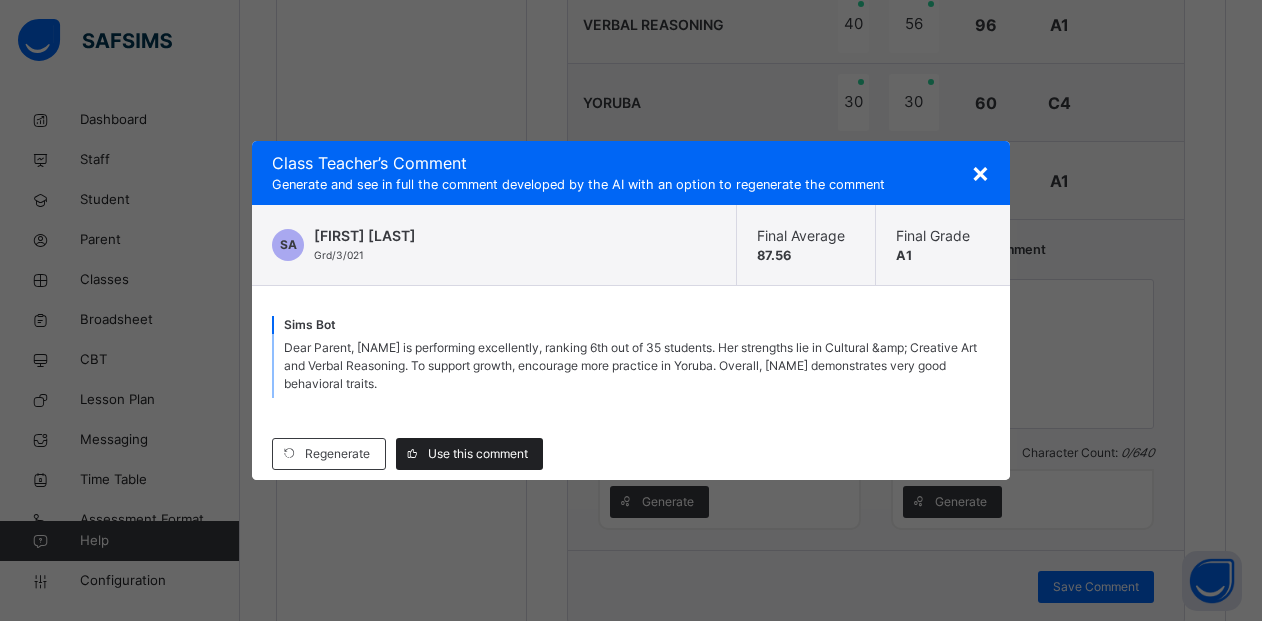click on "Use this comment" at bounding box center (478, 454) 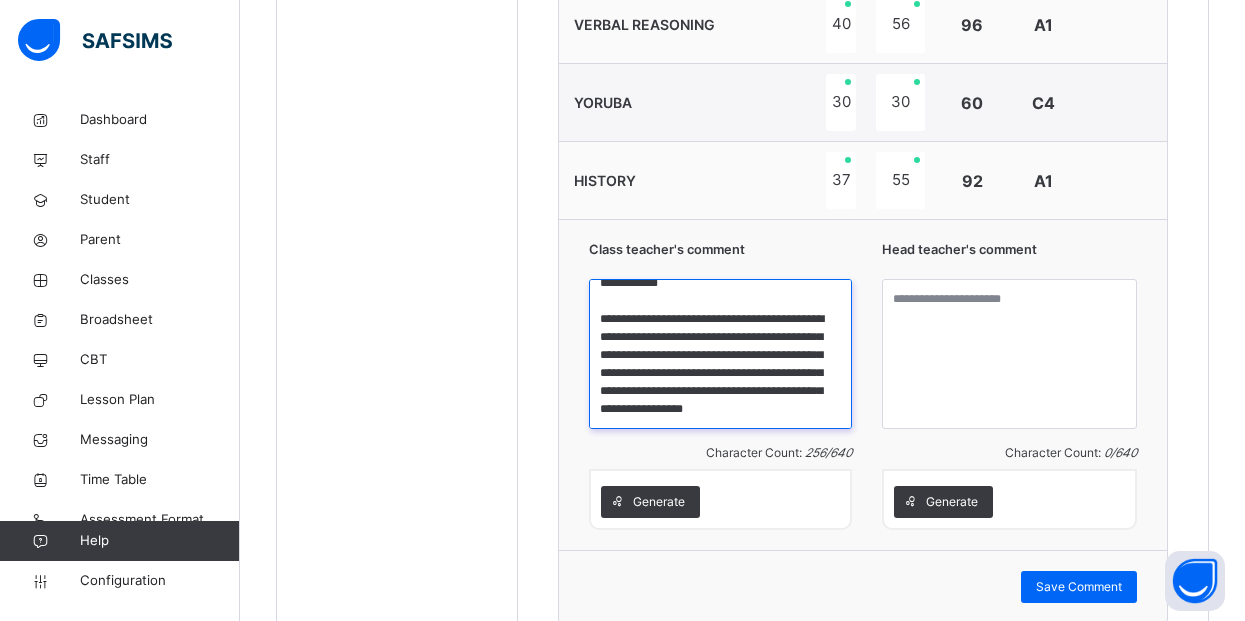 scroll, scrollTop: 34, scrollLeft: 0, axis: vertical 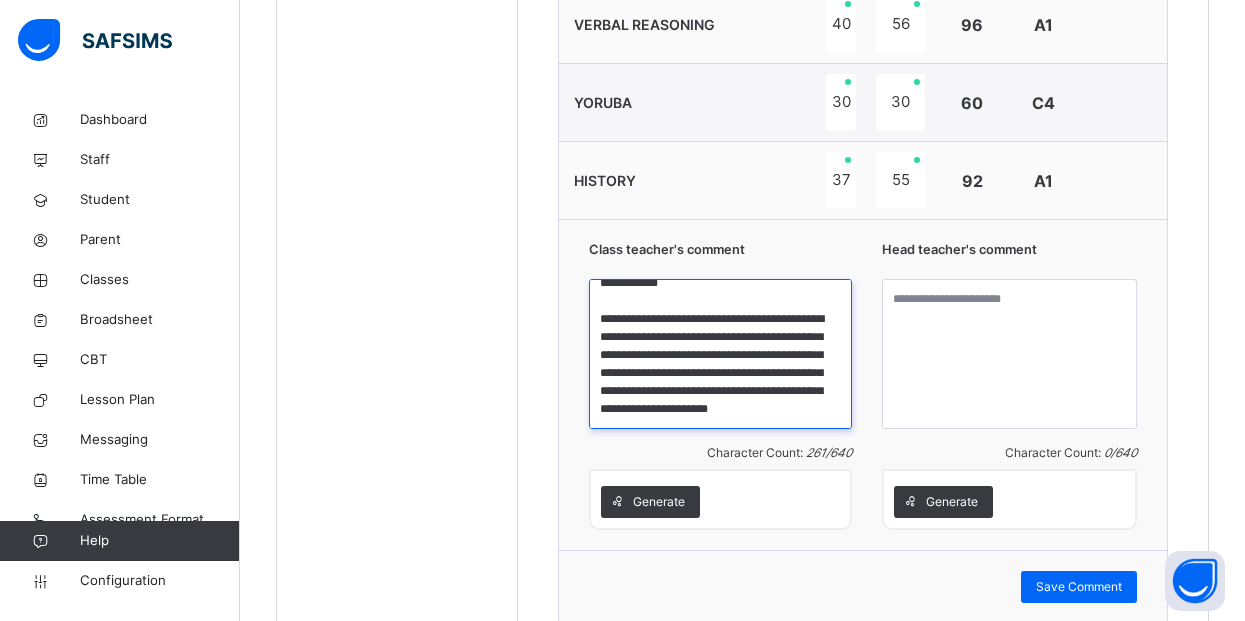 click on "**********" at bounding box center [720, 354] 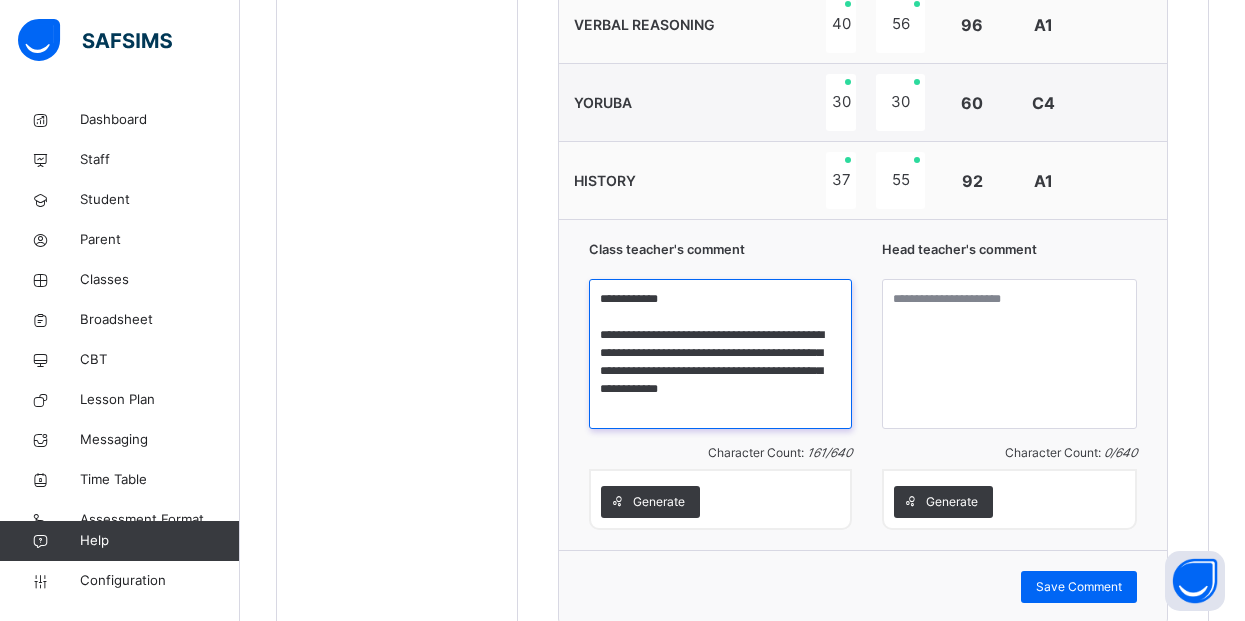 scroll, scrollTop: 0, scrollLeft: 0, axis: both 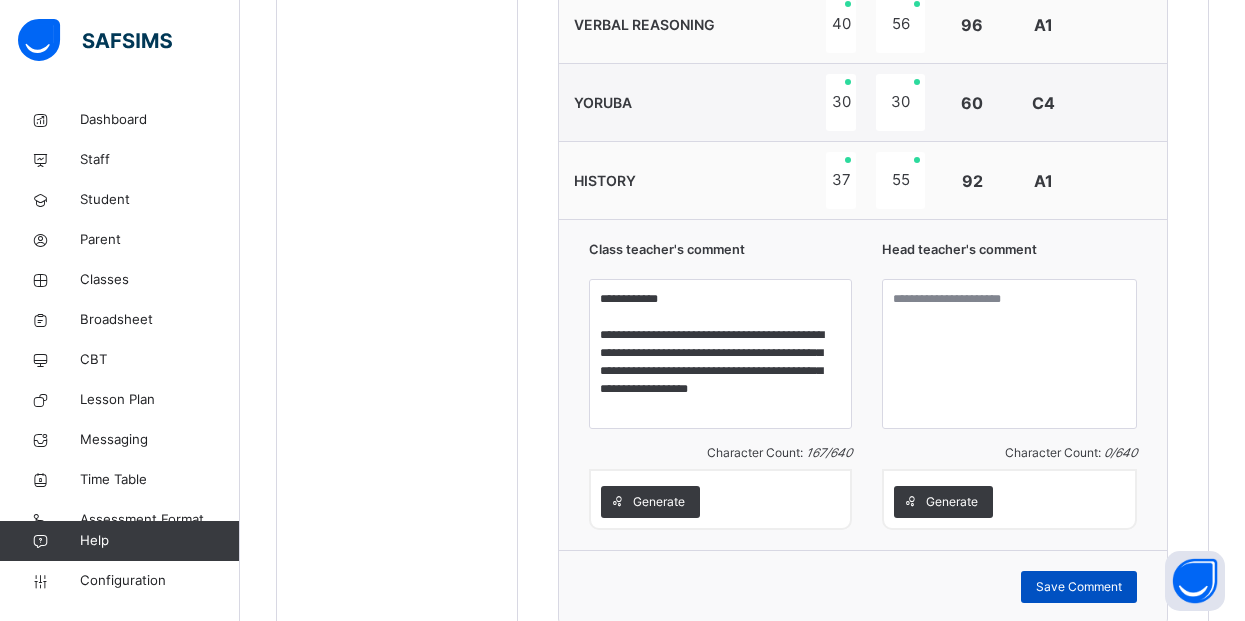 click on "Save Comment" at bounding box center [1079, 587] 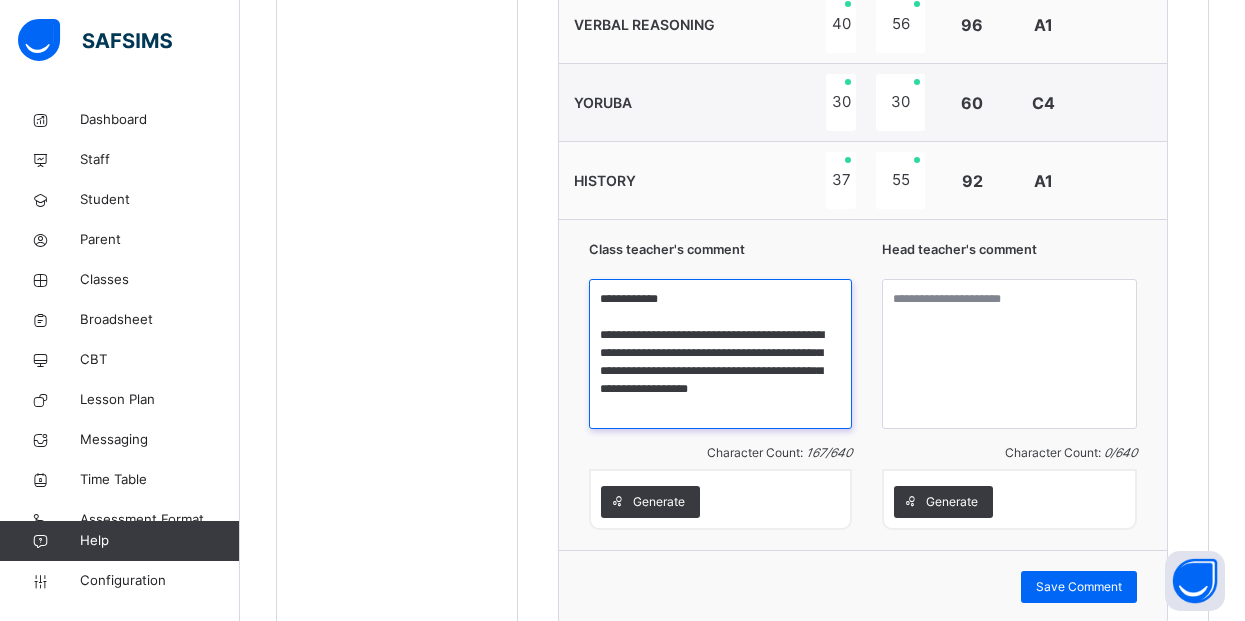 click on "**********" at bounding box center [720, 354] 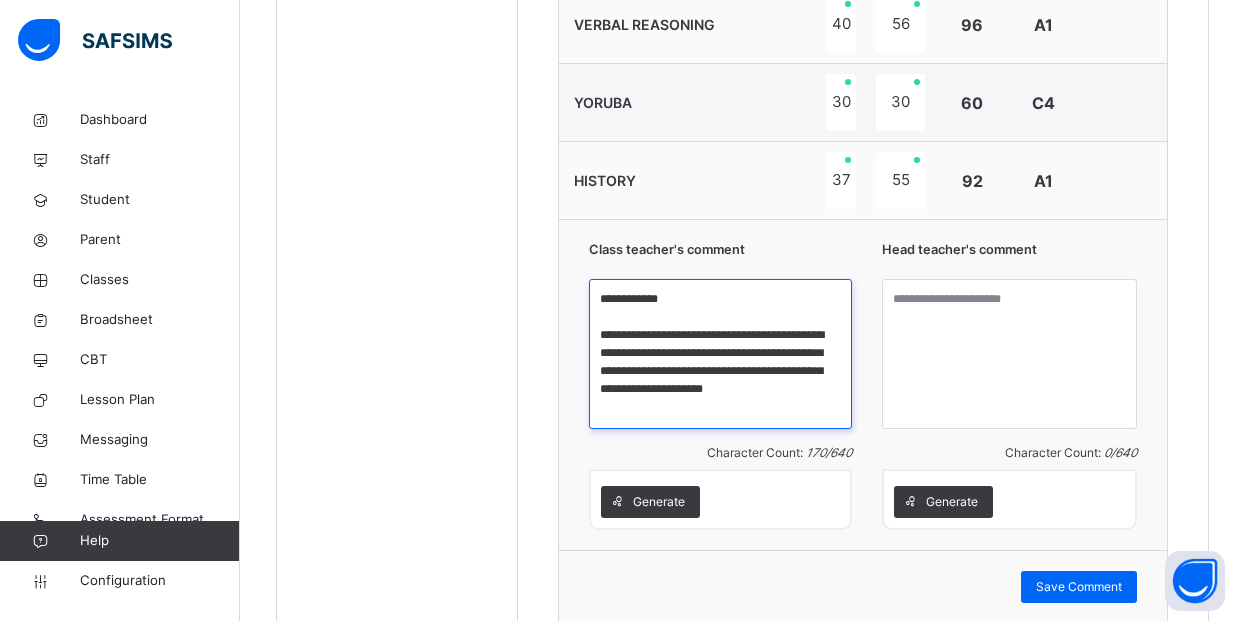 scroll, scrollTop: 41, scrollLeft: 0, axis: vertical 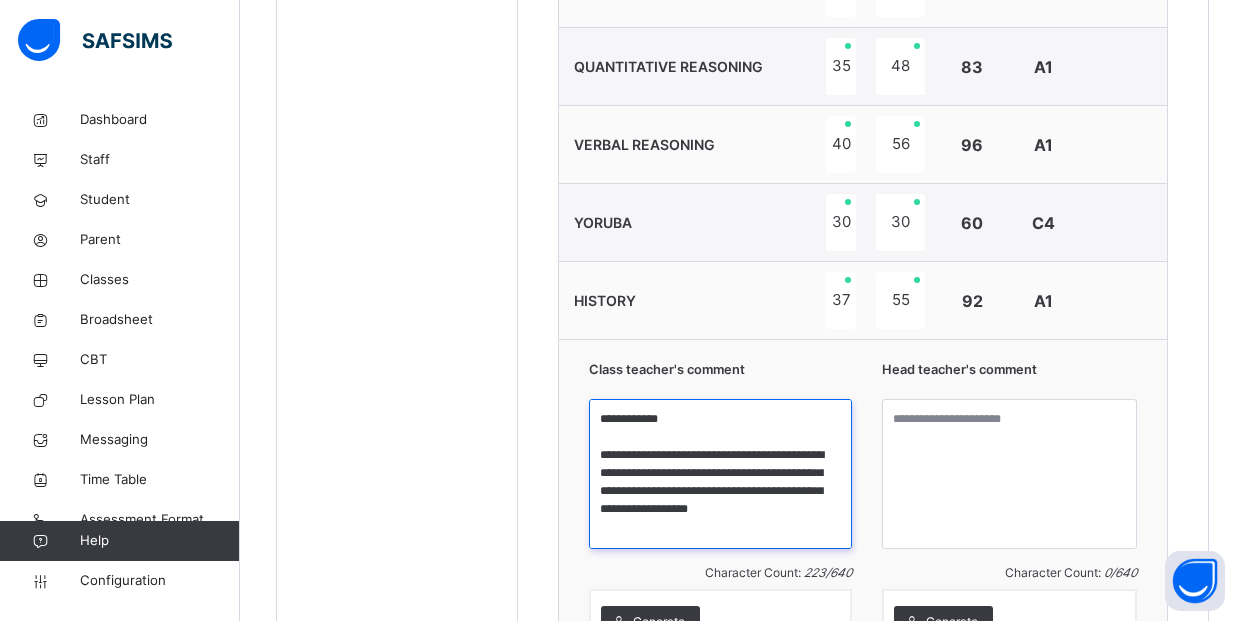 click at bounding box center (720, 474) 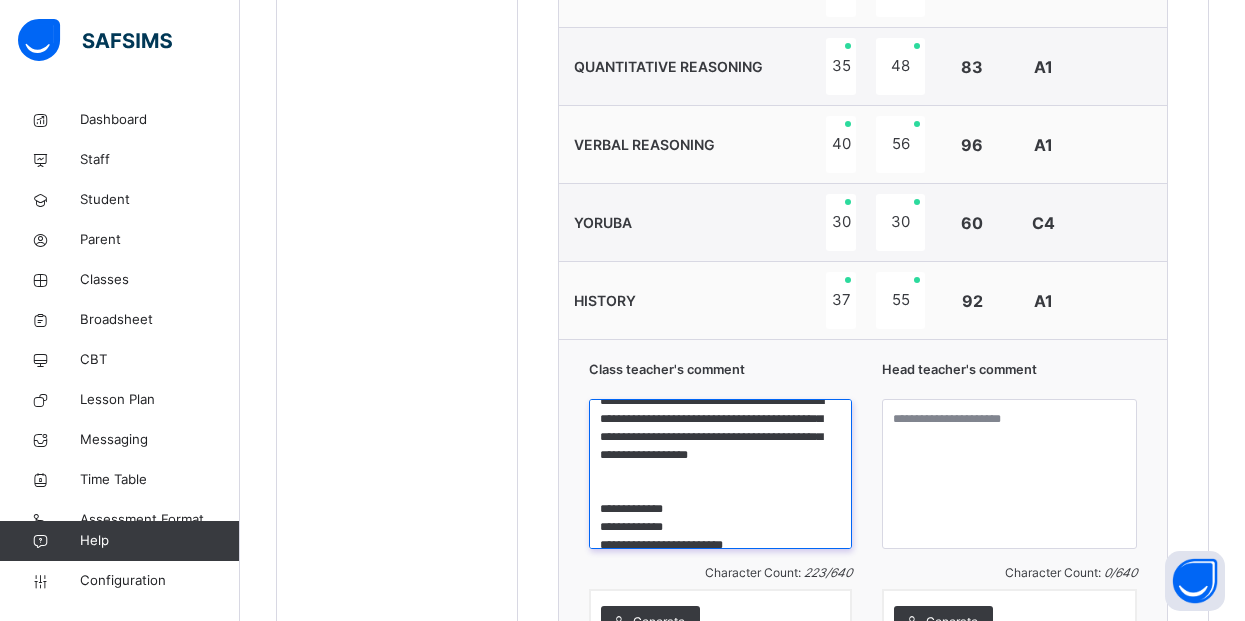 scroll, scrollTop: 88, scrollLeft: 0, axis: vertical 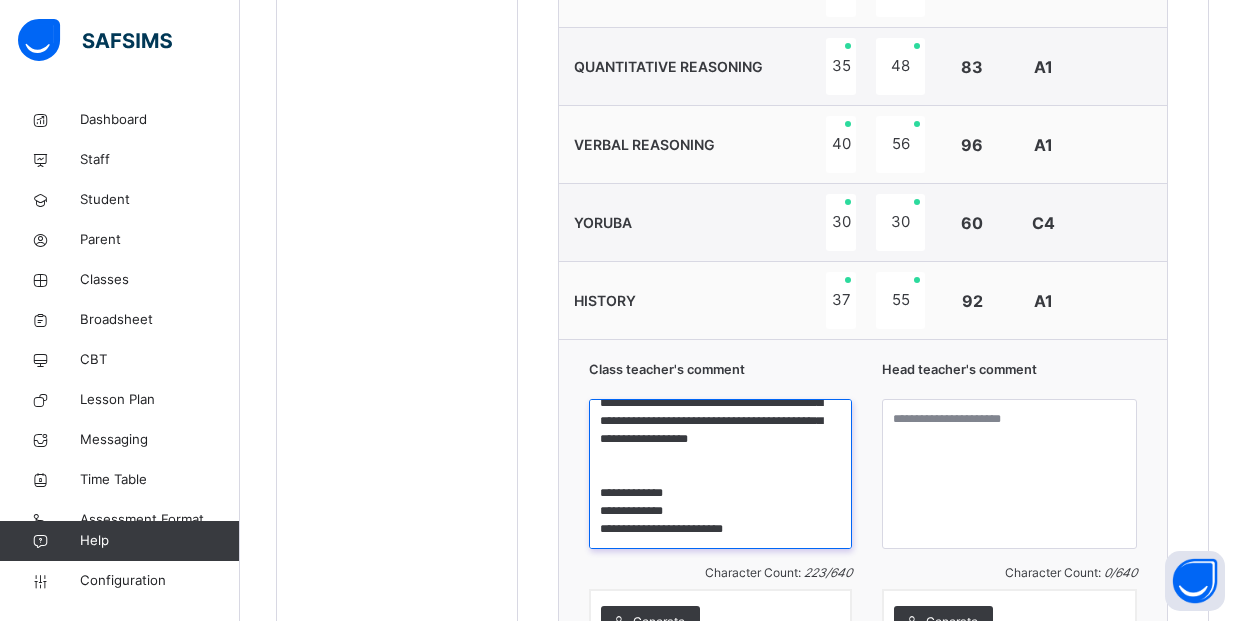 drag, startPoint x: 820, startPoint y: 450, endPoint x: 813, endPoint y: 547, distance: 97.25225 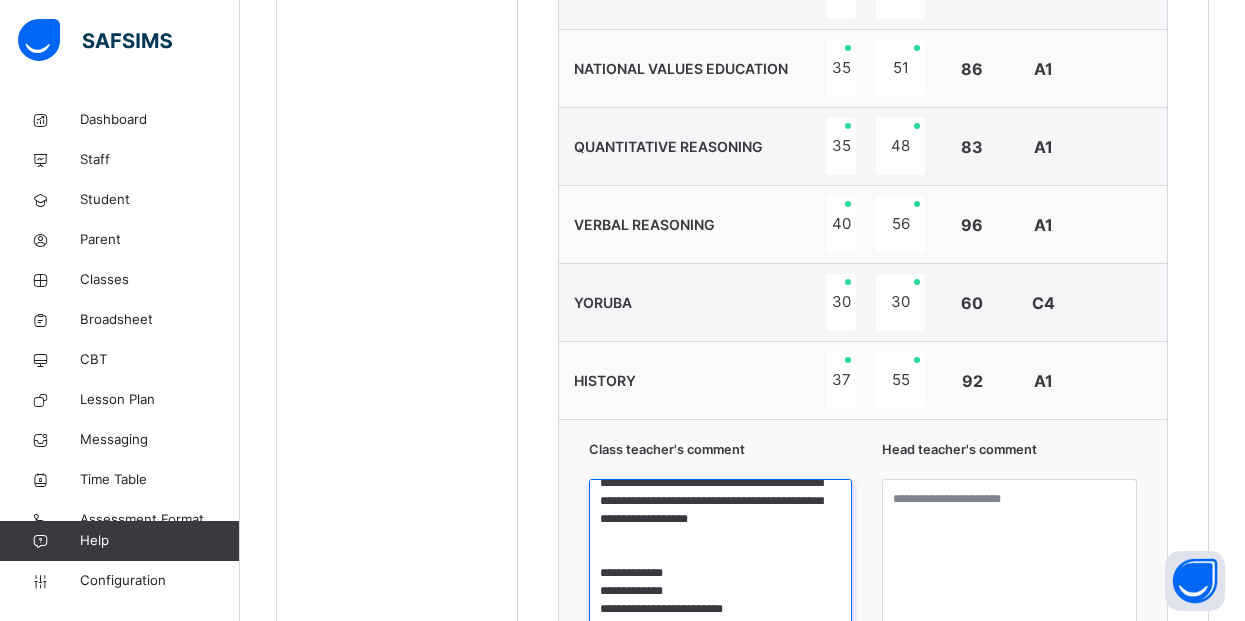 scroll, scrollTop: 1089, scrollLeft: 0, axis: vertical 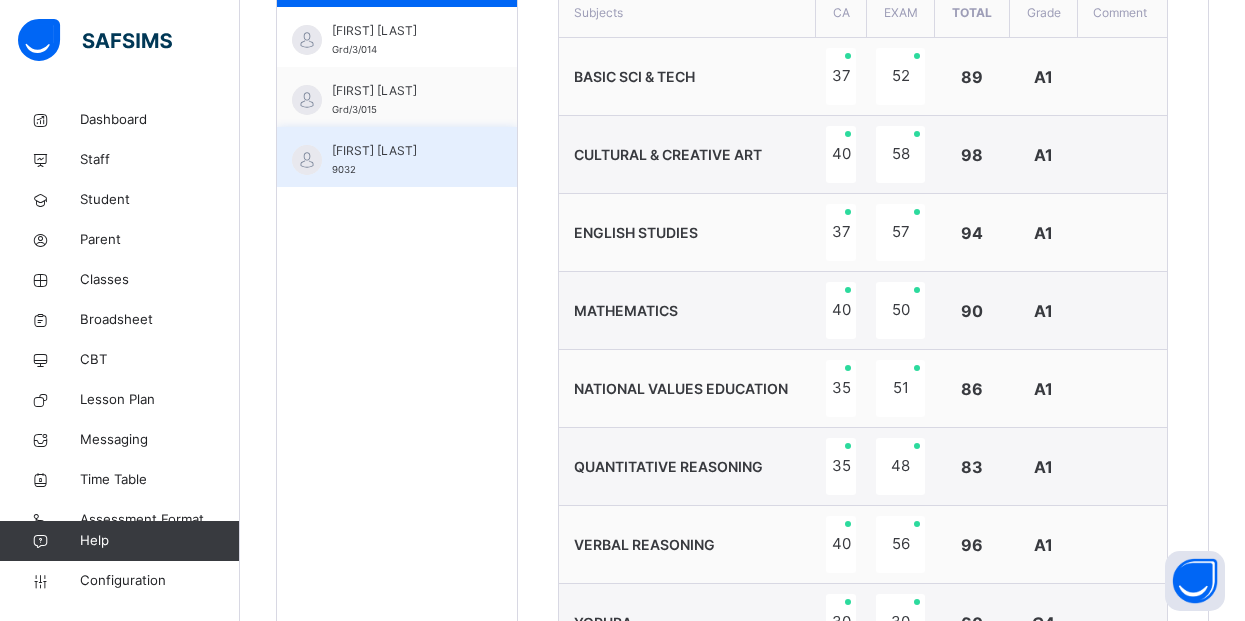 type 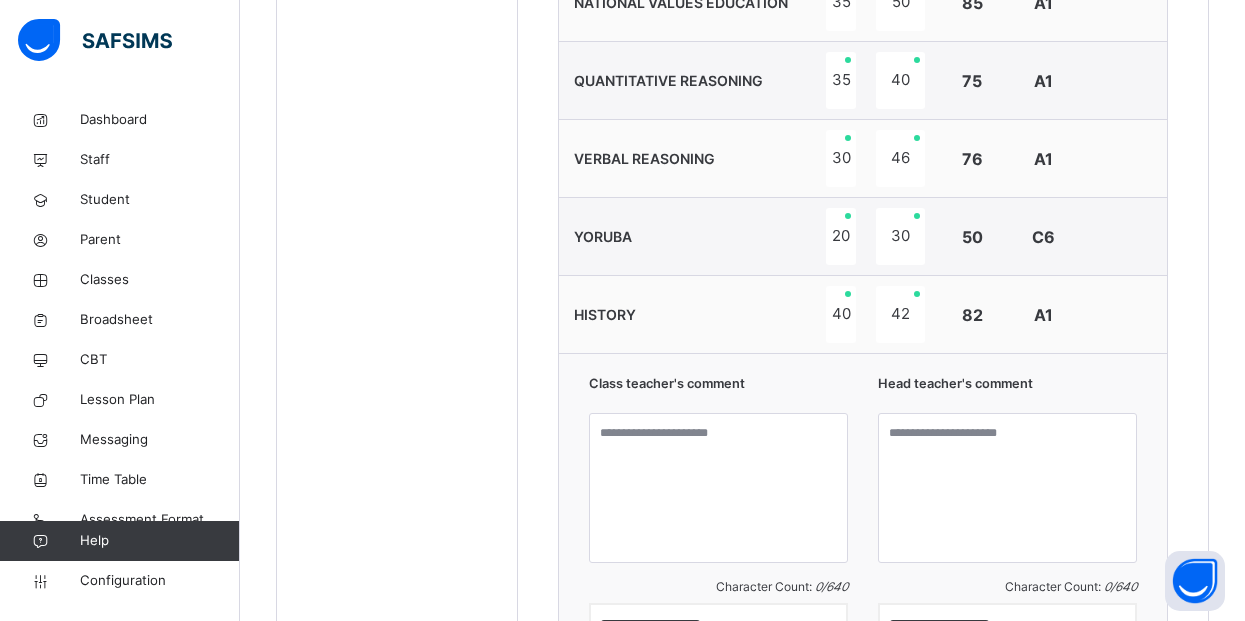 scroll, scrollTop: 1265, scrollLeft: 0, axis: vertical 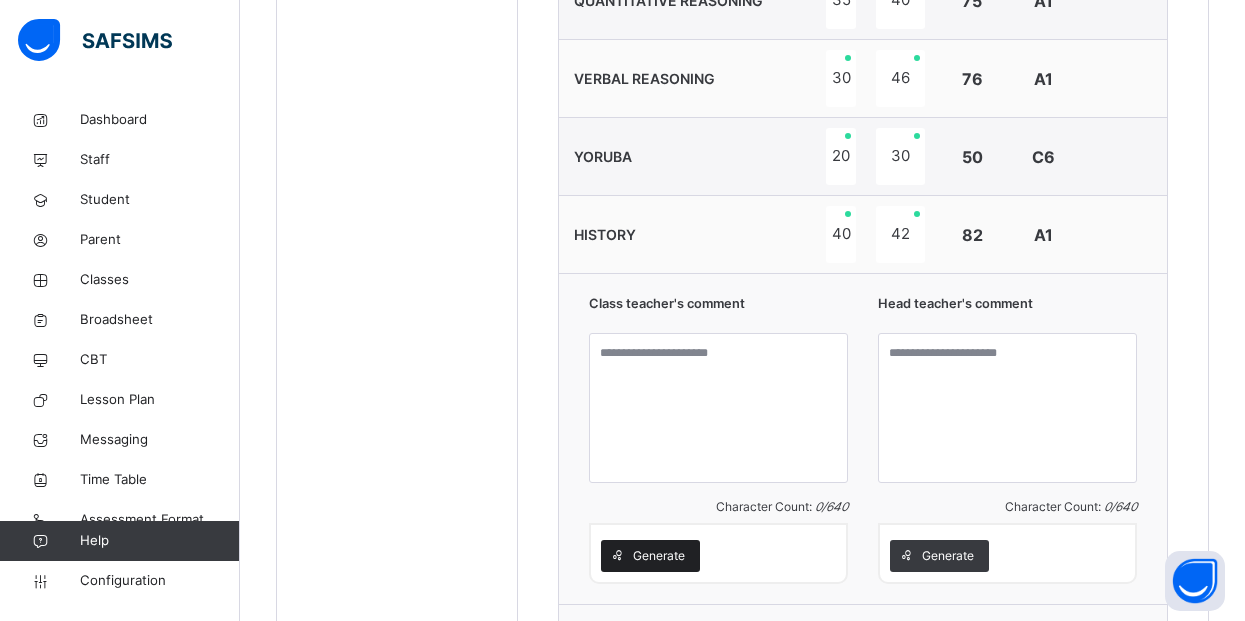 click on "Generate" at bounding box center [659, 556] 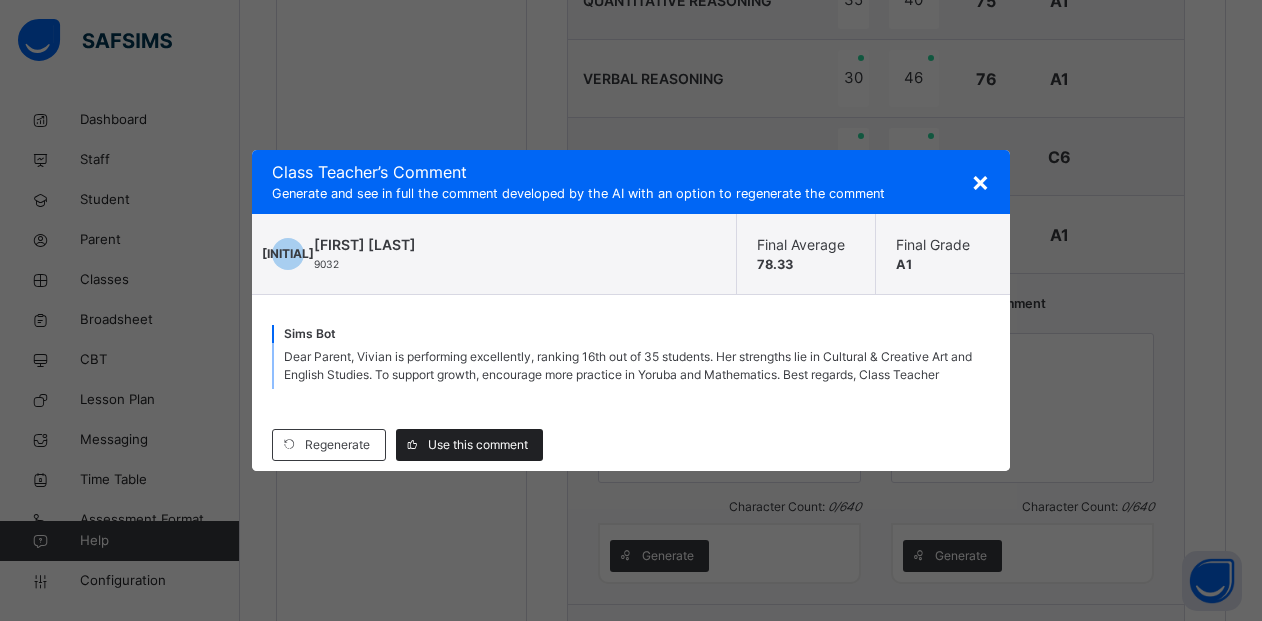 click on "Use this comment" at bounding box center [478, 445] 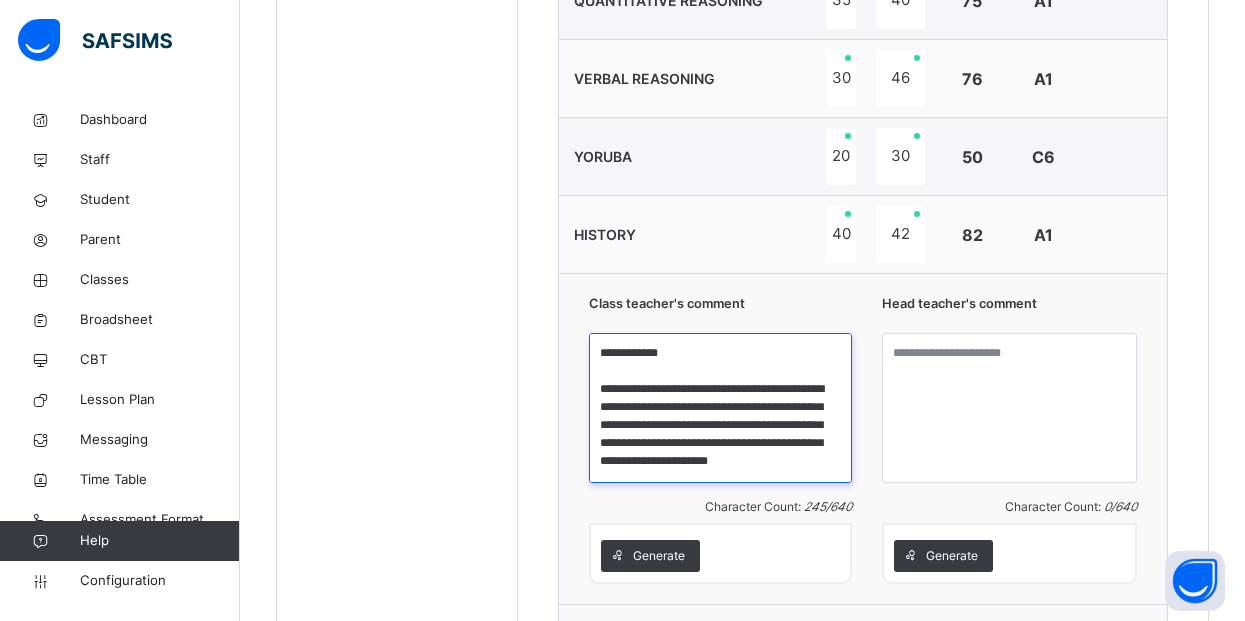 click on "**********" at bounding box center (720, 408) 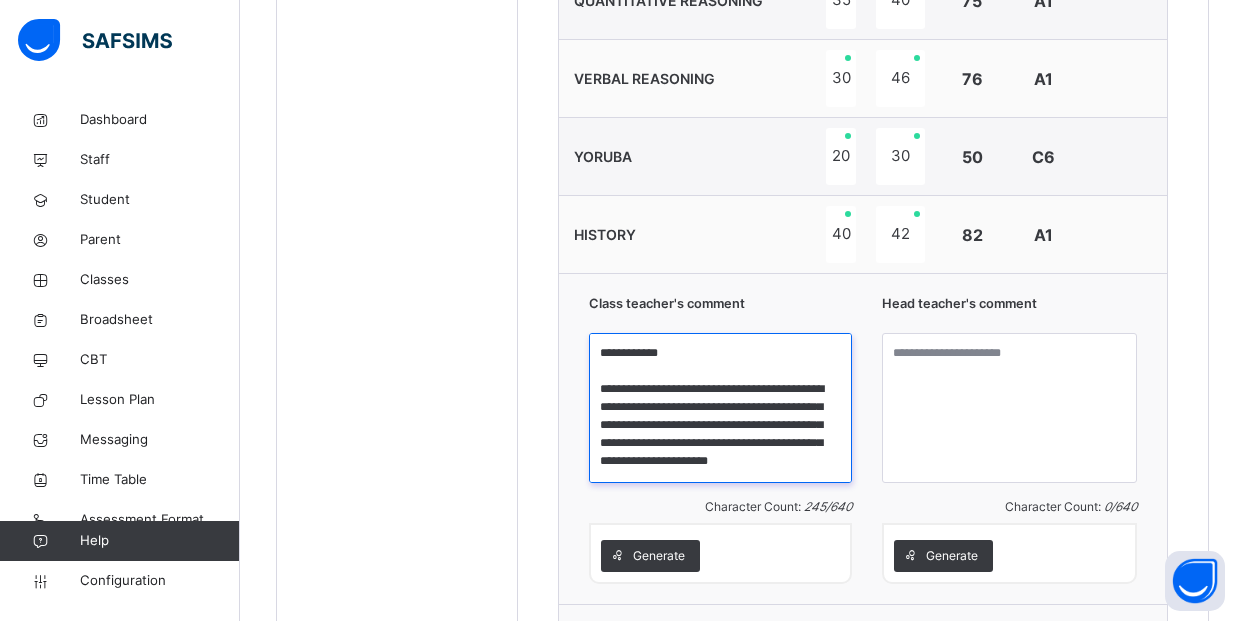 click on "**********" at bounding box center [720, 408] 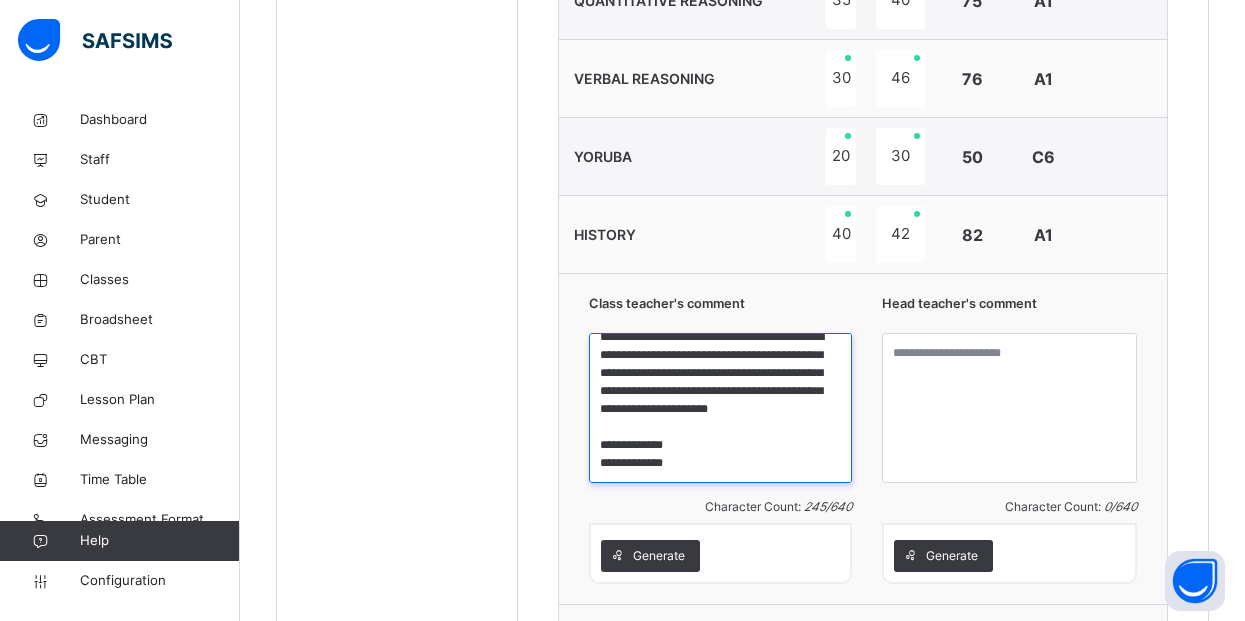 drag, startPoint x: 784, startPoint y: 392, endPoint x: 804, endPoint y: 490, distance: 100.02 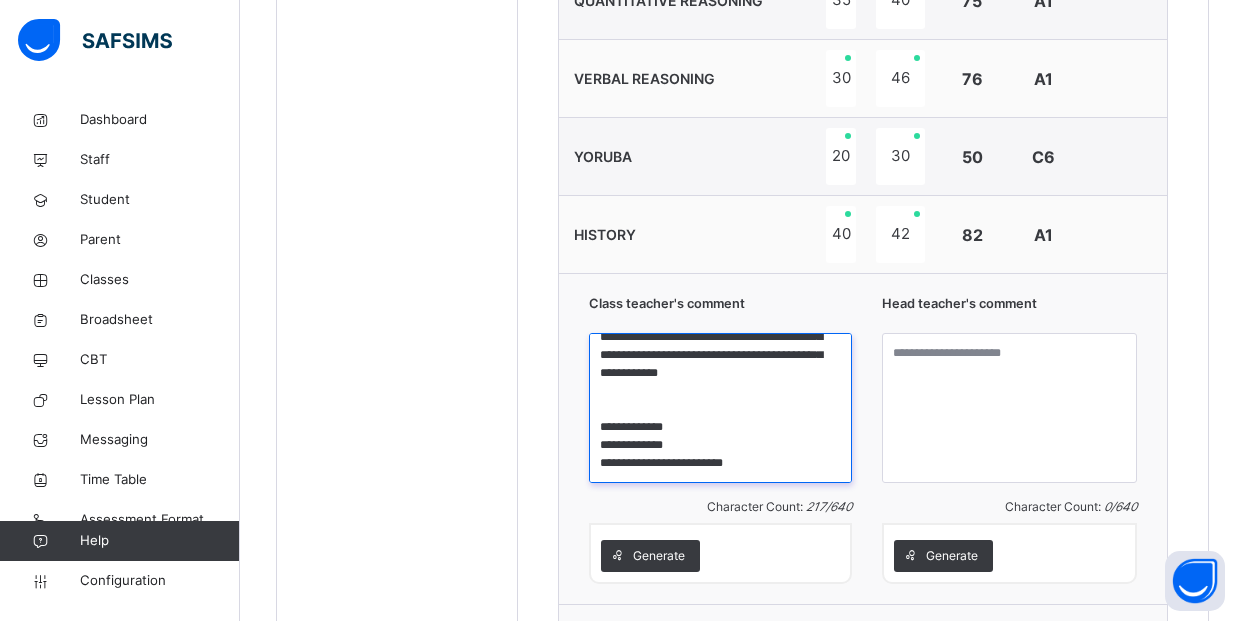 scroll, scrollTop: 77, scrollLeft: 0, axis: vertical 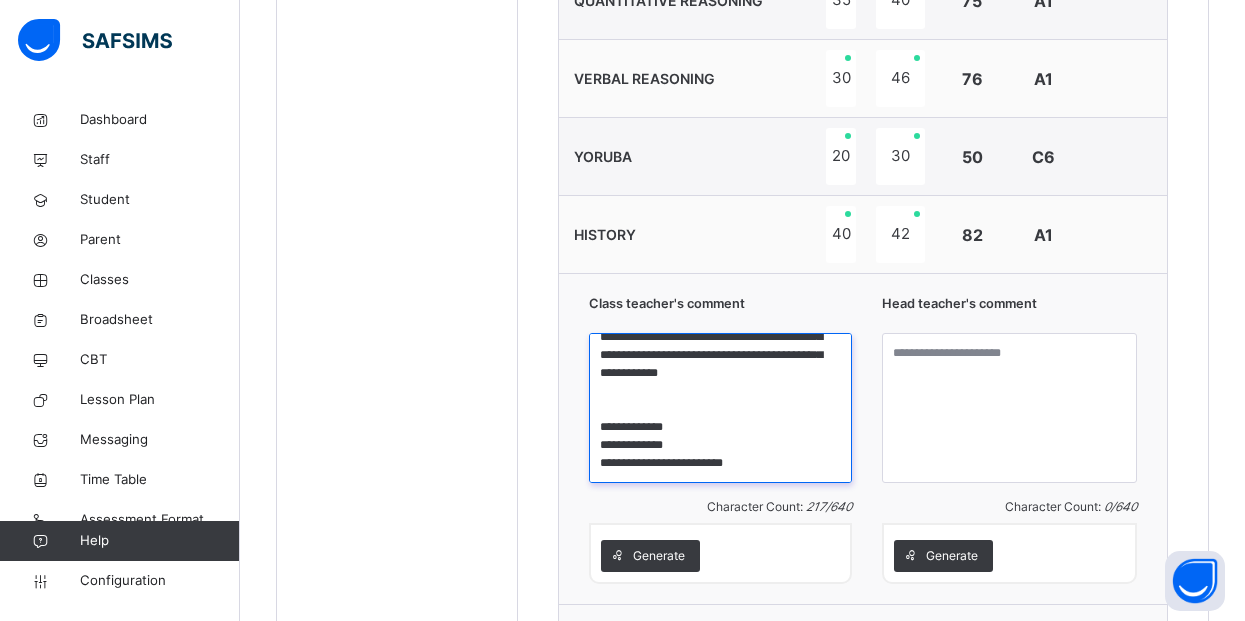click on "**********" at bounding box center (720, 408) 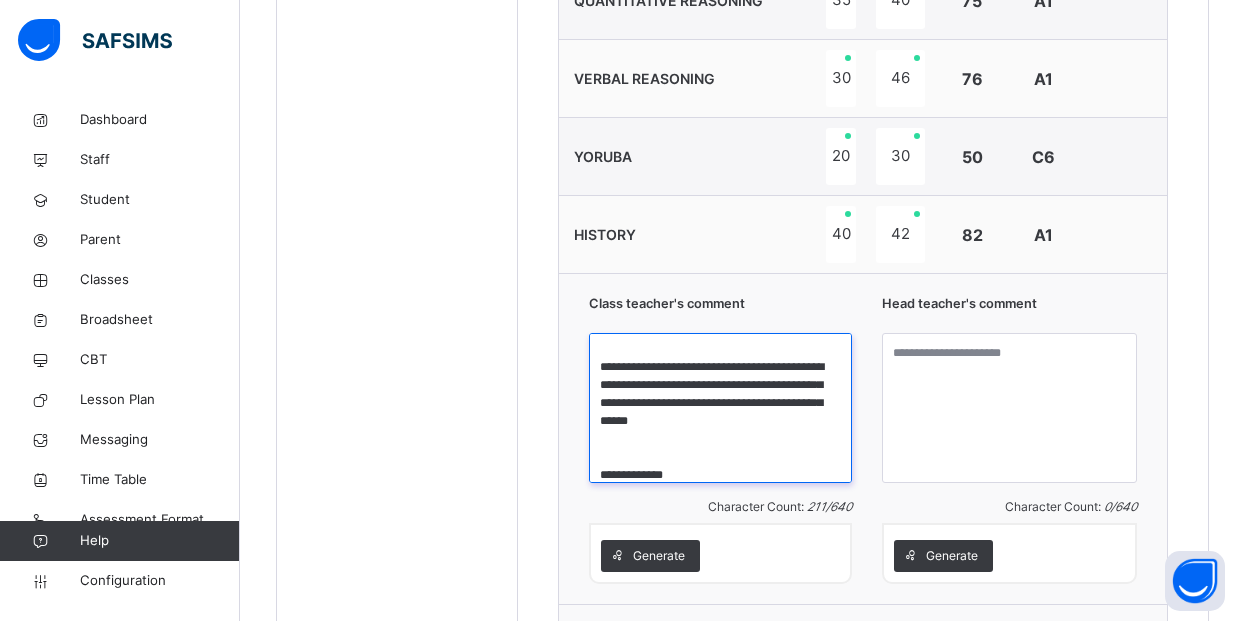 scroll, scrollTop: 0, scrollLeft: 0, axis: both 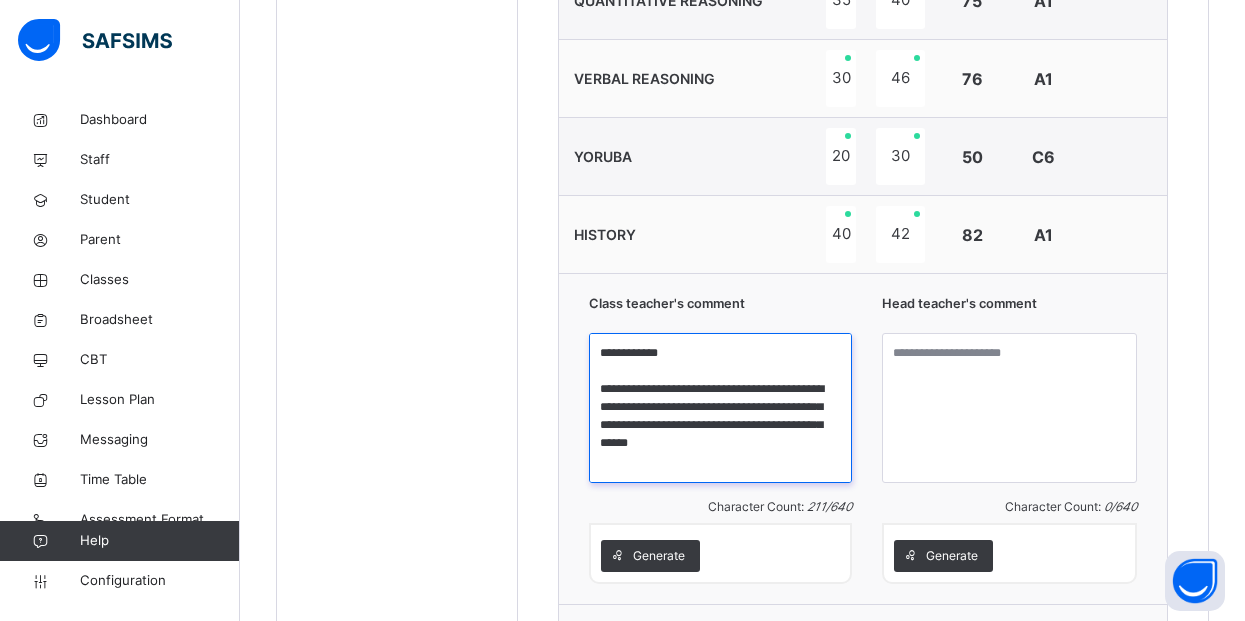 click on "**********" at bounding box center (720, 408) 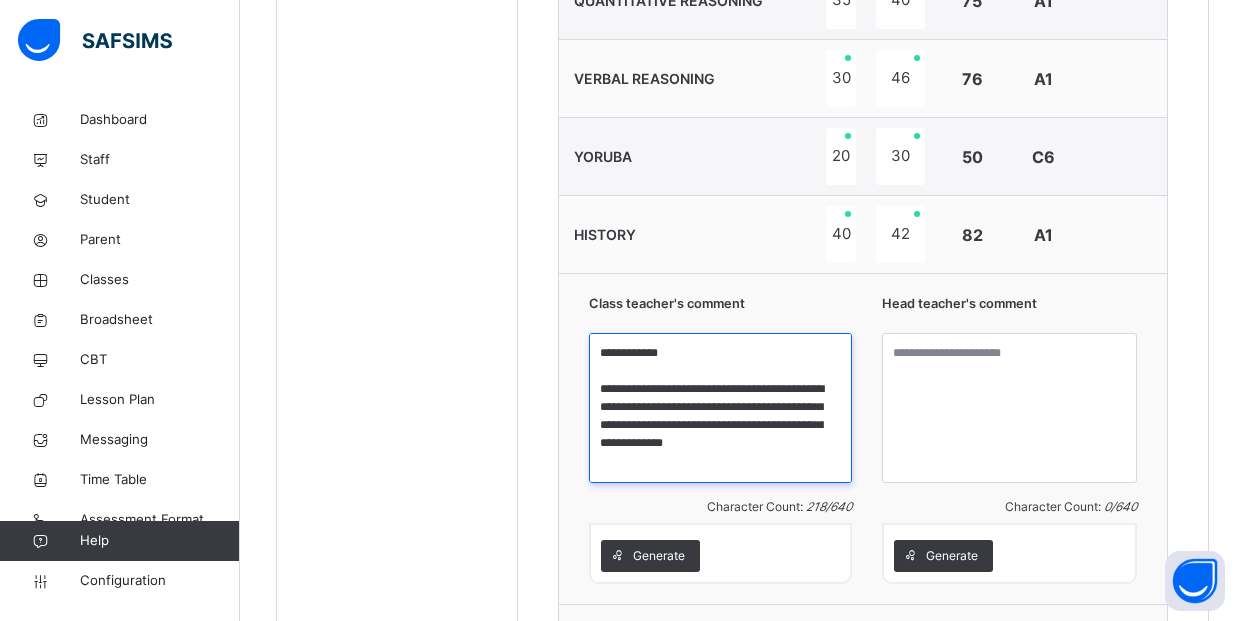 click on "**********" at bounding box center [720, 408] 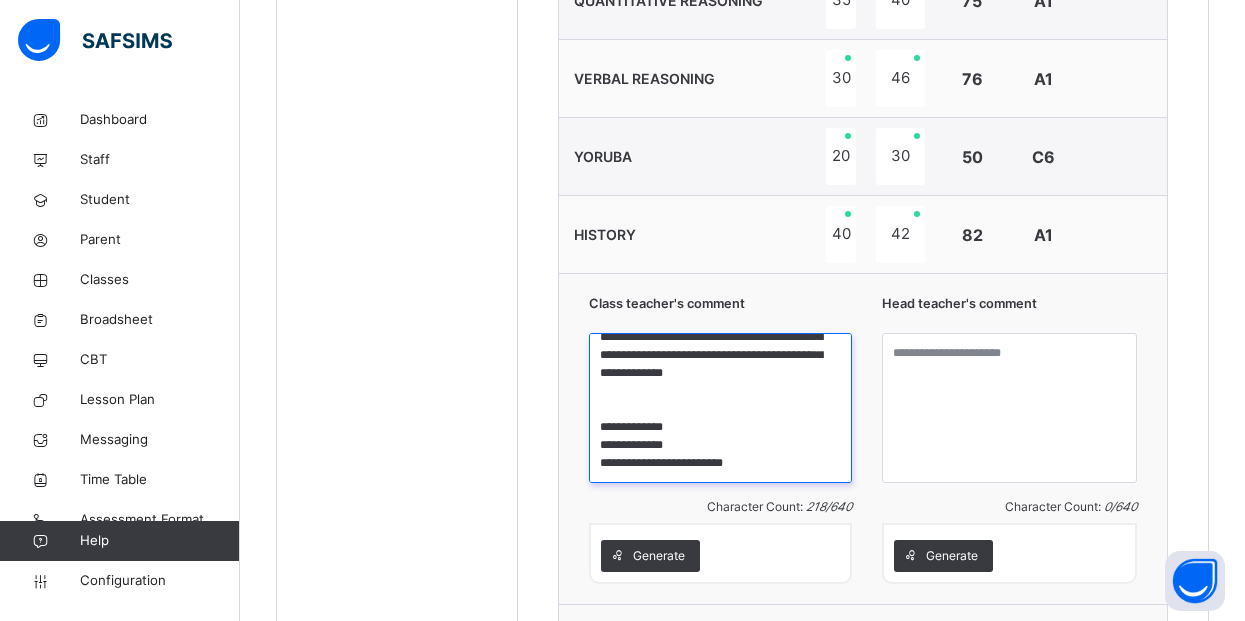 scroll, scrollTop: 88, scrollLeft: 0, axis: vertical 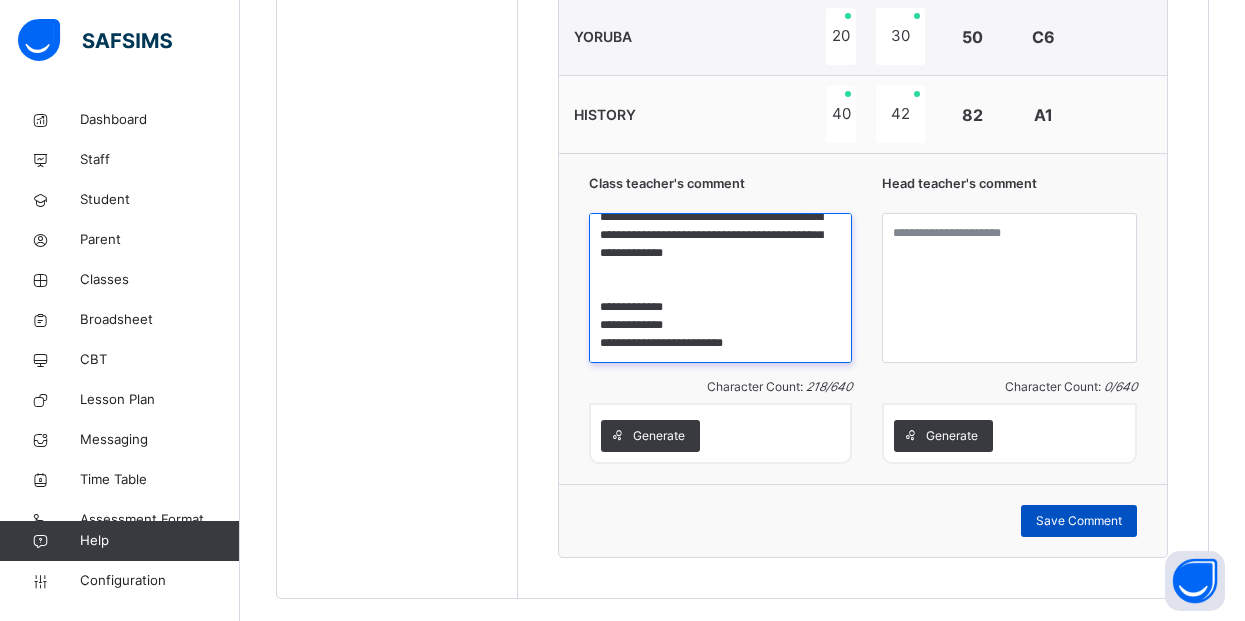 type on "**********" 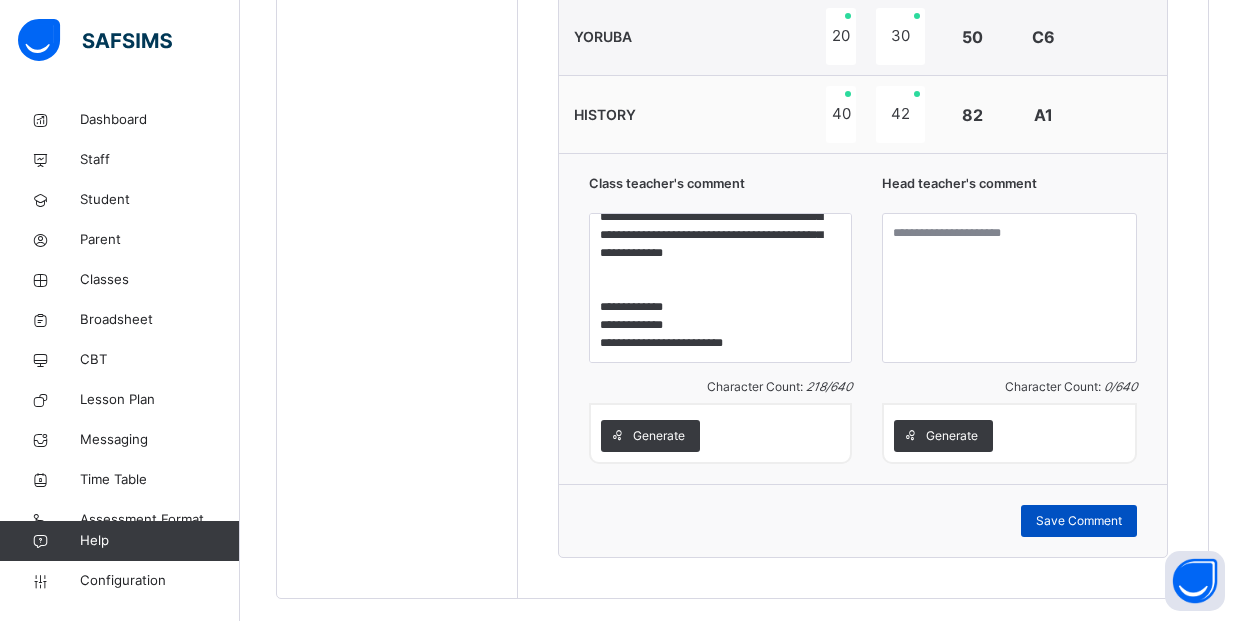 click on "Save Comment" at bounding box center [1079, 521] 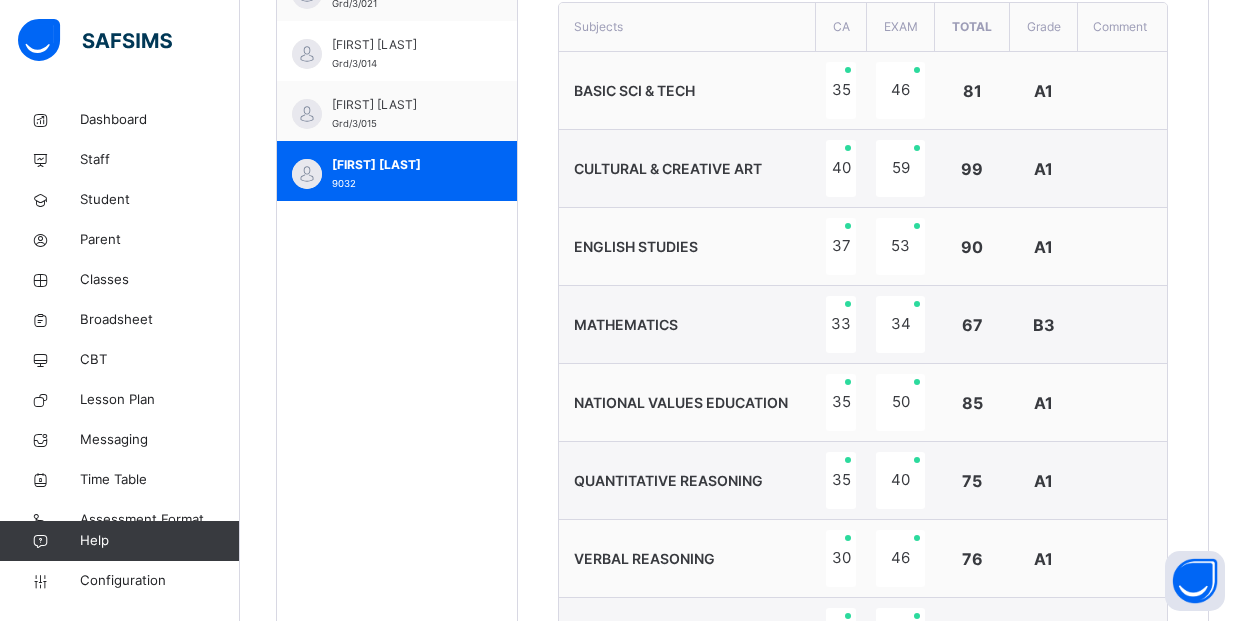 scroll, scrollTop: 745, scrollLeft: 0, axis: vertical 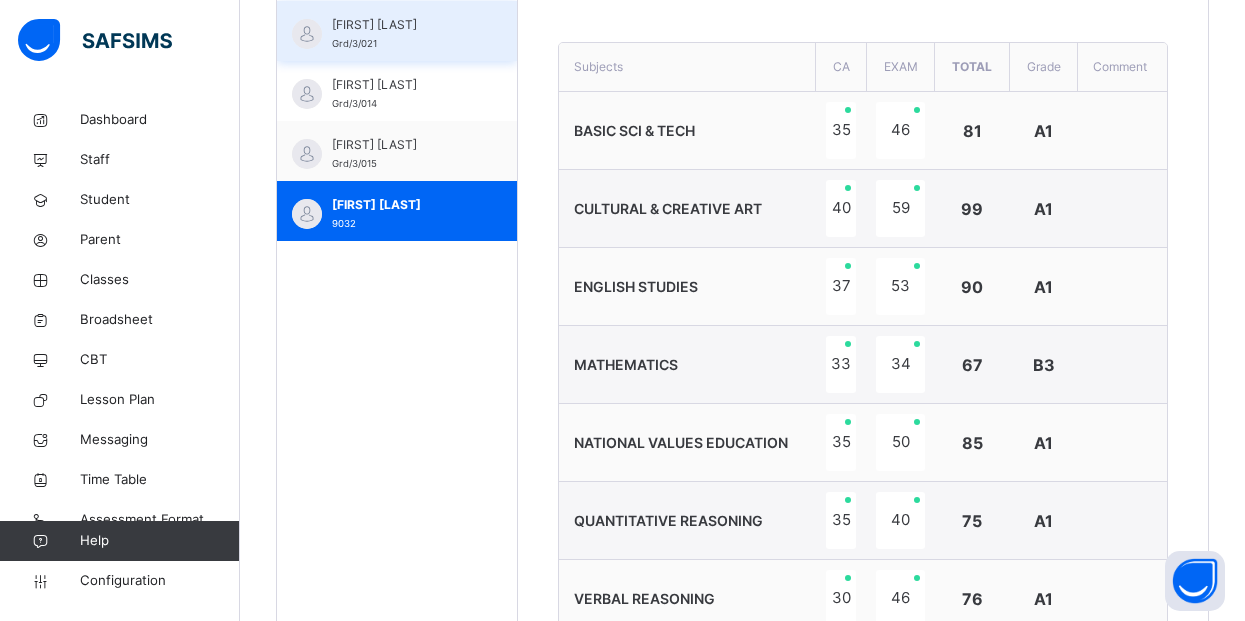 click on "[FIRST] [LAST]" at bounding box center [402, 25] 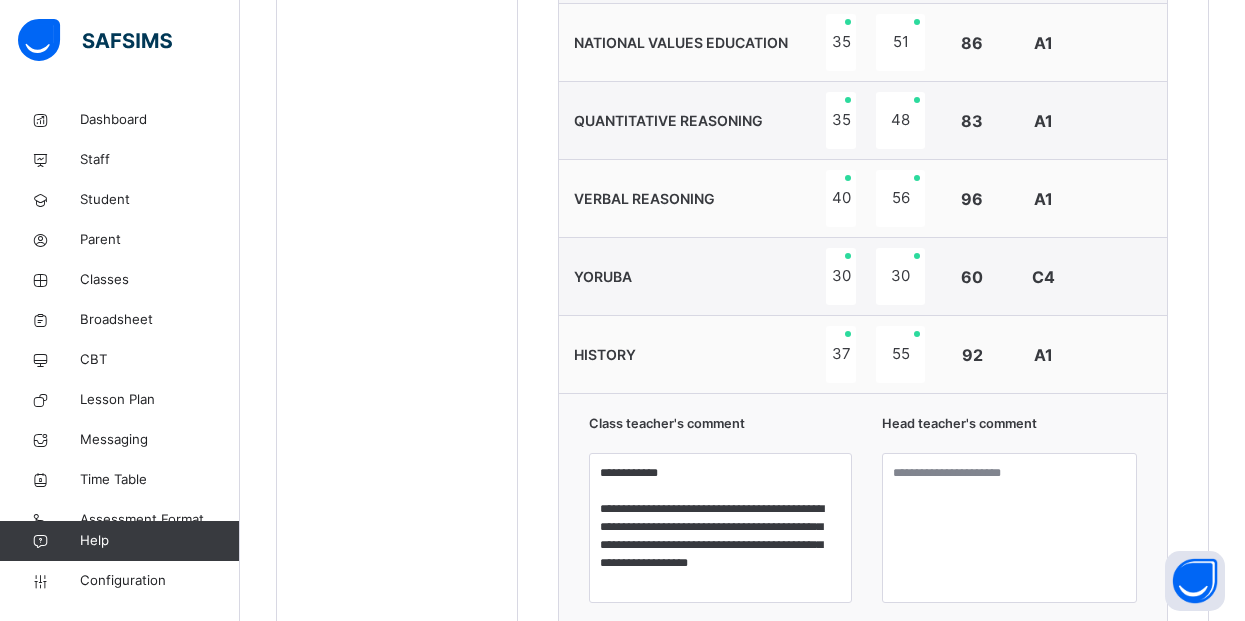 scroll, scrollTop: 1185, scrollLeft: 0, axis: vertical 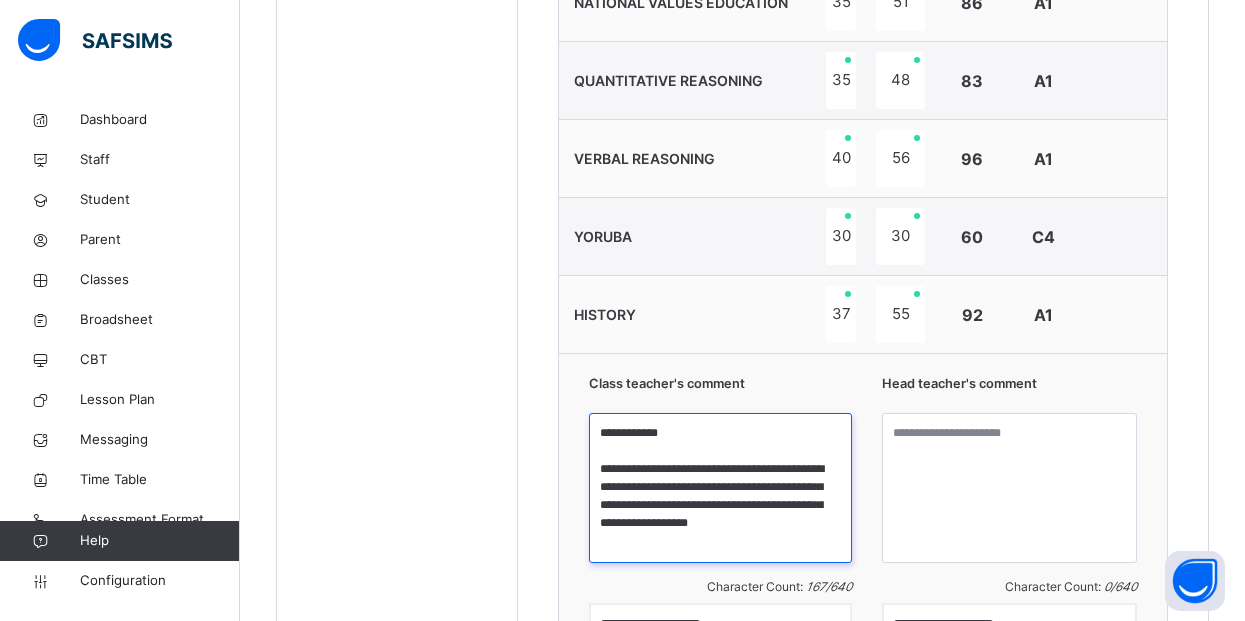 click on "**********" at bounding box center (720, 488) 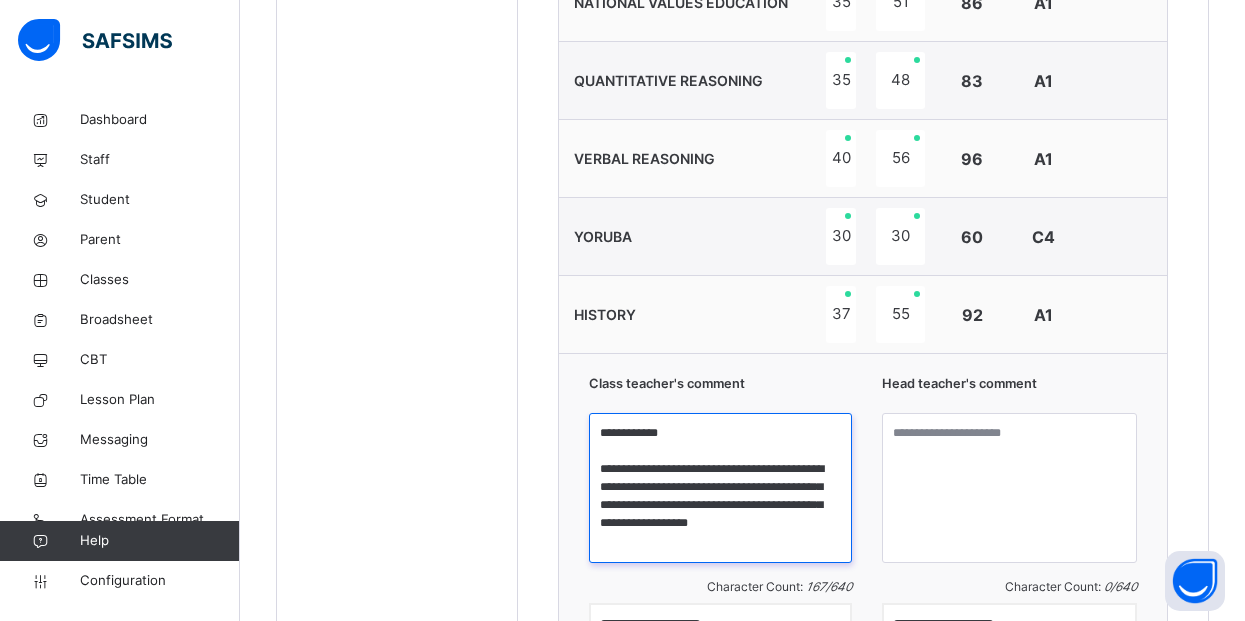 click on "**********" at bounding box center [720, 488] 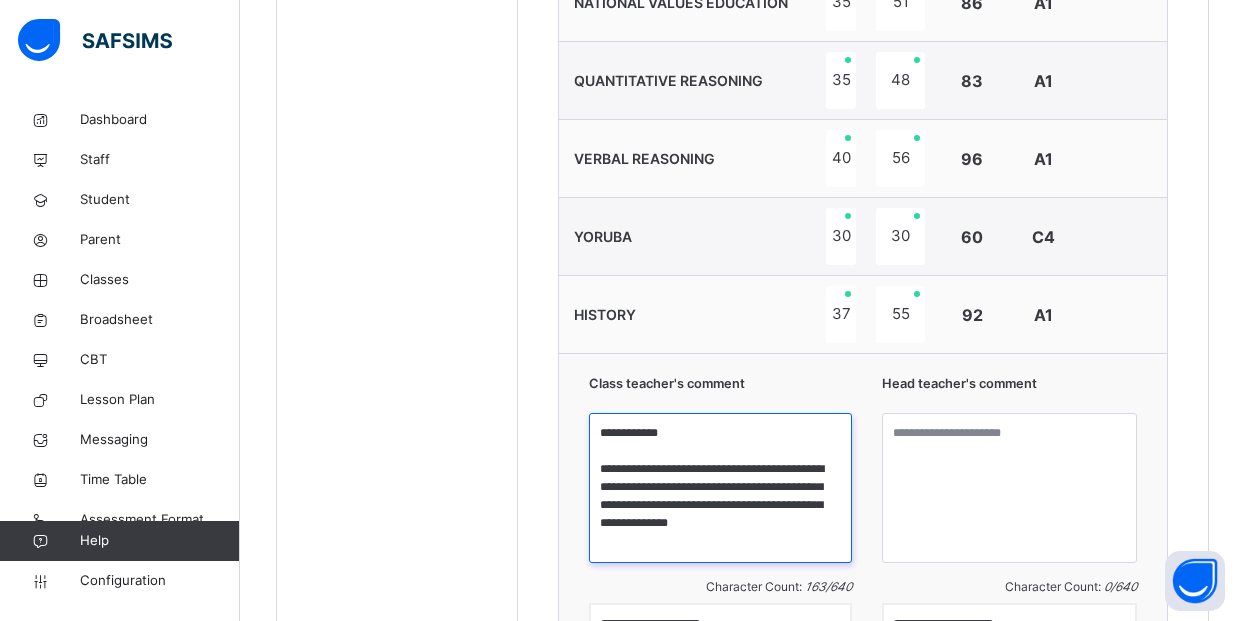 click on "**********" at bounding box center [720, 488] 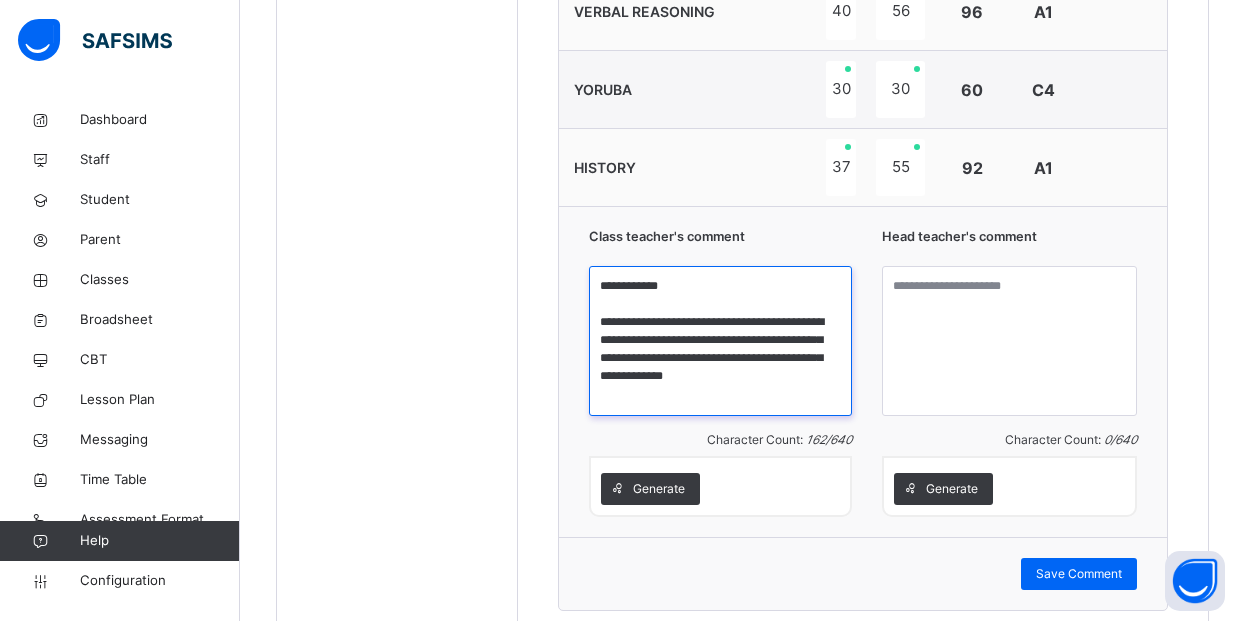 scroll, scrollTop: 1345, scrollLeft: 0, axis: vertical 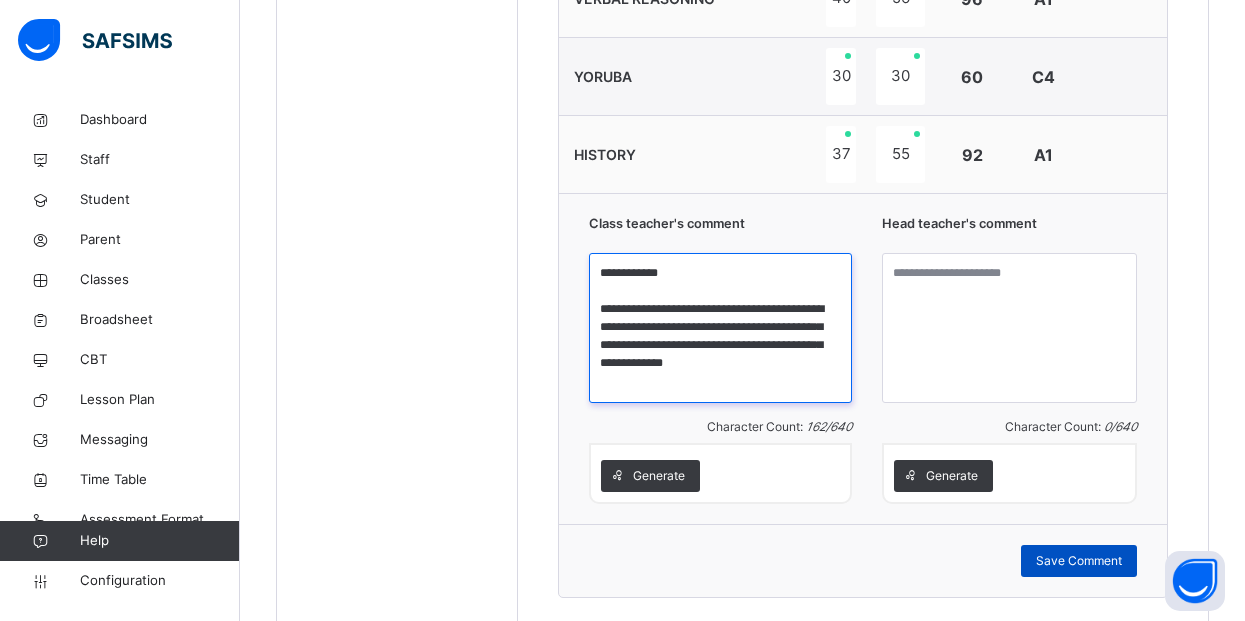 type on "**********" 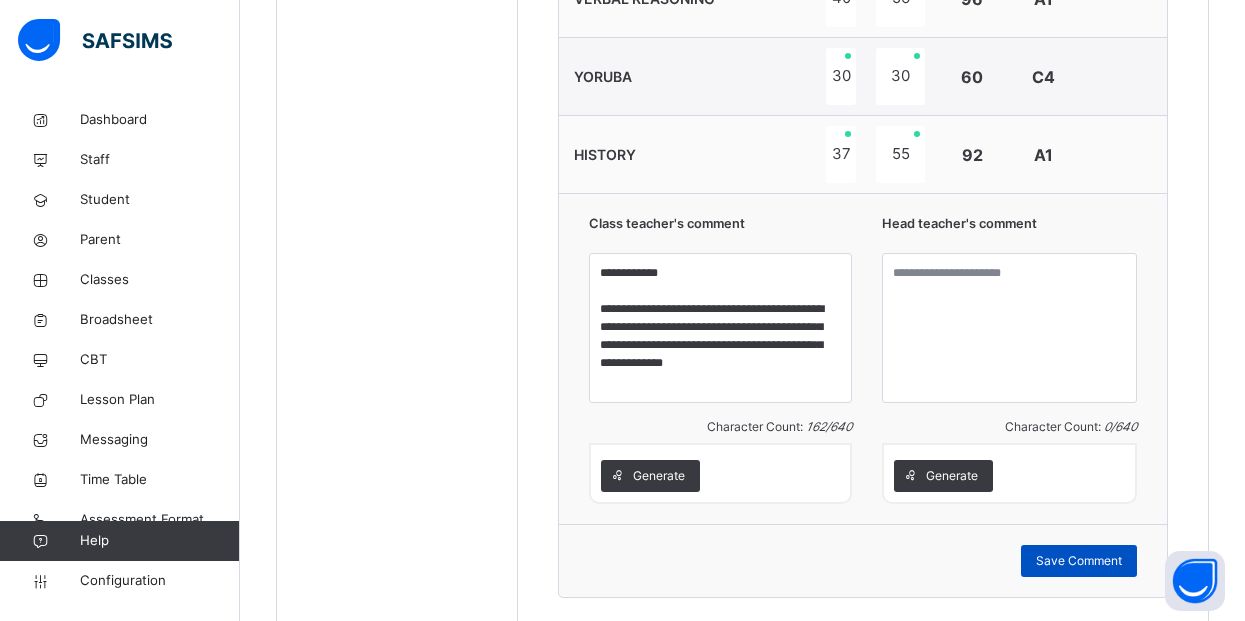click on "Save Comment" at bounding box center (1079, 561) 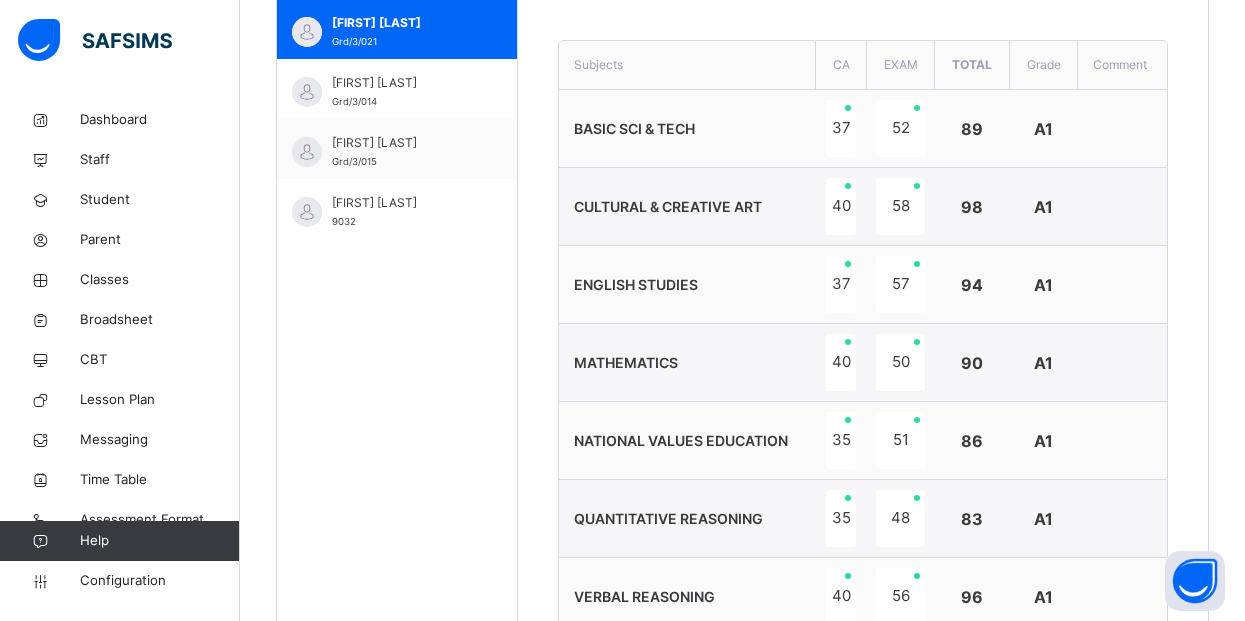 scroll, scrollTop: 745, scrollLeft: 0, axis: vertical 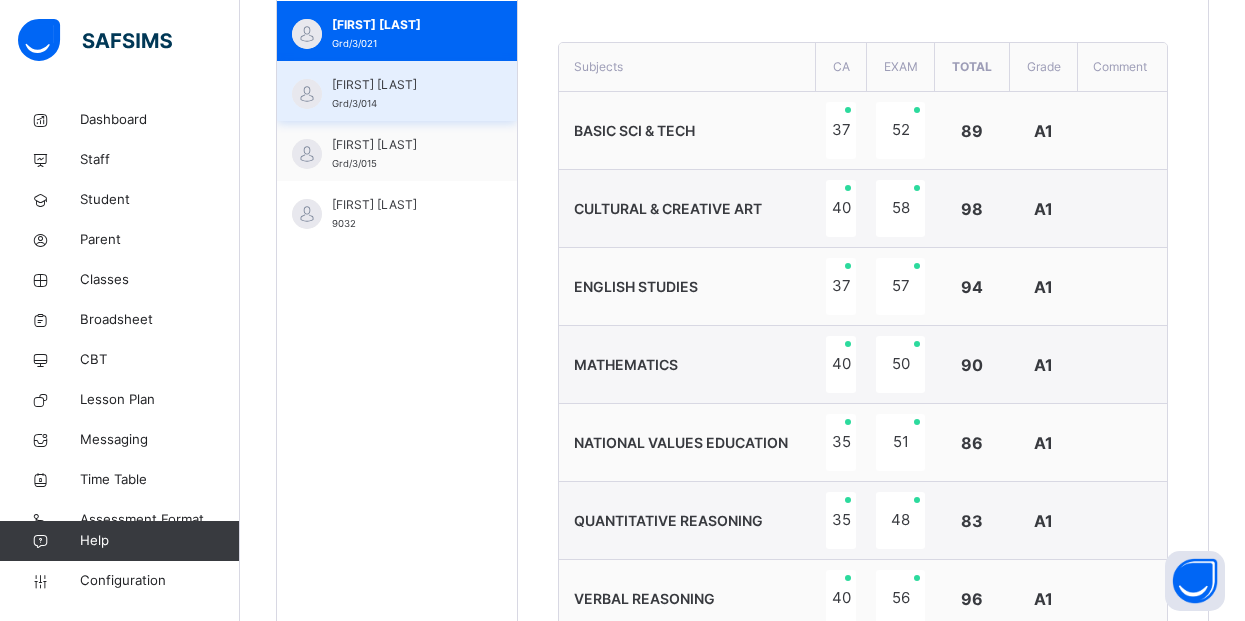click on "[FIRST] [LAST] Grd/3/014" at bounding box center (397, 91) 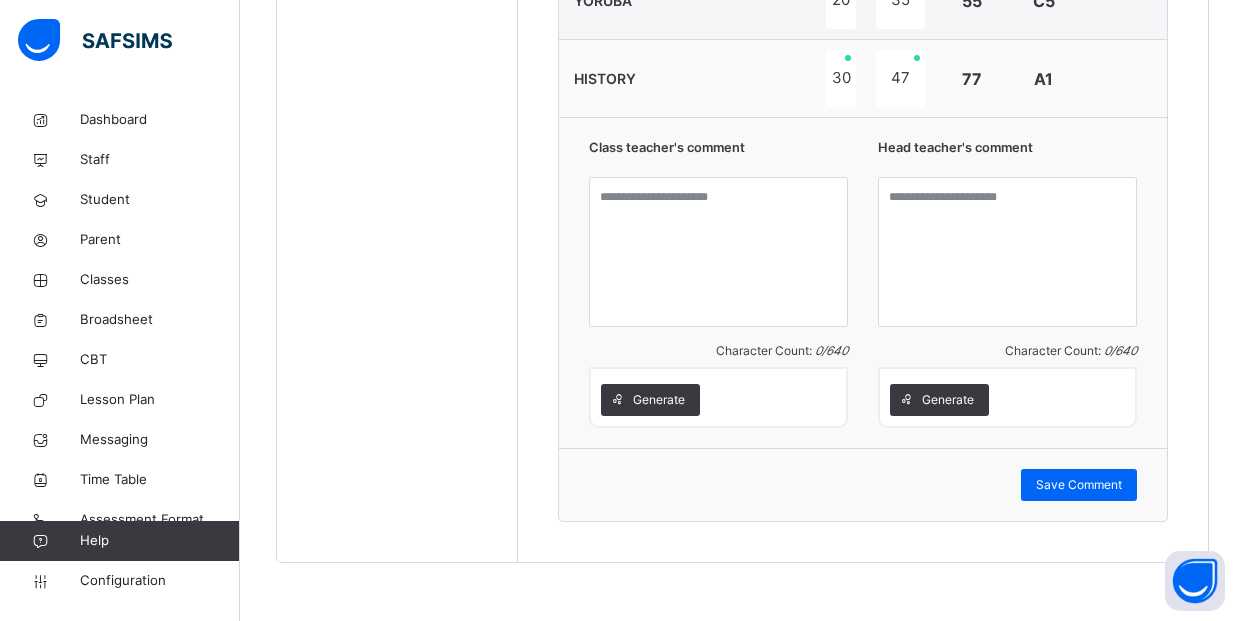 scroll, scrollTop: 1423, scrollLeft: 0, axis: vertical 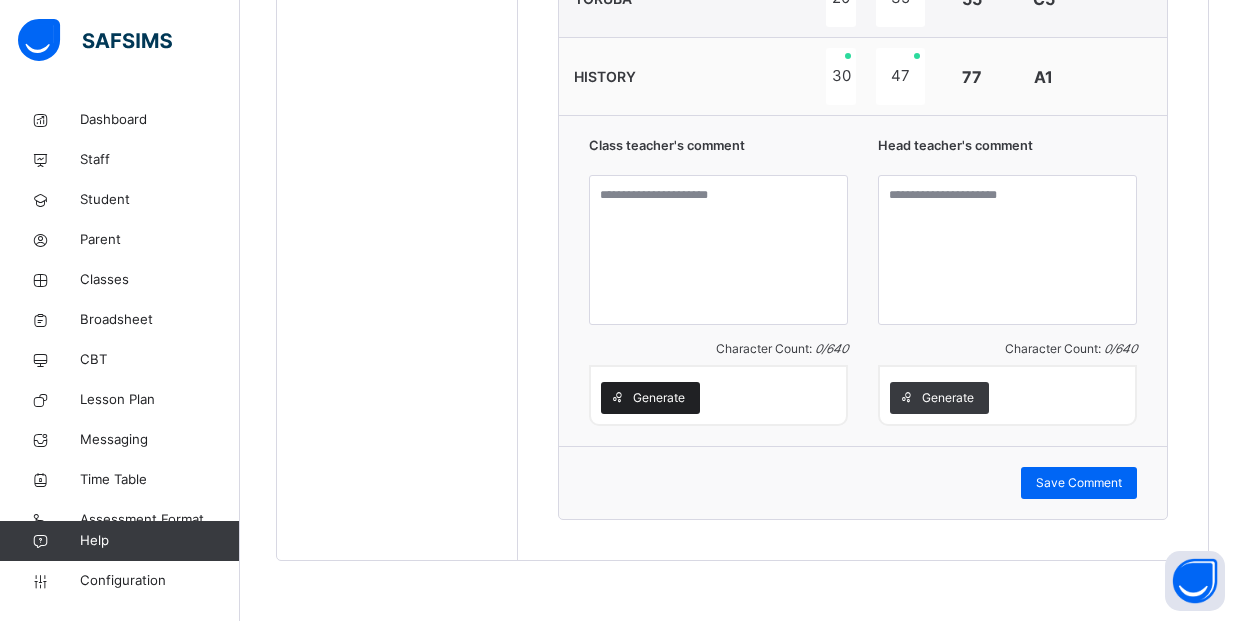 click on "Generate" at bounding box center [659, 398] 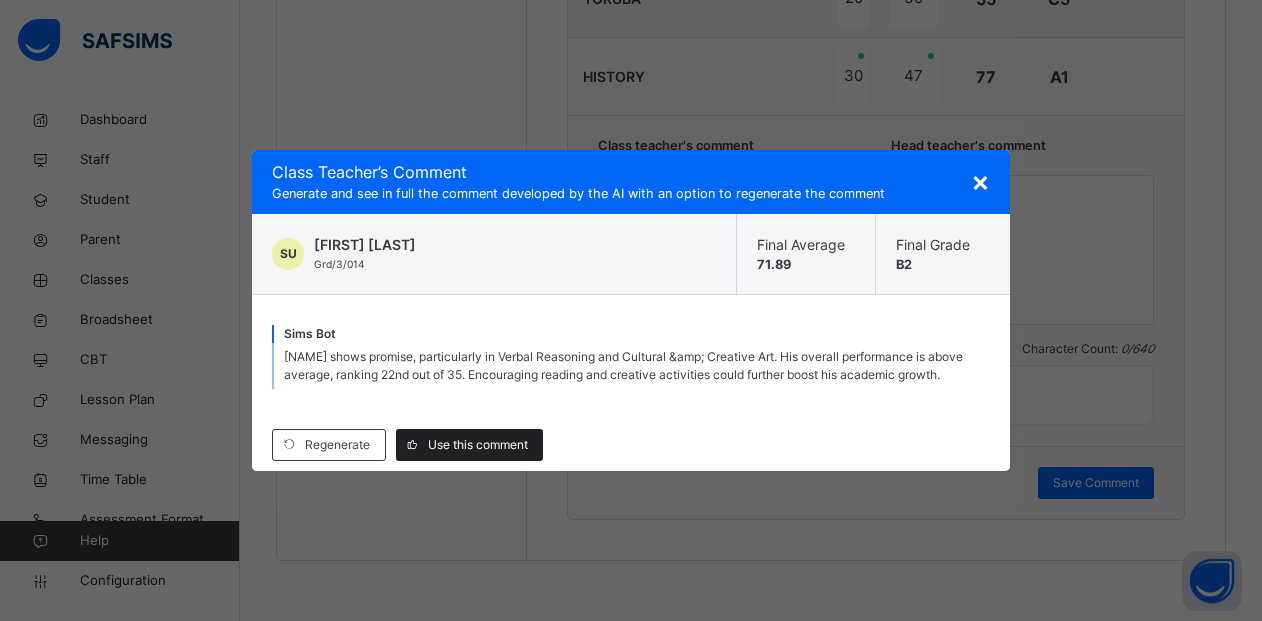 click on "Use this comment" at bounding box center [478, 445] 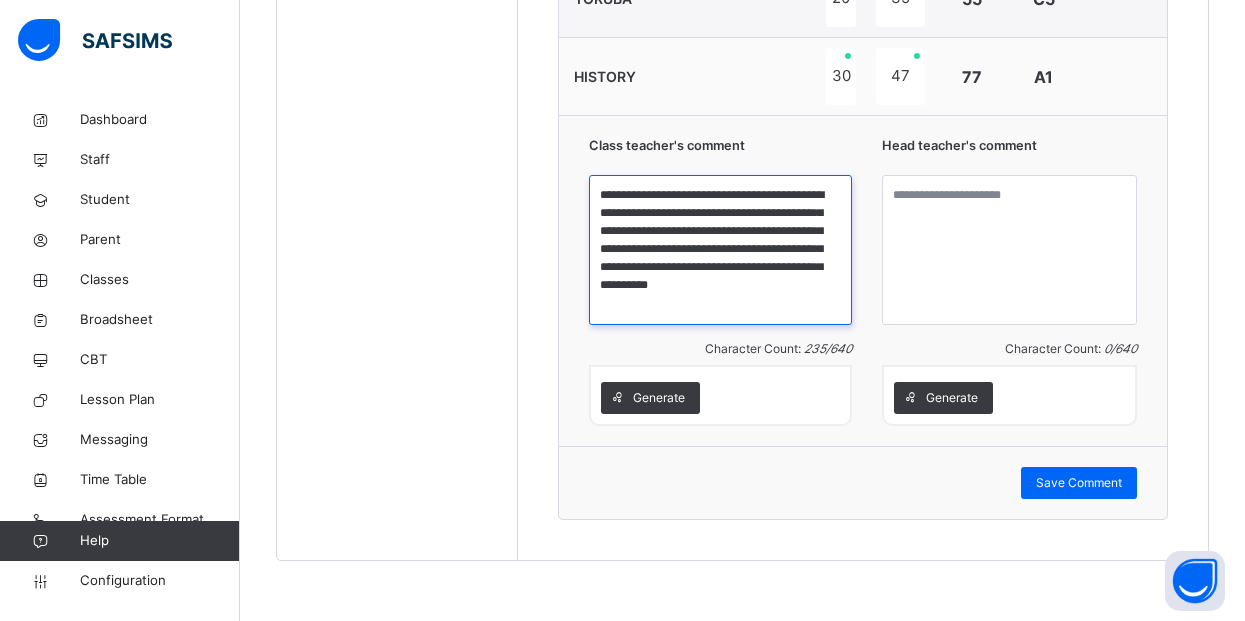 click on "**********" at bounding box center [720, 250] 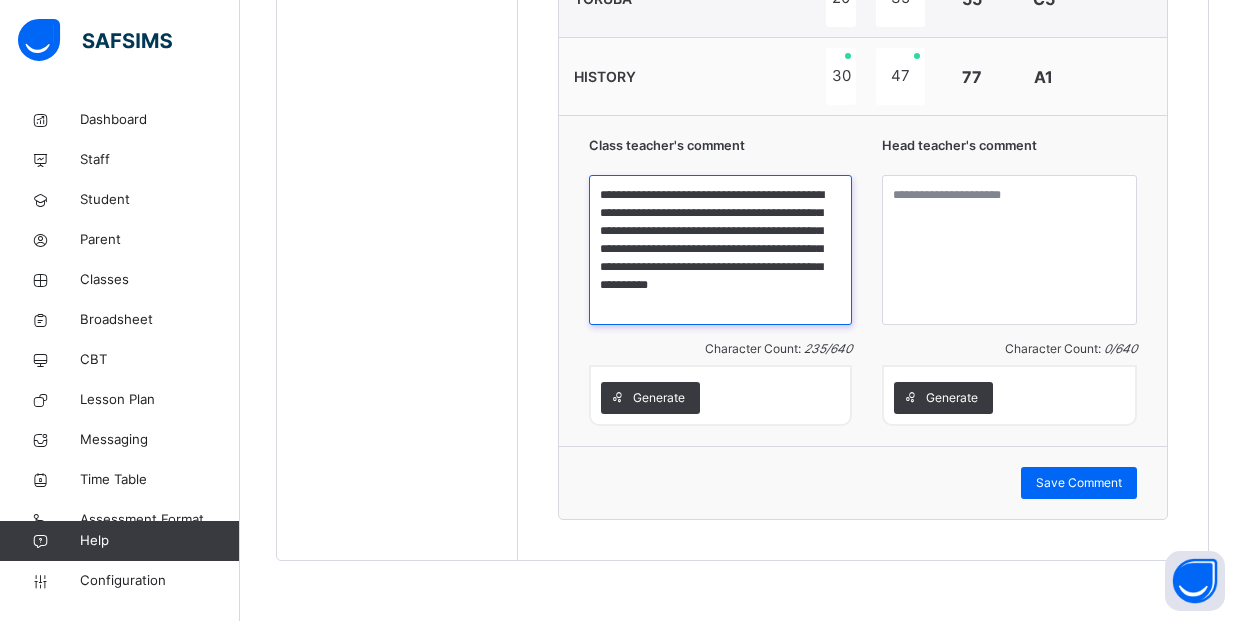 drag, startPoint x: 696, startPoint y: 196, endPoint x: 792, endPoint y: 246, distance: 108.24047 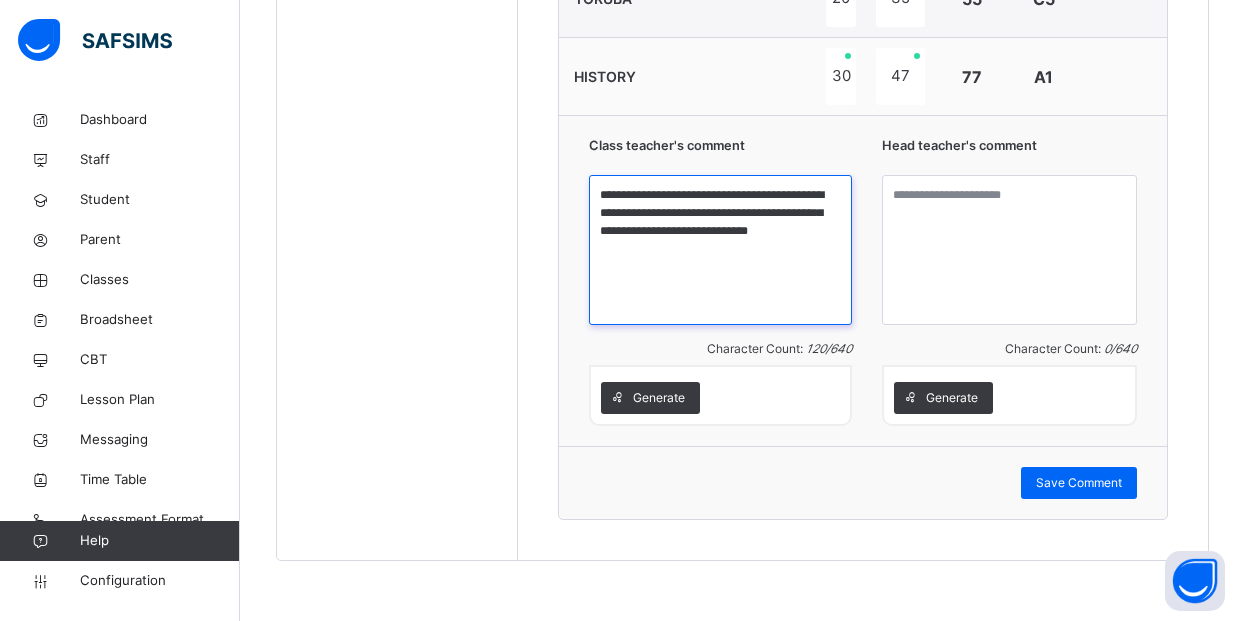 click on "**********" at bounding box center (720, 250) 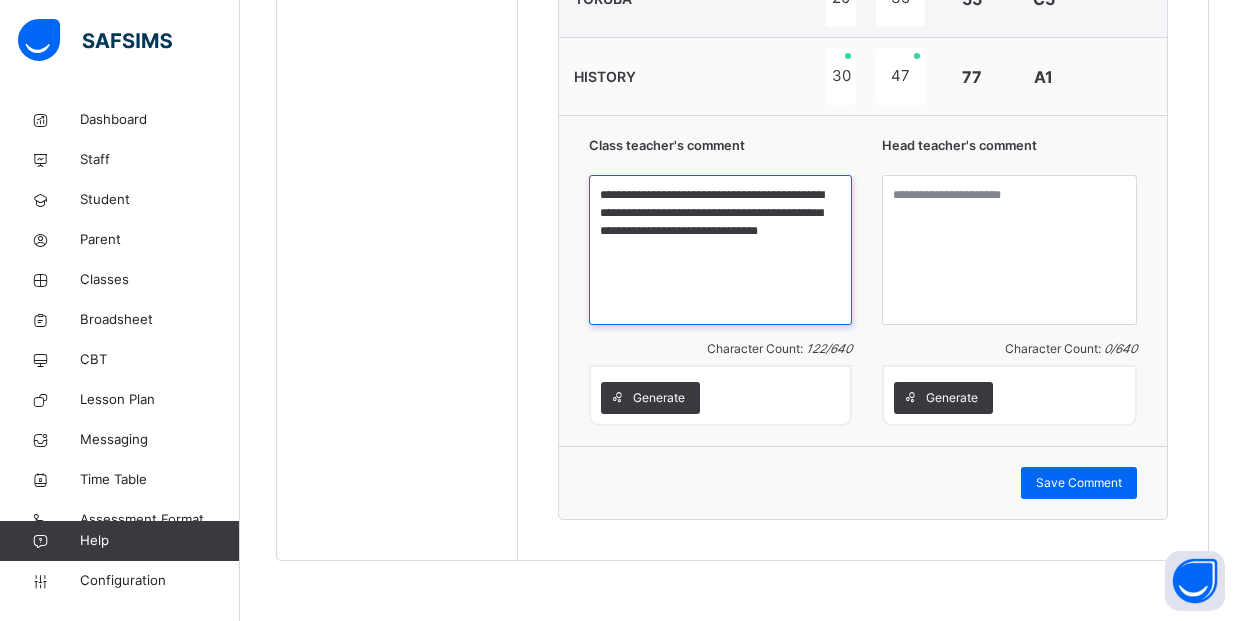 paste on "**********" 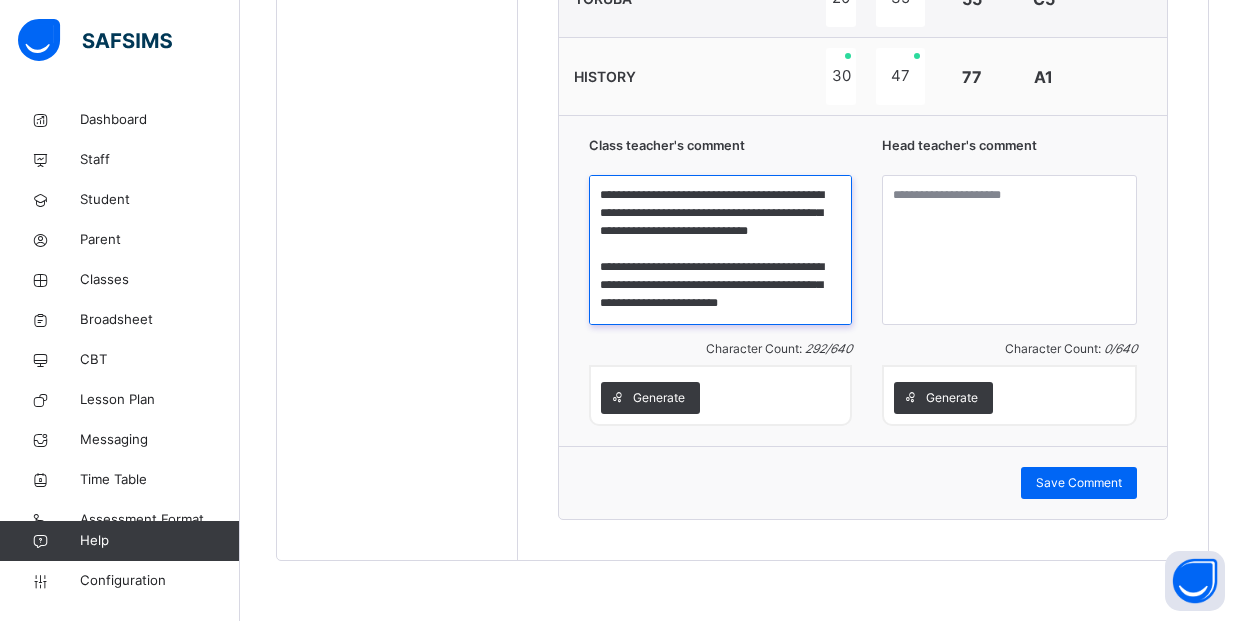 scroll, scrollTop: 113, scrollLeft: 0, axis: vertical 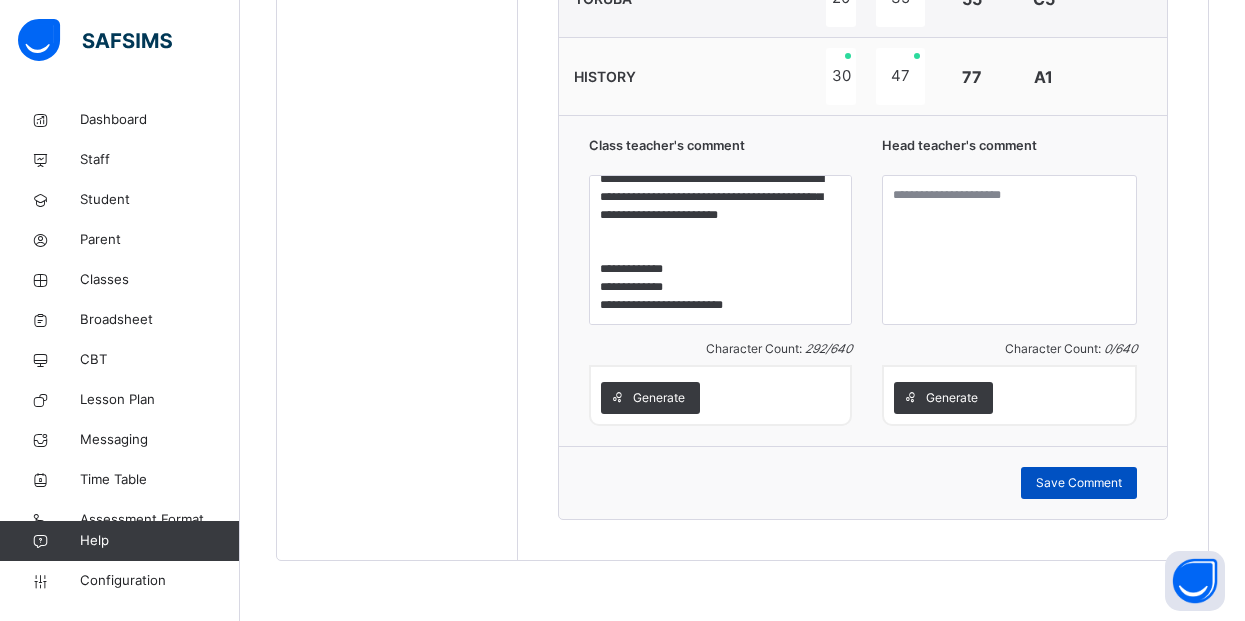 click on "Save Comment" at bounding box center (1079, 483) 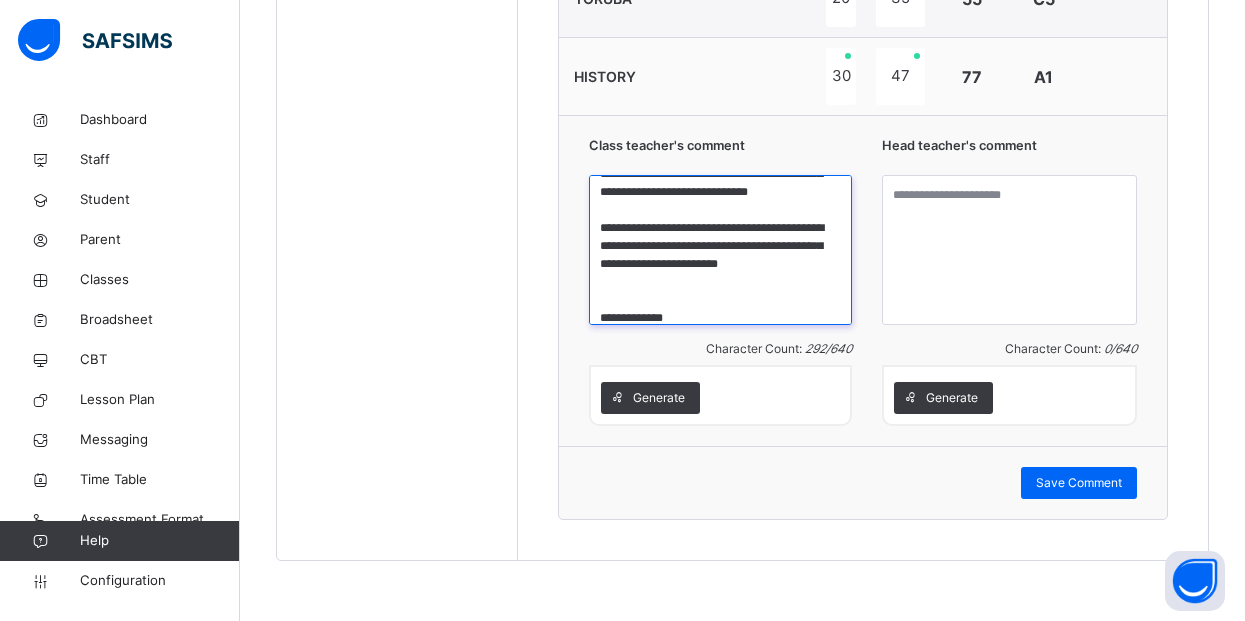 scroll, scrollTop: 33, scrollLeft: 0, axis: vertical 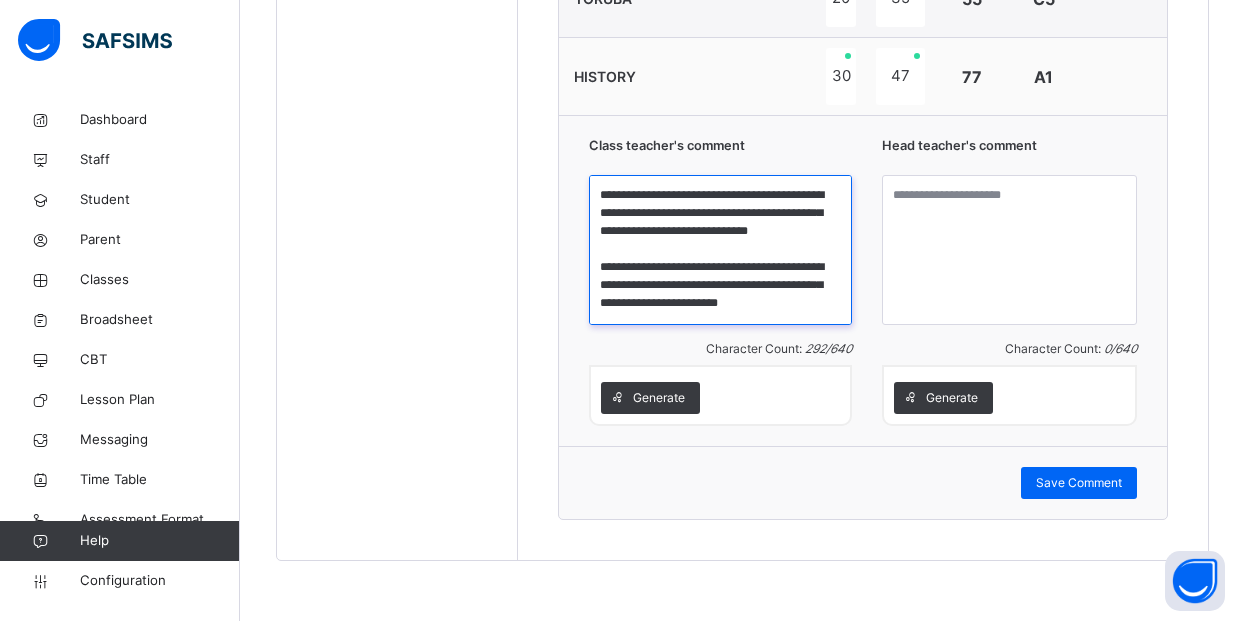 click on "**********" at bounding box center (720, 250) 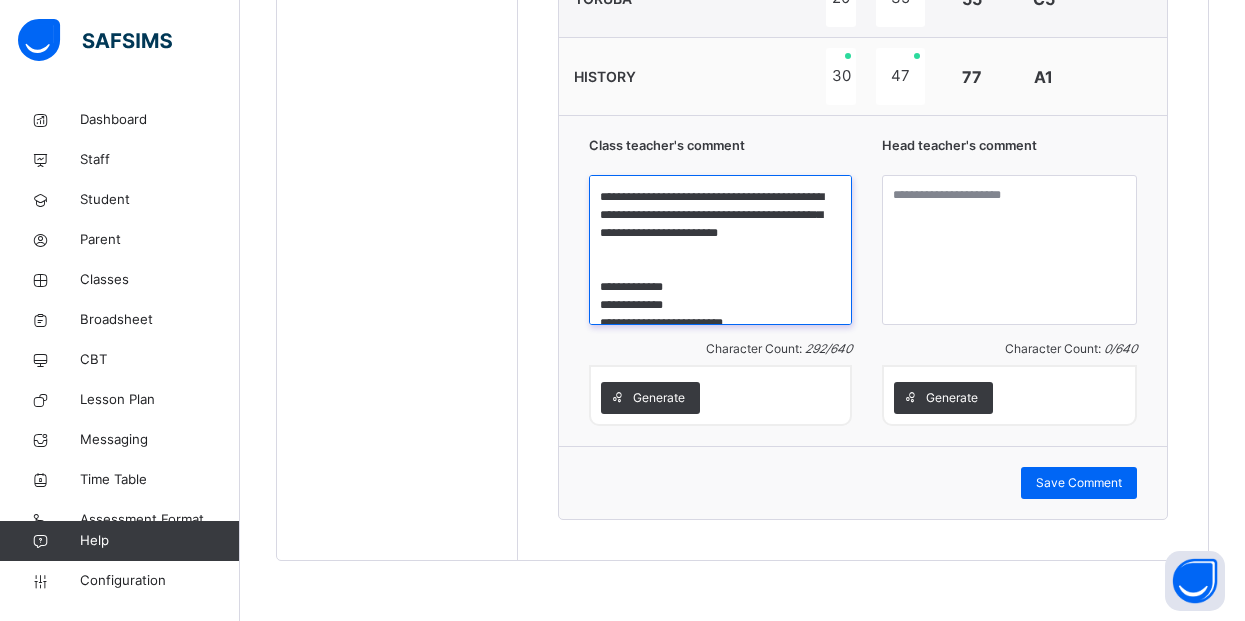 scroll, scrollTop: 124, scrollLeft: 0, axis: vertical 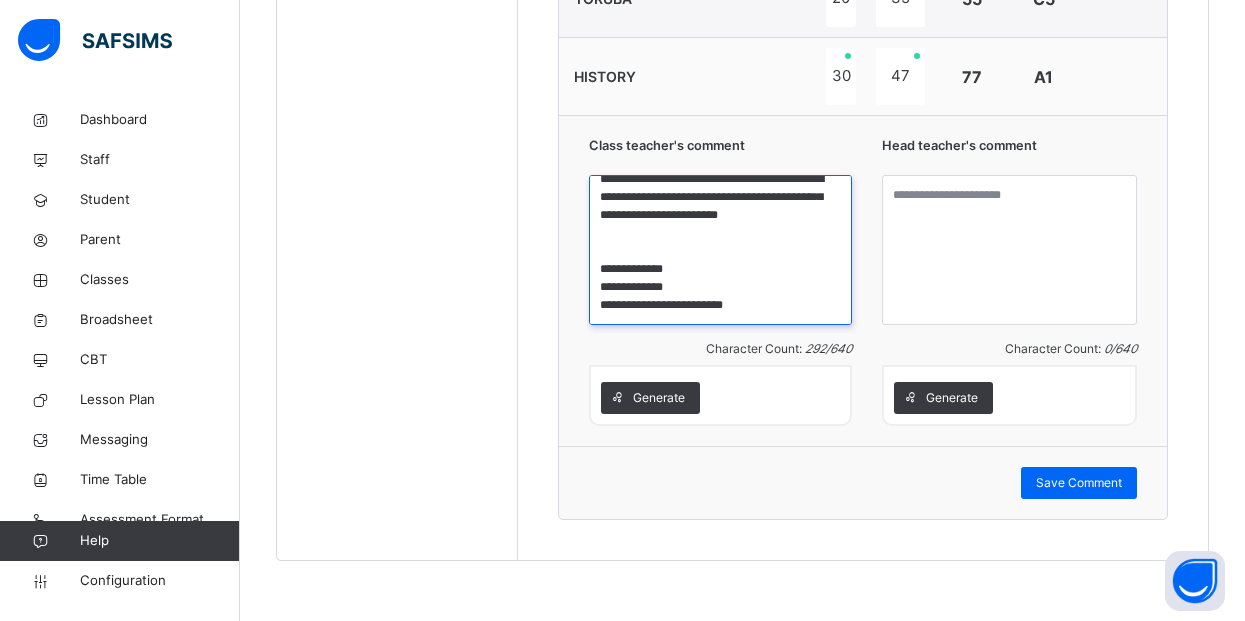 drag, startPoint x: 607, startPoint y: 289, endPoint x: 711, endPoint y: 244, distance: 113.31814 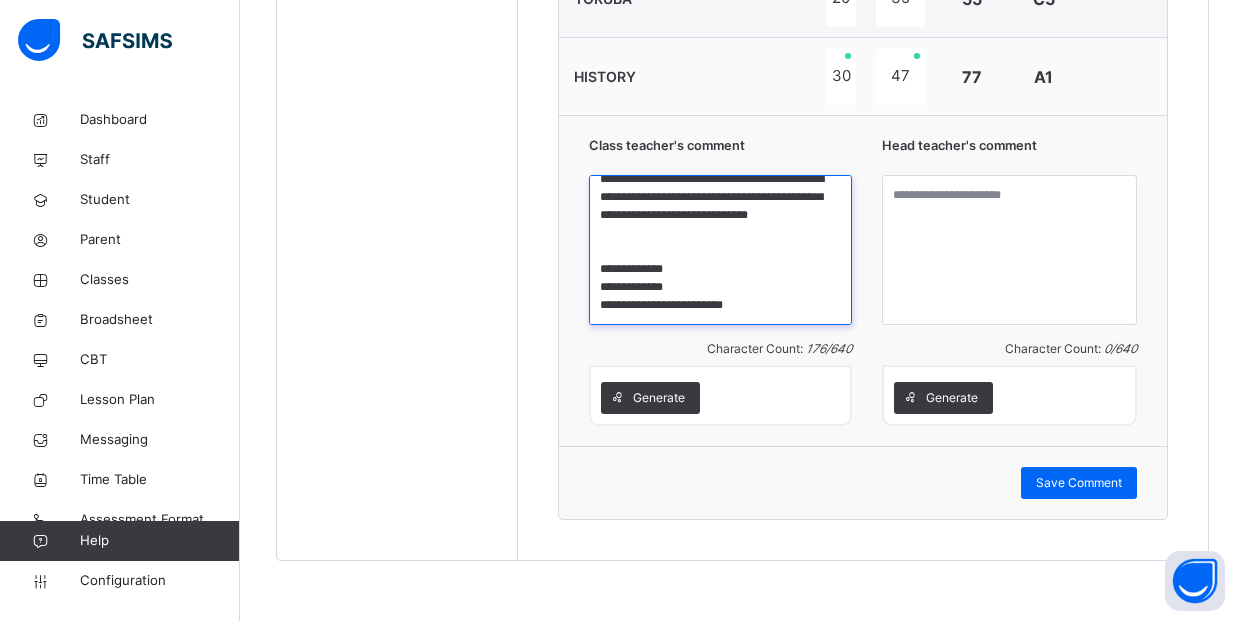 scroll, scrollTop: 34, scrollLeft: 0, axis: vertical 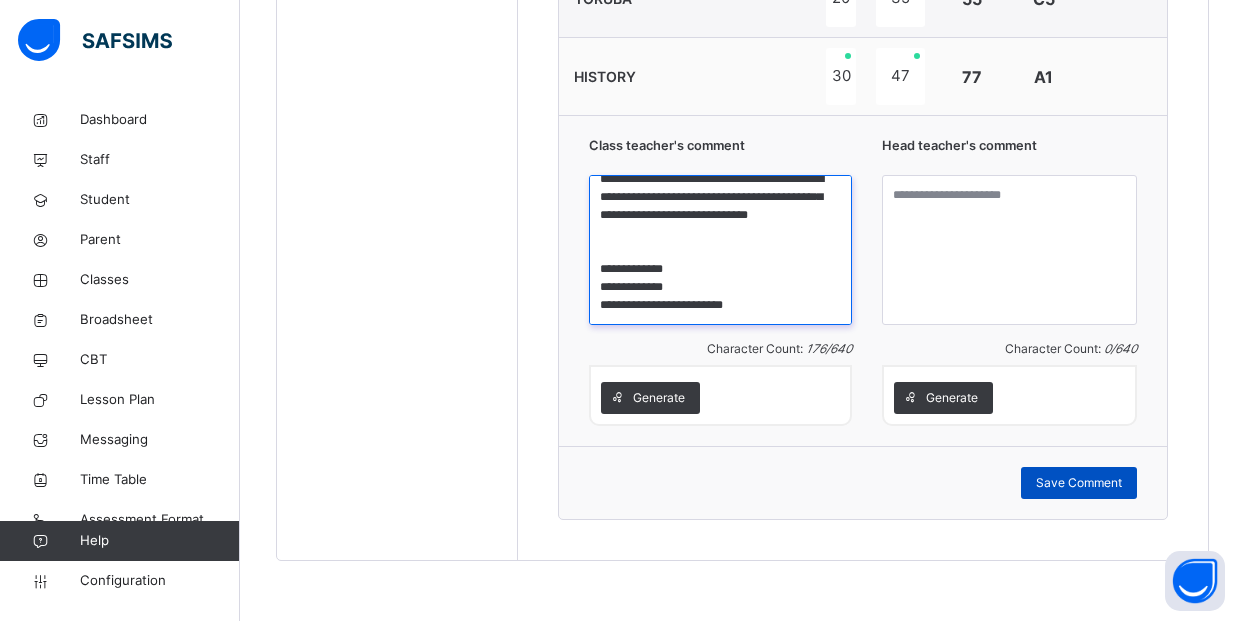 type on "**********" 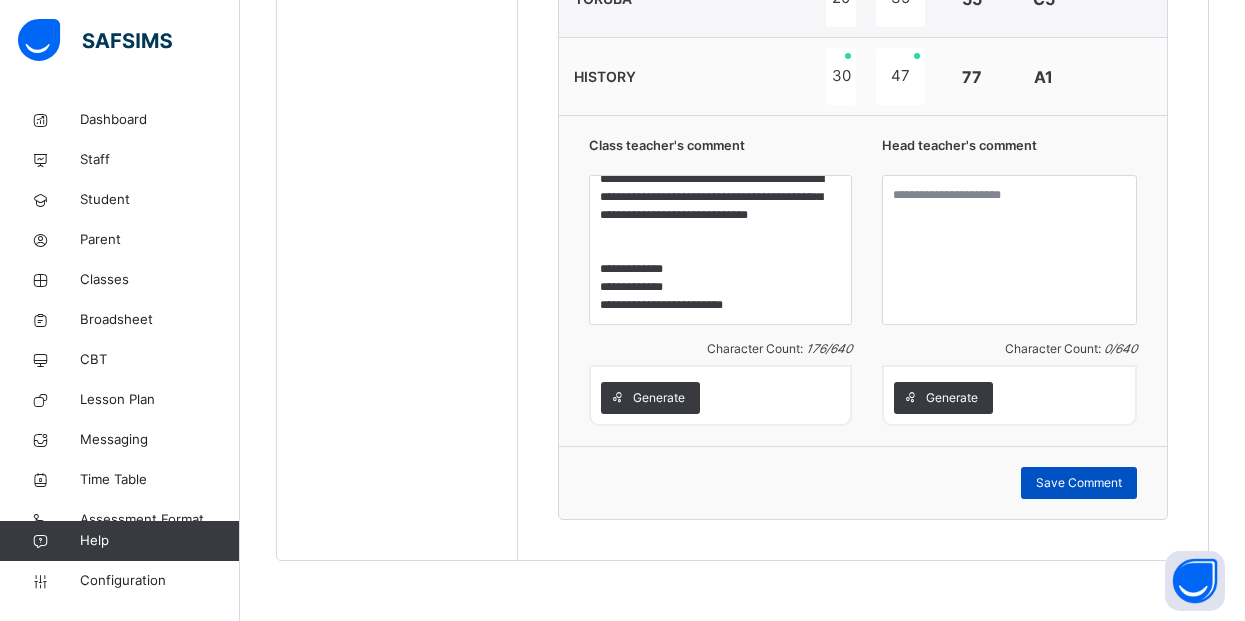 click on "Save Comment" at bounding box center [1079, 483] 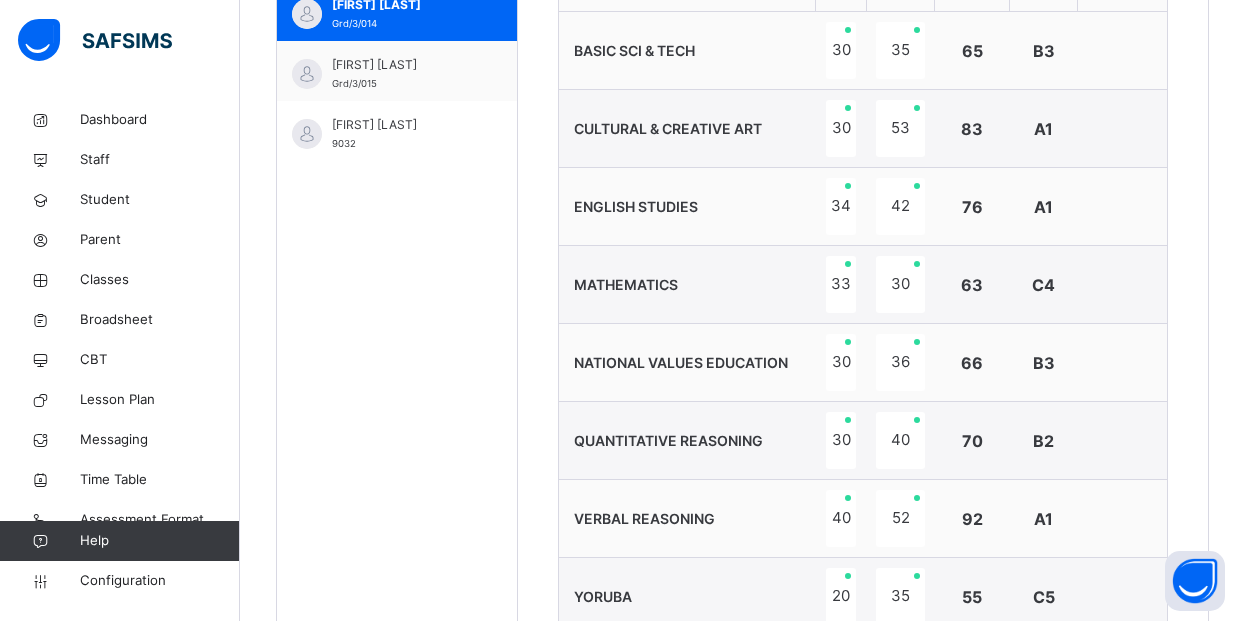 scroll, scrollTop: 823, scrollLeft: 0, axis: vertical 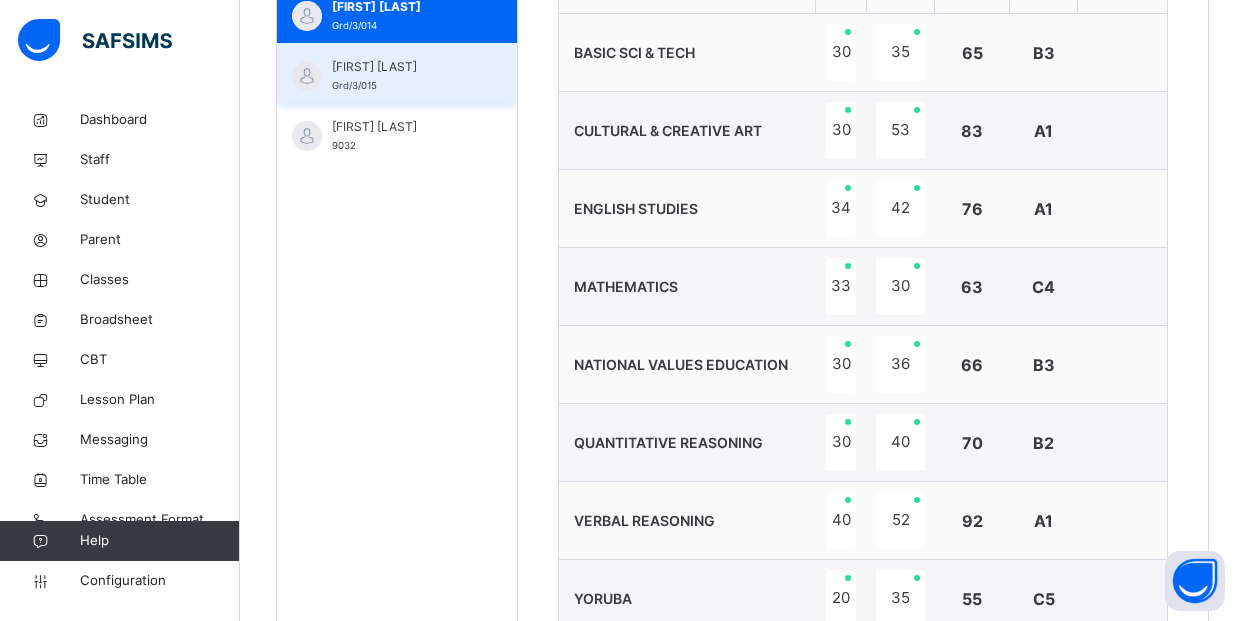 click on "[FIRST]  [LAST] [GRADE]" at bounding box center (397, 73) 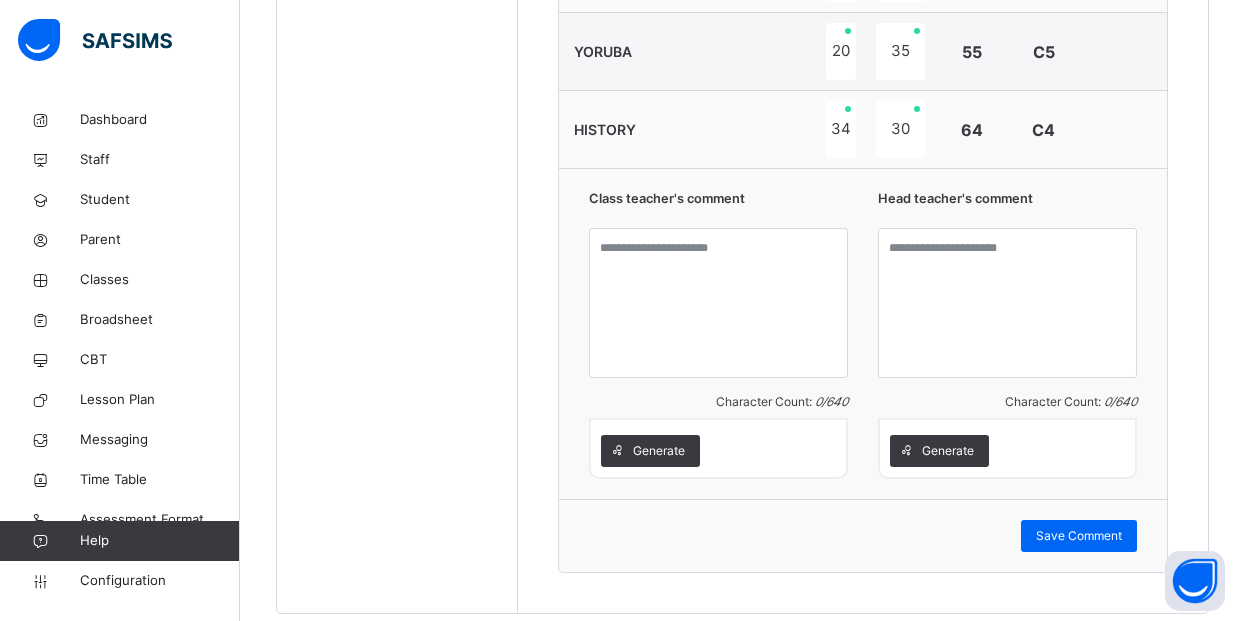 scroll, scrollTop: 1383, scrollLeft: 0, axis: vertical 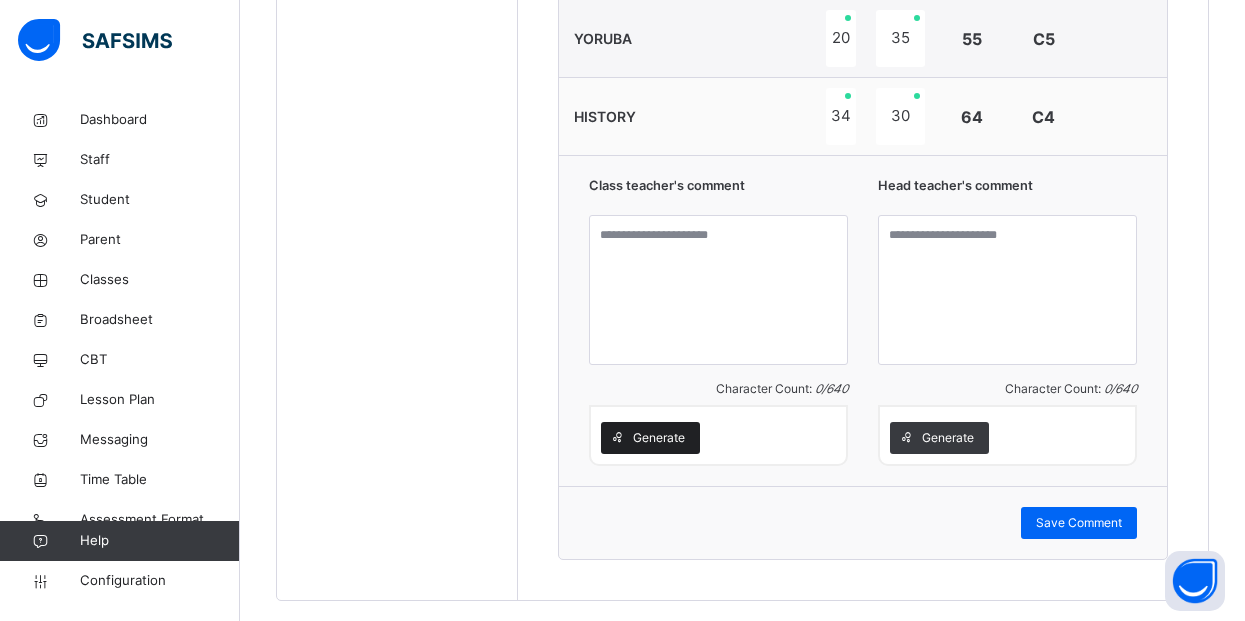 click on "Generate" at bounding box center (659, 438) 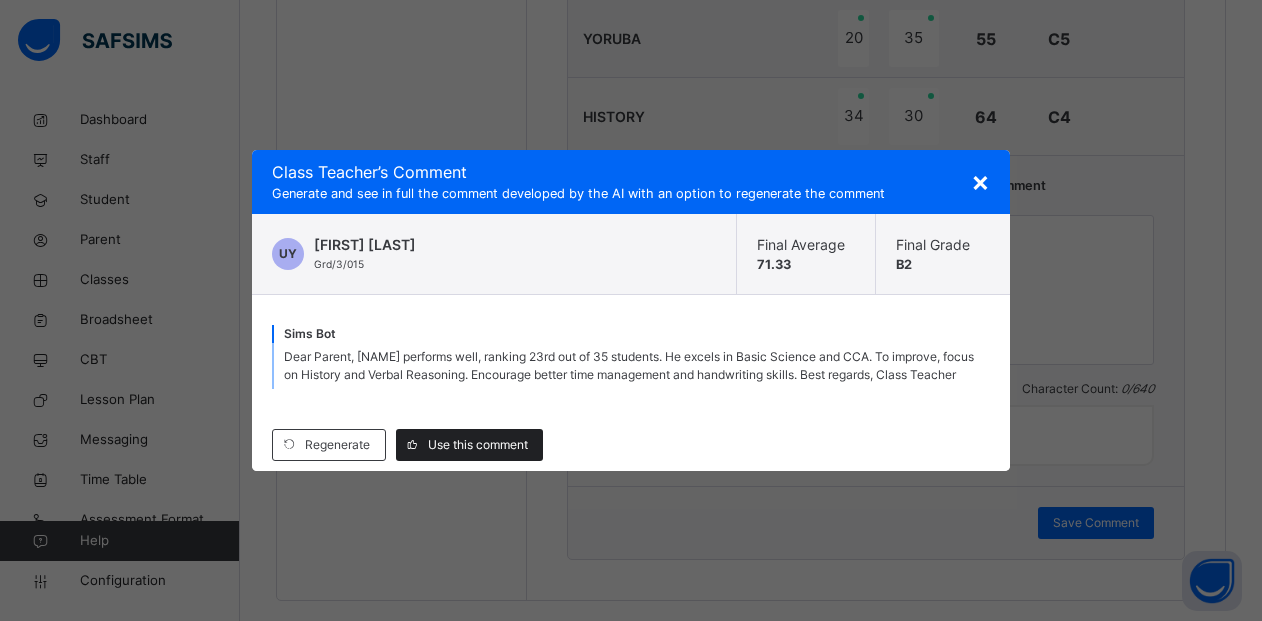 click on "Use this comment" at bounding box center (469, 445) 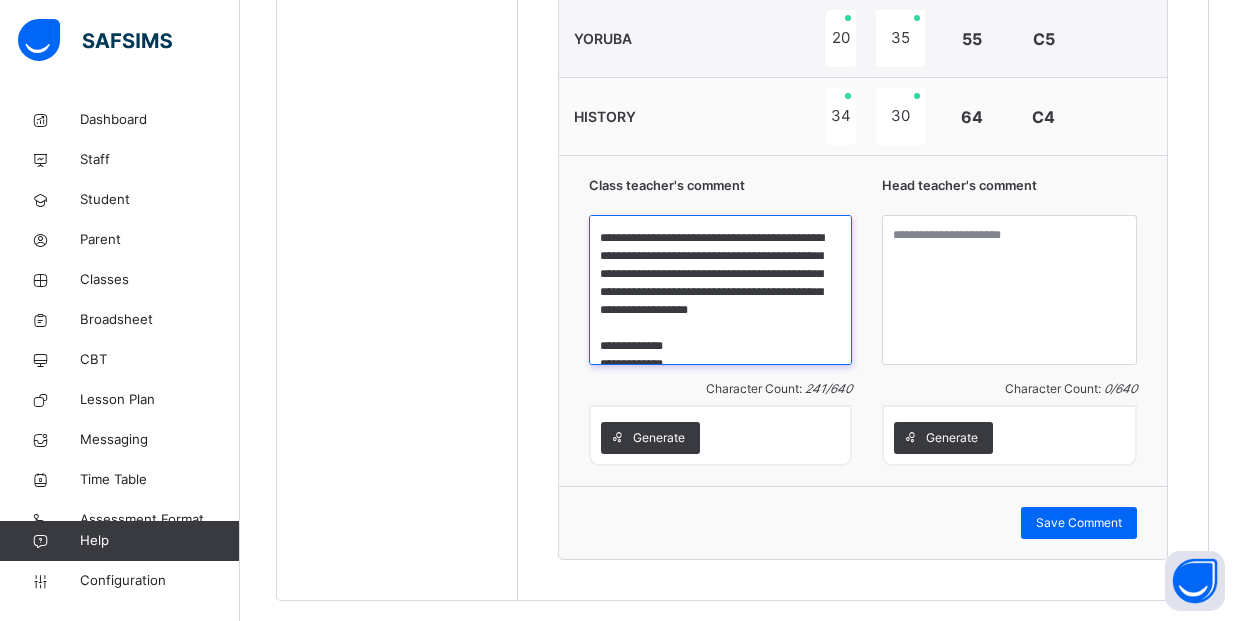 scroll, scrollTop: 30, scrollLeft: 0, axis: vertical 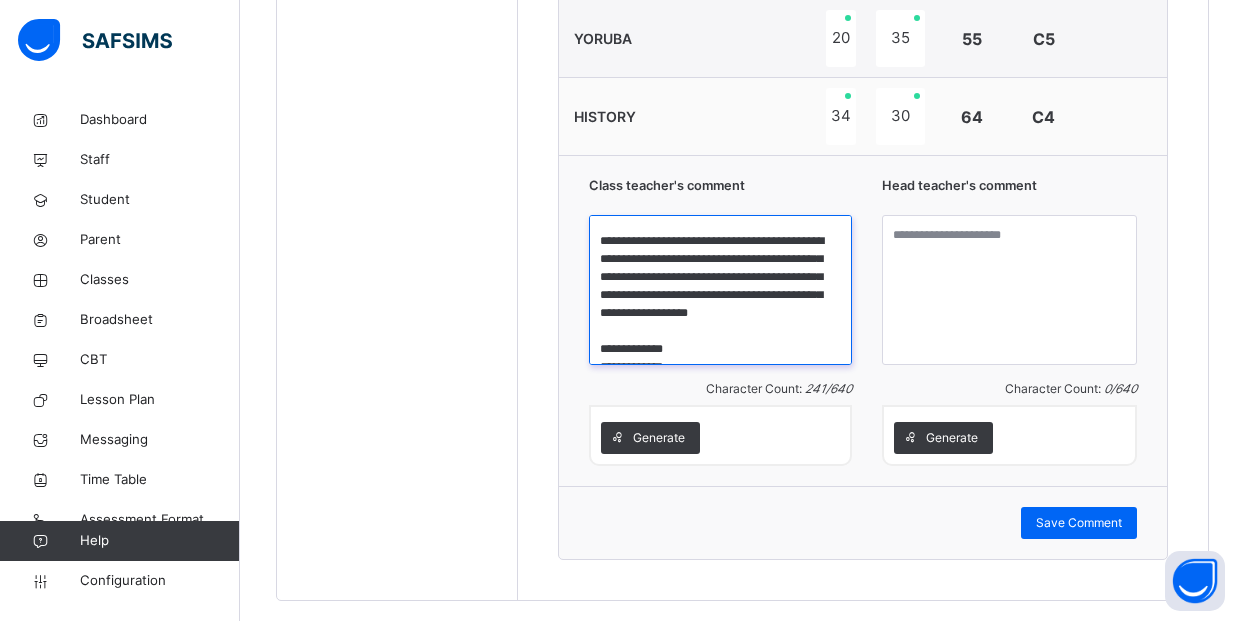 click on "**********" at bounding box center (720, 290) 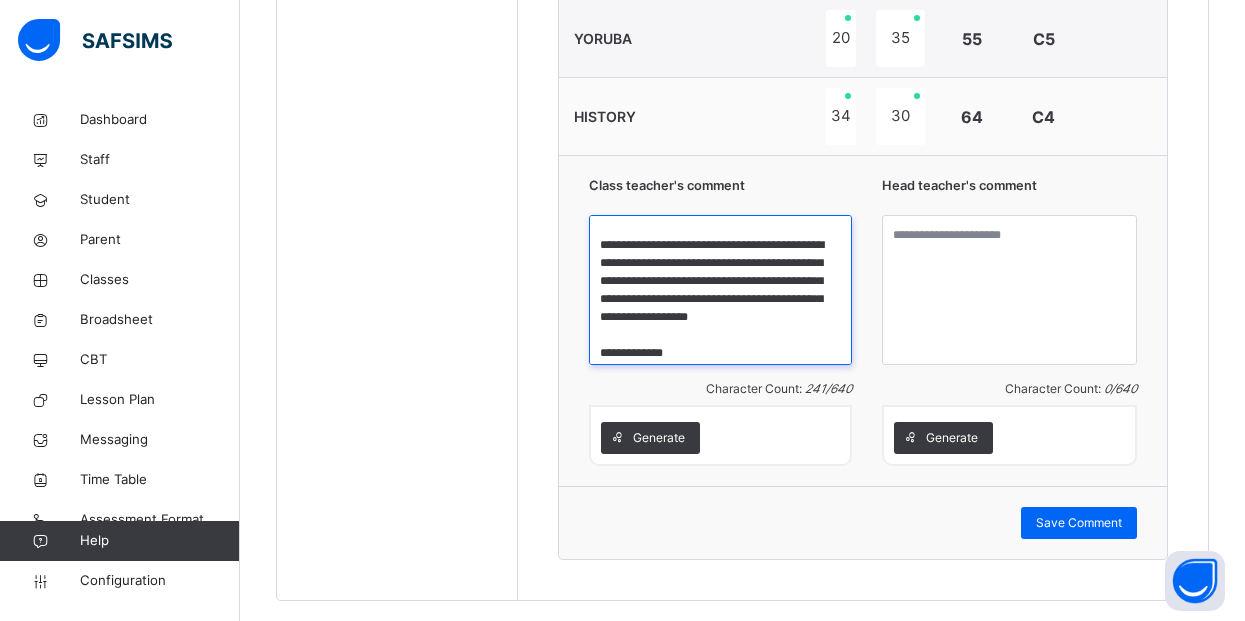 drag, startPoint x: 738, startPoint y: 244, endPoint x: 797, endPoint y: 299, distance: 80.65978 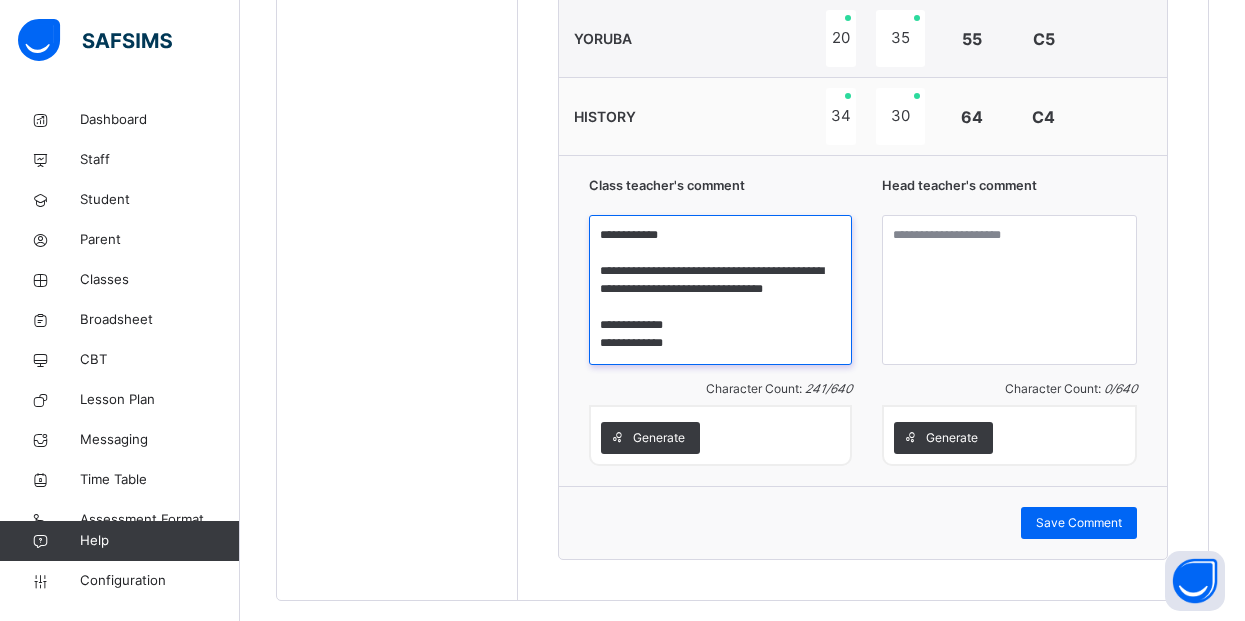 scroll, scrollTop: 16, scrollLeft: 0, axis: vertical 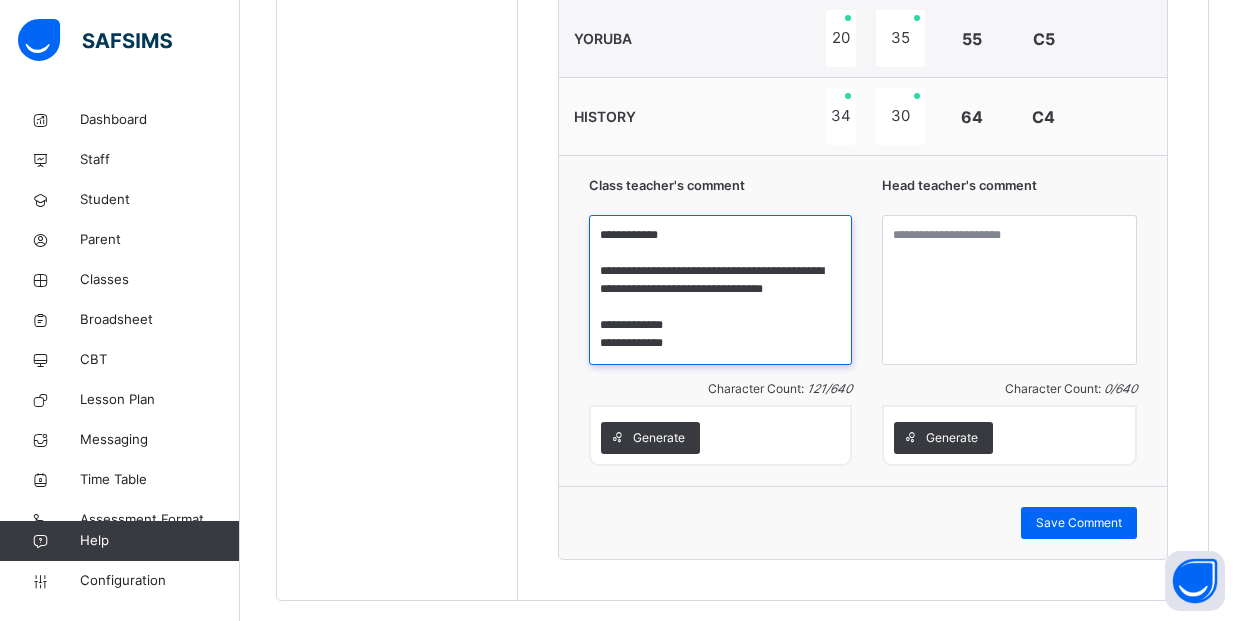 click on "**********" at bounding box center [720, 290] 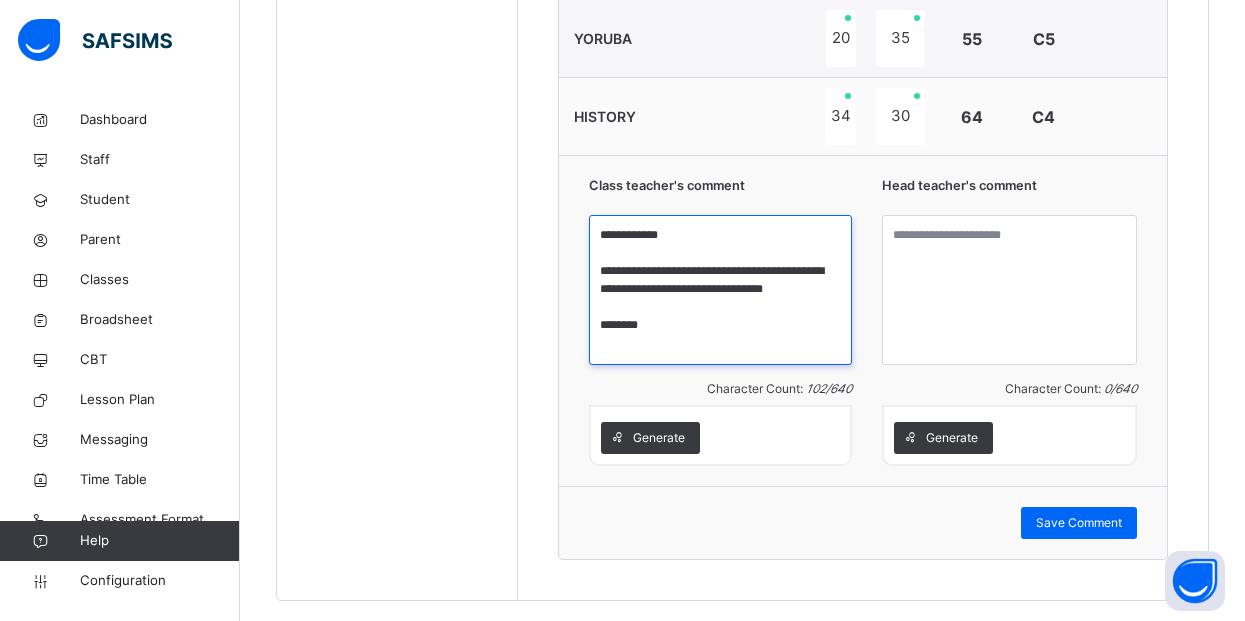 scroll, scrollTop: 0, scrollLeft: 0, axis: both 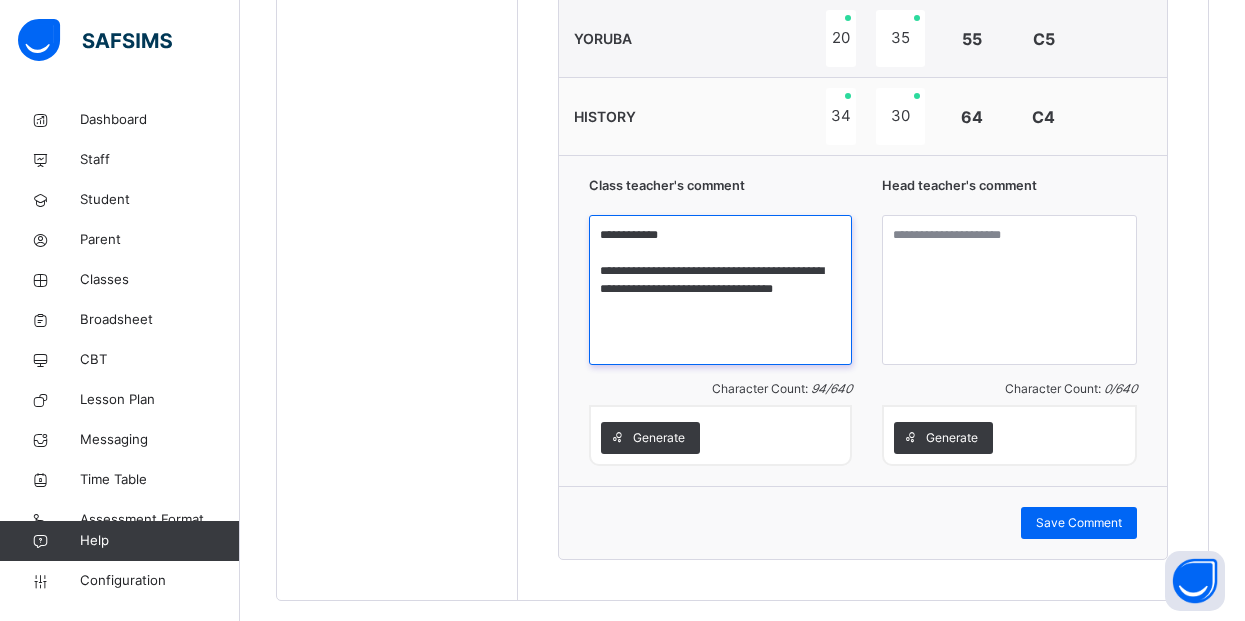paste on "**********" 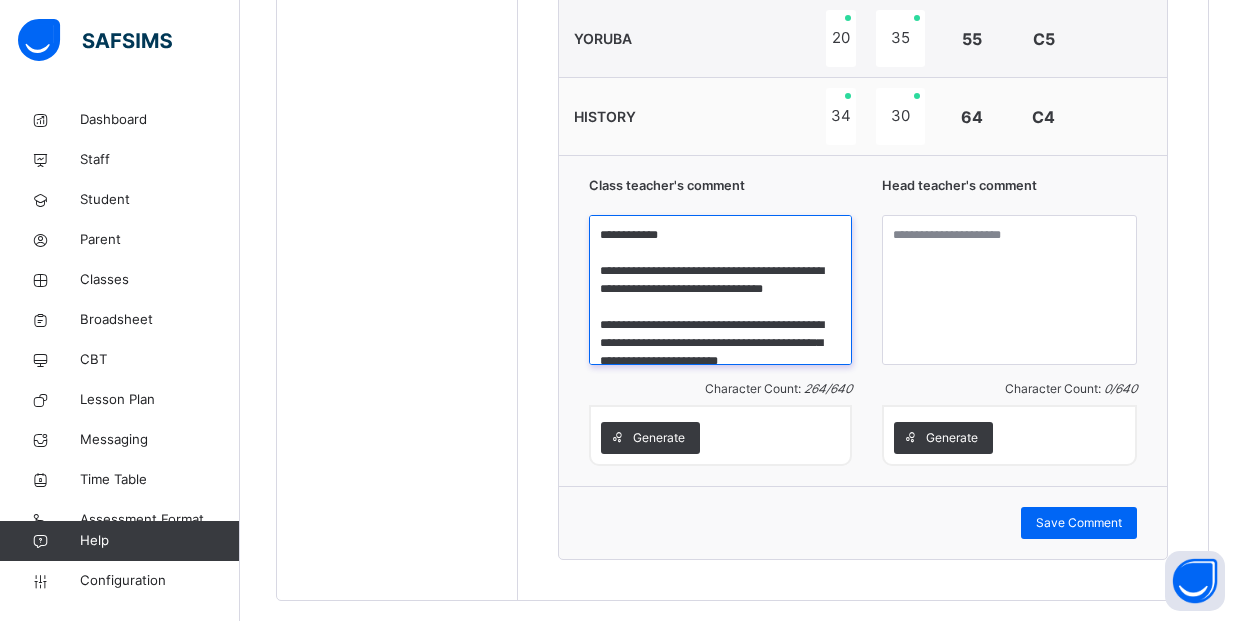 scroll, scrollTop: 131, scrollLeft: 0, axis: vertical 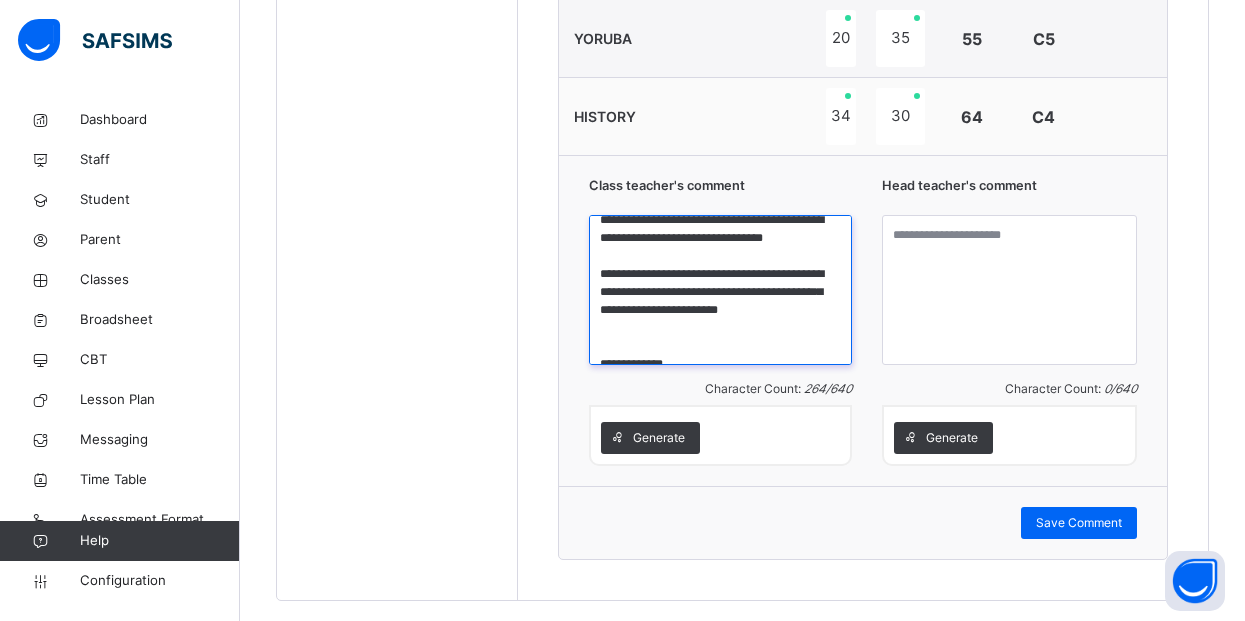 click at bounding box center [720, 290] 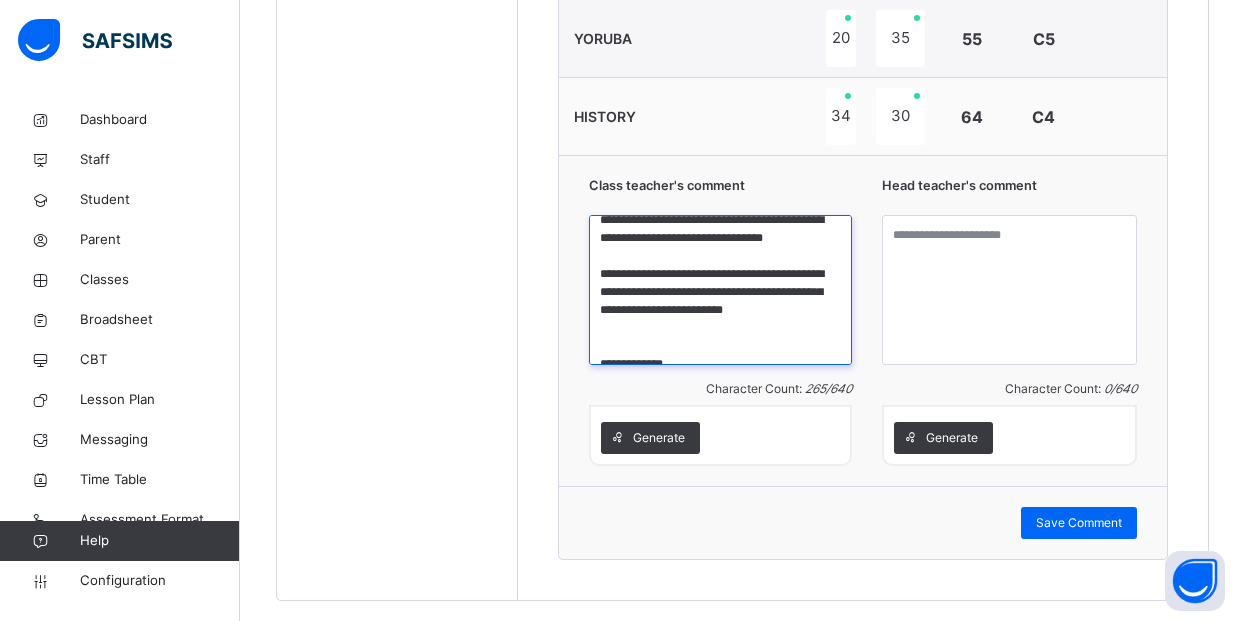 click on "**********" at bounding box center [720, 290] 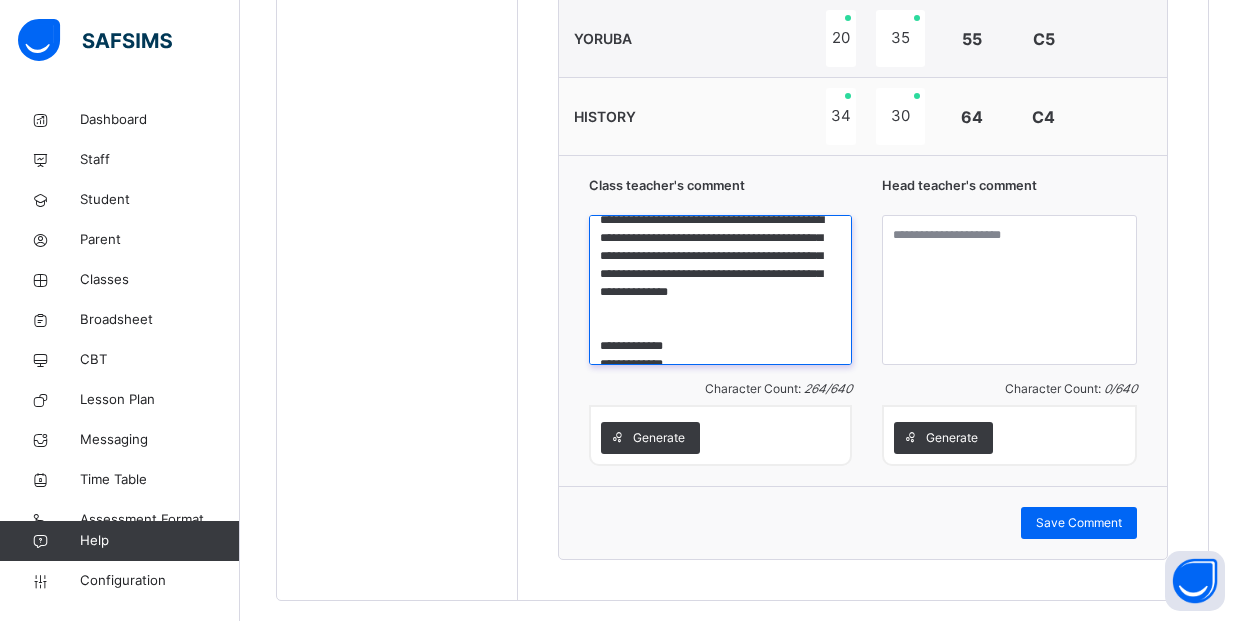 click on "**********" at bounding box center (720, 290) 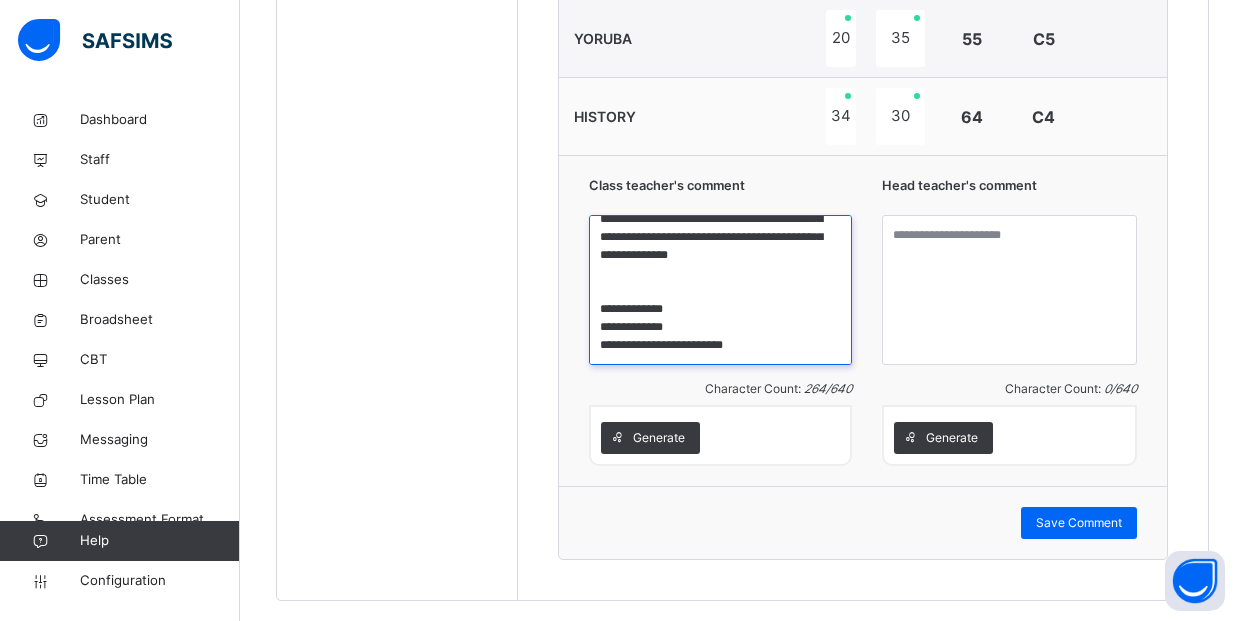 scroll, scrollTop: 106, scrollLeft: 0, axis: vertical 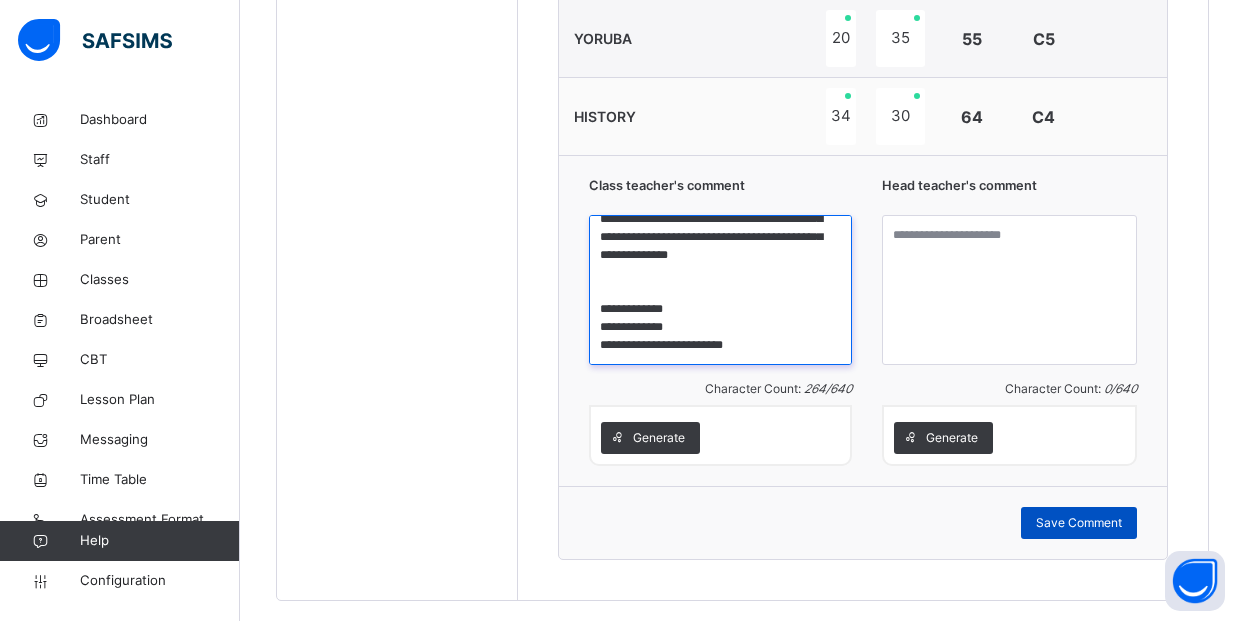 type on "**********" 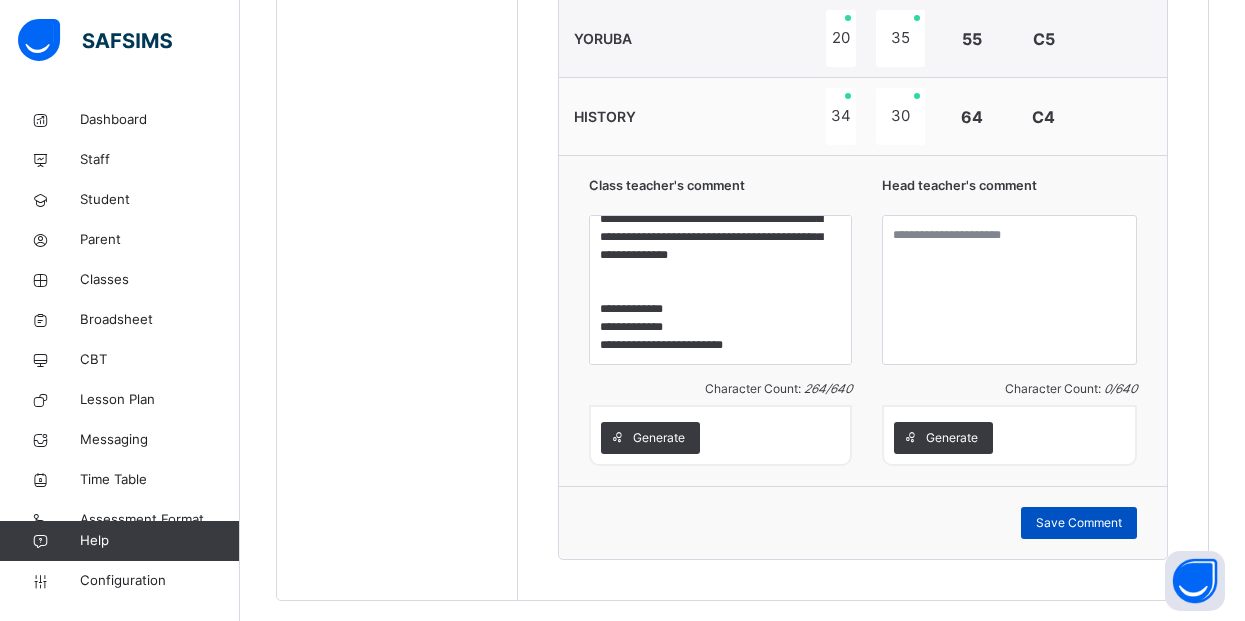 click on "Save Comment" at bounding box center (1079, 523) 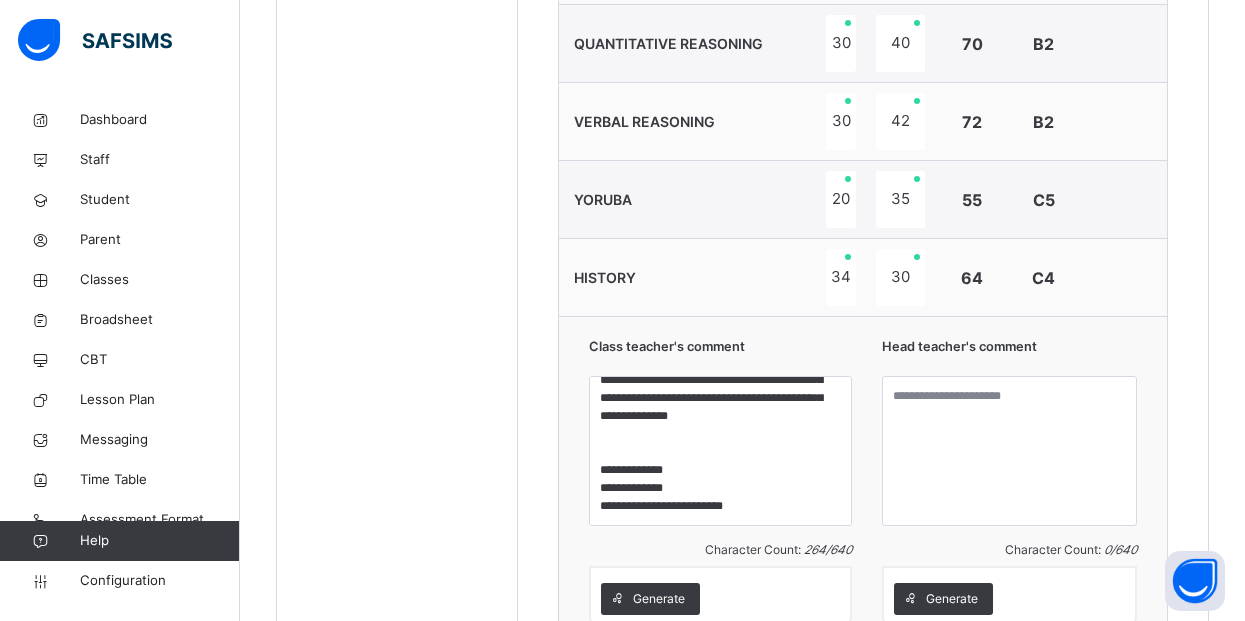 scroll, scrollTop: 1183, scrollLeft: 0, axis: vertical 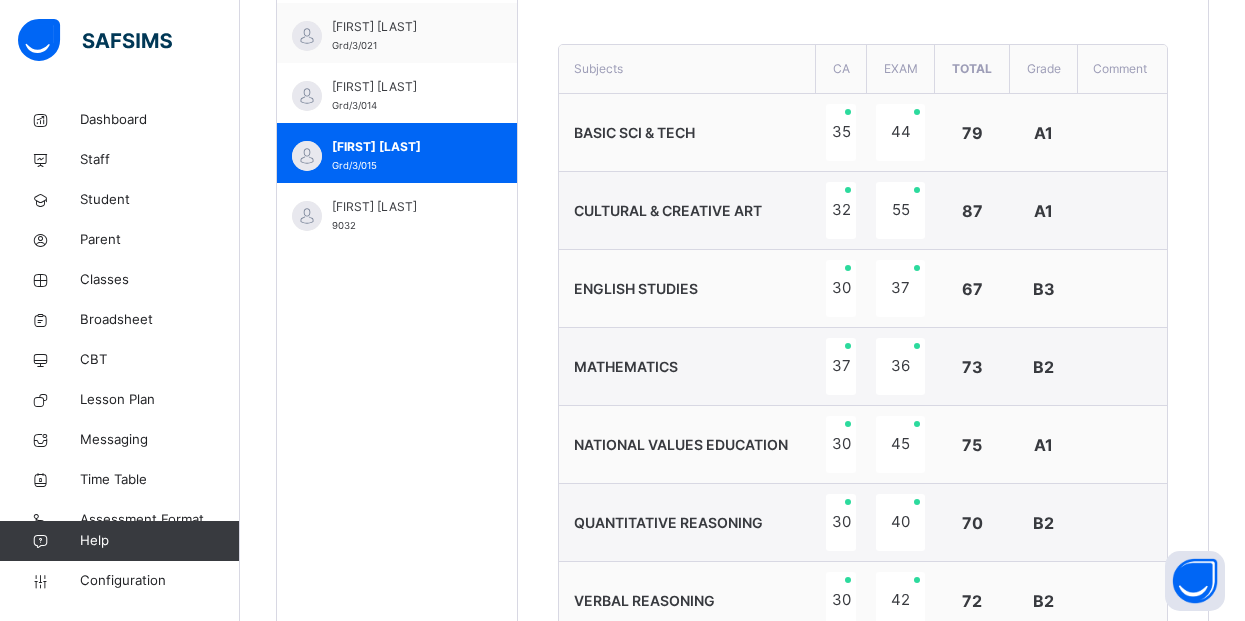 click on "**********" at bounding box center (863, 548) 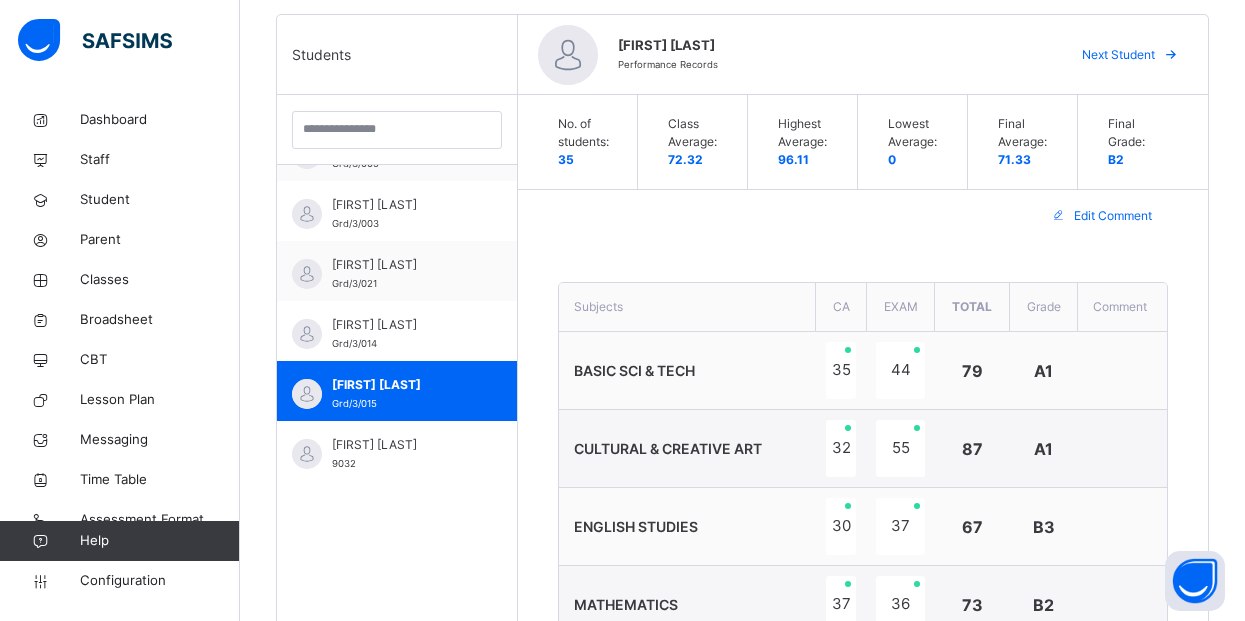 scroll, scrollTop: 503, scrollLeft: 0, axis: vertical 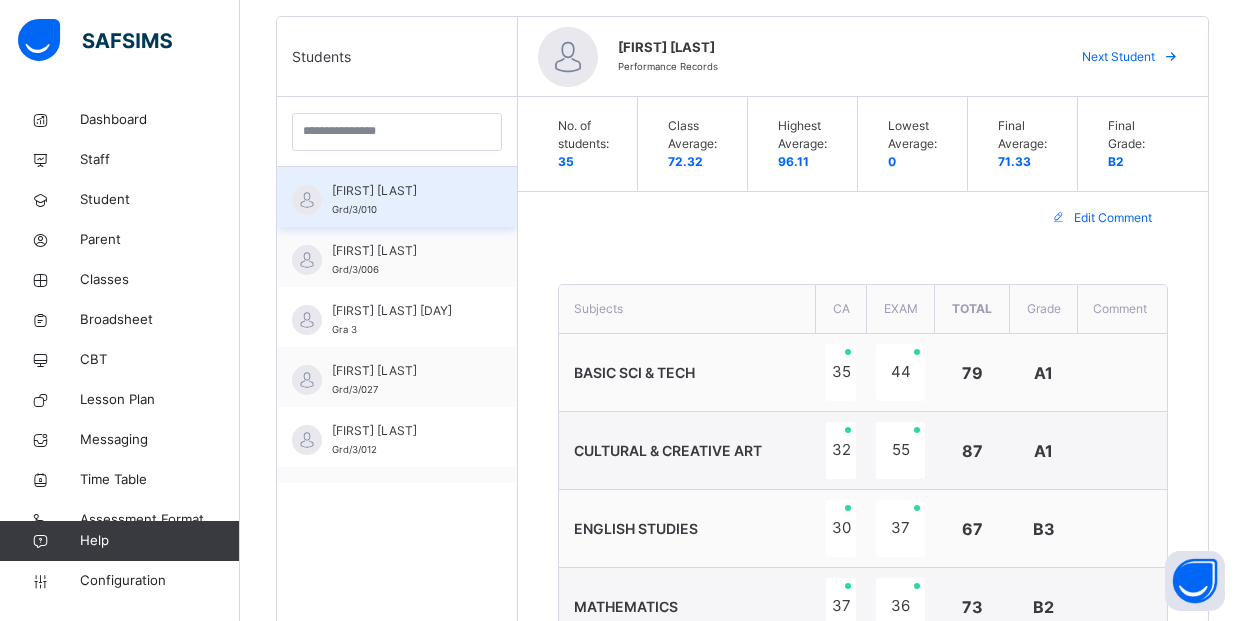 click on "[FIRST]  [LAST]" at bounding box center (402, 191) 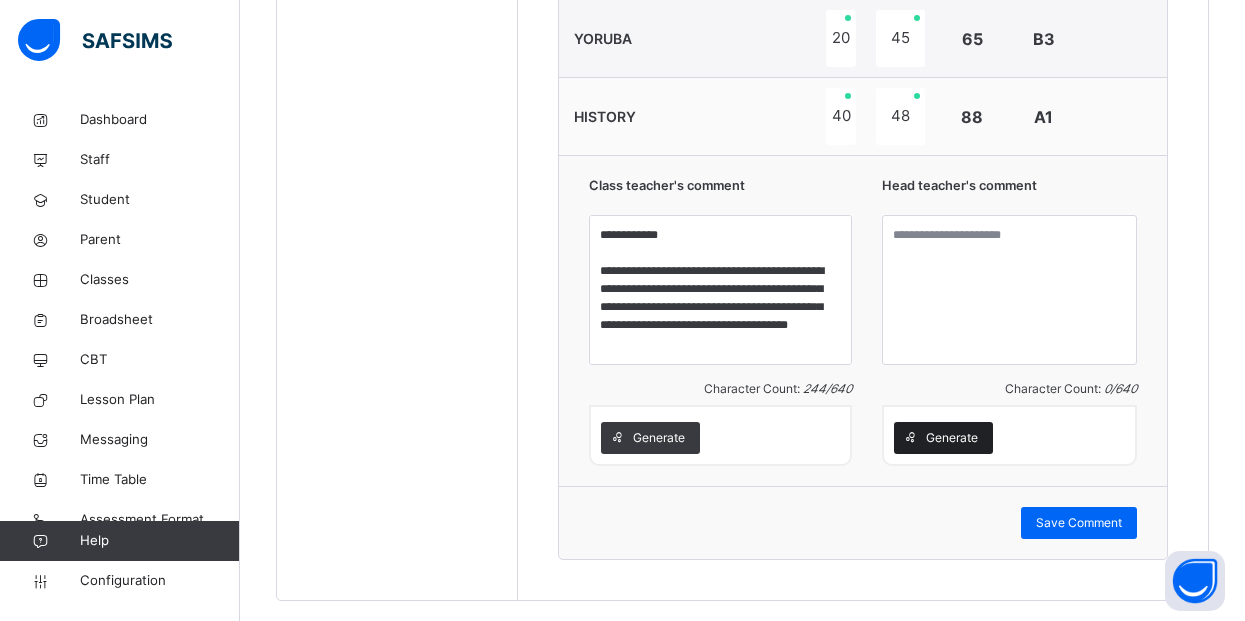 scroll, scrollTop: 1423, scrollLeft: 0, axis: vertical 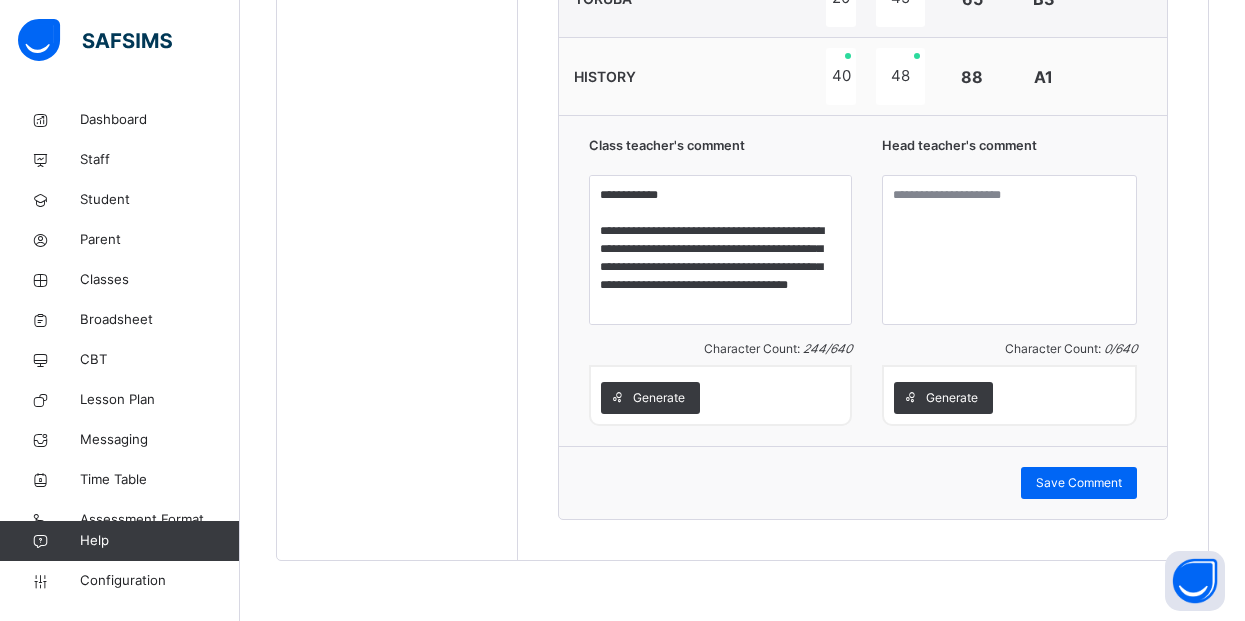 click on "**********" at bounding box center [720, 252] 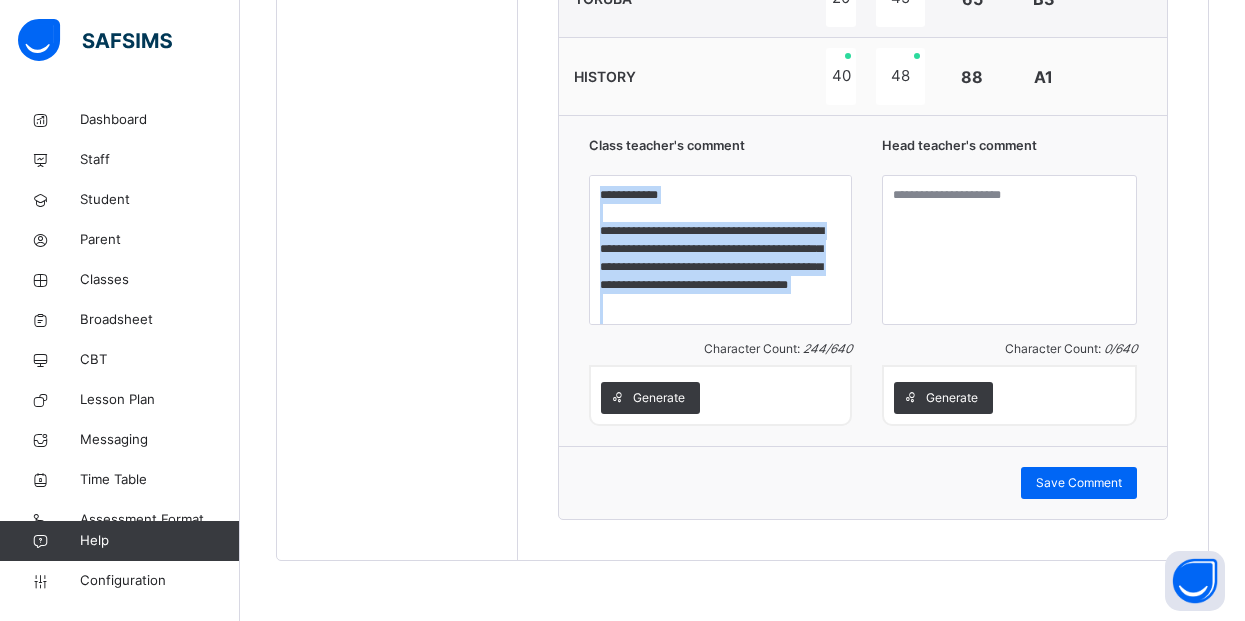 click on "**********" at bounding box center (720, 252) 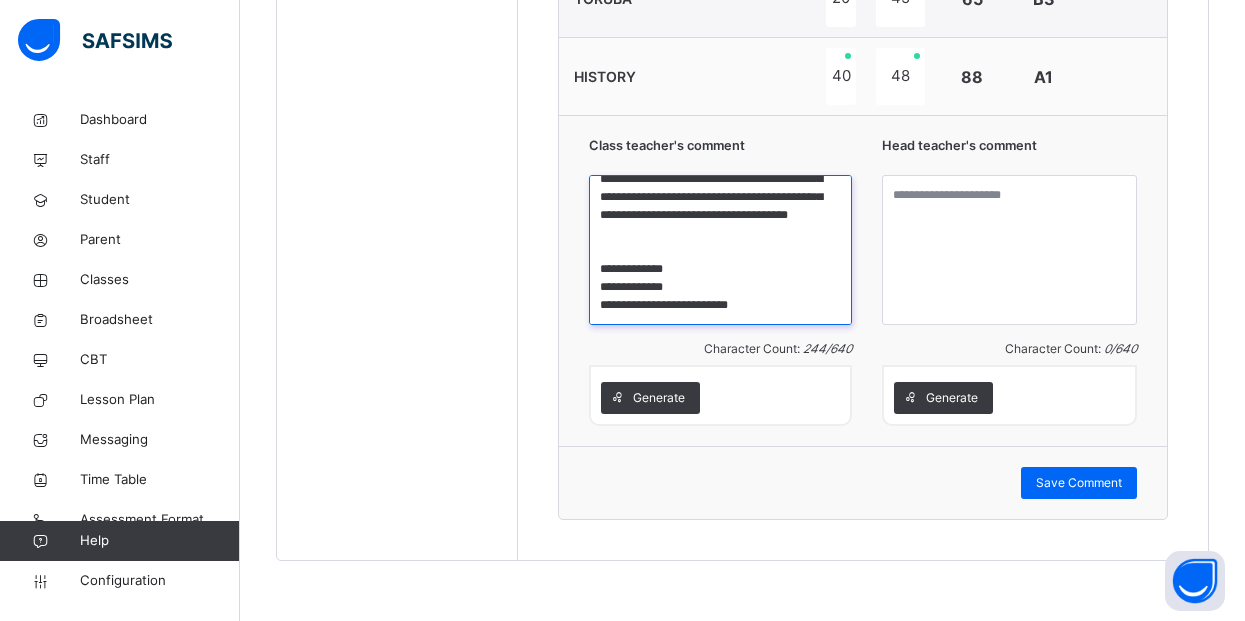 scroll, scrollTop: 88, scrollLeft: 0, axis: vertical 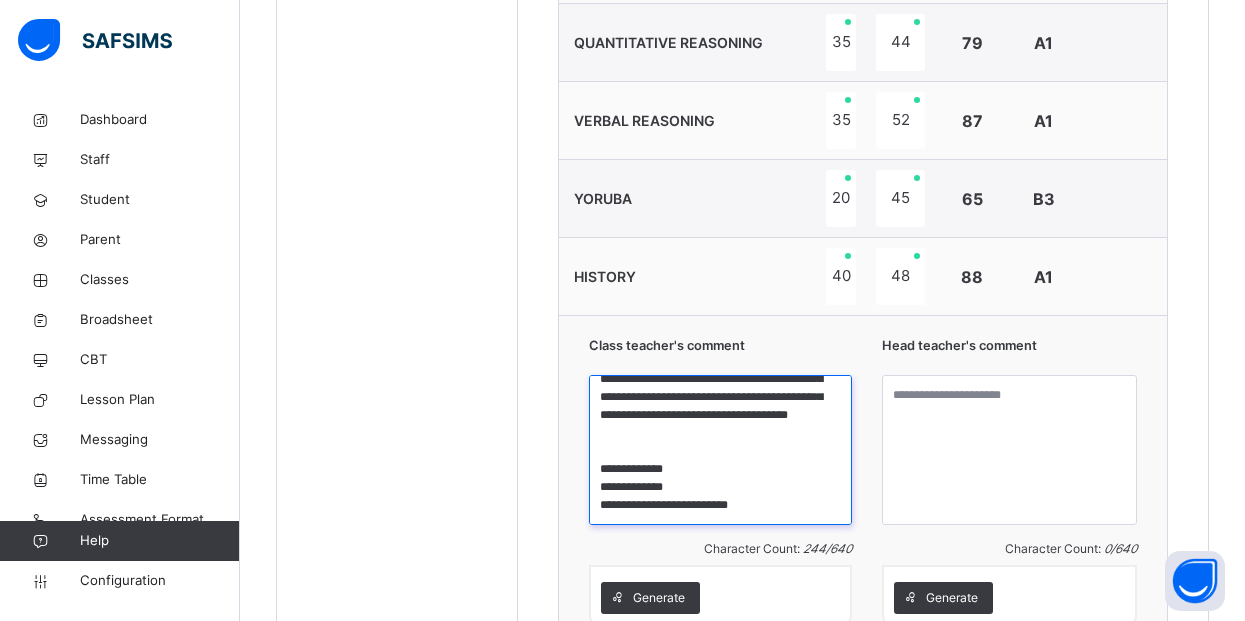 click on "**********" at bounding box center (720, 450) 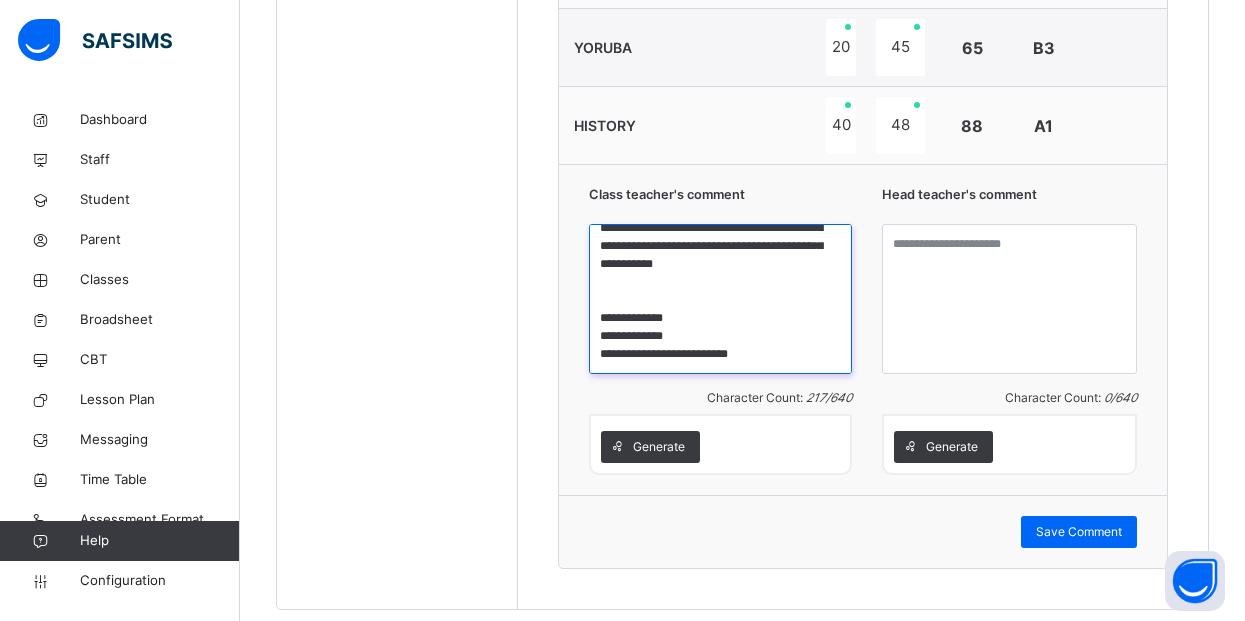 scroll, scrollTop: 1383, scrollLeft: 0, axis: vertical 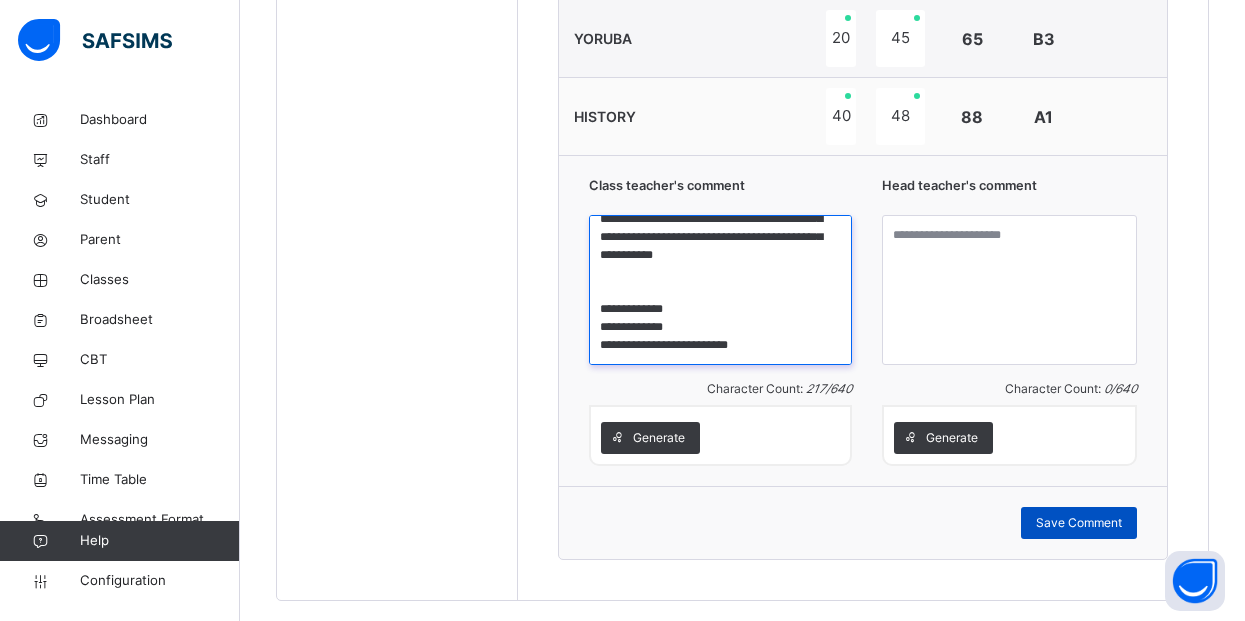 type on "**********" 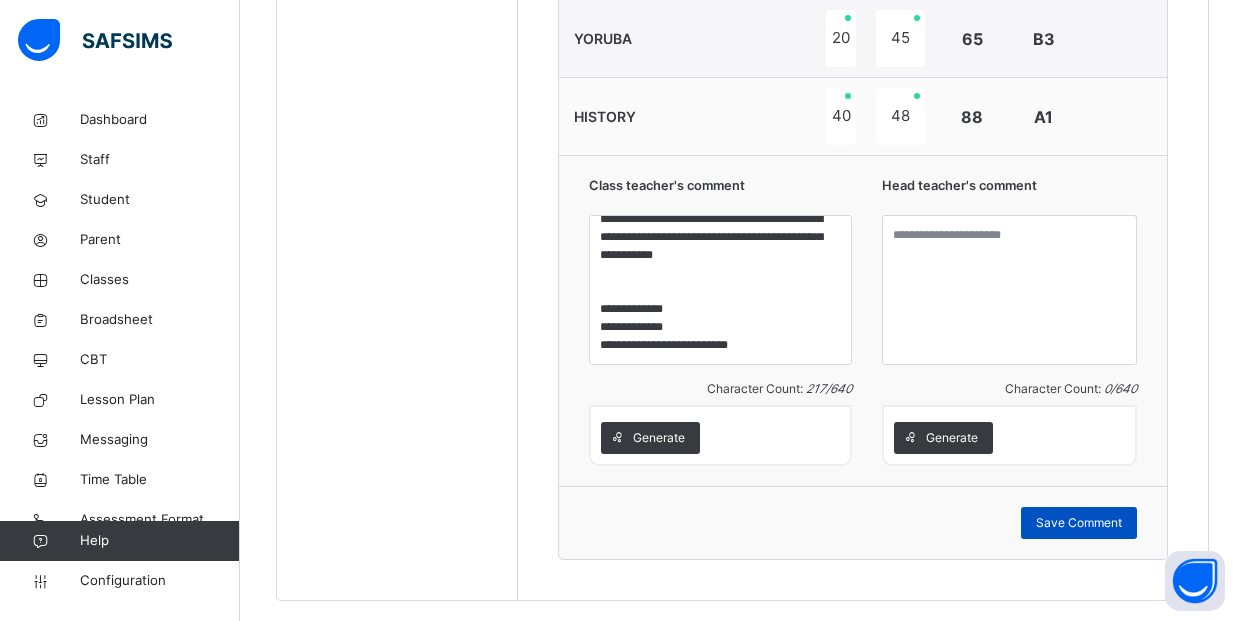 click on "Save Comment" at bounding box center [1079, 523] 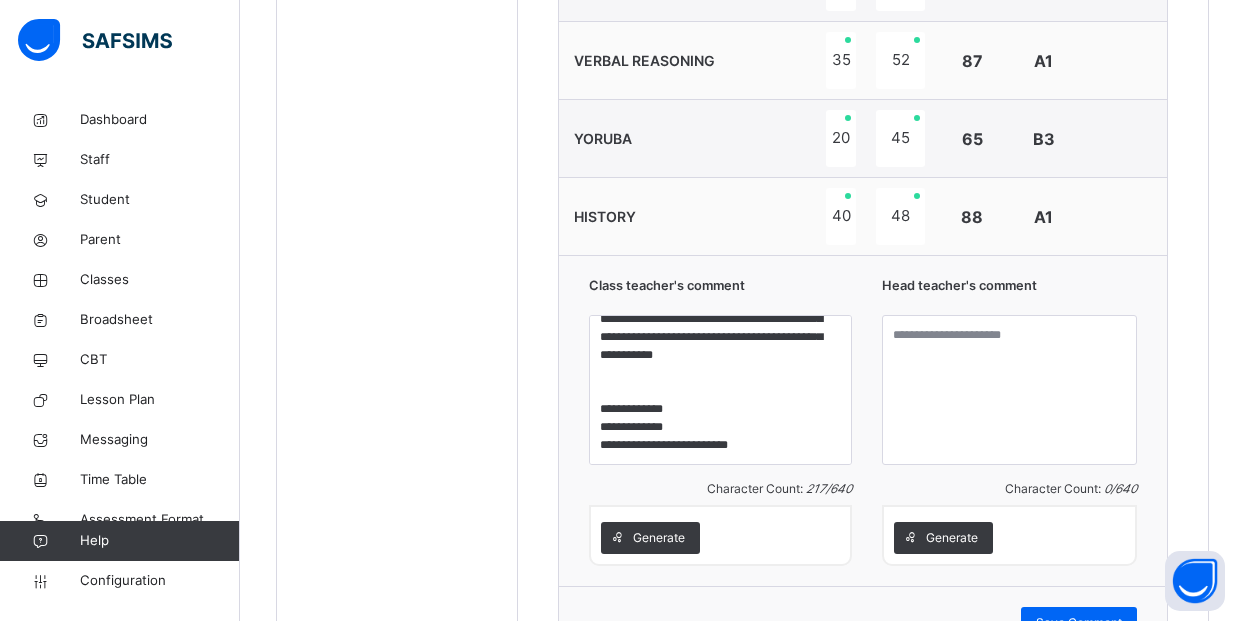 scroll, scrollTop: 1263, scrollLeft: 0, axis: vertical 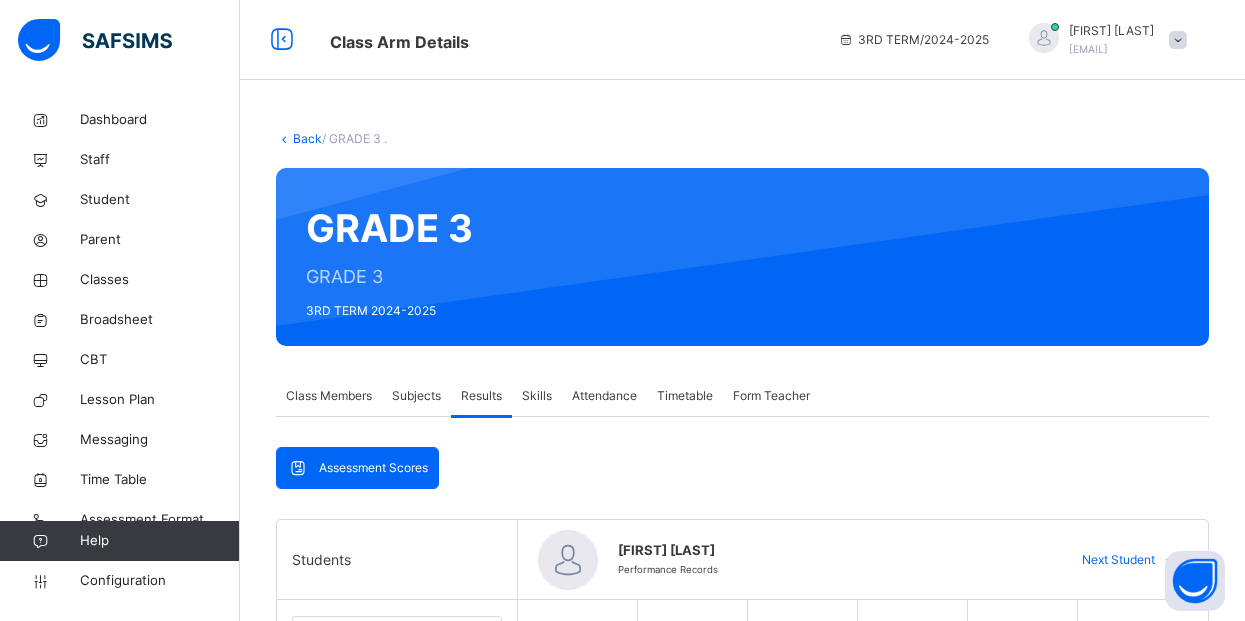 click at bounding box center [1178, 40] 